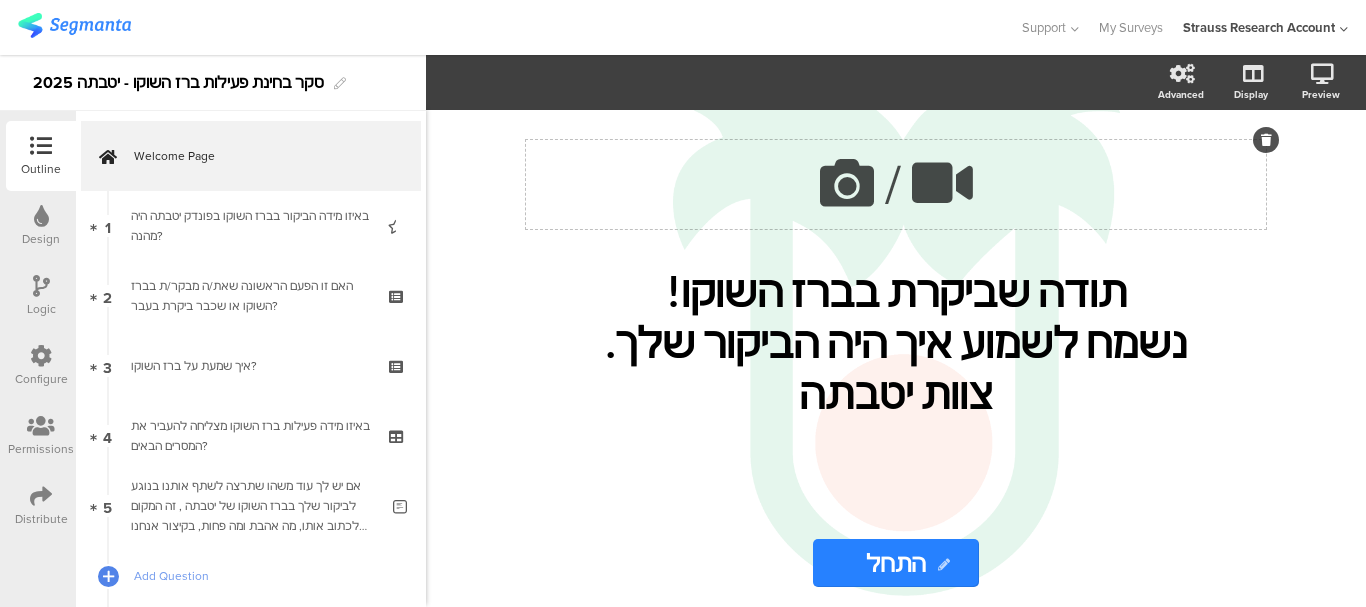 scroll, scrollTop: 0, scrollLeft: 0, axis: both 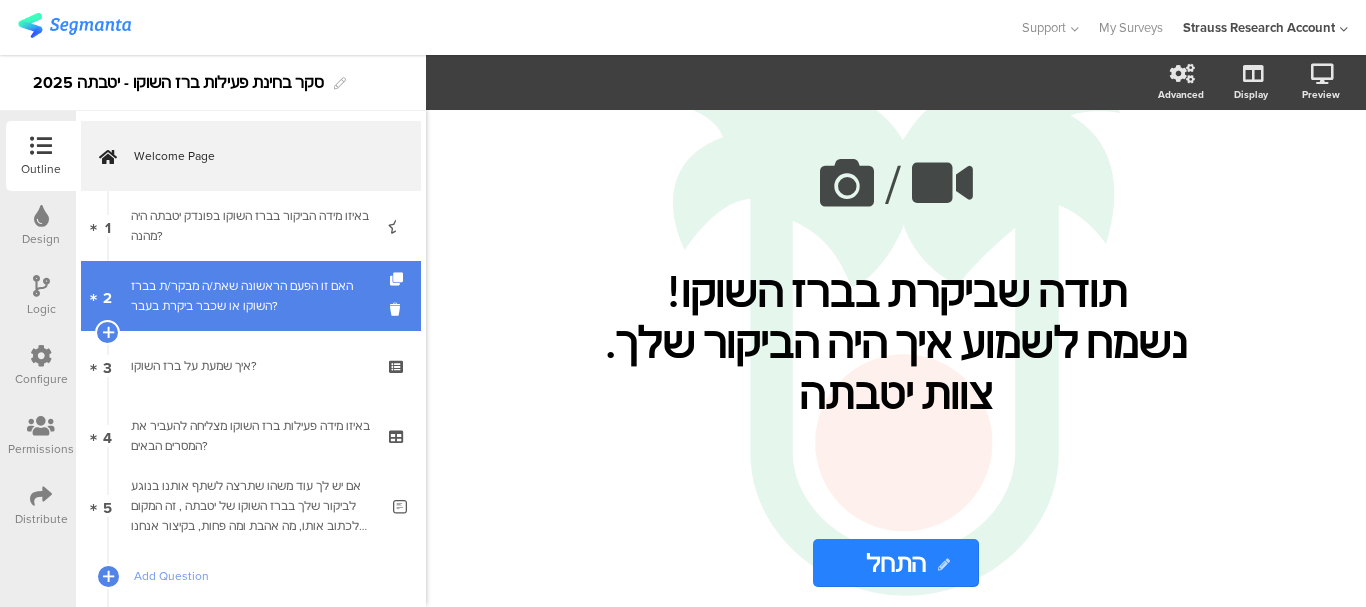 click on "האם זו הפעם הראשונה שאת/ה מבקר/ת בברז השוקו או שכבר ביקרת בעבר?" at bounding box center [250, 296] 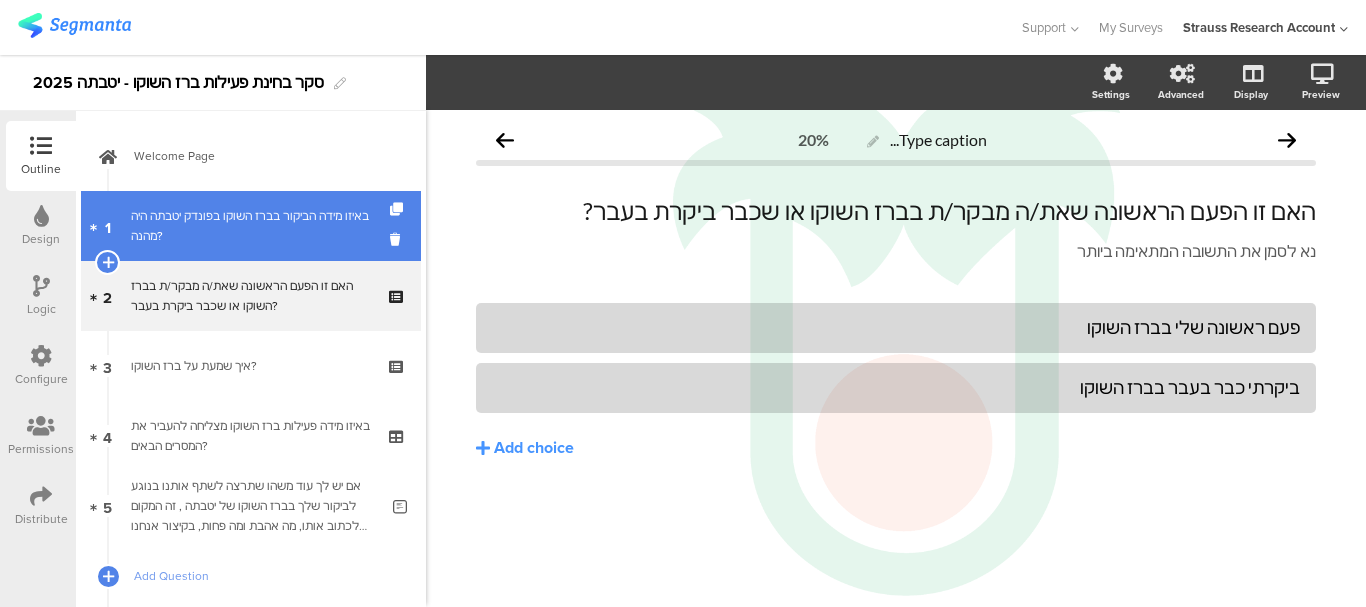 click on "1
באיזו מידה הביקור בברז השוקו בפונדק יטבתה היה מהנה?" at bounding box center [251, 226] 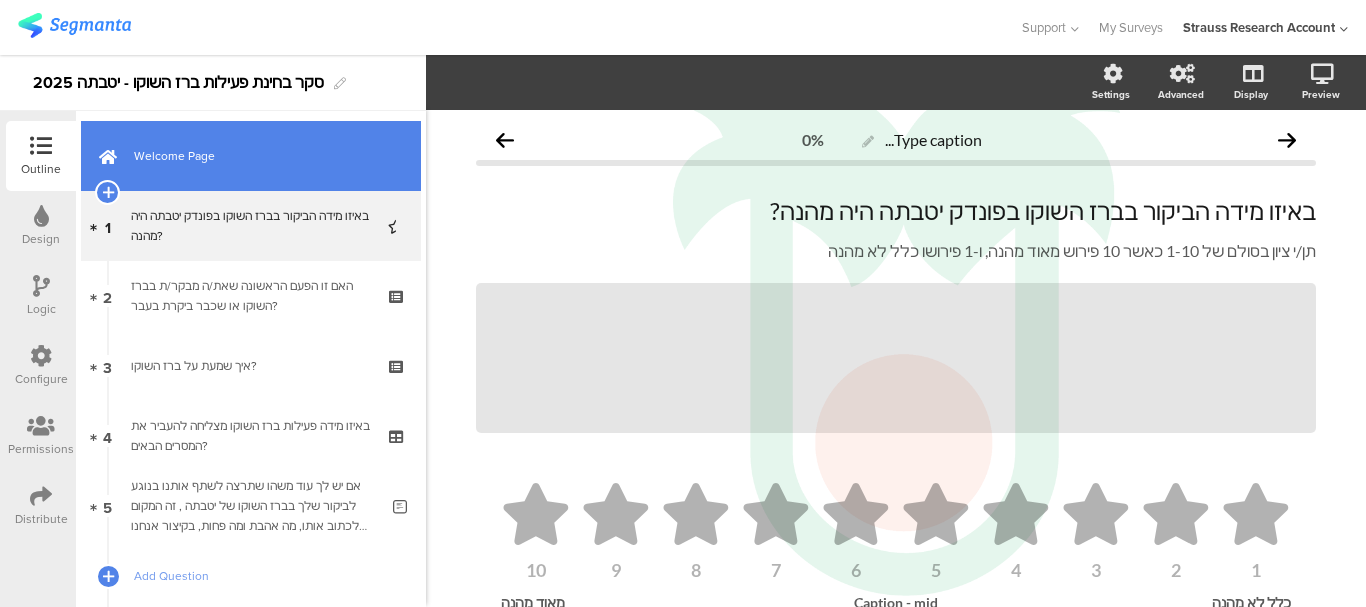 click on "Welcome Page" at bounding box center [251, 156] 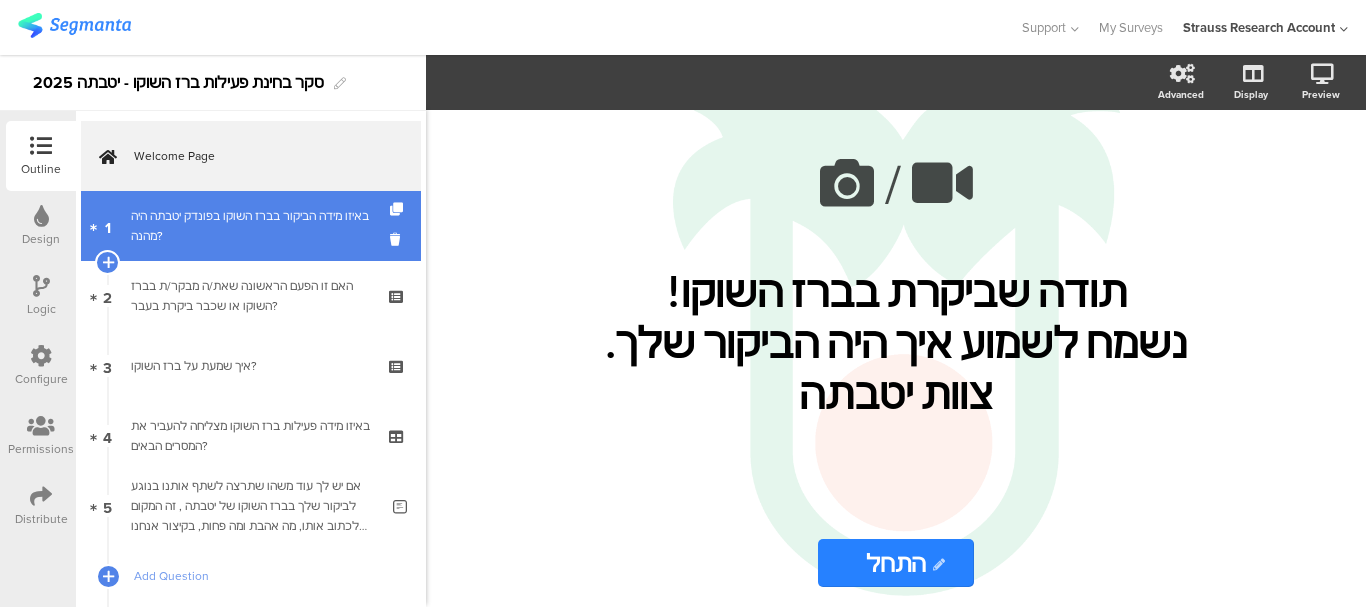 click on "1
באיזו מידה הביקור בברז השוקו בפונדק יטבתה היה מהנה?" at bounding box center [251, 226] 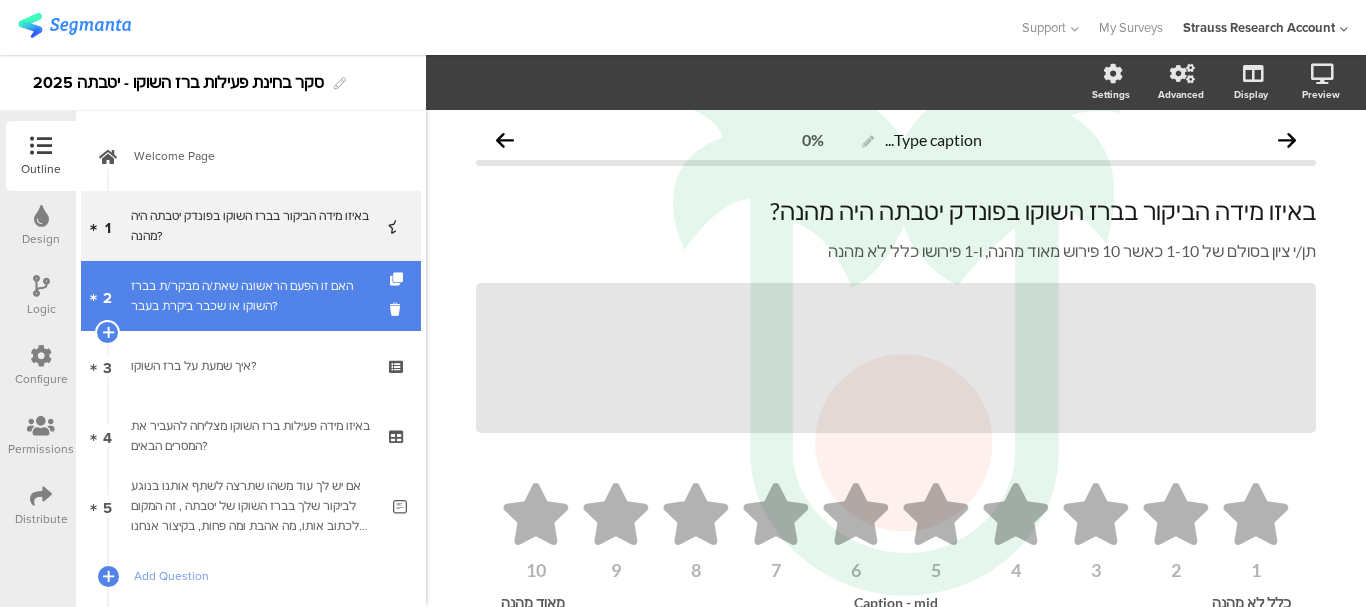 click on "2
האם זו הפעם הראשונה שאת/ה מבקר/ת בברז השוקו או שכבר ביקרת בעבר?" at bounding box center (251, 296) 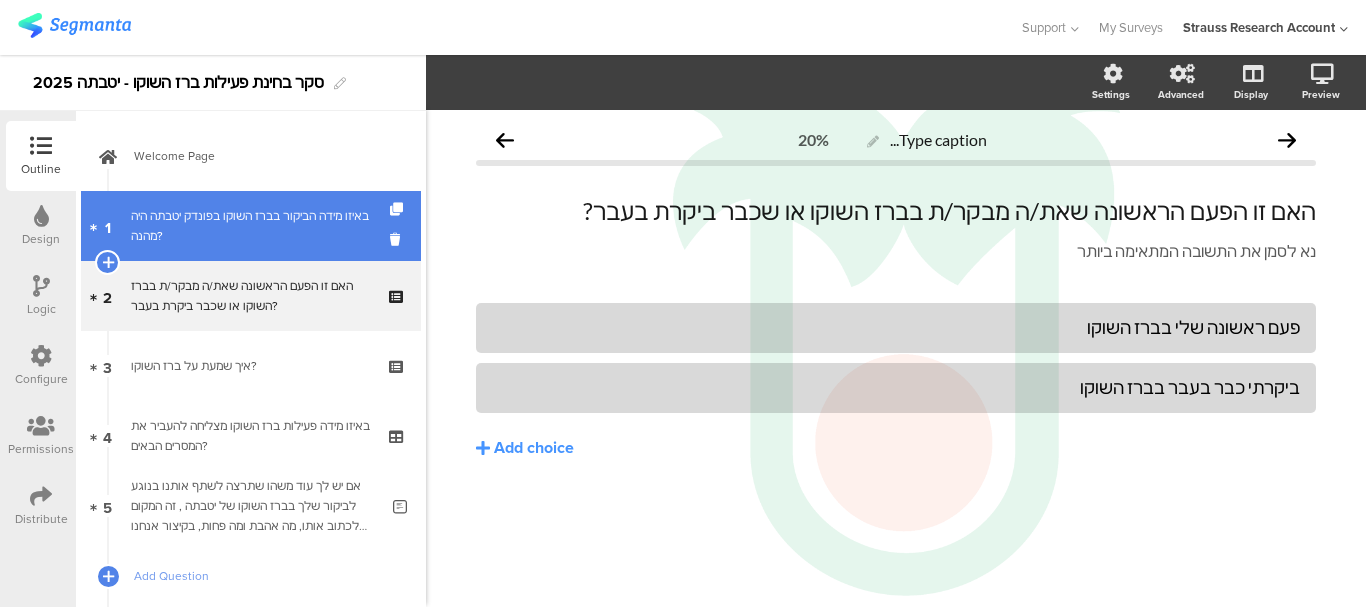 click on "באיזו מידה הביקור בברז השוקו בפונדק יטבתה היה מהנה?" at bounding box center (250, 226) 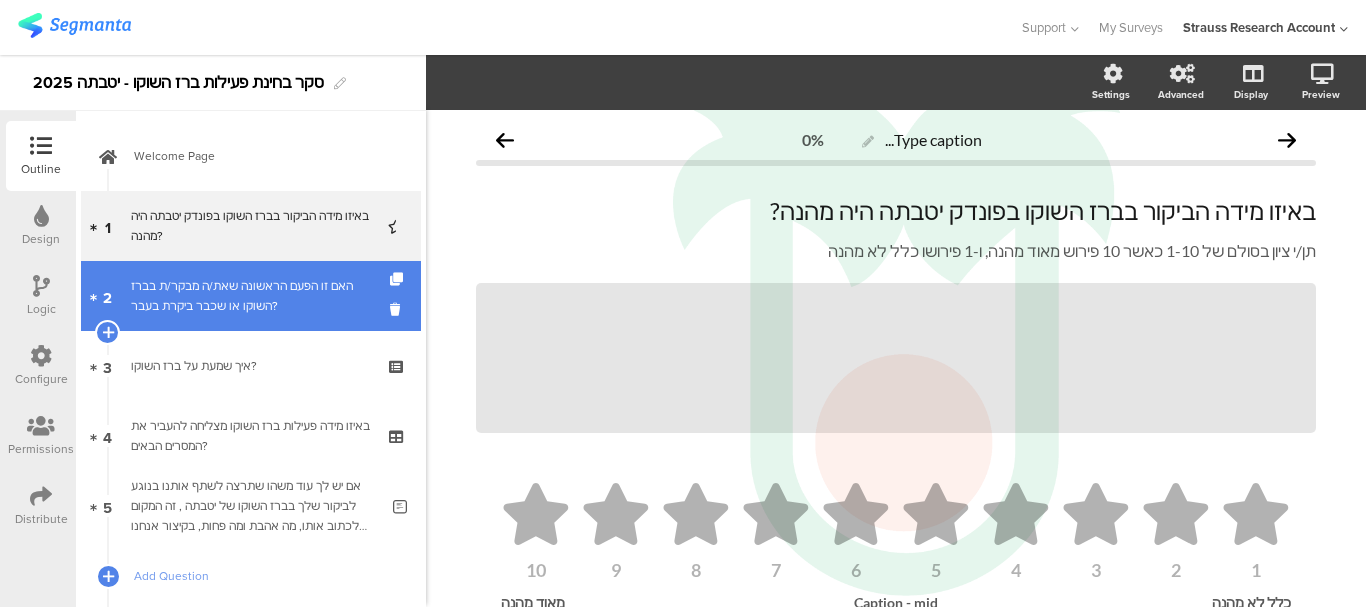 click on "האם זו הפעם הראשונה שאת/ה מבקר/ת בברז השוקו או שכבר ביקרת בעבר?" at bounding box center [250, 296] 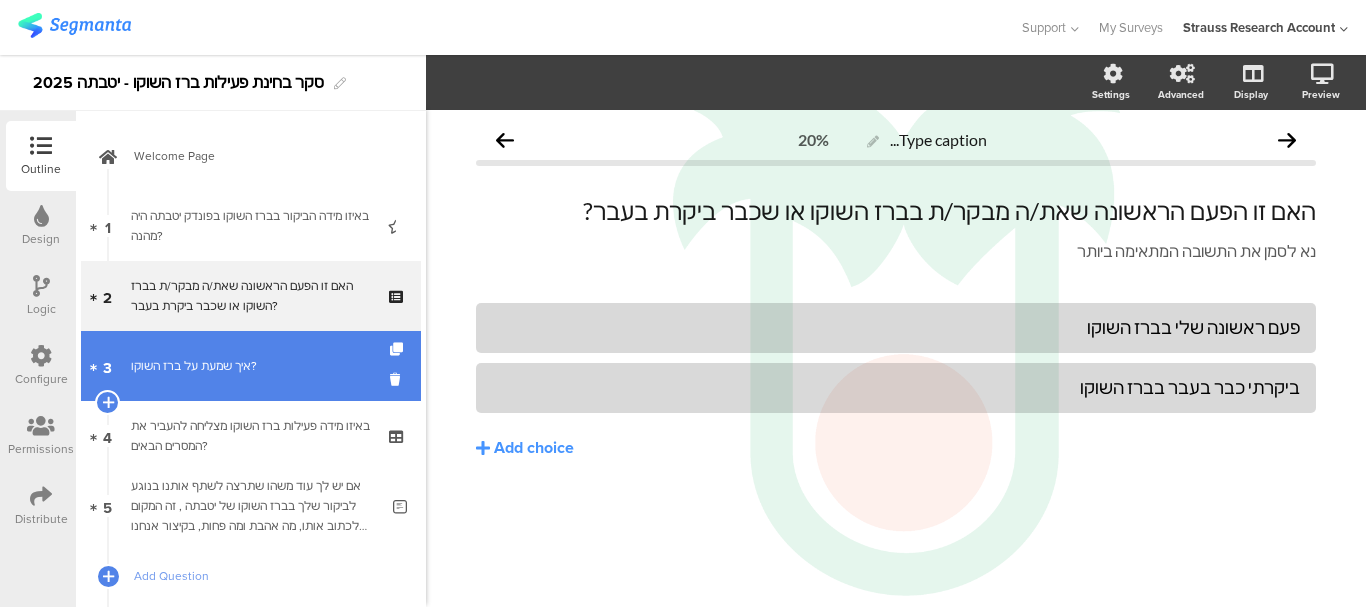 click on "איך שמעת על ברז השוקו?" at bounding box center (250, 366) 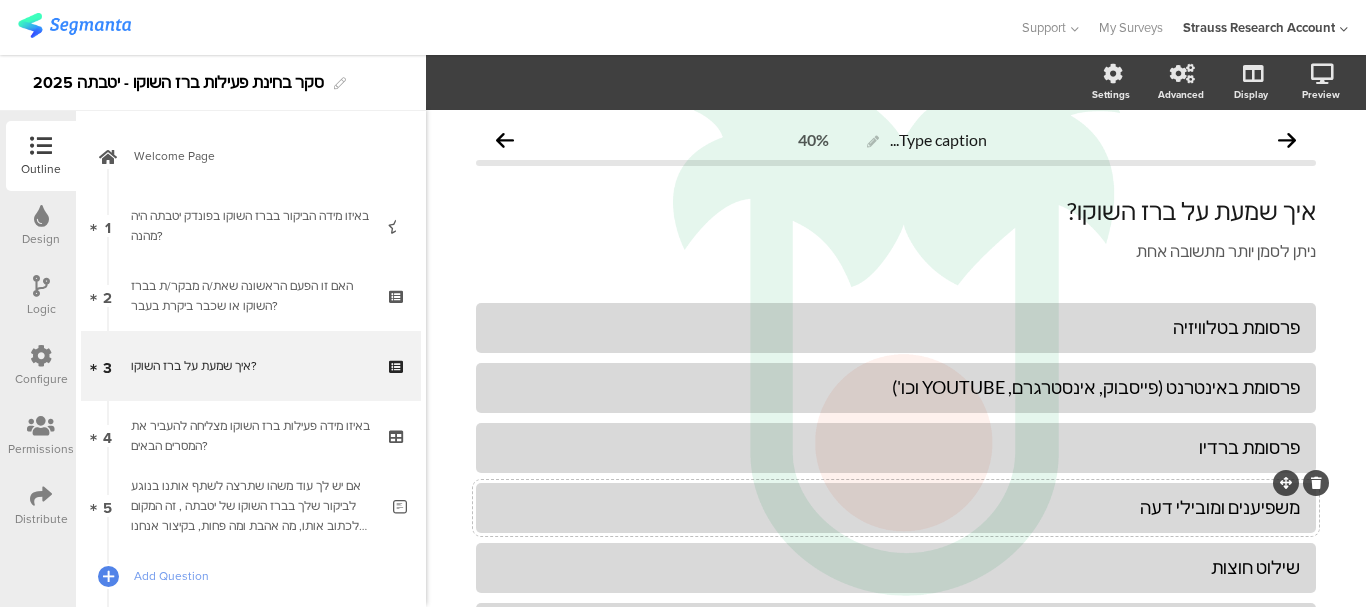 scroll, scrollTop: 186, scrollLeft: 0, axis: vertical 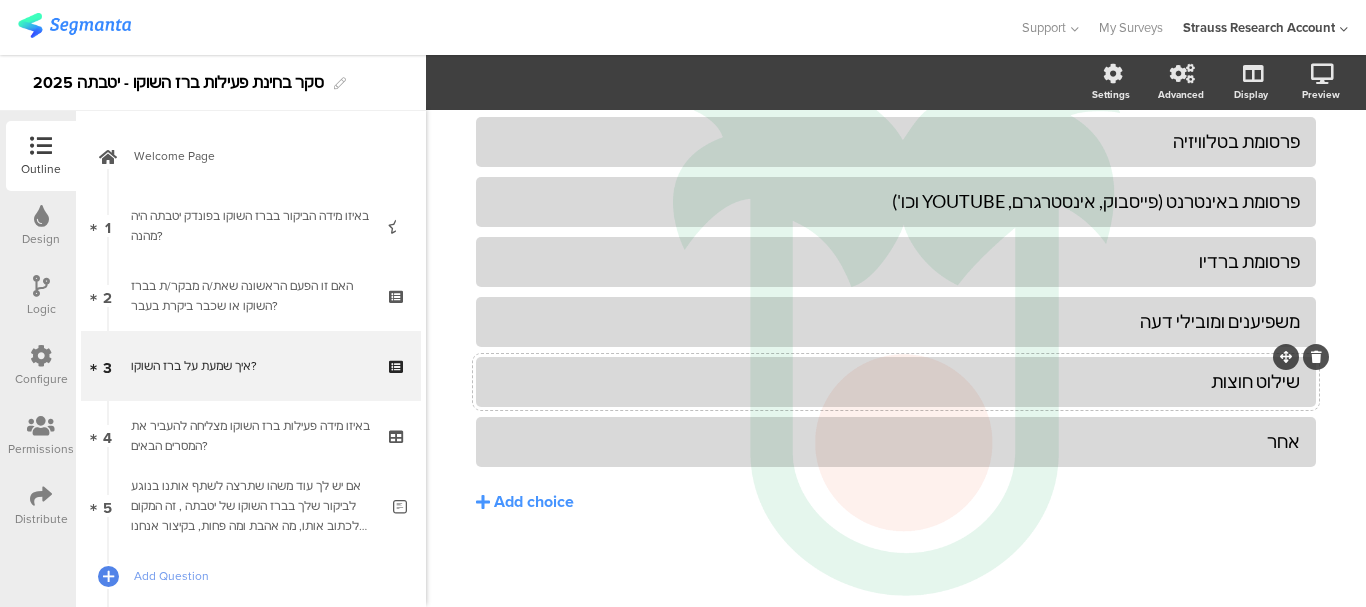 click 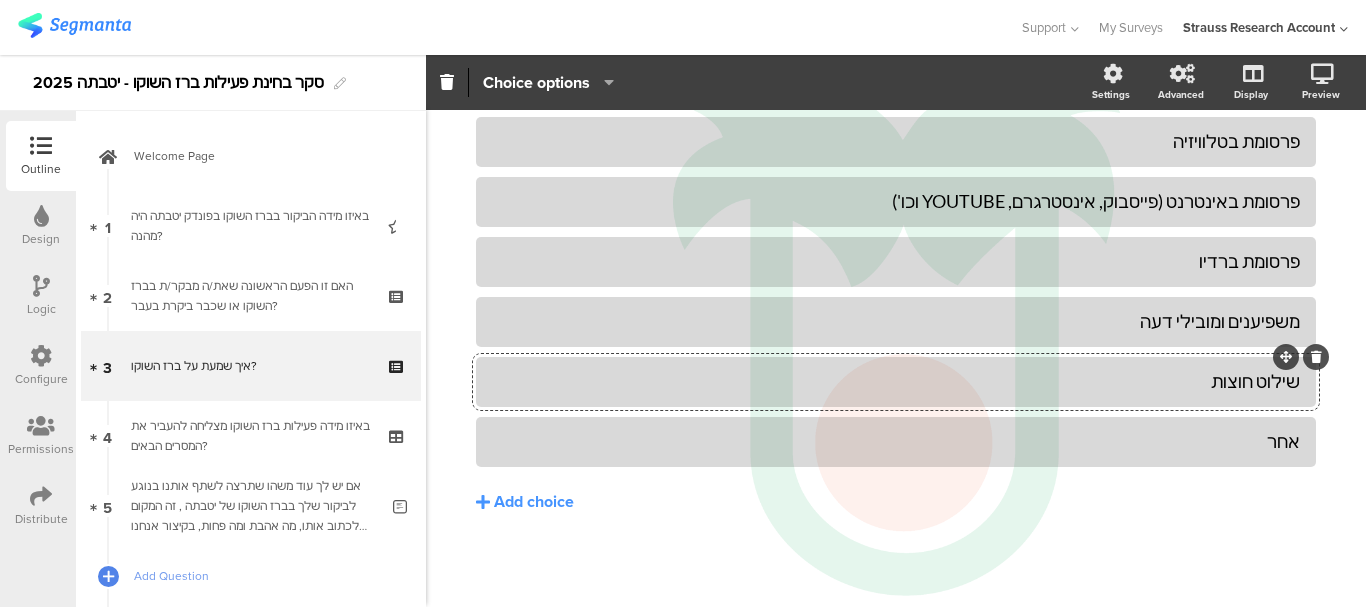 click 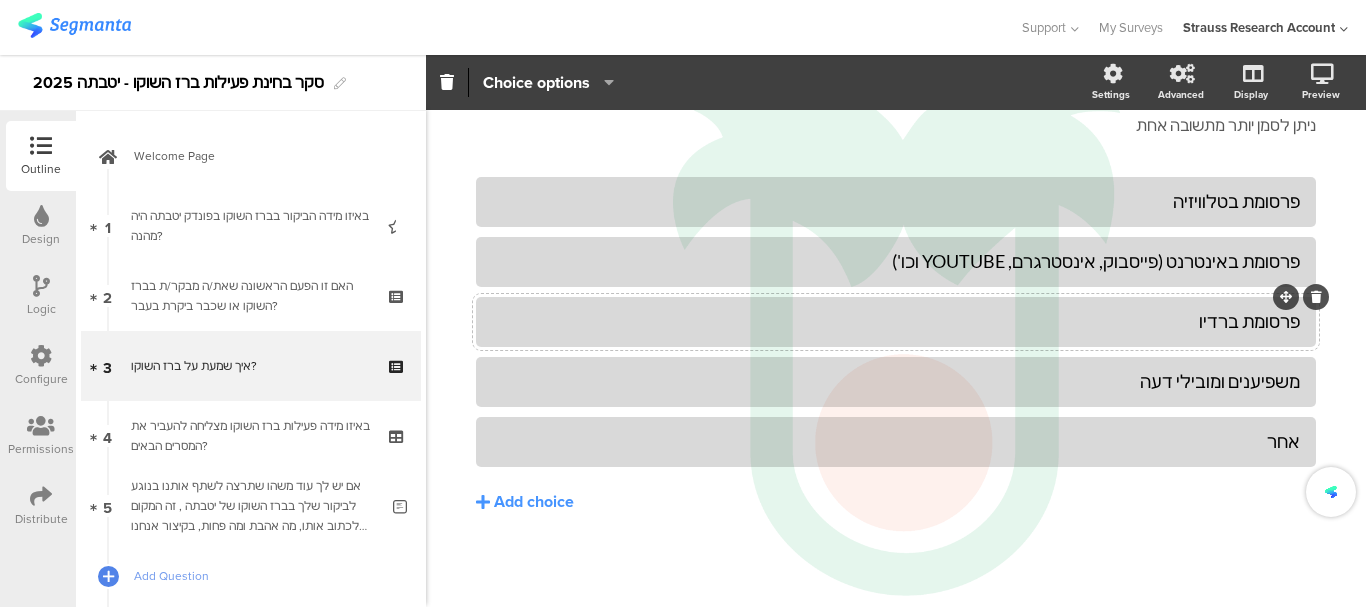 scroll, scrollTop: 126, scrollLeft: 0, axis: vertical 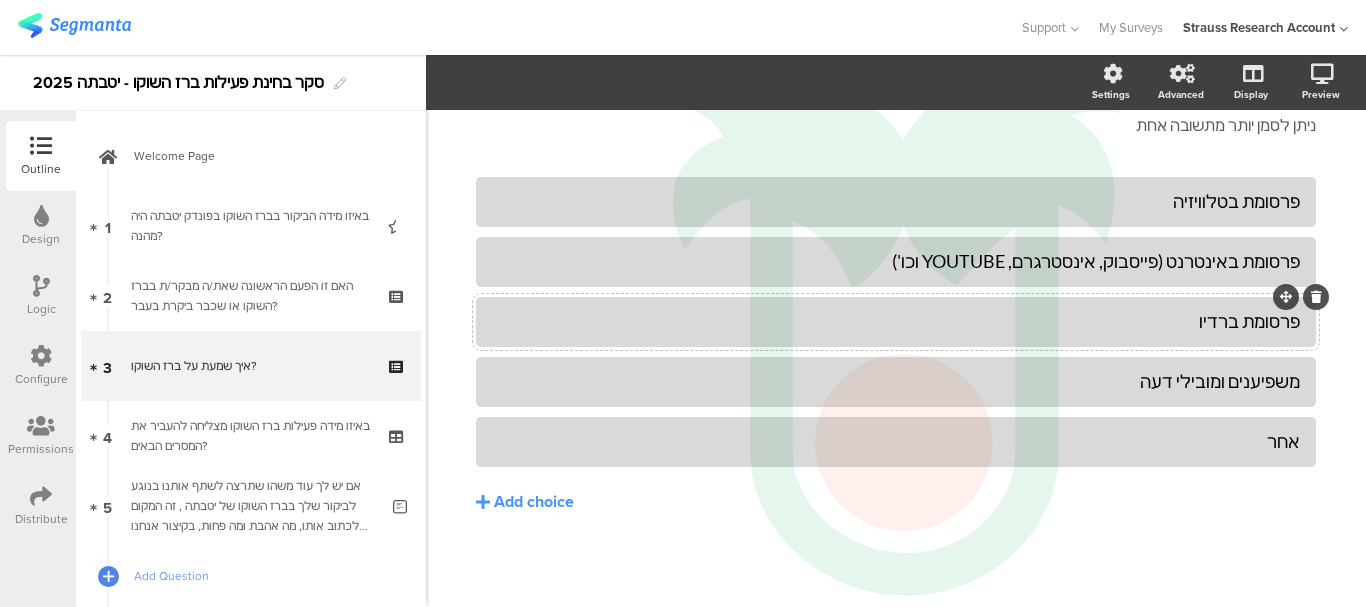 click 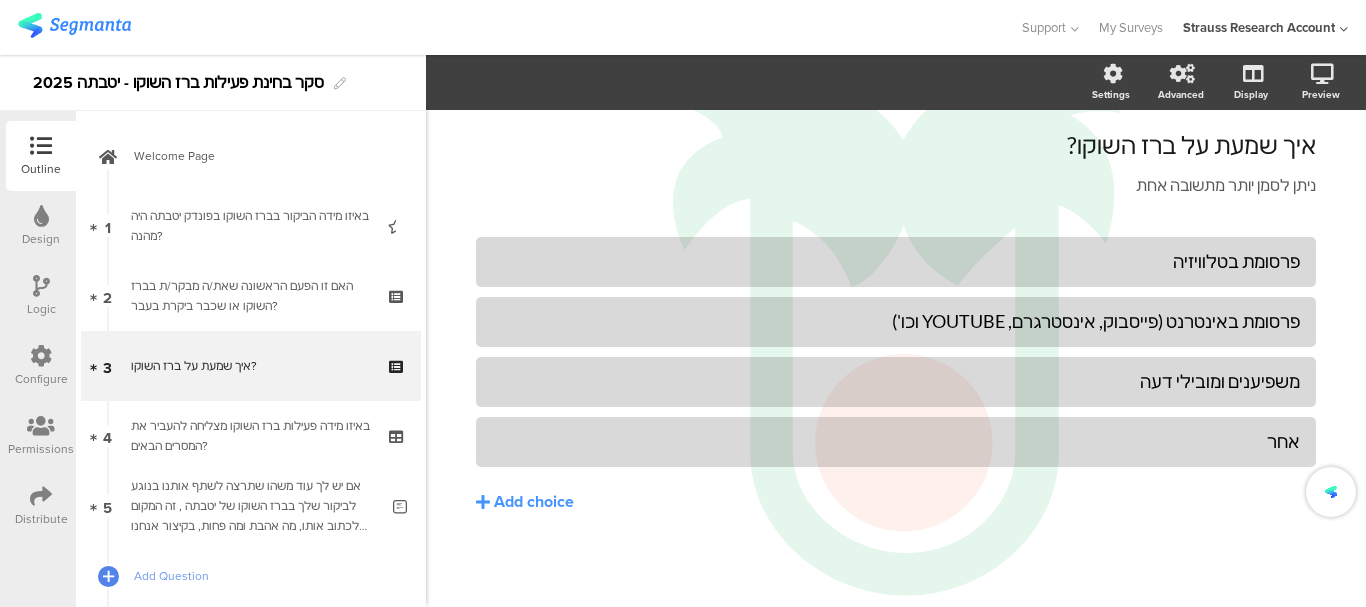 scroll, scrollTop: 6, scrollLeft: 0, axis: vertical 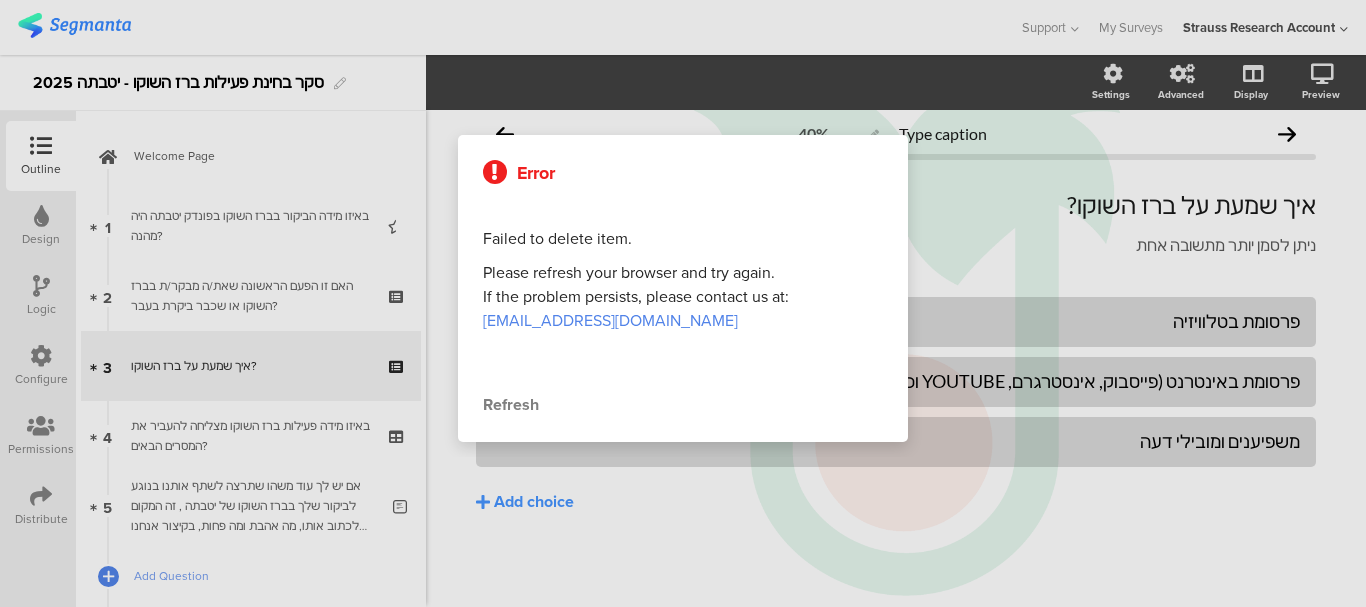 click on "Refresh" at bounding box center [683, 405] 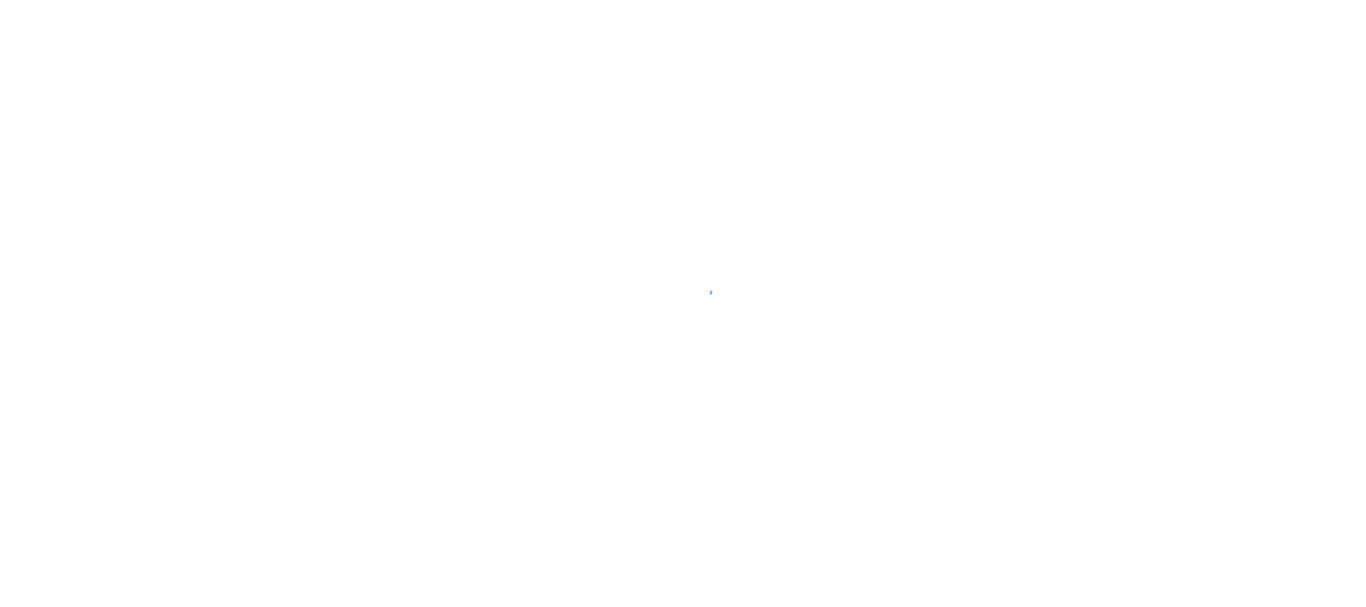 scroll, scrollTop: 0, scrollLeft: 0, axis: both 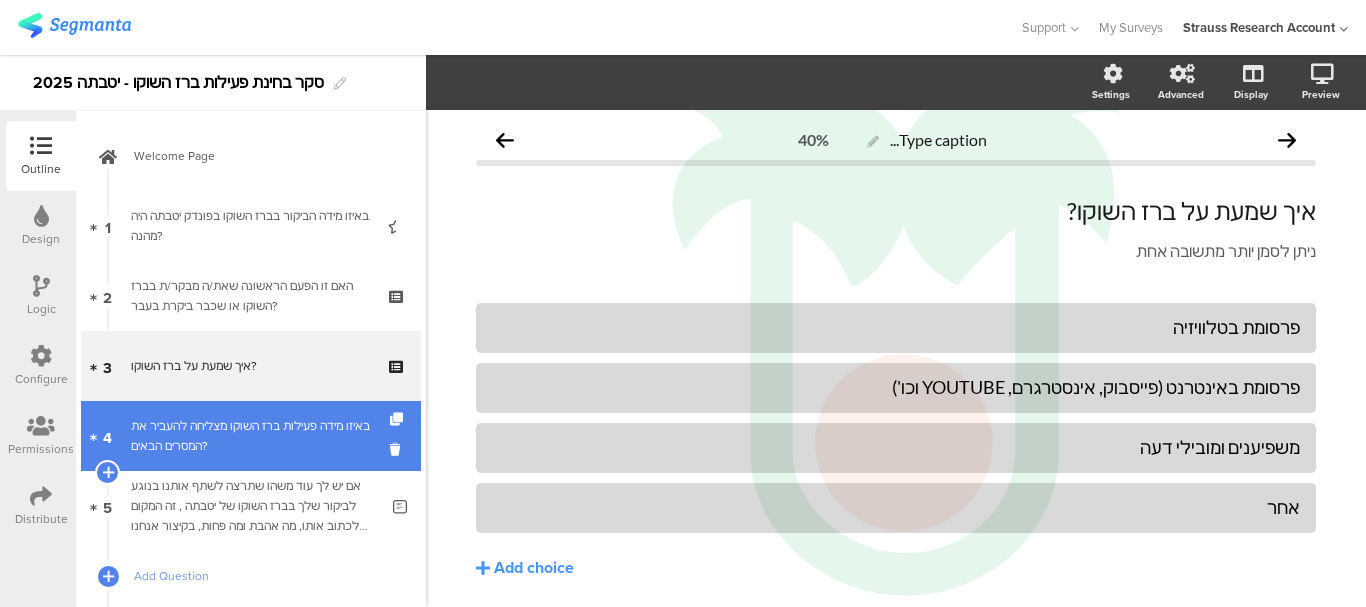click on "באיזו מידה פעילות ברז השוקו מצליחה להעביר את המסרים הבאים?" at bounding box center (250, 436) 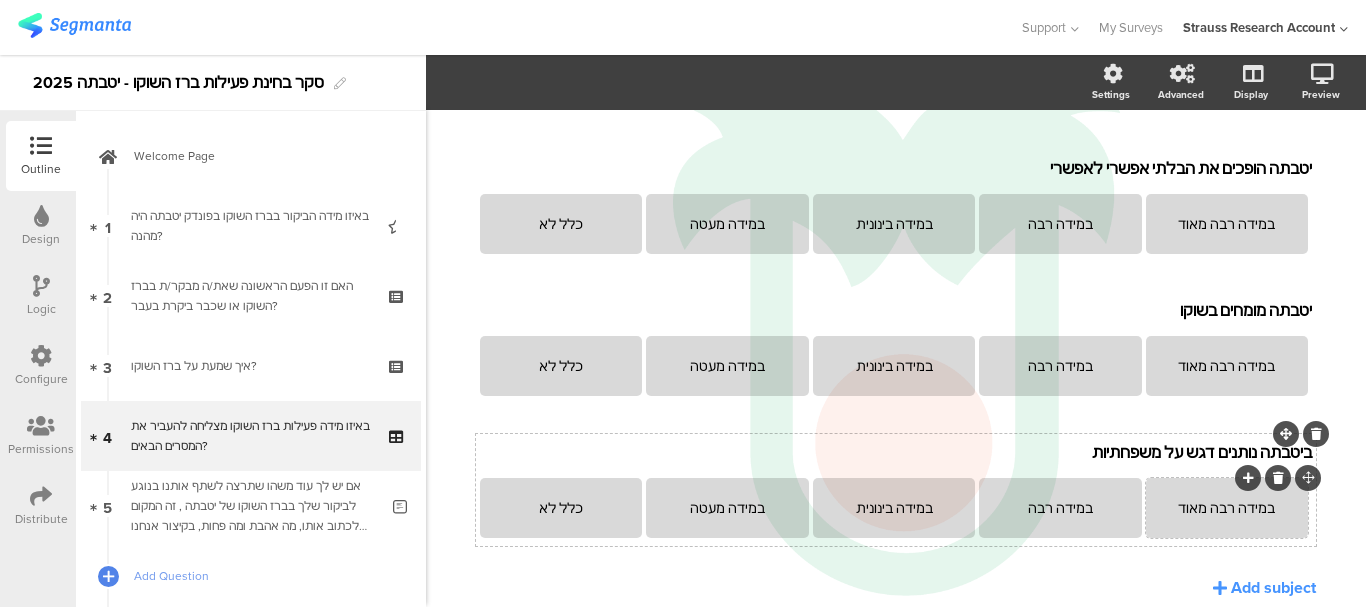 scroll, scrollTop: 225, scrollLeft: 0, axis: vertical 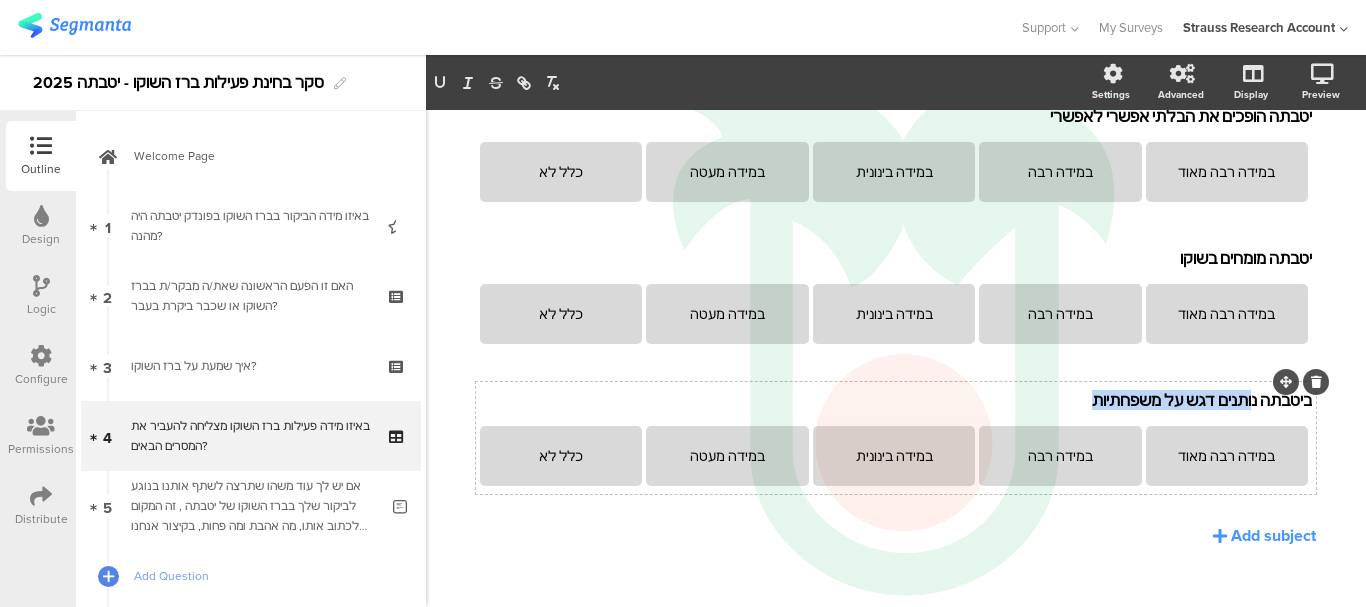 drag, startPoint x: 1104, startPoint y: 384, endPoint x: 1254, endPoint y: 400, distance: 150.85092 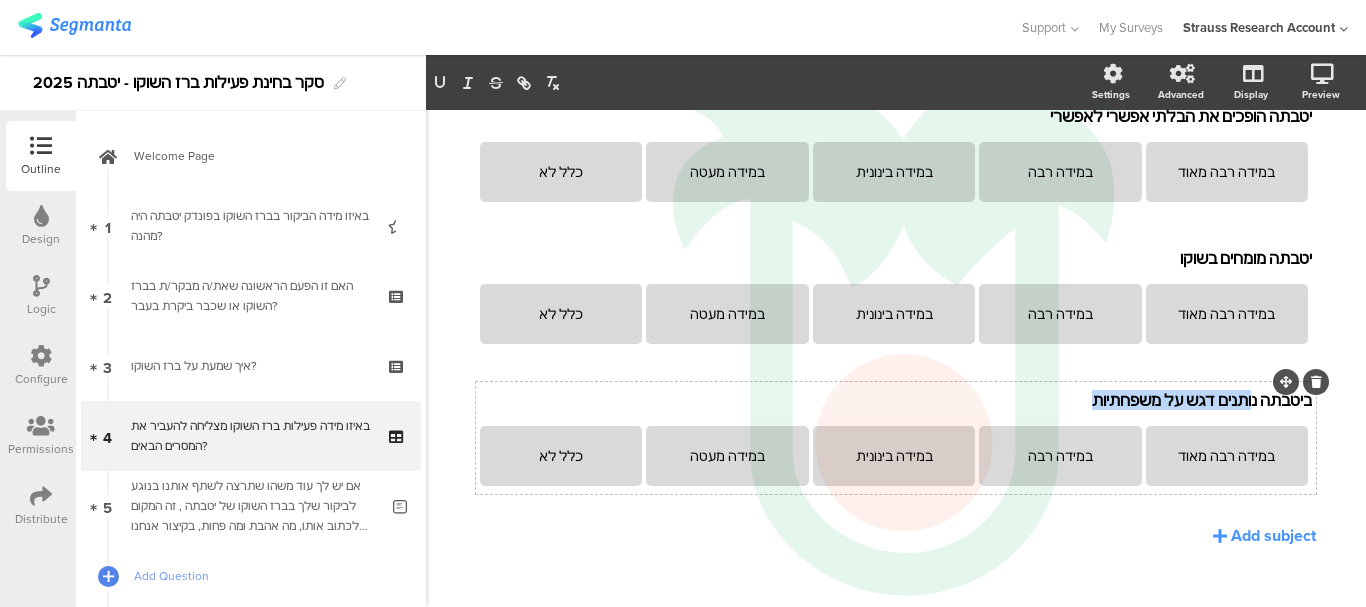click on "ביטבתה נותנים דגש על משפחתיות
ביטבתה נותנים דגש על משפחתיות
ביטבתה נותנים דגש על משפחתיות" at bounding box center (896, 401) 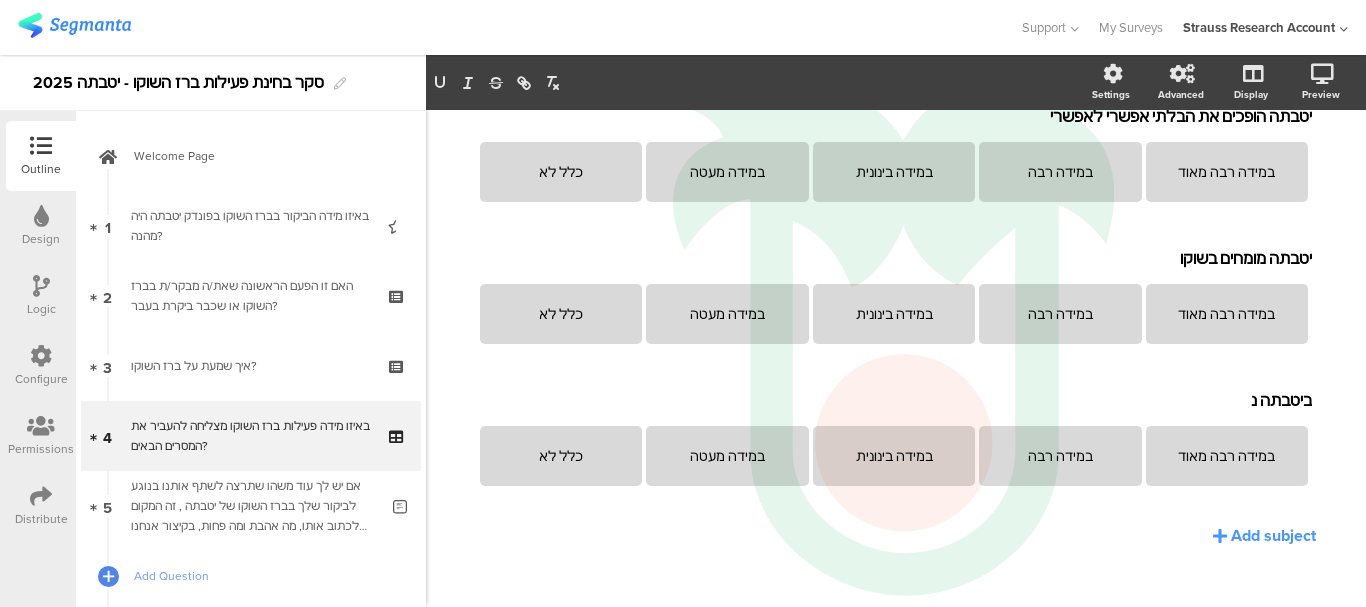 type 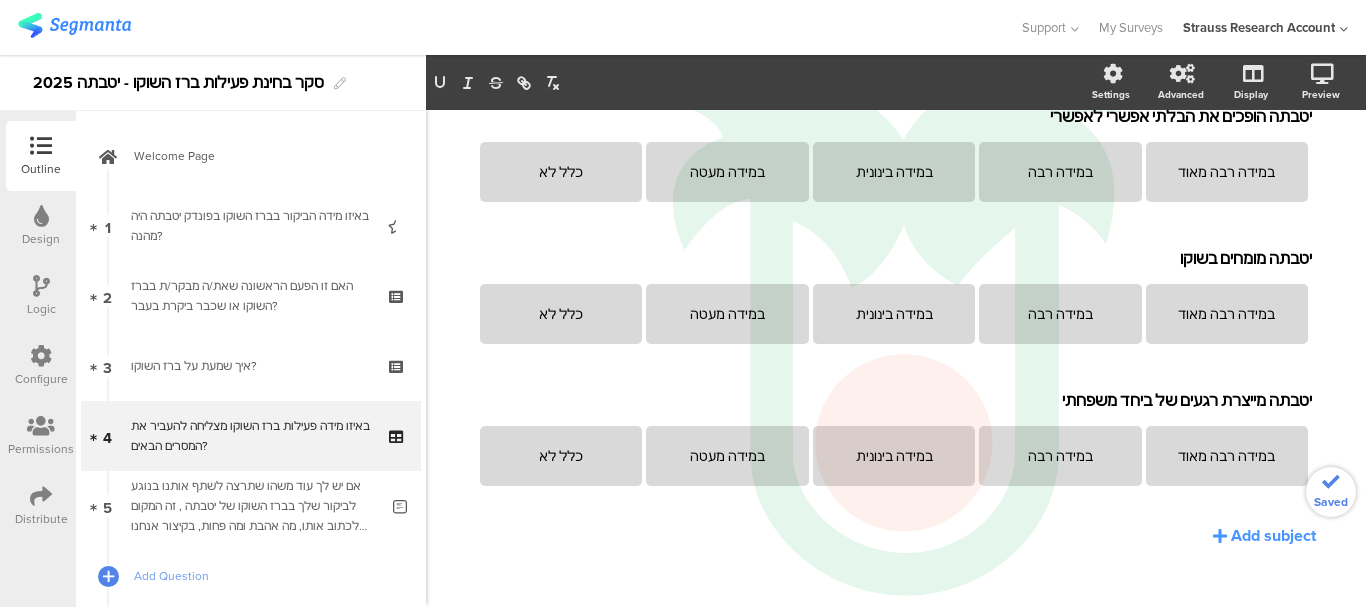 click on "יטבתה הופכים את הבלתי אפשרי לאפשרי
יטבתה הופכים את הבלתי אפשרי לאפשרי
במידה רבה מאוד
במידה רבה
במידה בינונית
במידה מעטה
כלל לא
יטבתה מומחים בשוקו
יטבתה מומחים בשוקו
במידה רבה מאוד" 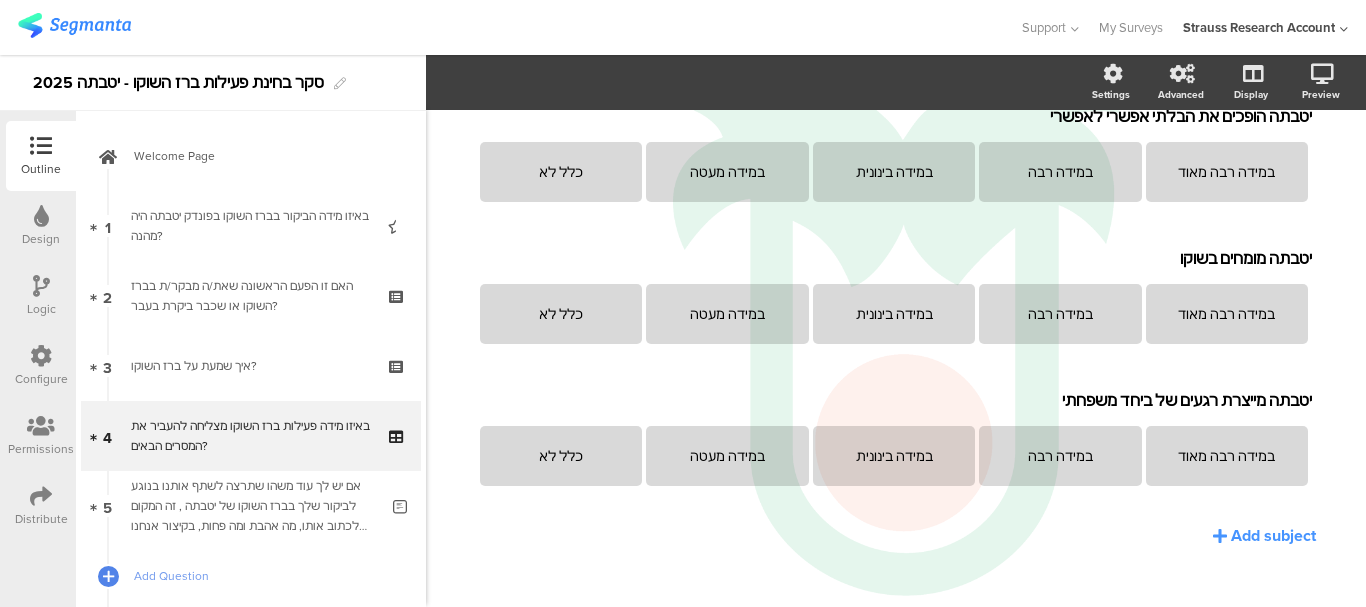 click on "יטבתה הופכים את הבלתי אפשרי לאפשרי
יטבתה הופכים את הבלתי אפשרי לאפשרי
במידה רבה מאוד
במידה רבה
במידה בינונית
במידה מעטה
כלל לא
יטבתה מומחים בשוקו
יטבתה מומחים בשוקו
במידה רבה מאוד" 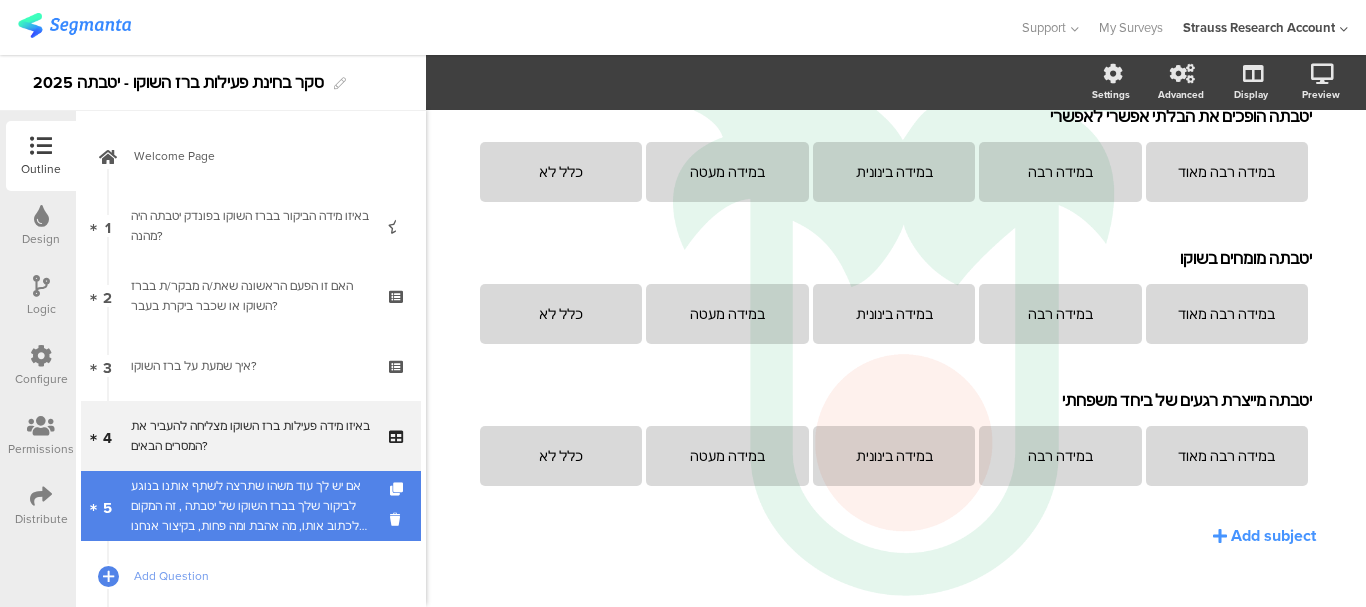 click on "אם יש לך עוד משהו שתרצה לשתף אותנו בנוגע לביקור שלך בברז השוקו של יטבתה , זה המקום לכתוב אותו, מה אהבת ומה פחות, בקיצור אנחנו פתוחים לשמוע הכל 😊" at bounding box center (254, 506) 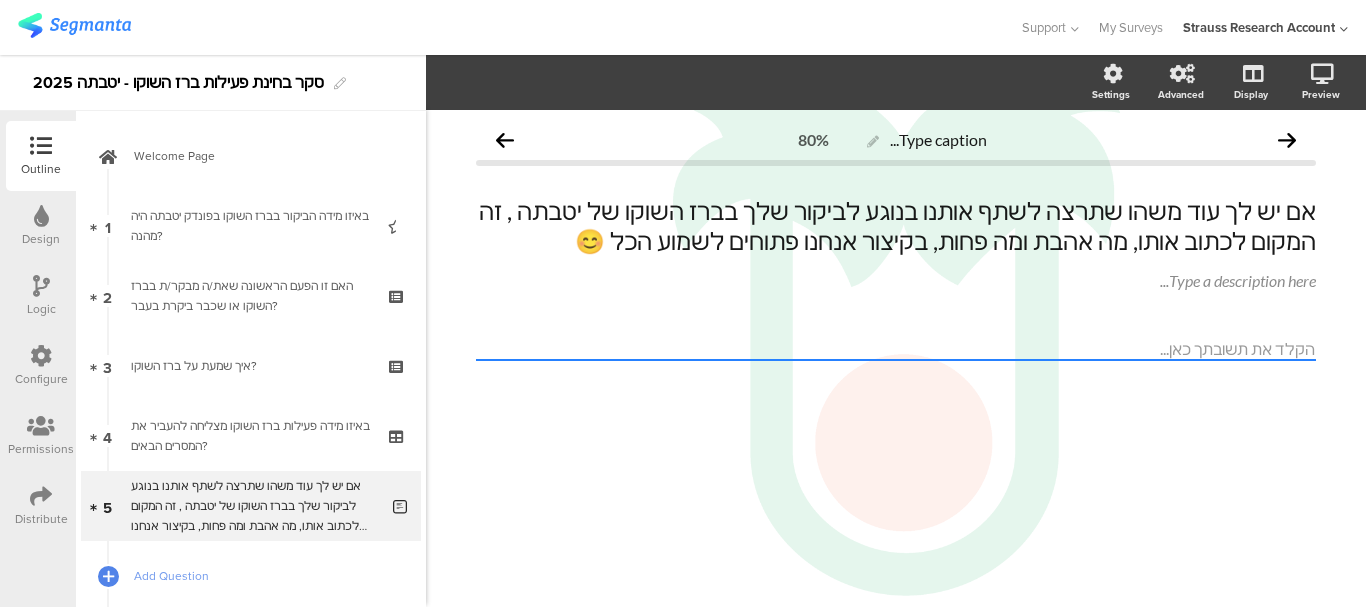 scroll, scrollTop: 0, scrollLeft: 0, axis: both 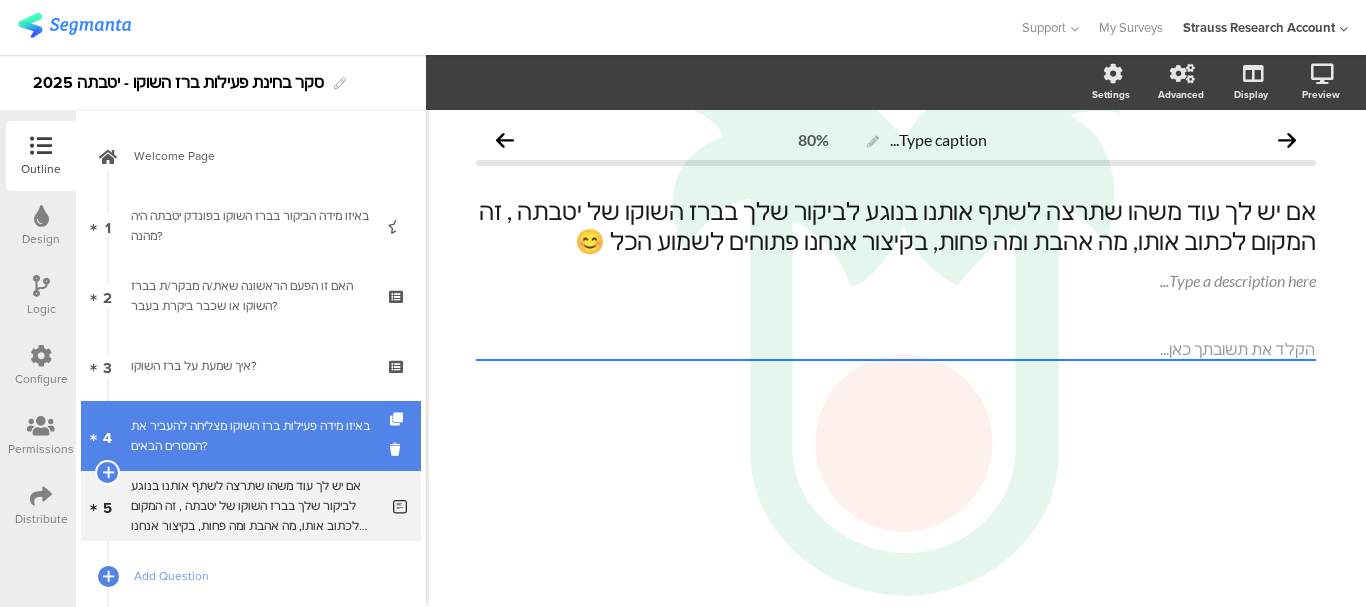 click on "באיזו מידה פעילות ברז השוקו מצליחה להעביר את המסרים הבאים?" at bounding box center [250, 436] 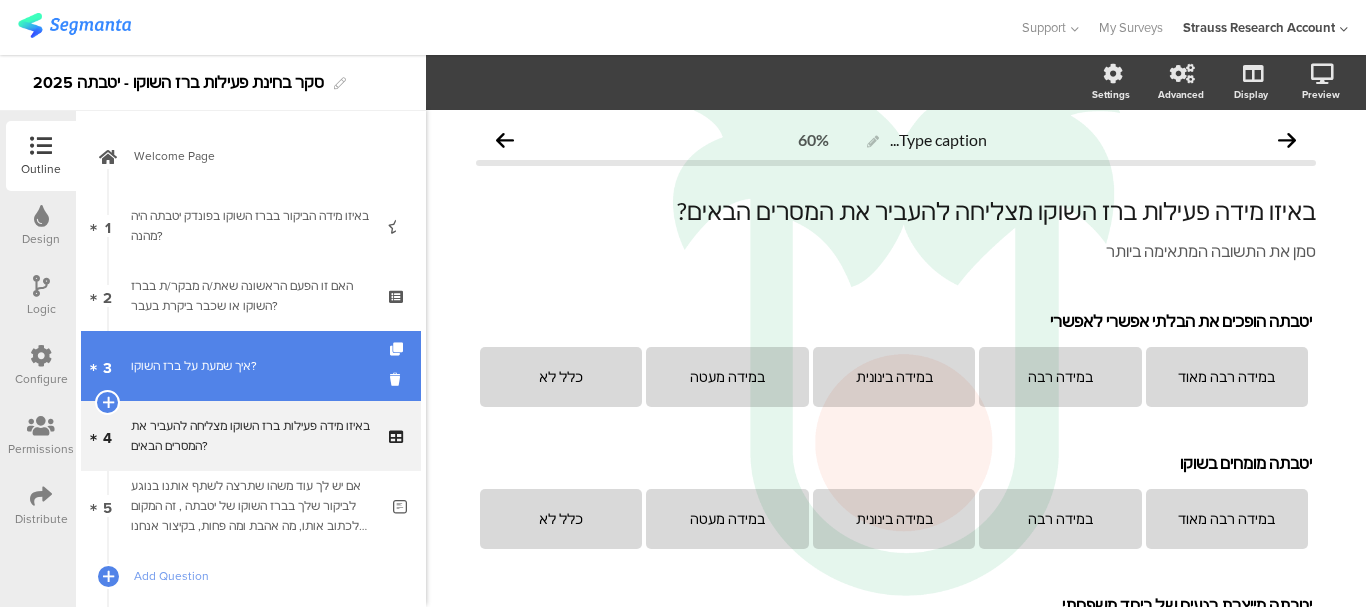 click on "איך שמעת על ברז השוקו?" at bounding box center [250, 366] 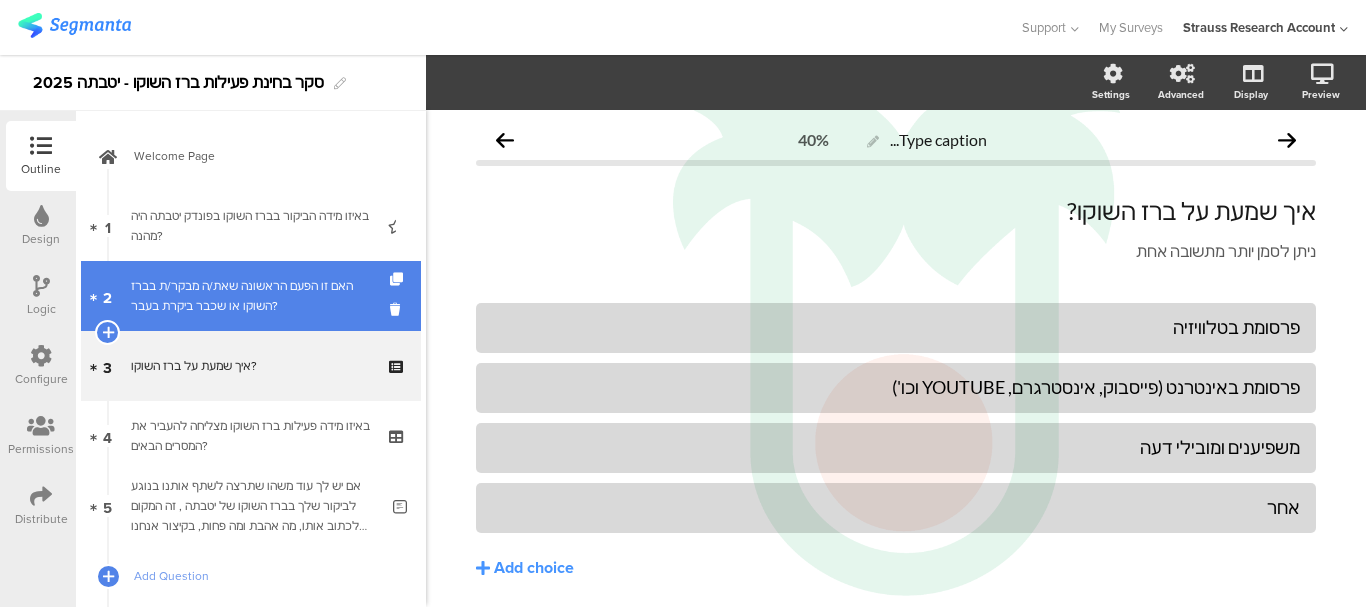 click on "האם זו הפעם הראשונה שאת/ה מבקר/ת בברז השוקו או שכבר ביקרת בעבר?" at bounding box center (250, 296) 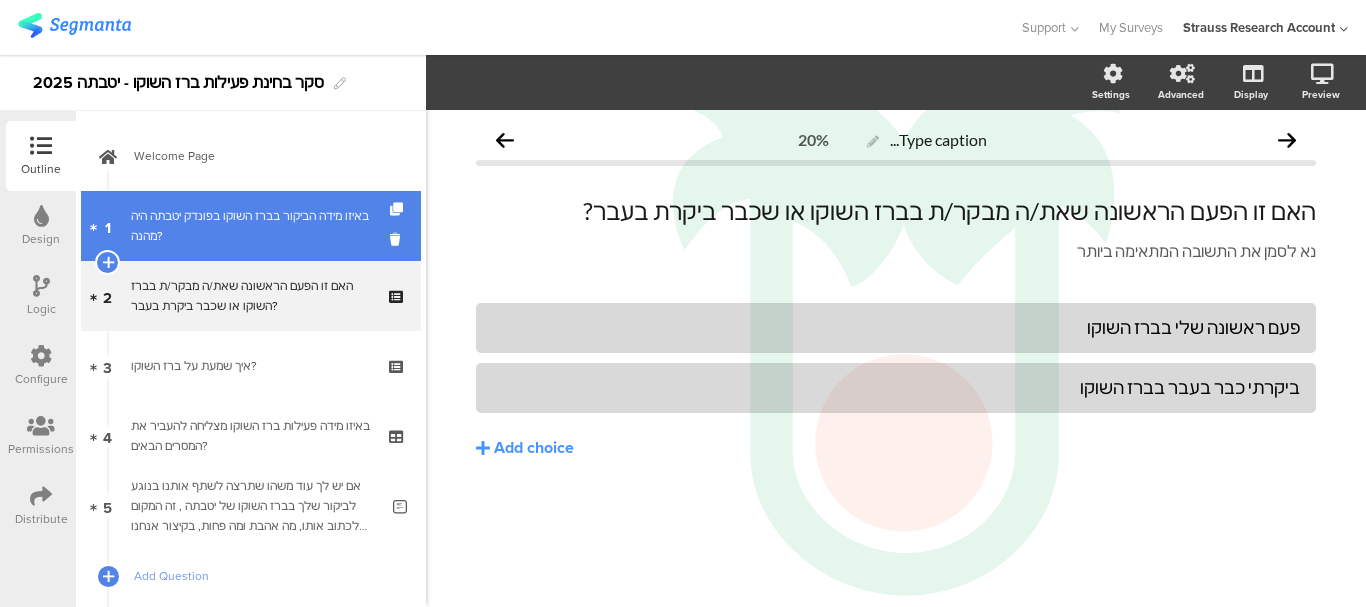 click on "באיזו מידה הביקור בברז השוקו בפונדק יטבתה היה מהנה?" at bounding box center [250, 226] 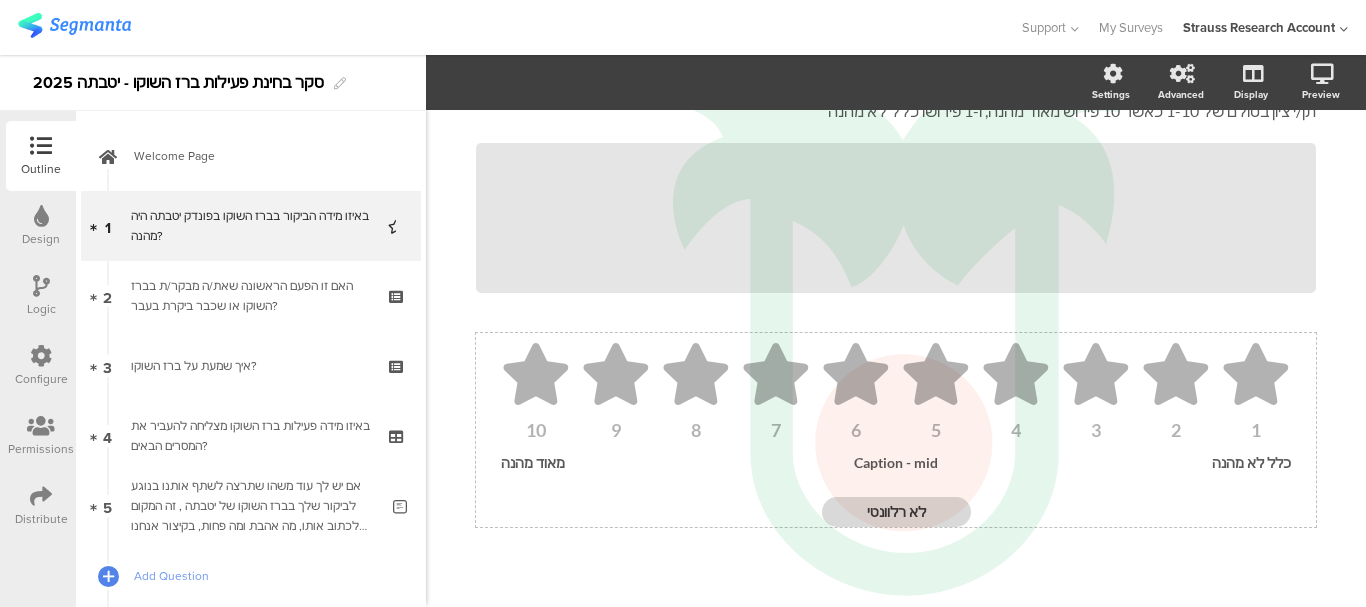 scroll, scrollTop: 0, scrollLeft: 0, axis: both 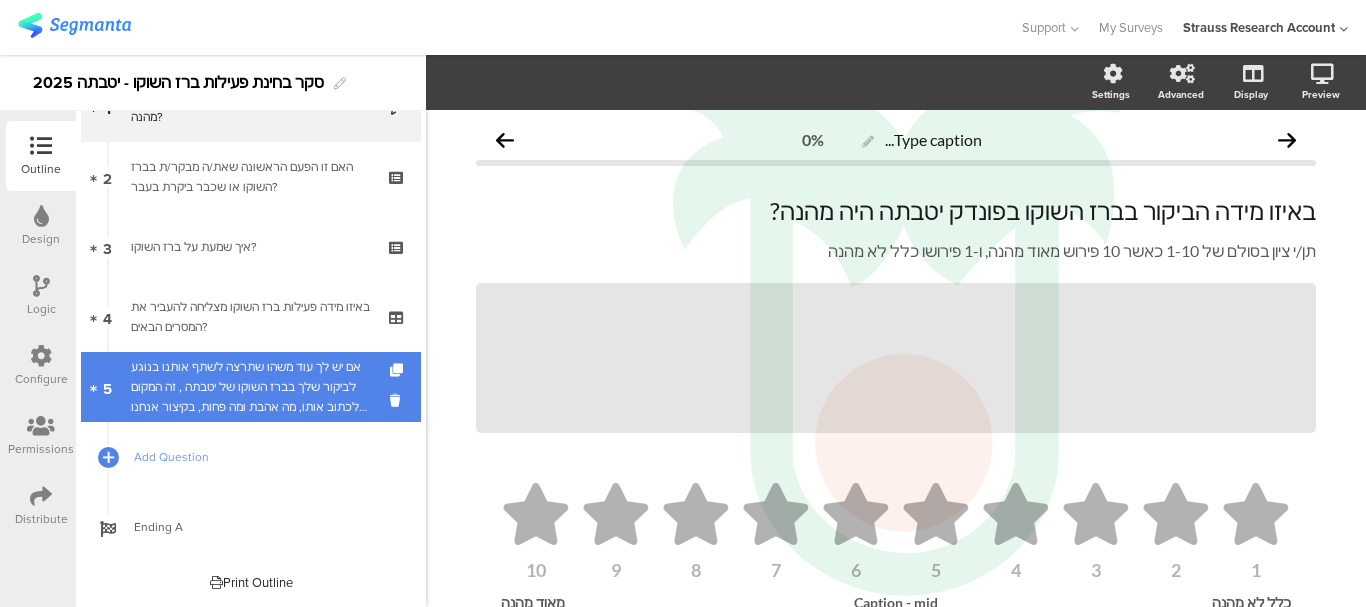 click on "אם יש לך עוד משהו שתרצה לשתף אותנו בנוגע לביקור שלך בברז השוקו של יטבתה , זה המקום לכתוב אותו, מה אהבת ומה פחות, בקיצור אנחנו פתוחים לשמוע הכל 😊" at bounding box center (254, 387) 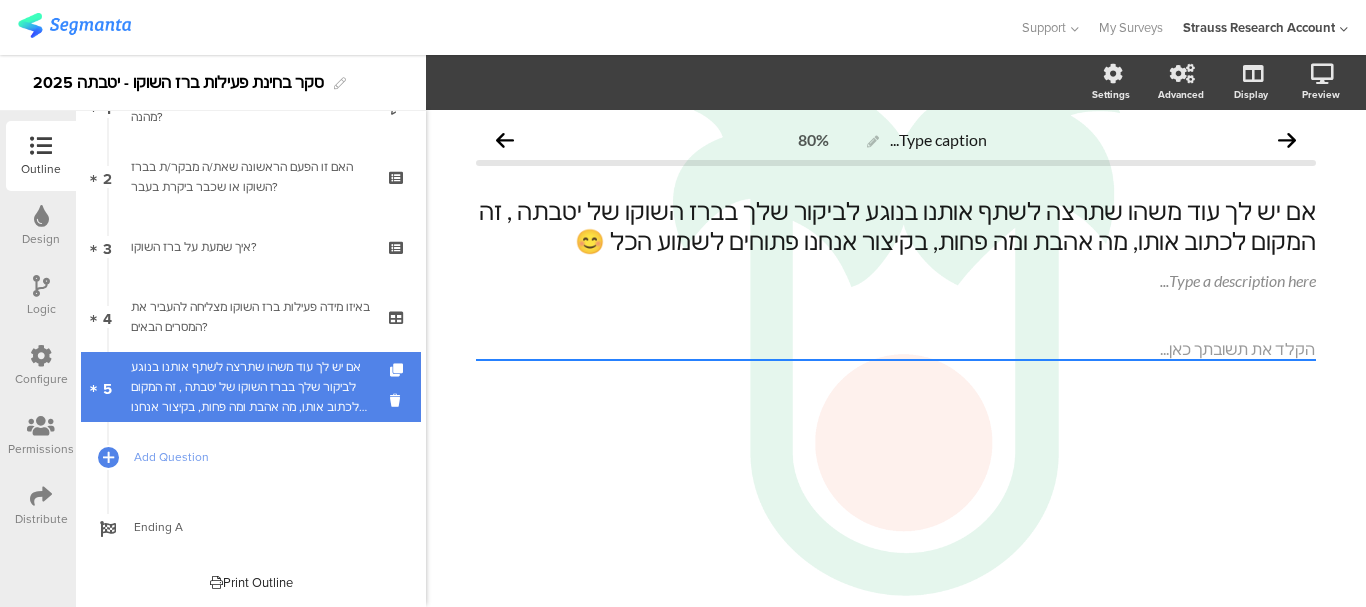scroll, scrollTop: 0, scrollLeft: 0, axis: both 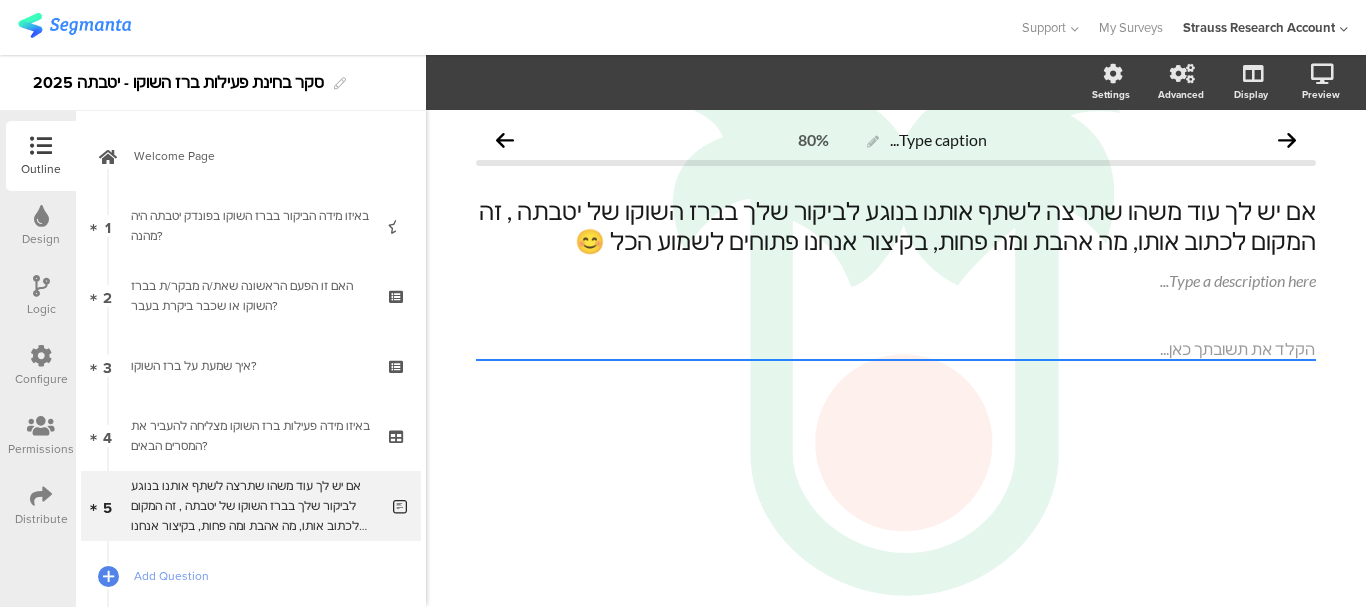 click 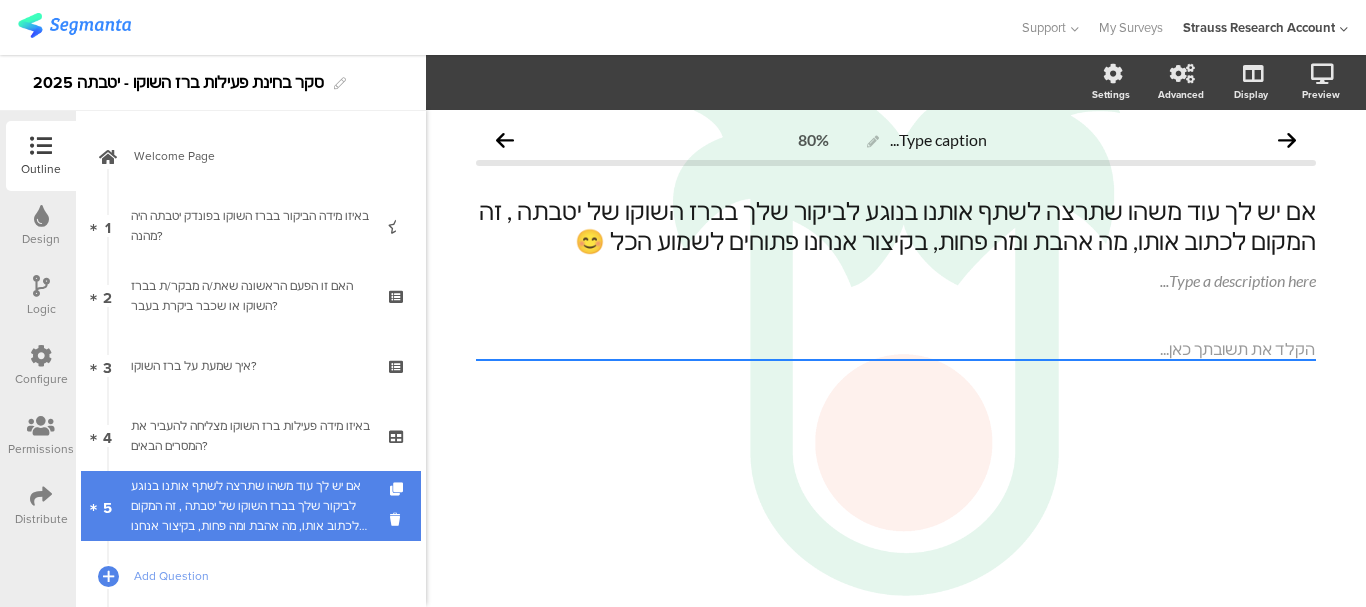 click on "אם יש לך עוד משהו שתרצה לשתף אותנו בנוגע לביקור שלך בברז השוקו של יטבתה , זה המקום לכתוב אותו, מה אהבת ומה פחות, בקיצור אנחנו פתוחים לשמוע הכל 😊" at bounding box center (254, 506) 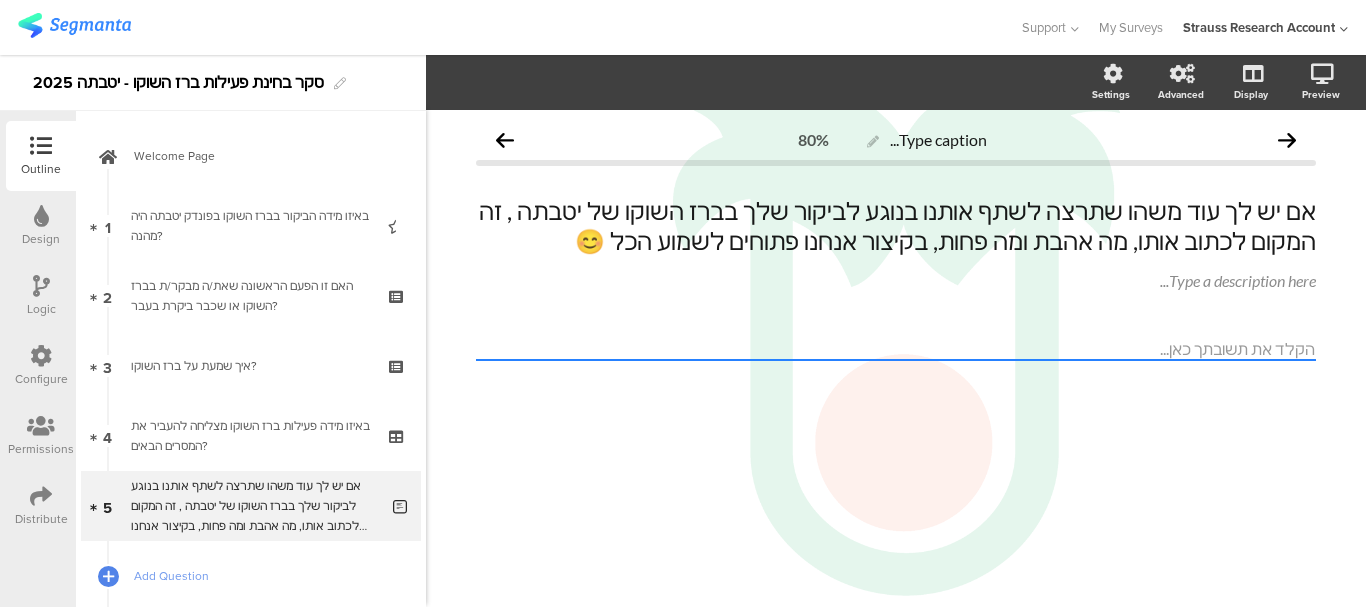 click on "Type caption...
80%
אם יש לך עוד משהו שתרצה לשתף אותנו בנוגע לביקור שלך בברז השוקו של יטבתה , זה המקום לכתוב אותו, מה אהבת ומה פחות, בקיצור אנחנו פתוחים לשמוע הכל 😊
אם יש לך עוד משהו שתרצה לשתף אותנו בנוגע לביקור שלך בברז השוקו של יטבתה , זה המקום לכתוב אותו, מה אהבת ומה פחות, בקיצור אנחנו פתוחים לשמוע הכל 😊" 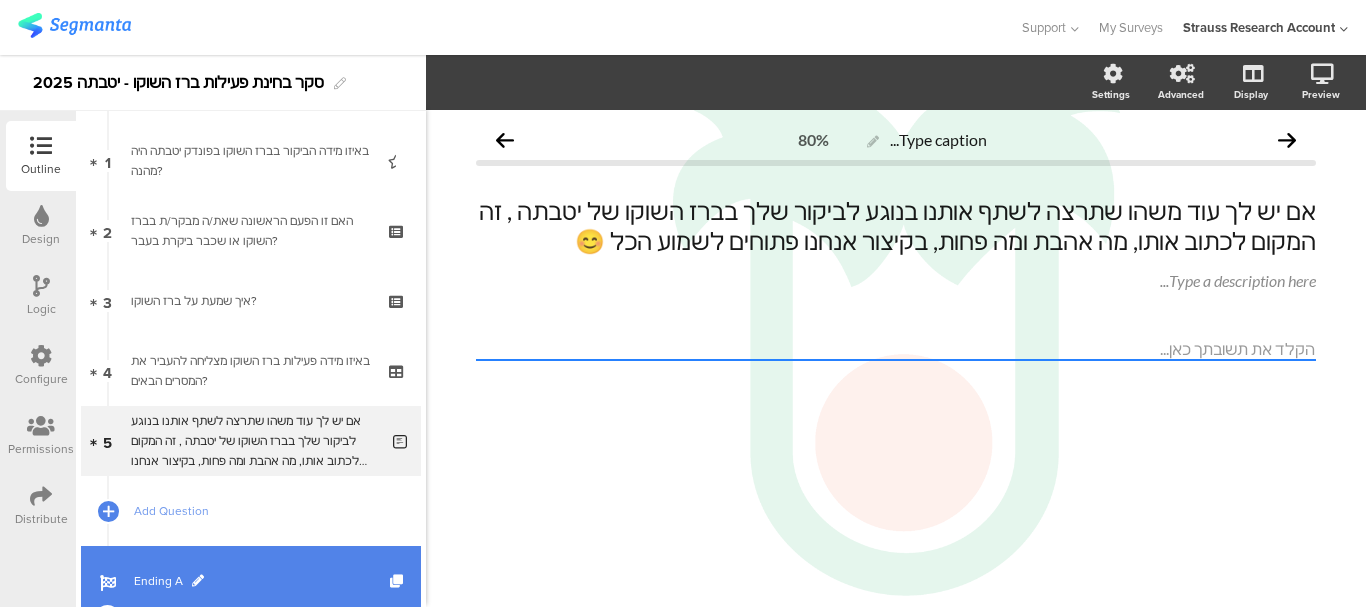 scroll, scrollTop: 119, scrollLeft: 0, axis: vertical 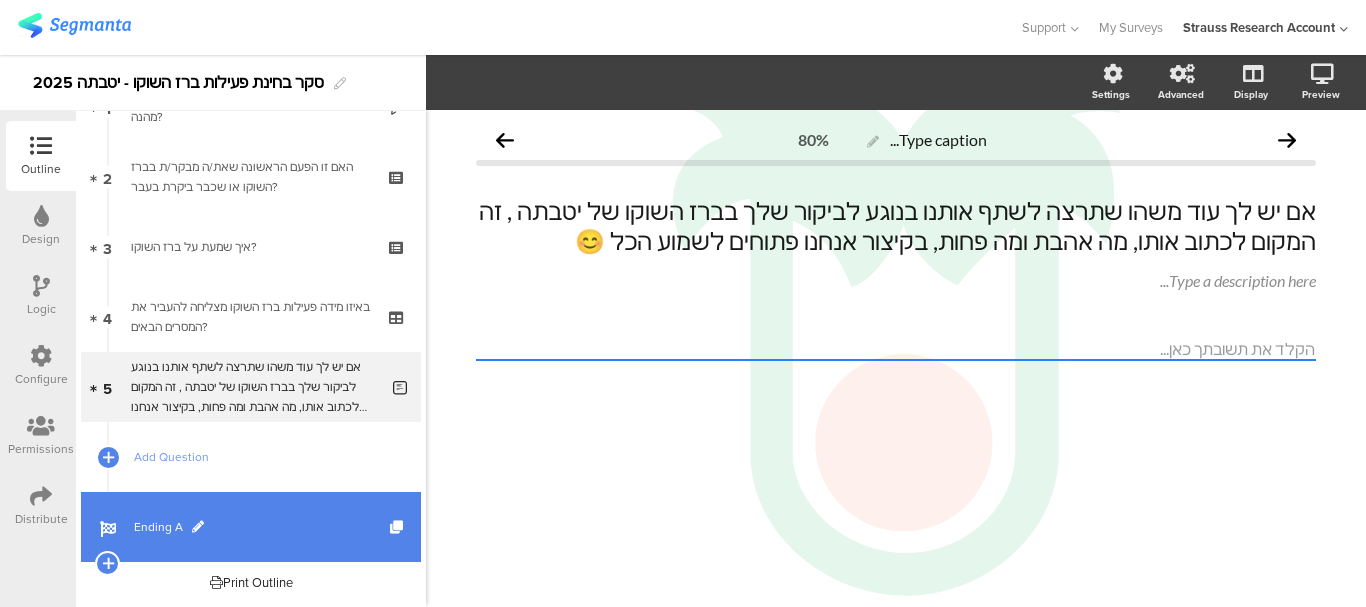 click on "Ending A" at bounding box center [262, 527] 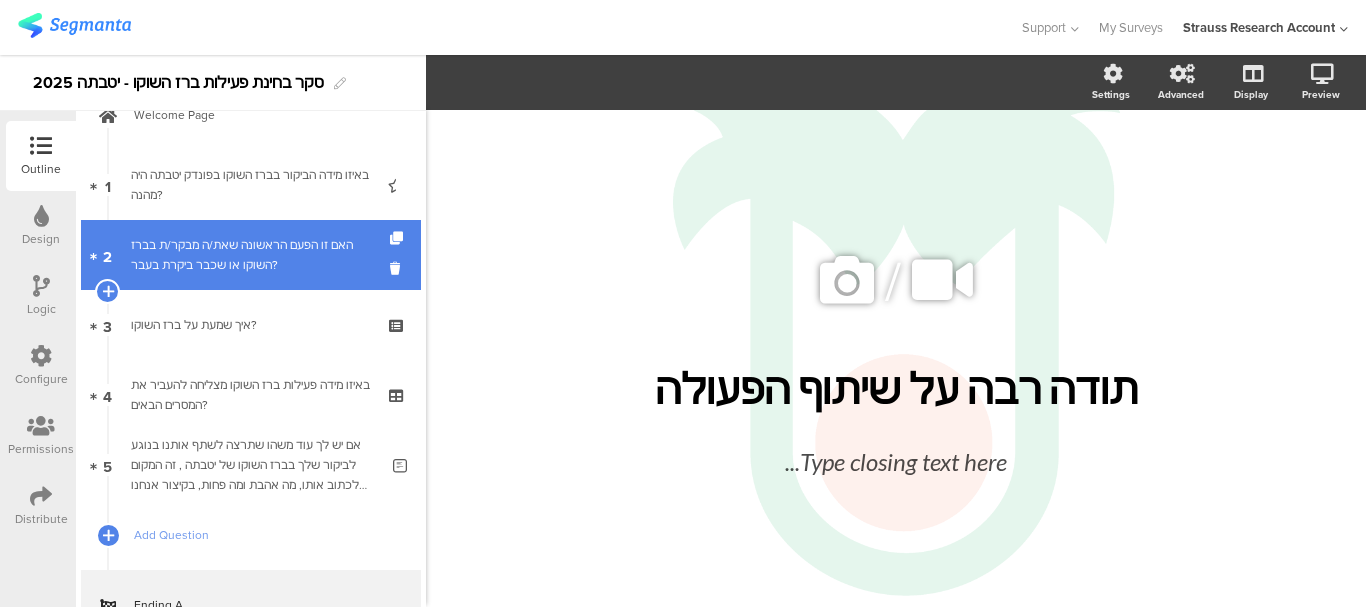 scroll, scrollTop: 0, scrollLeft: 0, axis: both 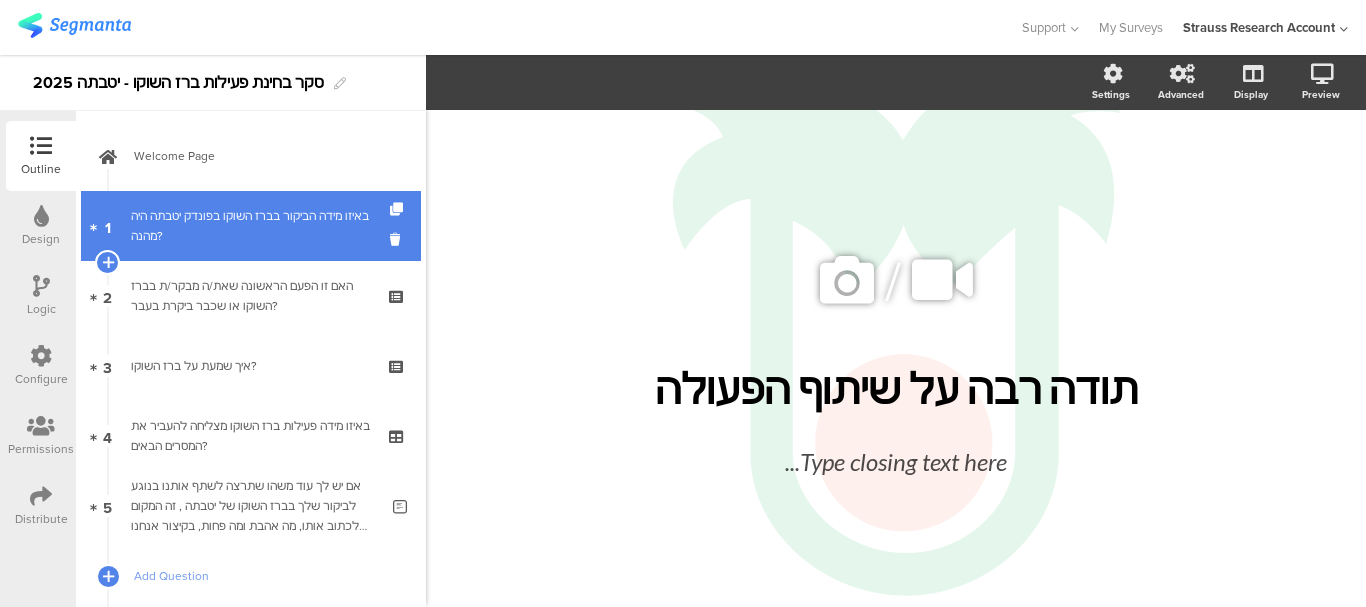 click on "באיזו מידה הביקור בברז השוקו בפונדק יטבתה היה מהנה?" at bounding box center [250, 226] 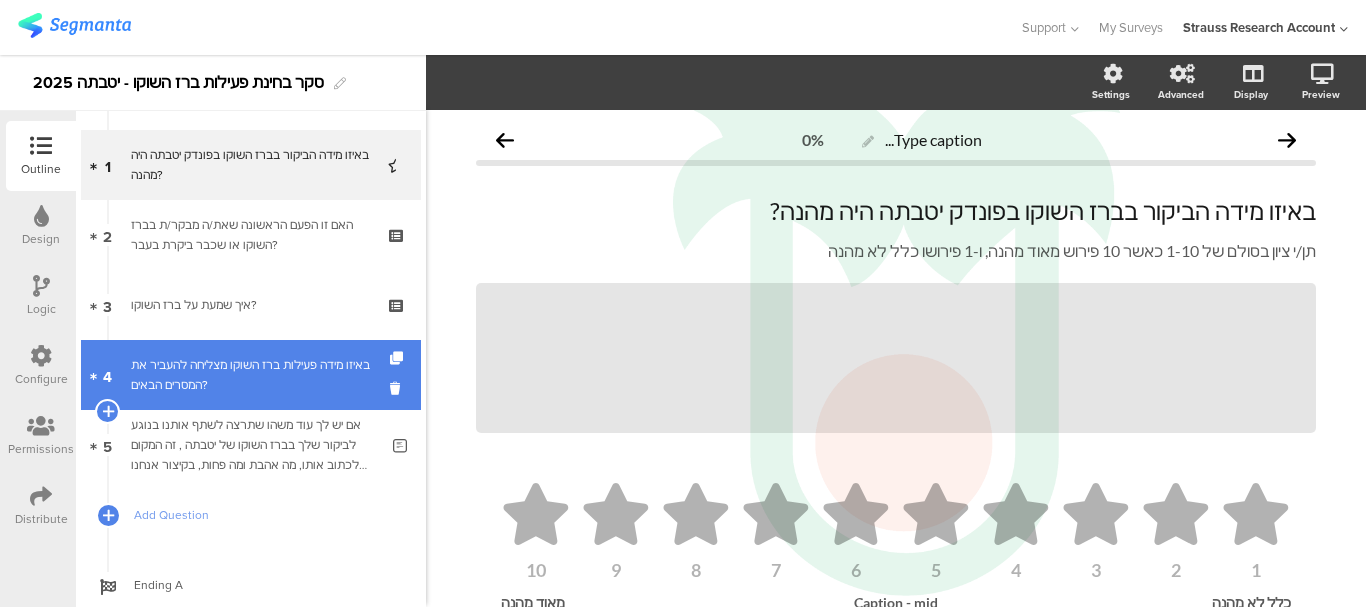 scroll, scrollTop: 119, scrollLeft: 0, axis: vertical 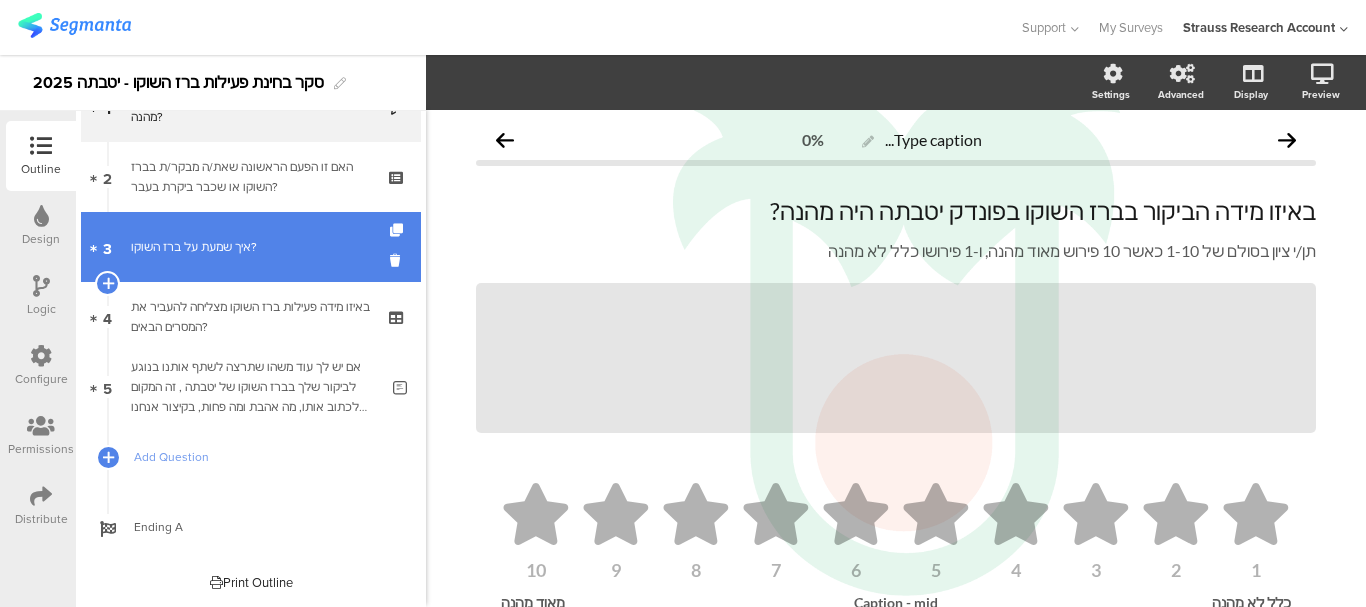 click on "3
איך שמעת על ברז השוקו?" at bounding box center [251, 247] 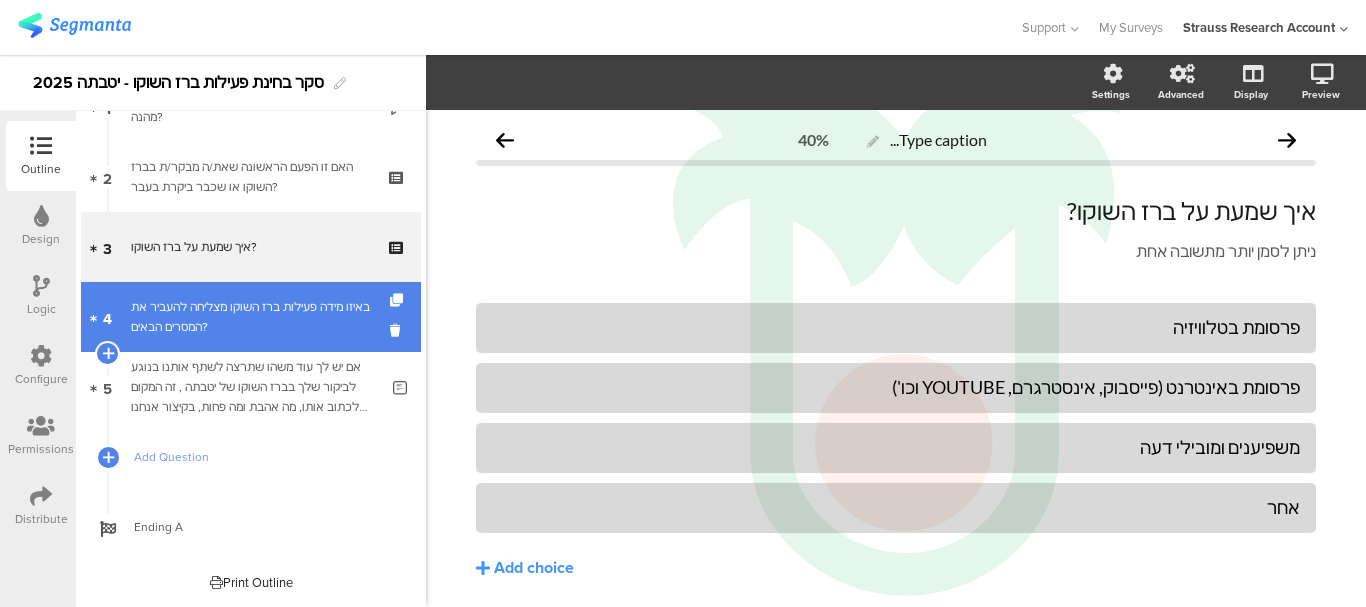 click on "באיזו מידה פעילות ברז השוקו מצליחה להעביר את המסרים הבאים?" at bounding box center [250, 317] 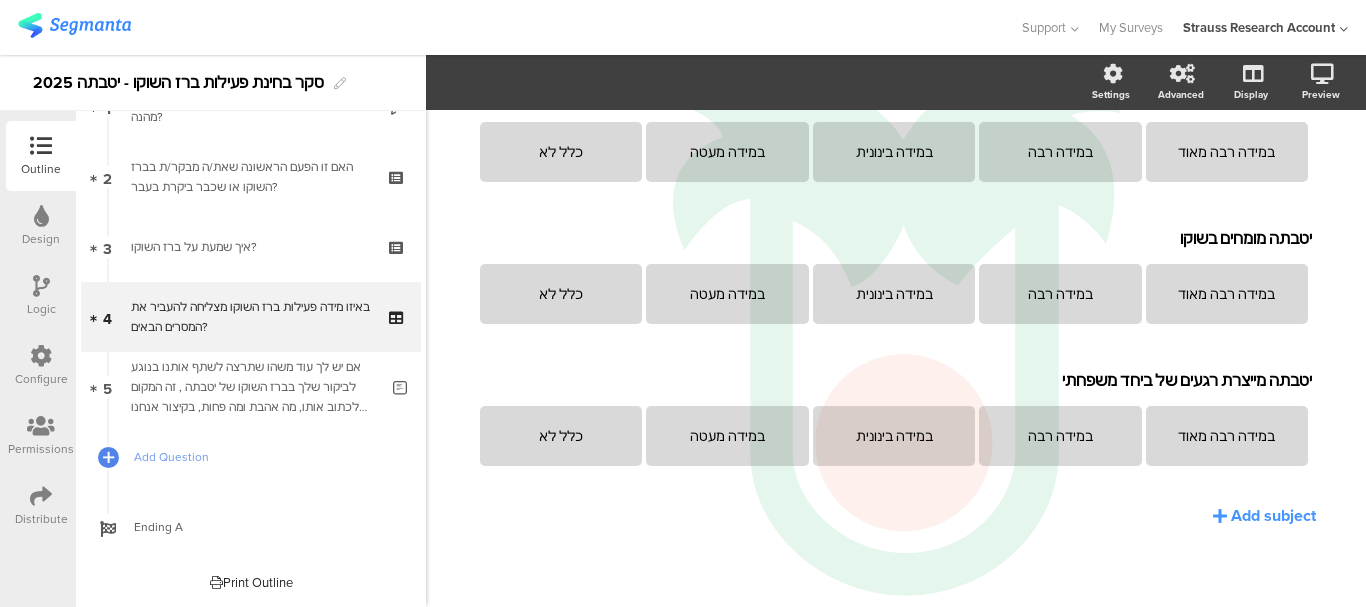 scroll, scrollTop: 0, scrollLeft: 0, axis: both 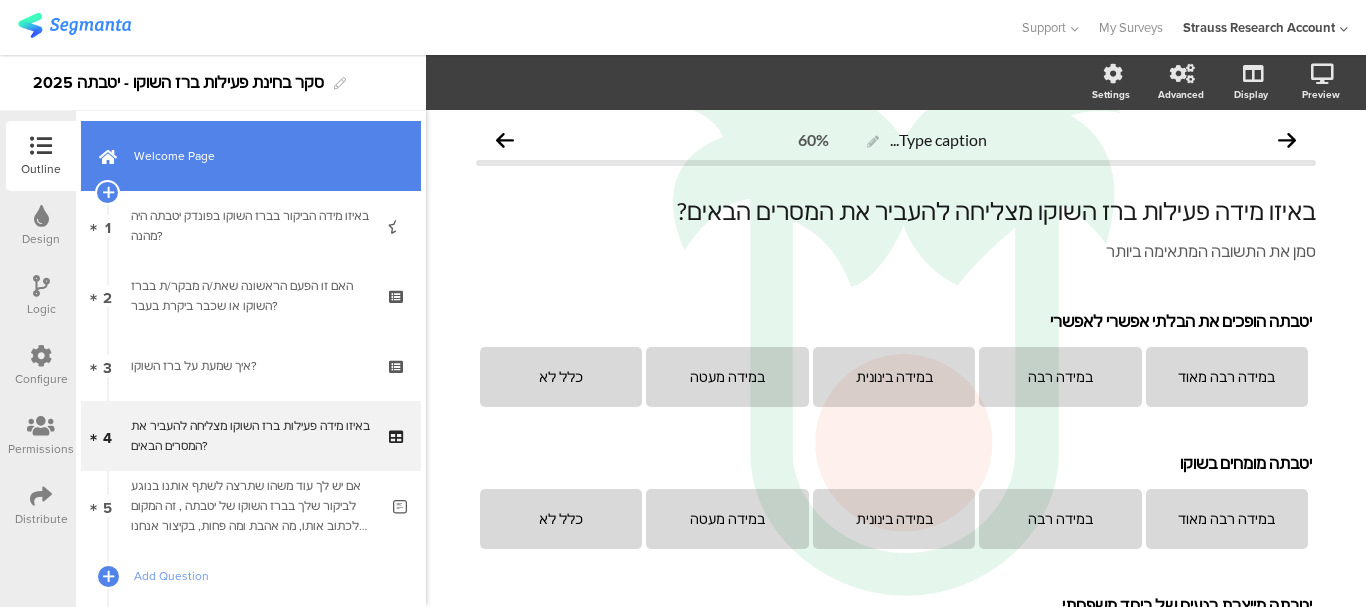 click on "Welcome Page" at bounding box center (262, 156) 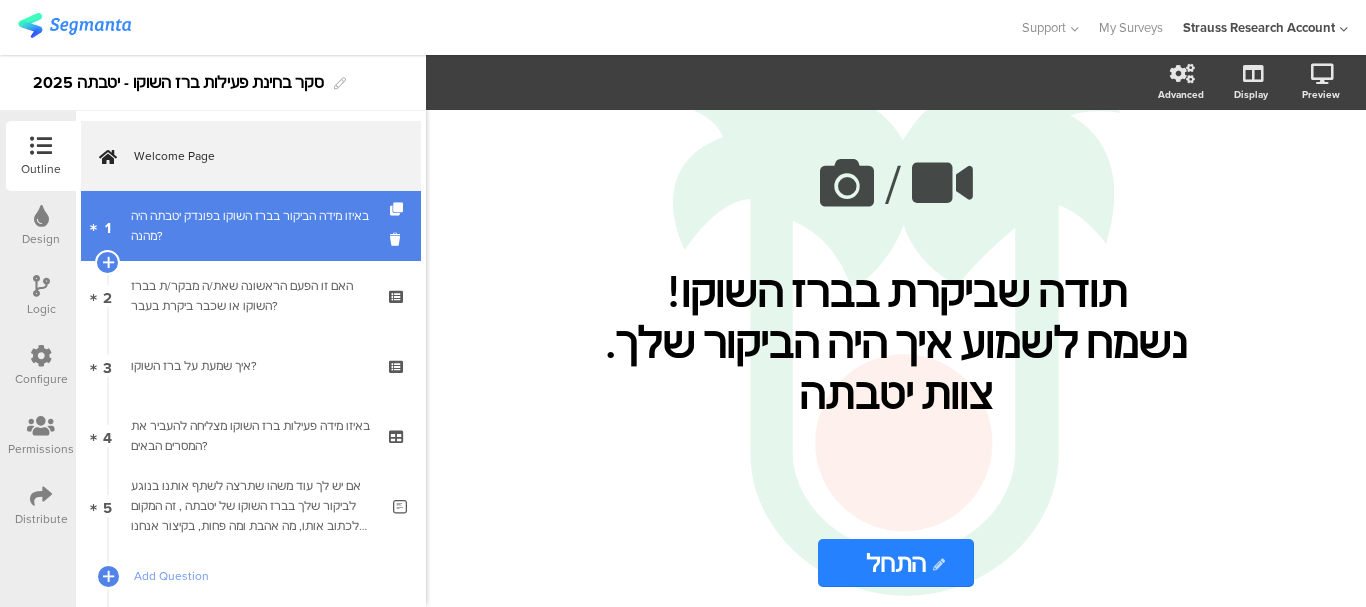click on "באיזו מידה הביקור בברז השוקו בפונדק יטבתה היה מהנה?" at bounding box center [250, 226] 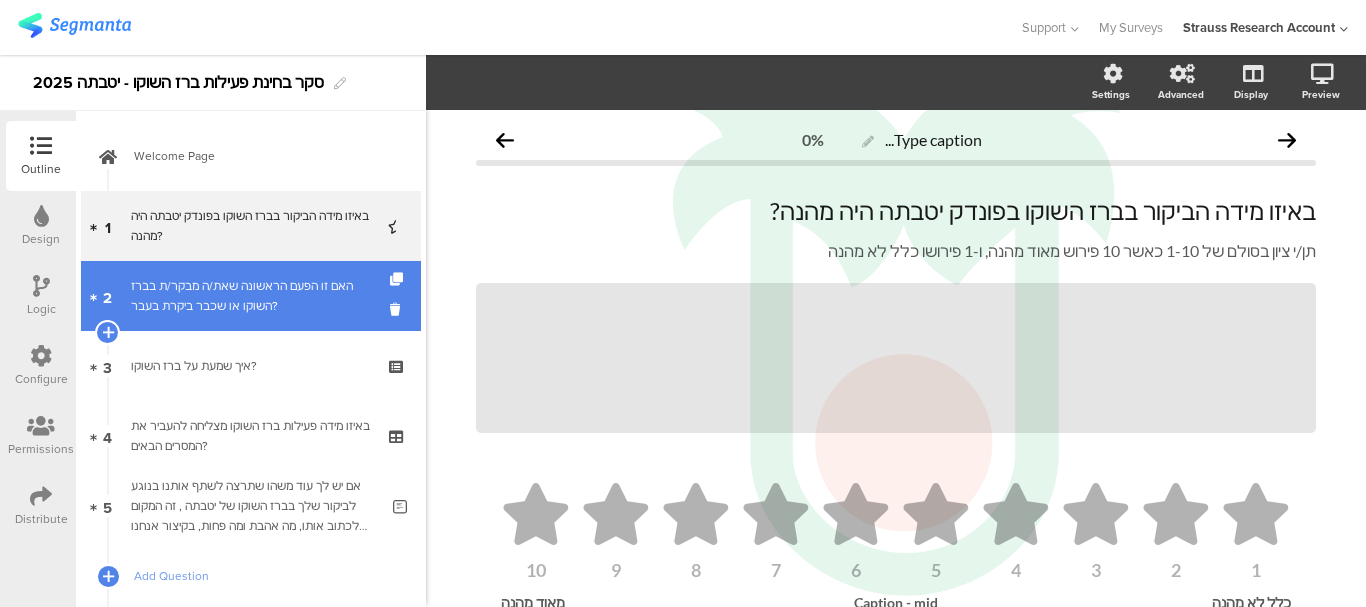 click on "האם זו הפעם הראשונה שאת/ה מבקר/ת בברז השוקו או שכבר ביקרת בעבר?" at bounding box center [250, 296] 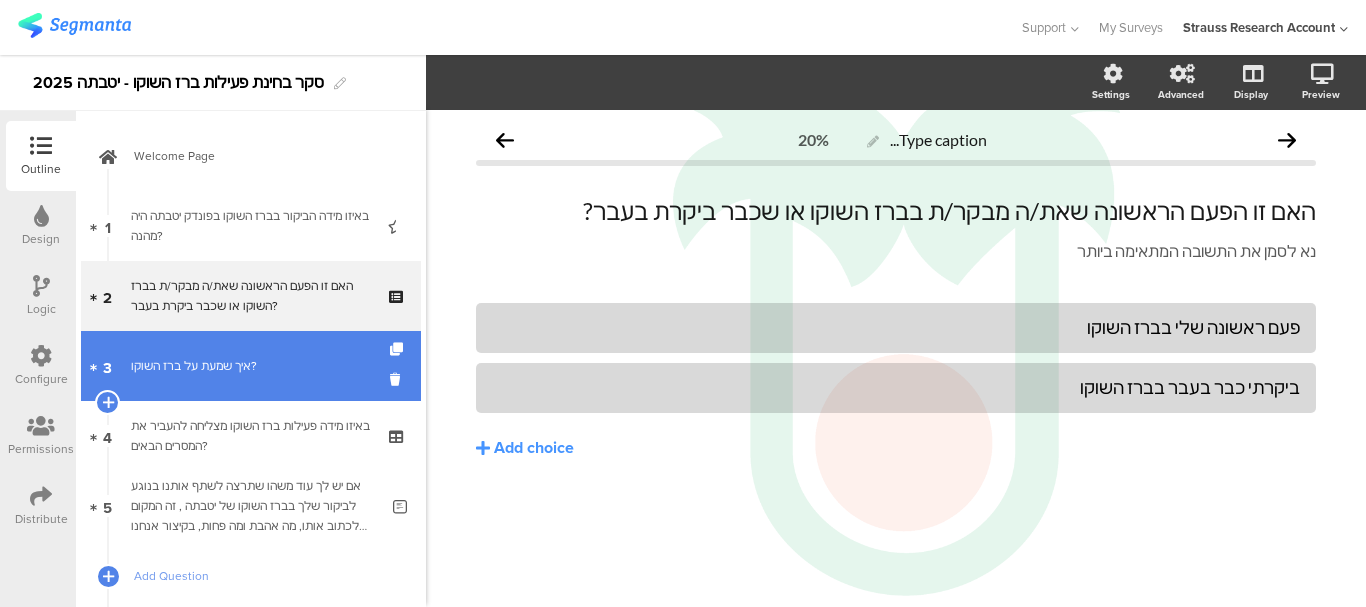 click on "איך שמעת על ברז השוקו?" at bounding box center (250, 366) 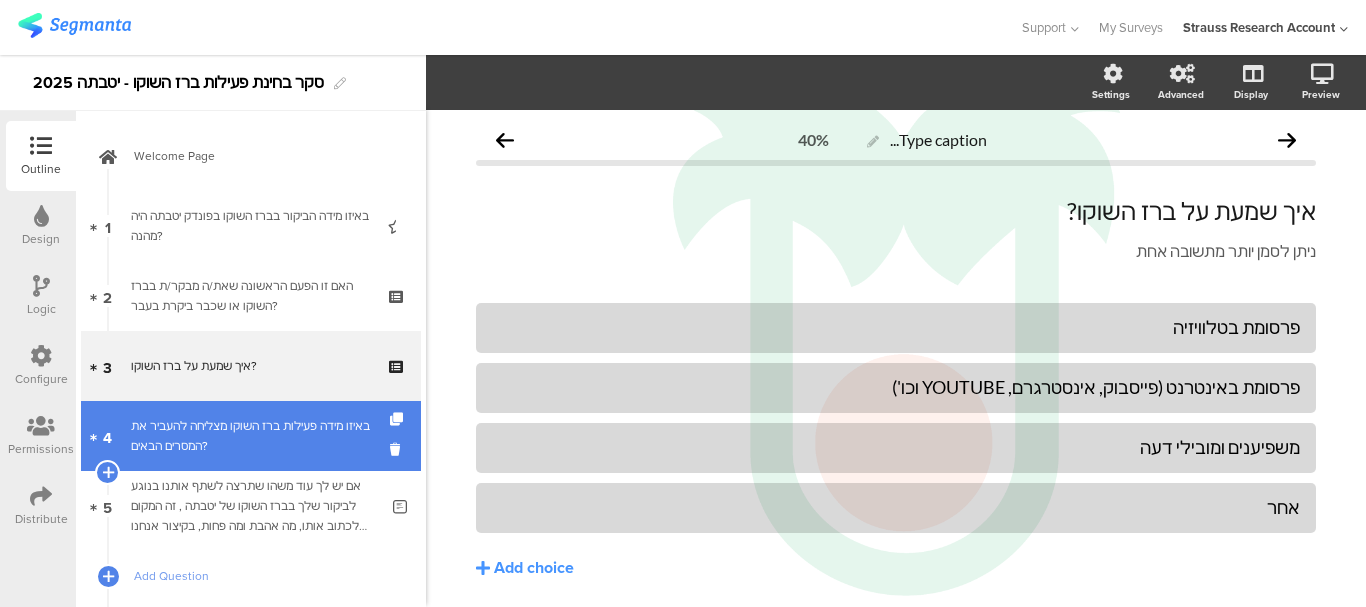 click on "באיזו מידה פעילות ברז השוקו מצליחה להעביר את המסרים הבאים?" at bounding box center [250, 436] 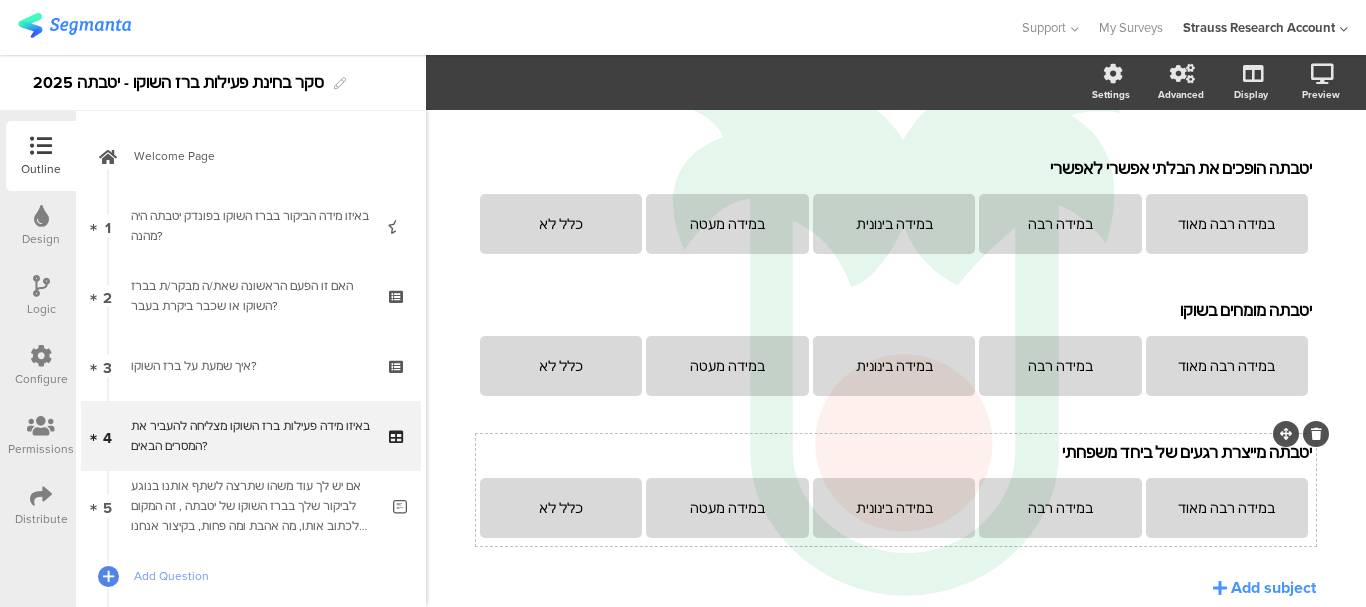 scroll, scrollTop: 225, scrollLeft: 0, axis: vertical 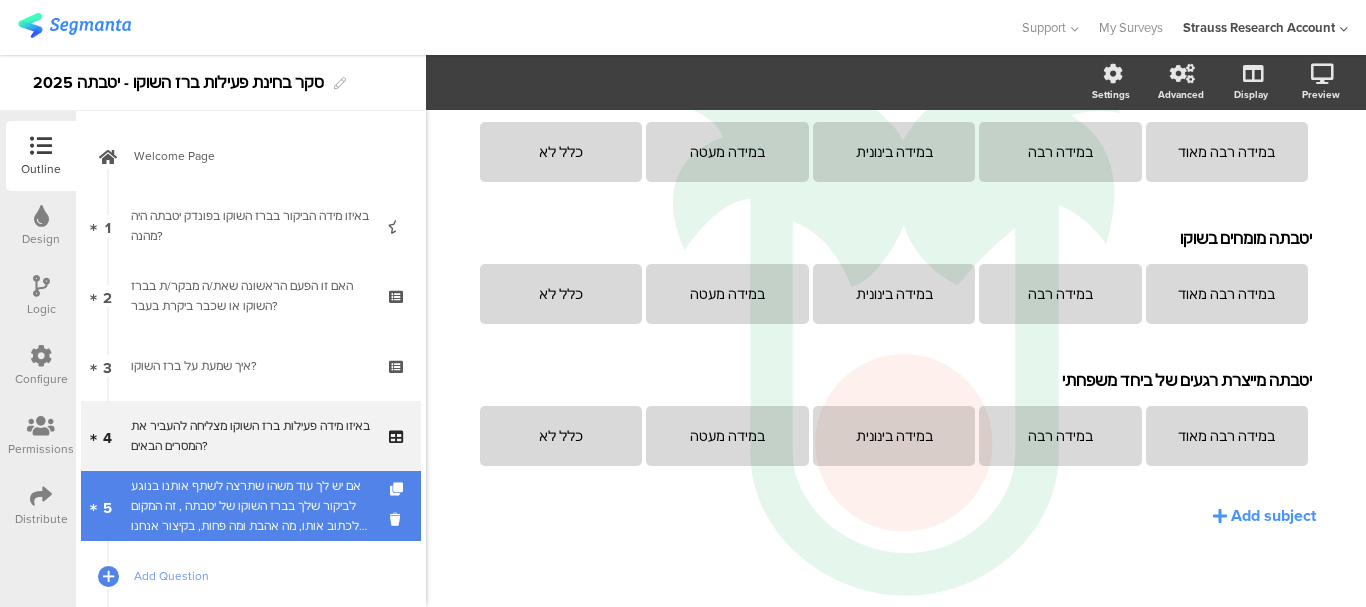 click on "אם יש לך עוד משהו שתרצה לשתף אותנו בנוגע לביקור שלך בברז השוקו של יטבתה , זה המקום לכתוב אותו, מה אהבת ומה פחות, בקיצור אנחנו פתוחים לשמוע הכל 😊" at bounding box center [254, 506] 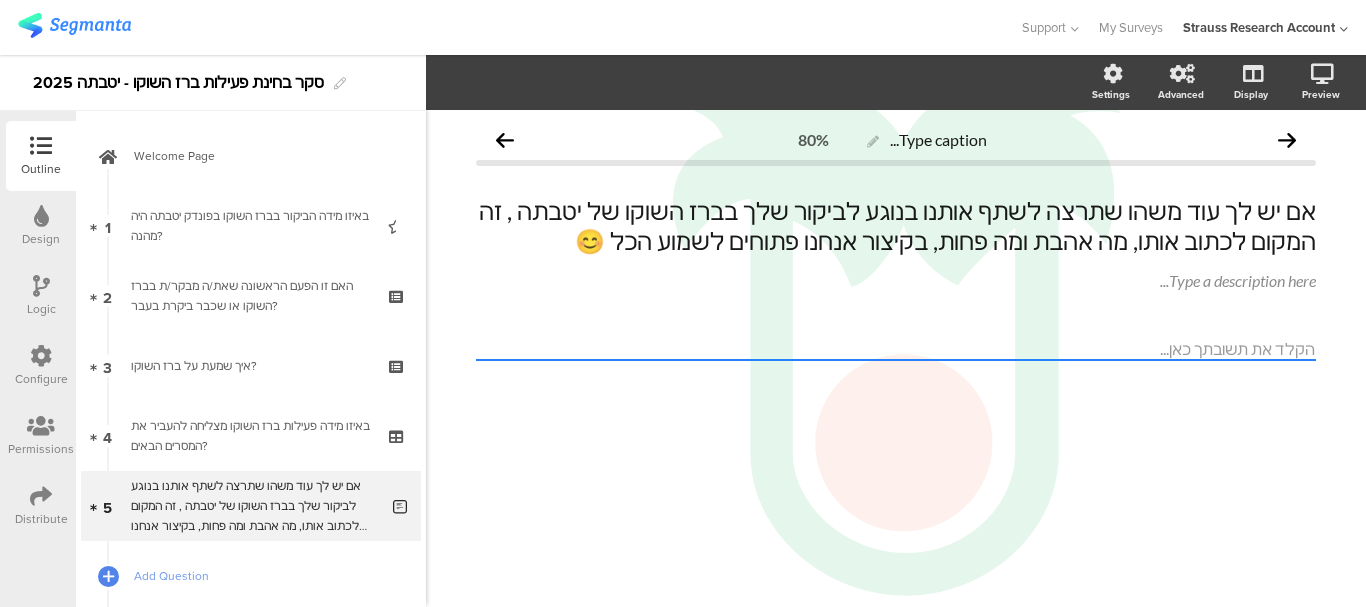 click on "Distribute" at bounding box center (41, 519) 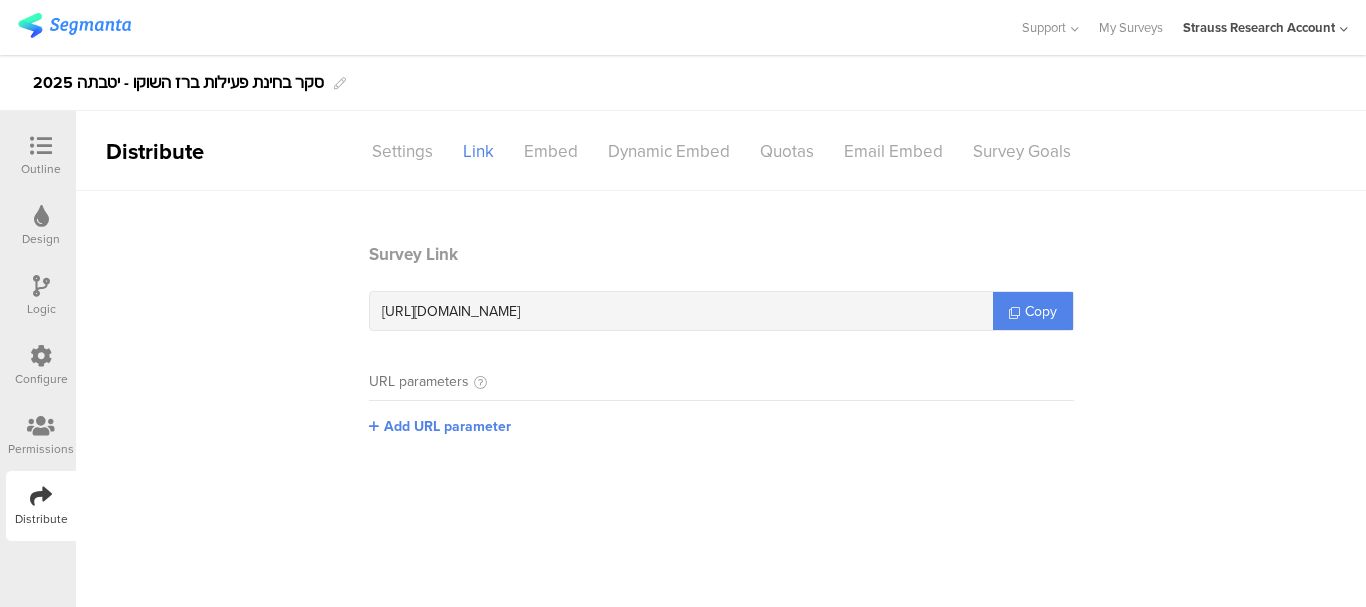 click at bounding box center (41, 426) 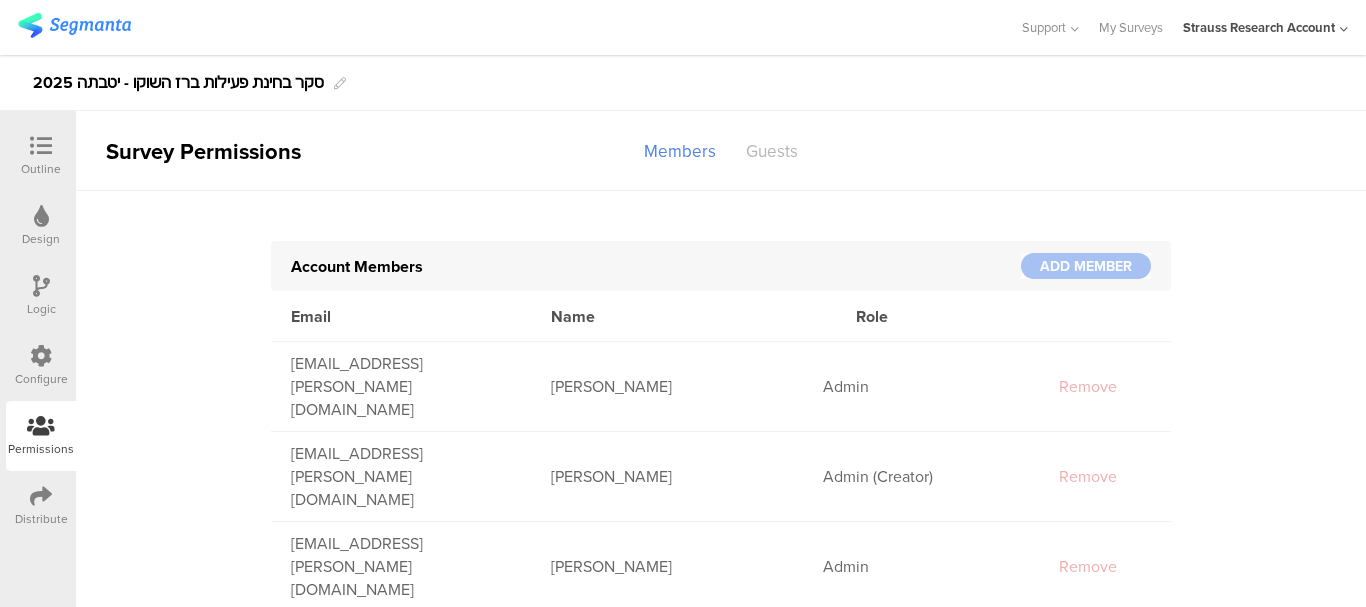 click on "Guests" at bounding box center (772, 151) 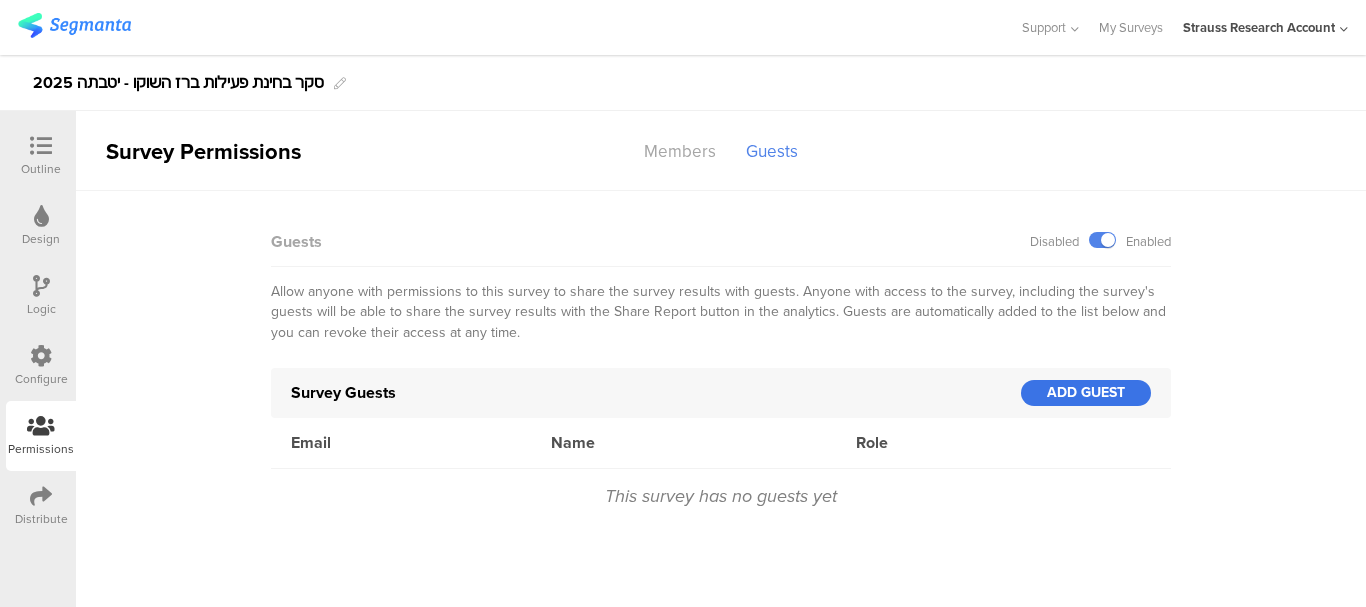 click on "ADD GUEST" 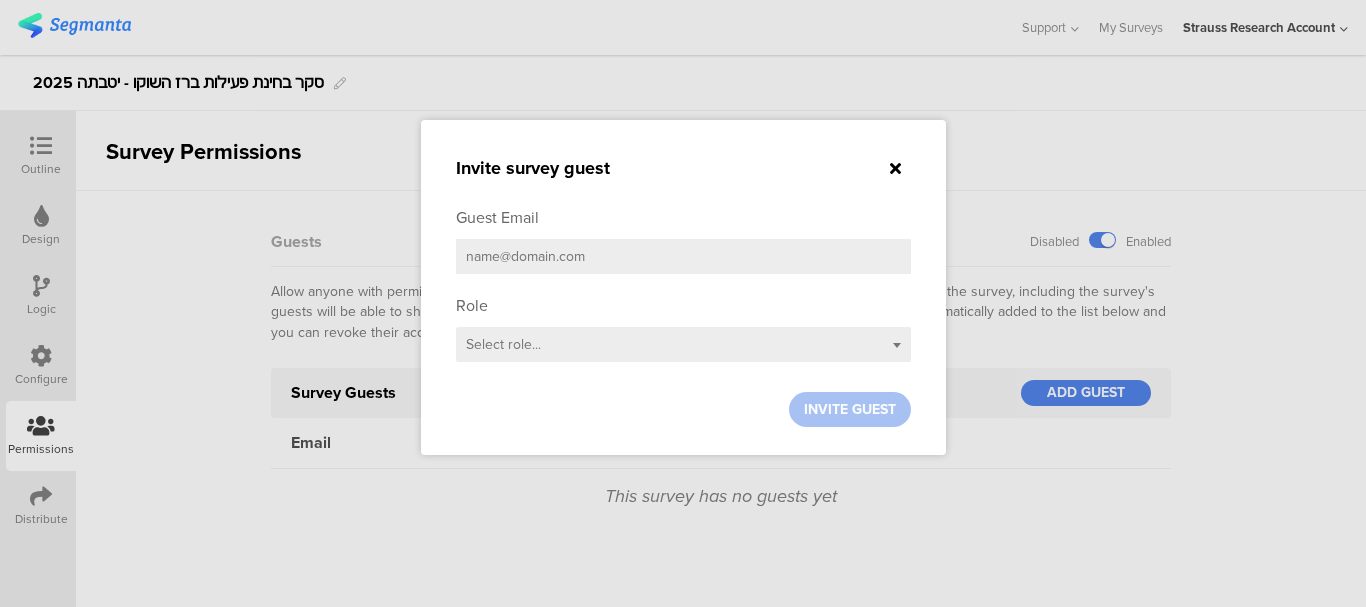 click at bounding box center [683, 256] 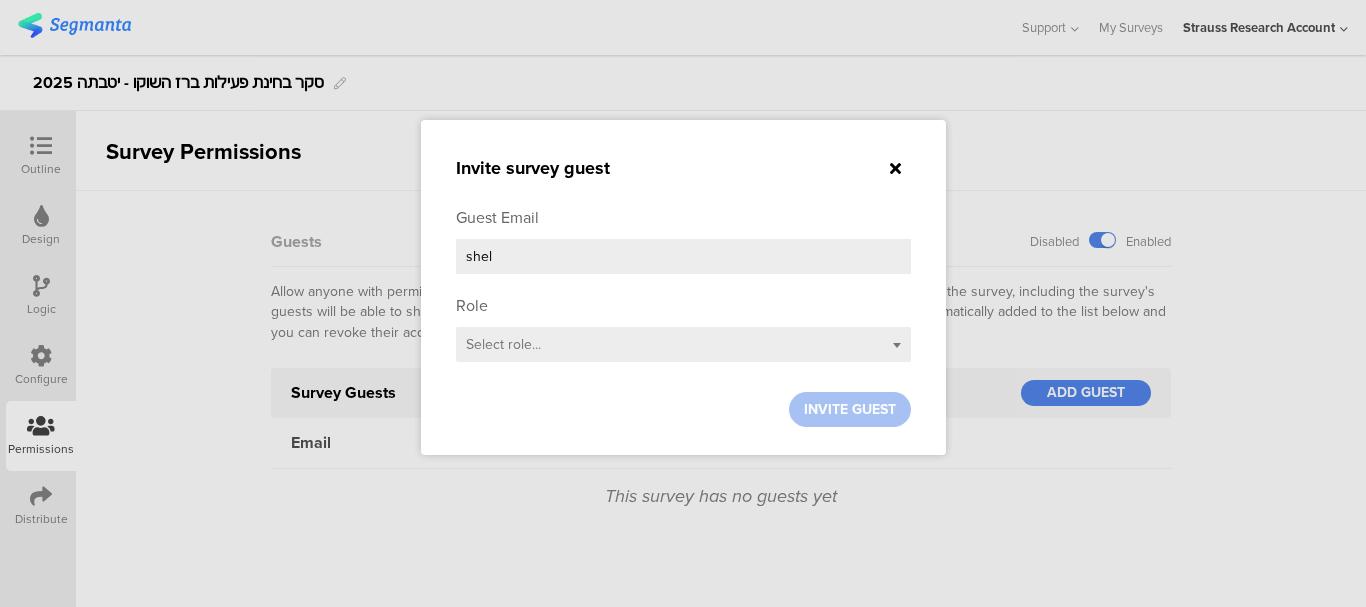 click on "SHEL" at bounding box center [683, 256] 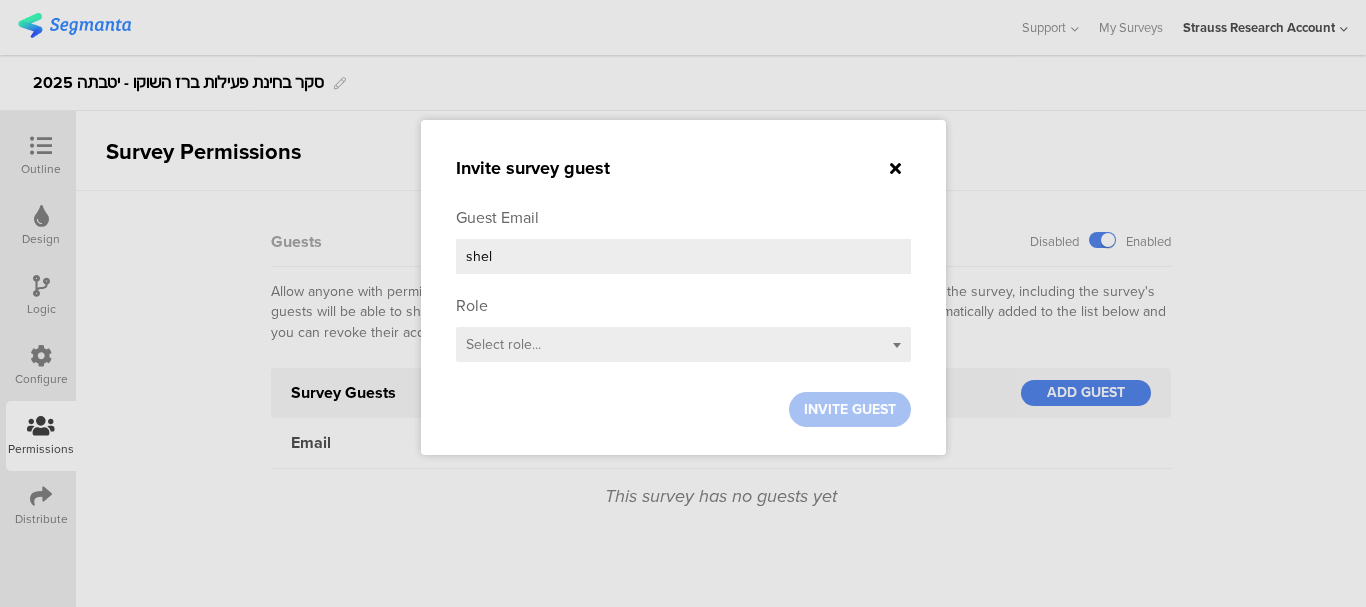 paste on "[PERSON_NAME][EMAIL_ADDRESS][PERSON_NAME][PERSON_NAME][DOMAIN_NAME]" 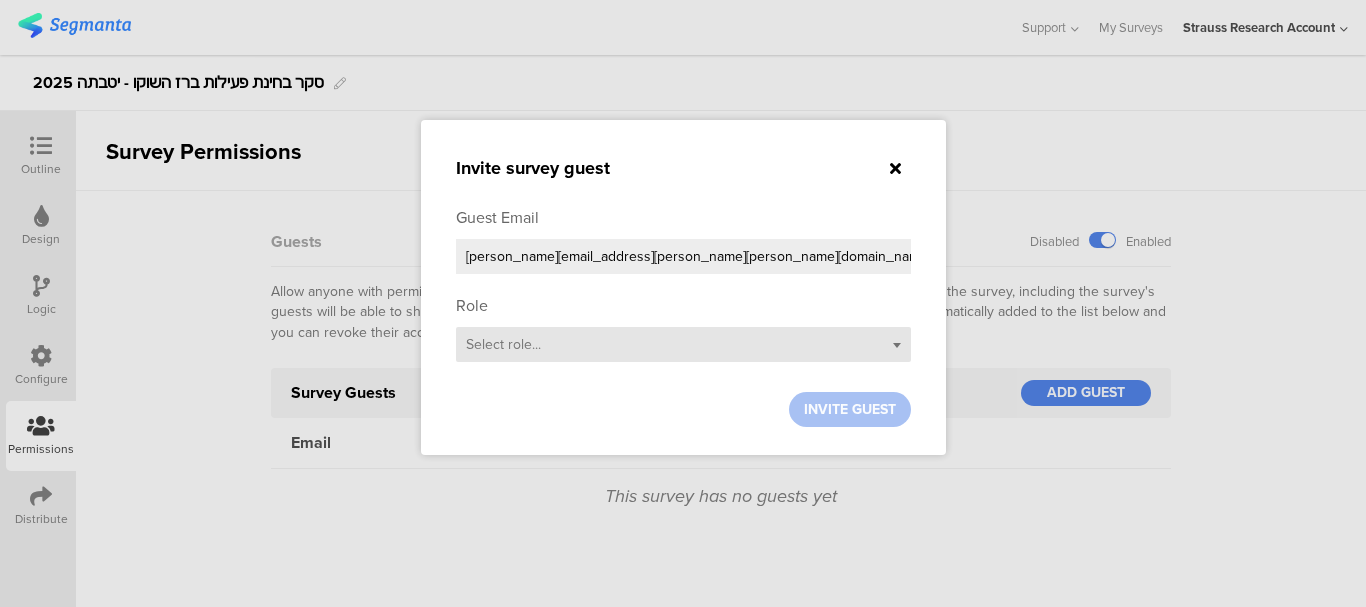 type on "[PERSON_NAME][EMAIL_ADDRESS][PERSON_NAME][PERSON_NAME][DOMAIN_NAME]" 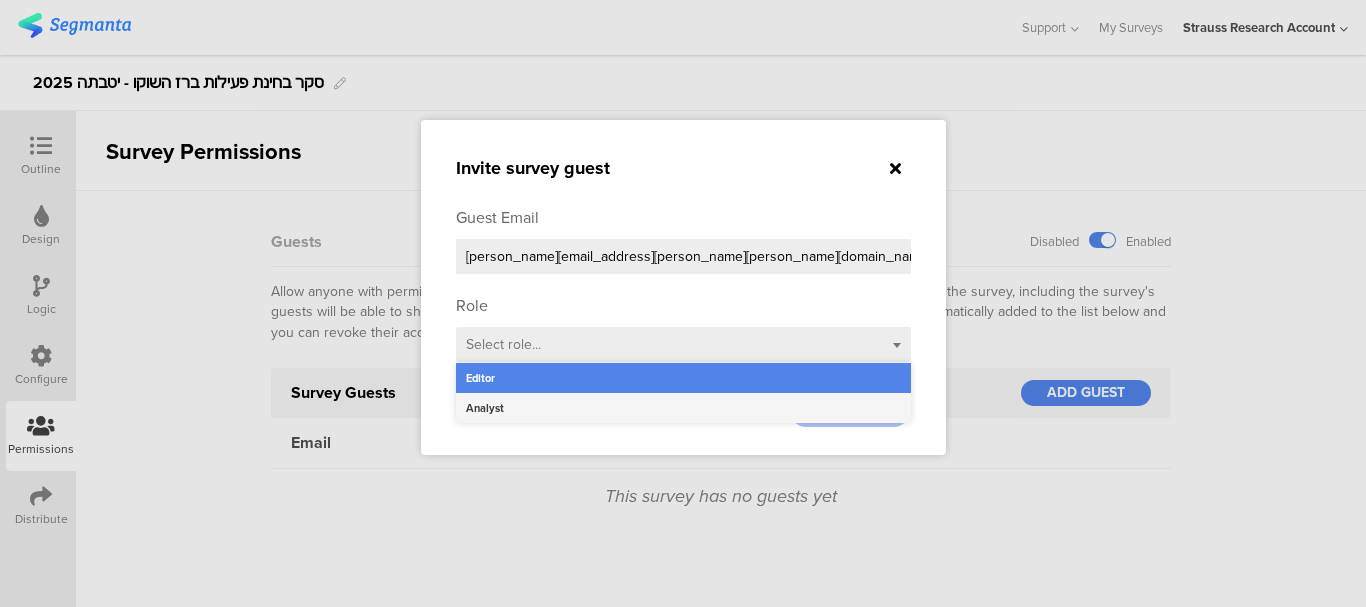 click on "Analyst" at bounding box center [683, 408] 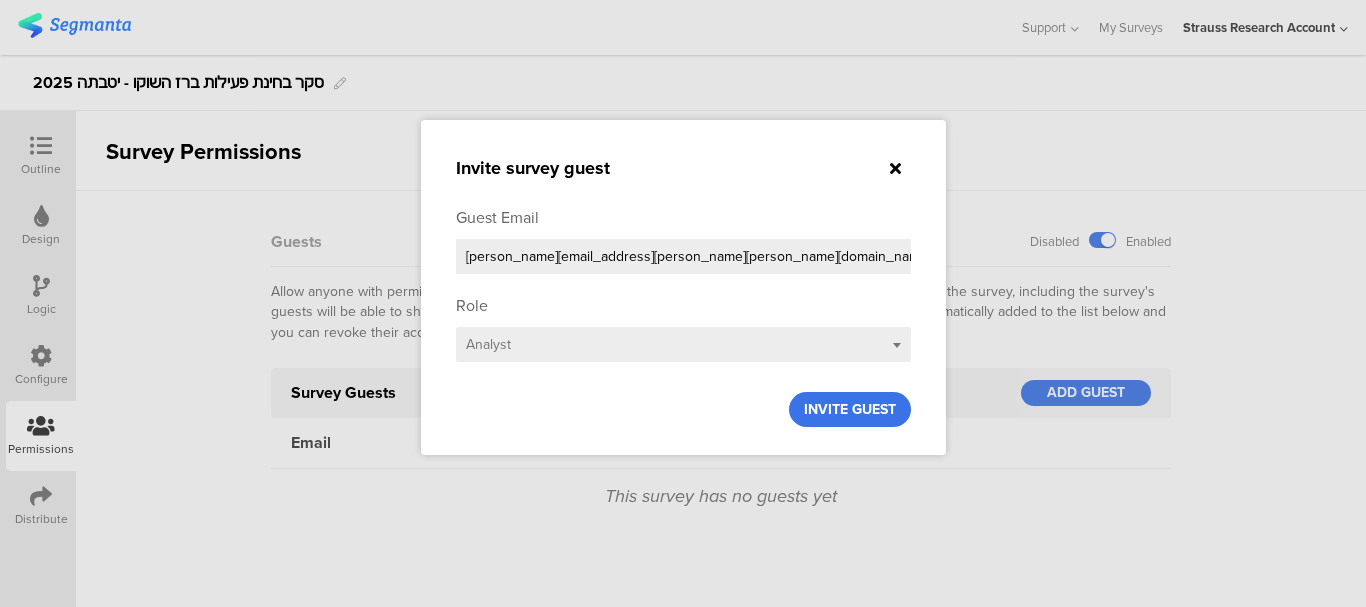 click on "INVITE GUEST" at bounding box center (850, 409) 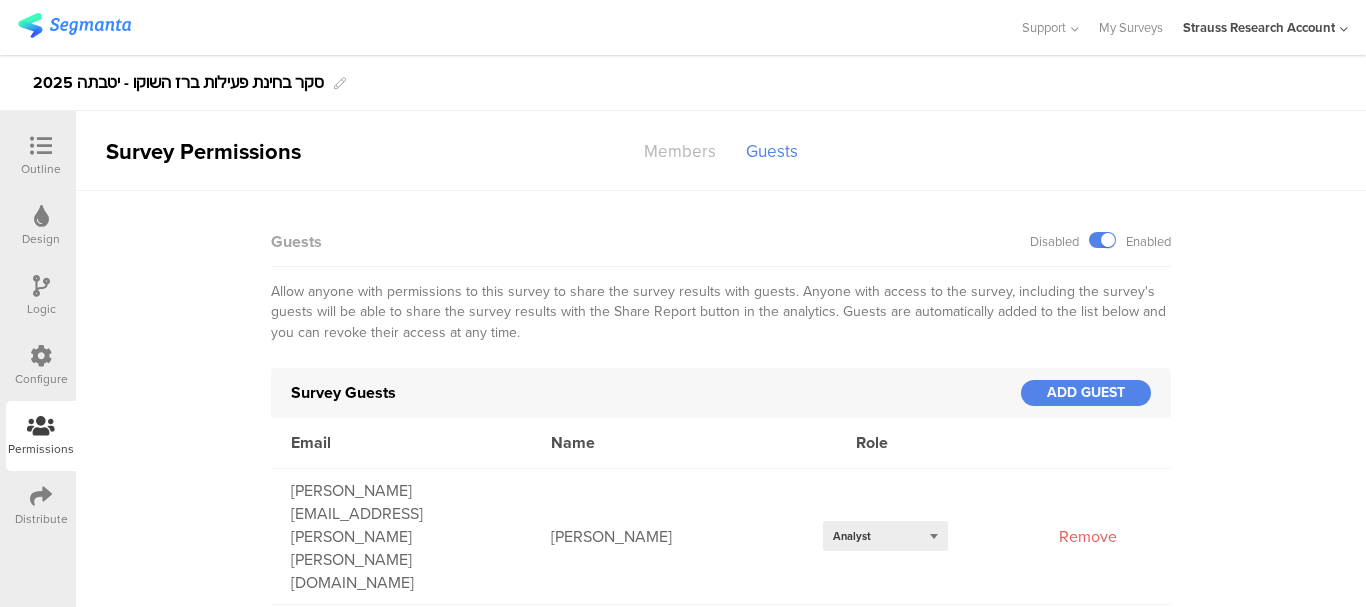click on "Members" at bounding box center [680, 151] 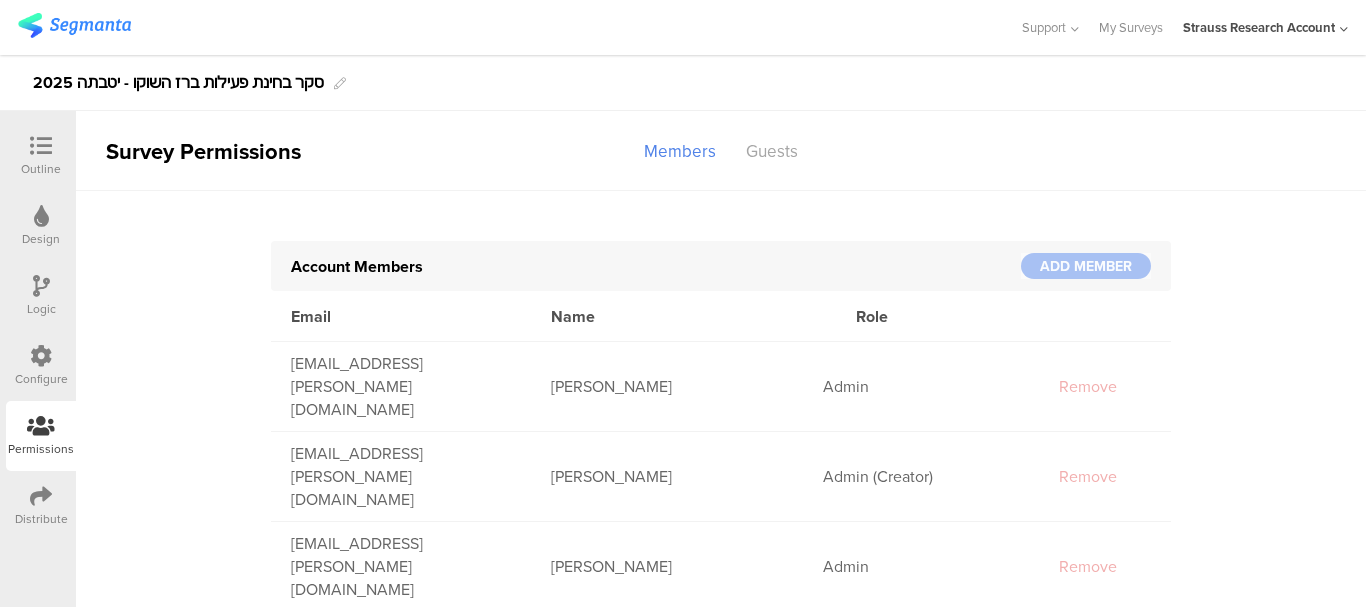 click on "Outline" at bounding box center (41, 169) 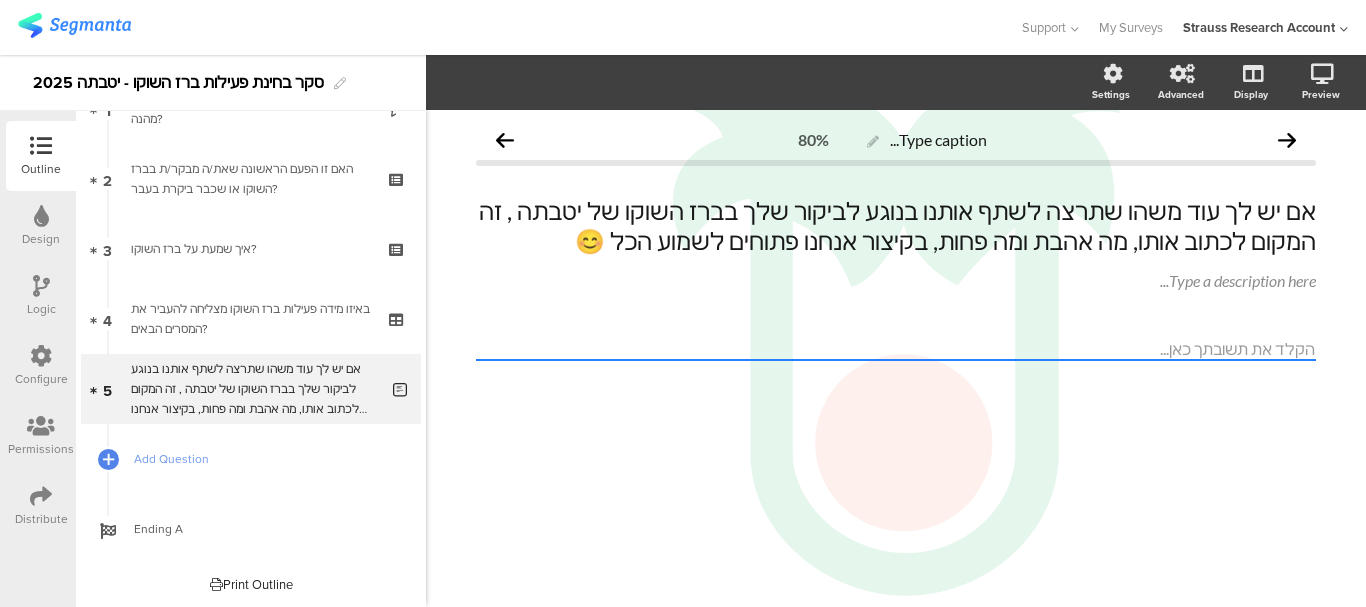 scroll, scrollTop: 119, scrollLeft: 0, axis: vertical 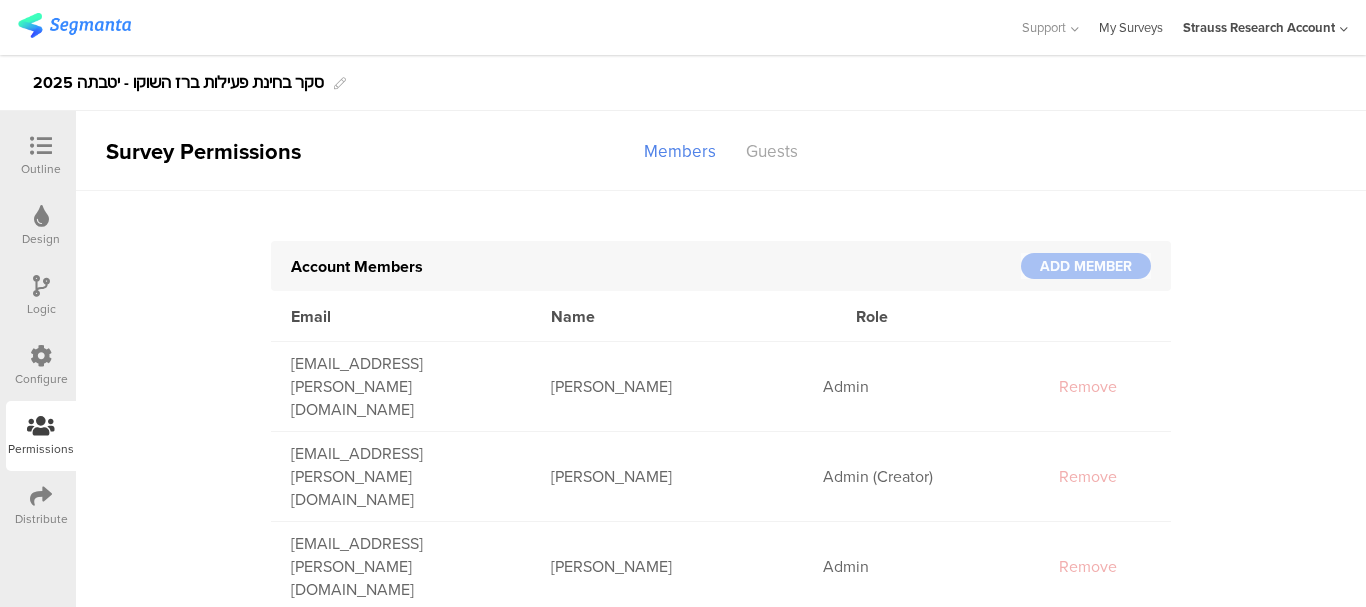 click on "My Surveys" at bounding box center [1131, 27] 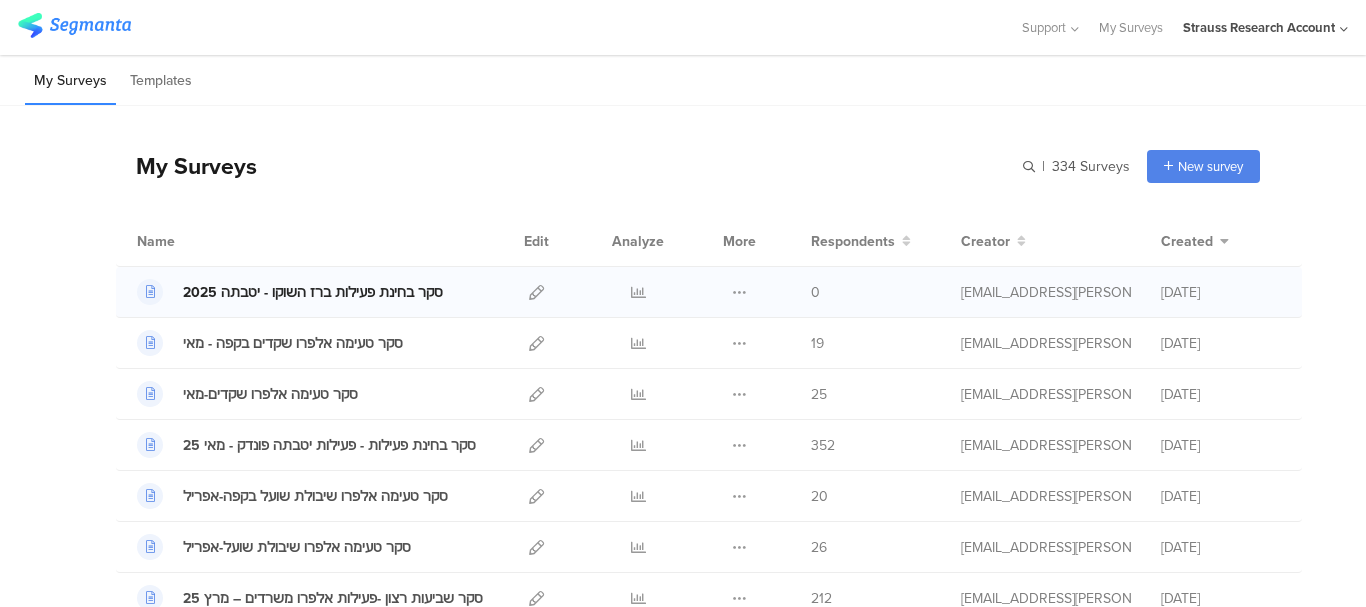 click on "2025 סקר בחינת פעילות ברז השוקו - יטבתה" at bounding box center (313, 292) 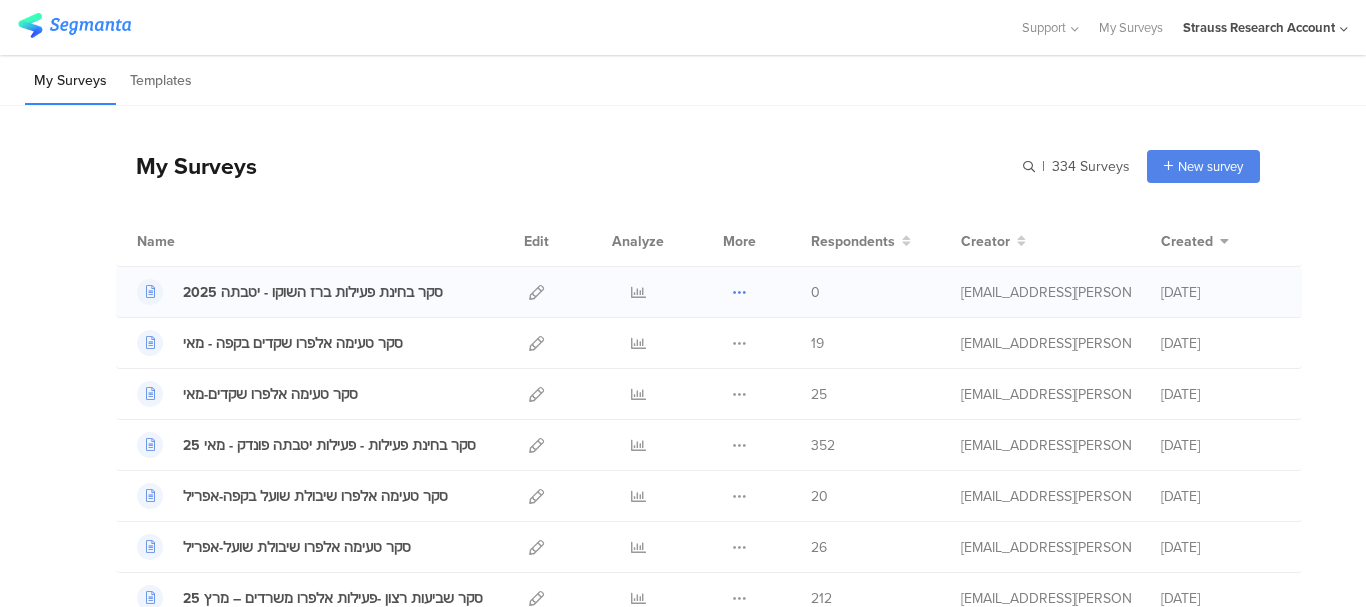 click at bounding box center (739, 292) 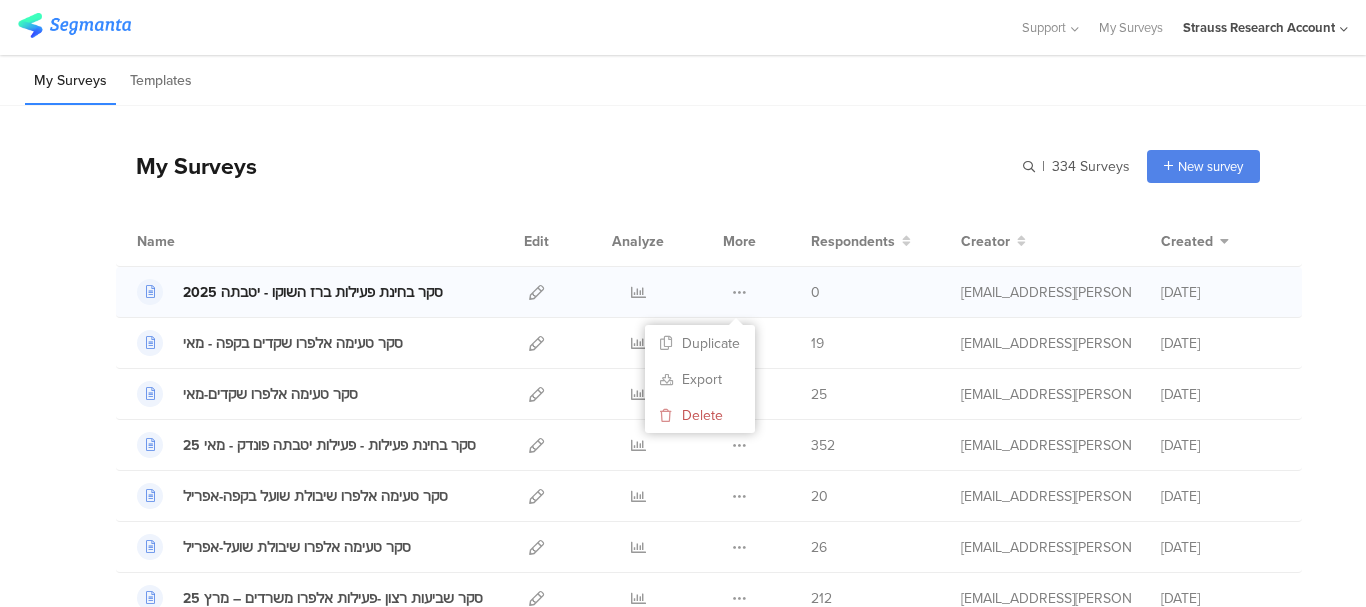 click on "2025 סקר בחינת פעילות ברז השוקו - יטבתה" at bounding box center (313, 292) 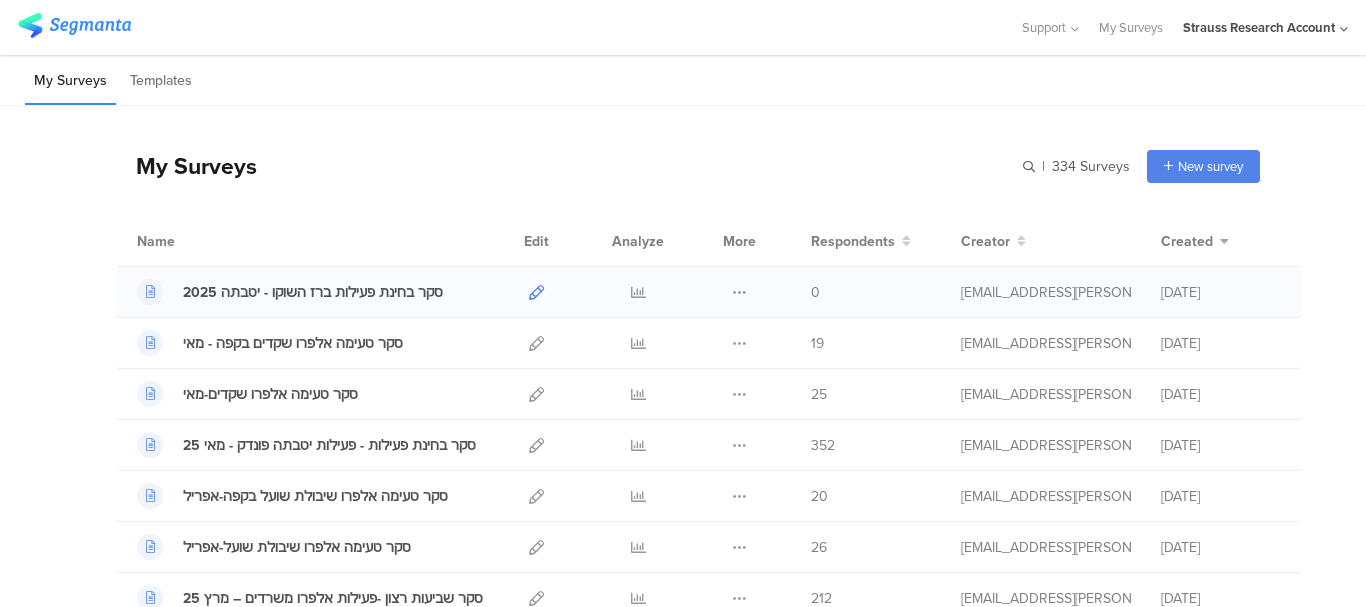 click at bounding box center [536, 292] 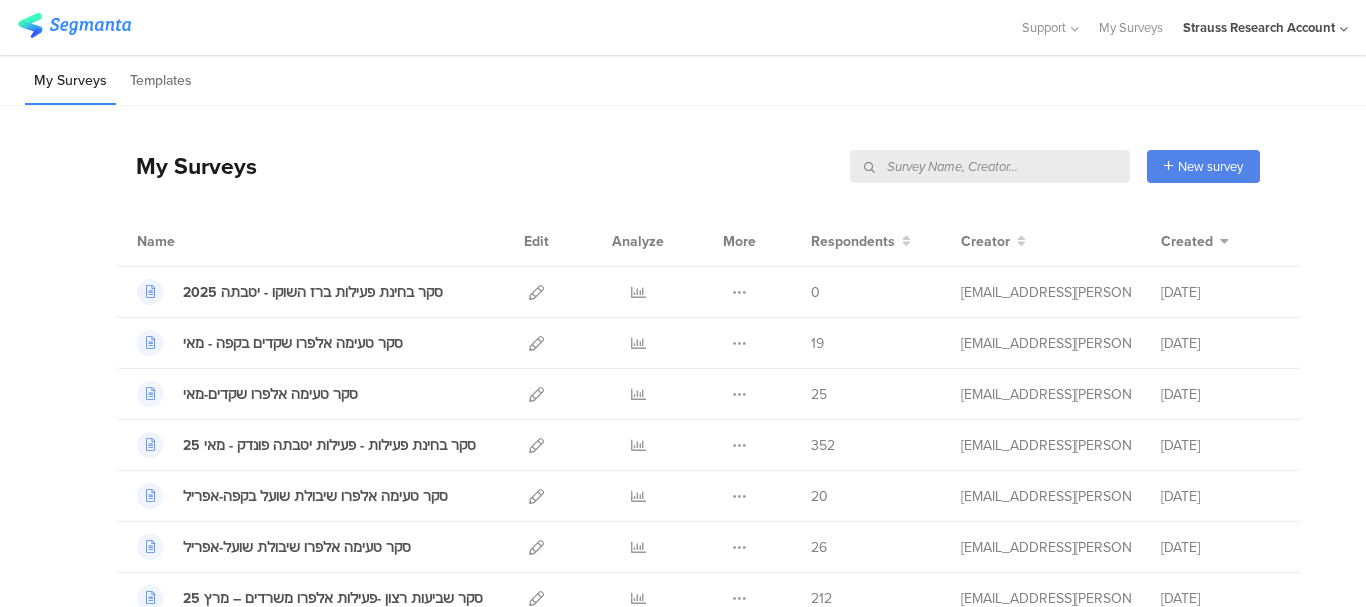 click at bounding box center [990, 166] 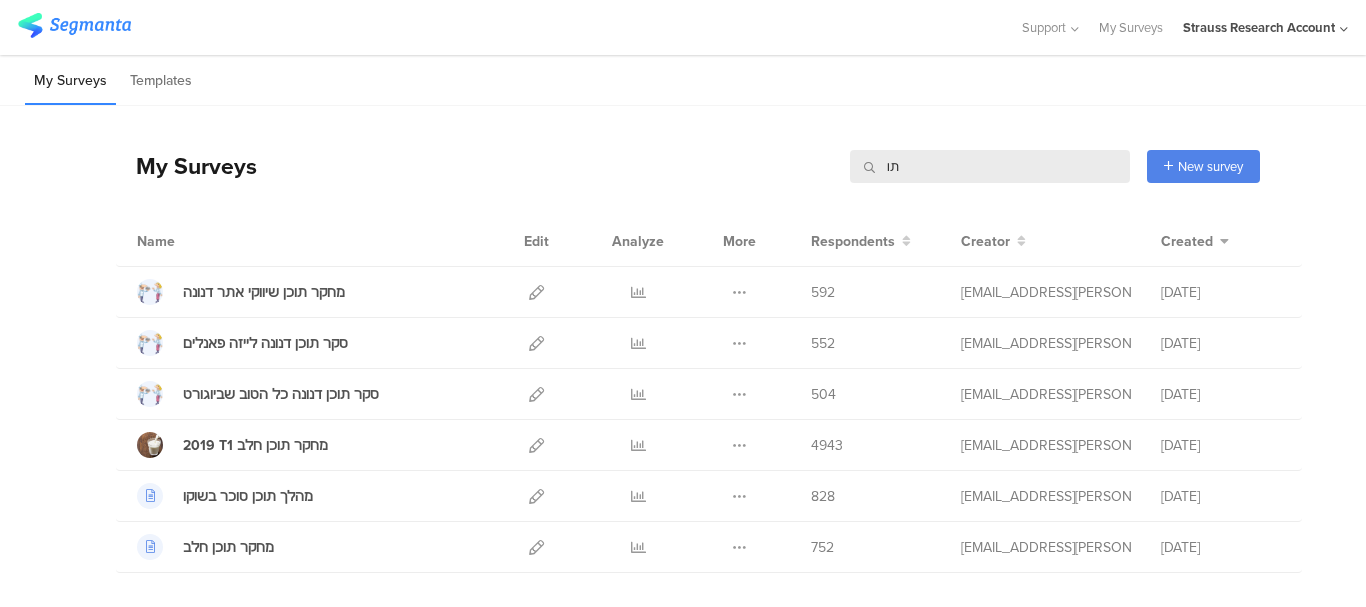type on "ת" 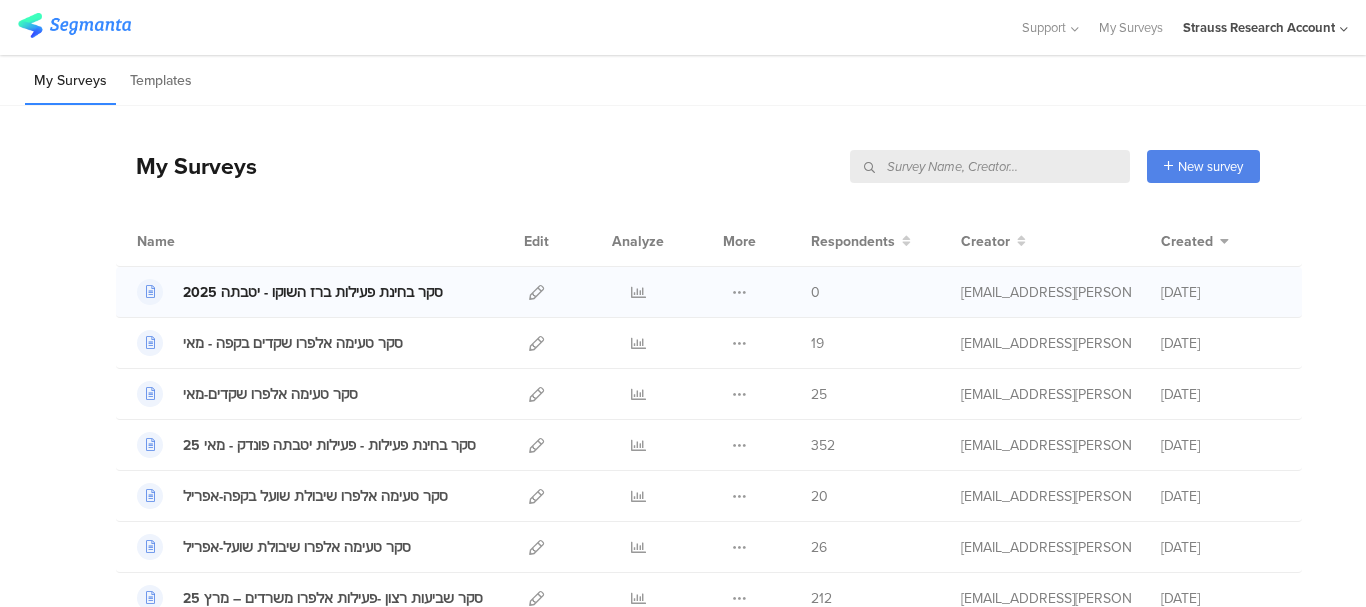 click at bounding box center [150, 292] 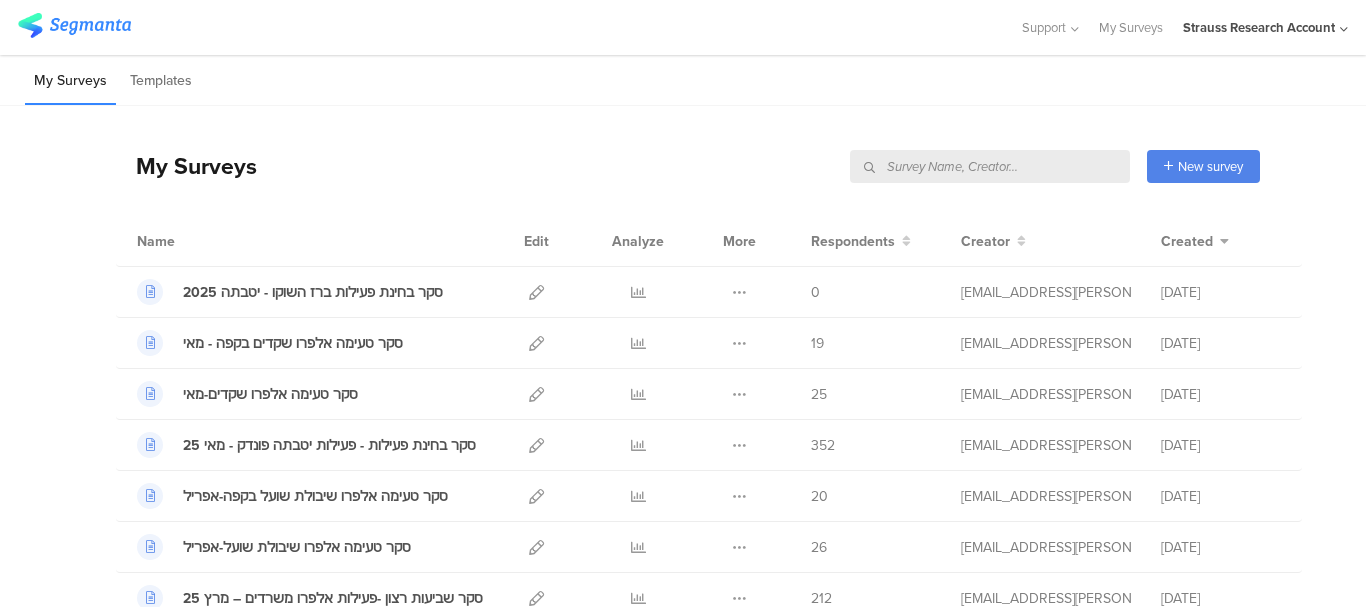 click at bounding box center (990, 166) 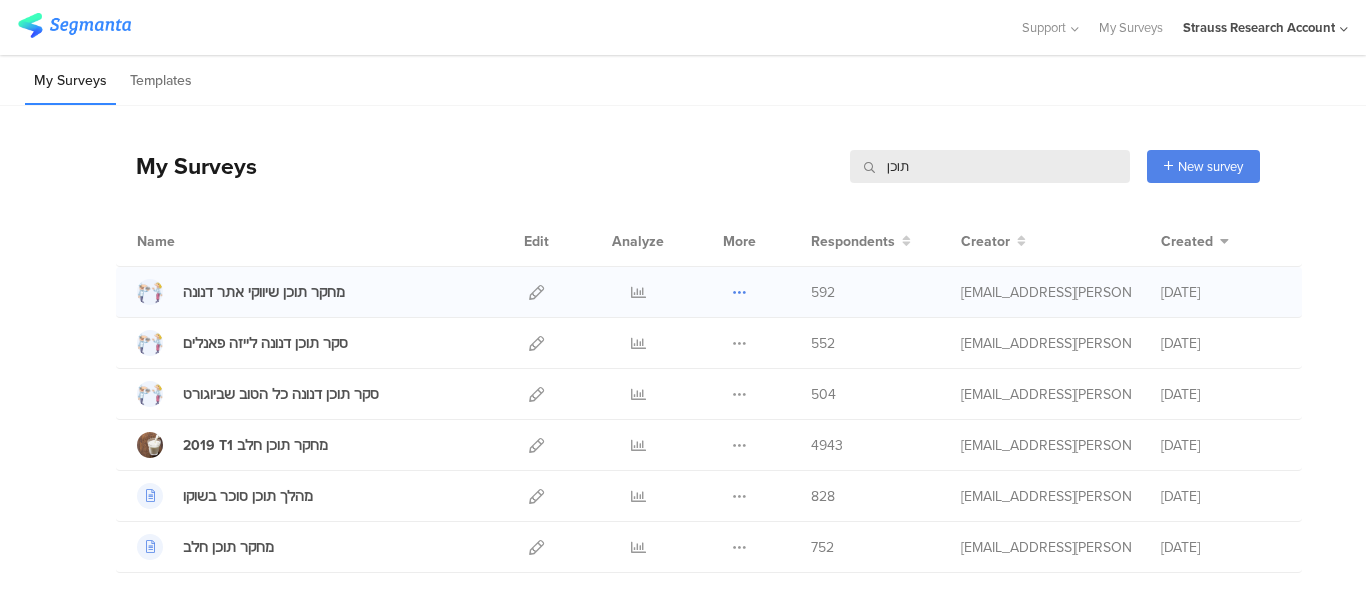 type on "תוכן" 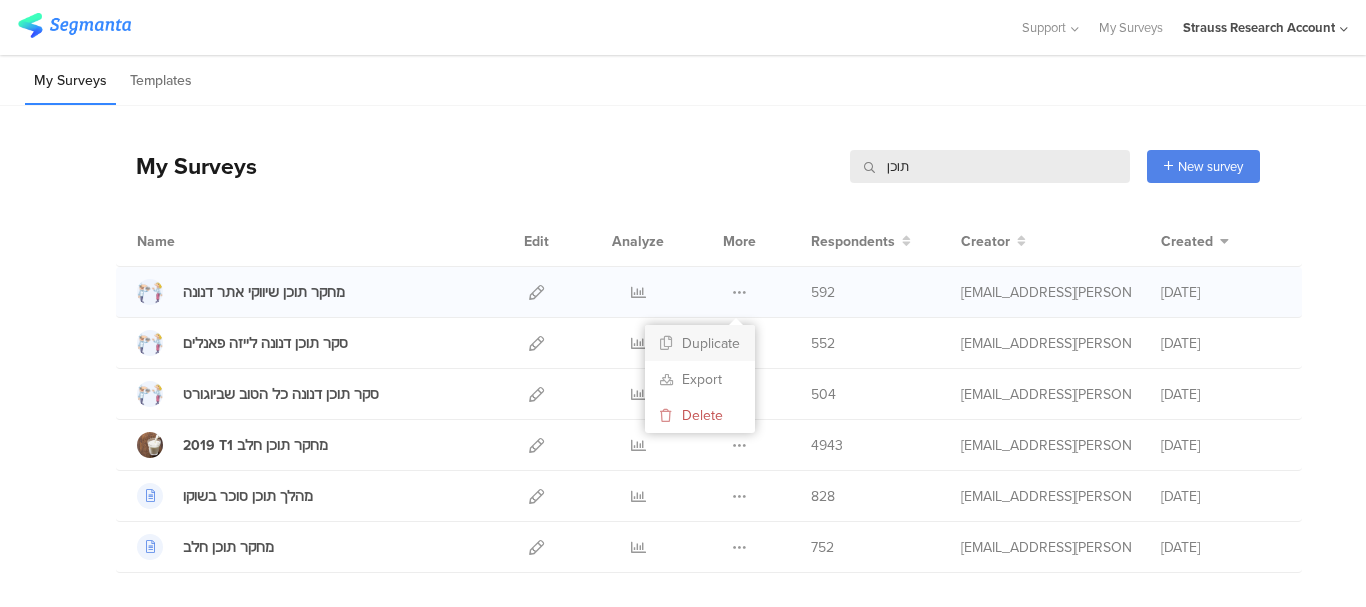 click on "Duplicate" at bounding box center (700, 343) 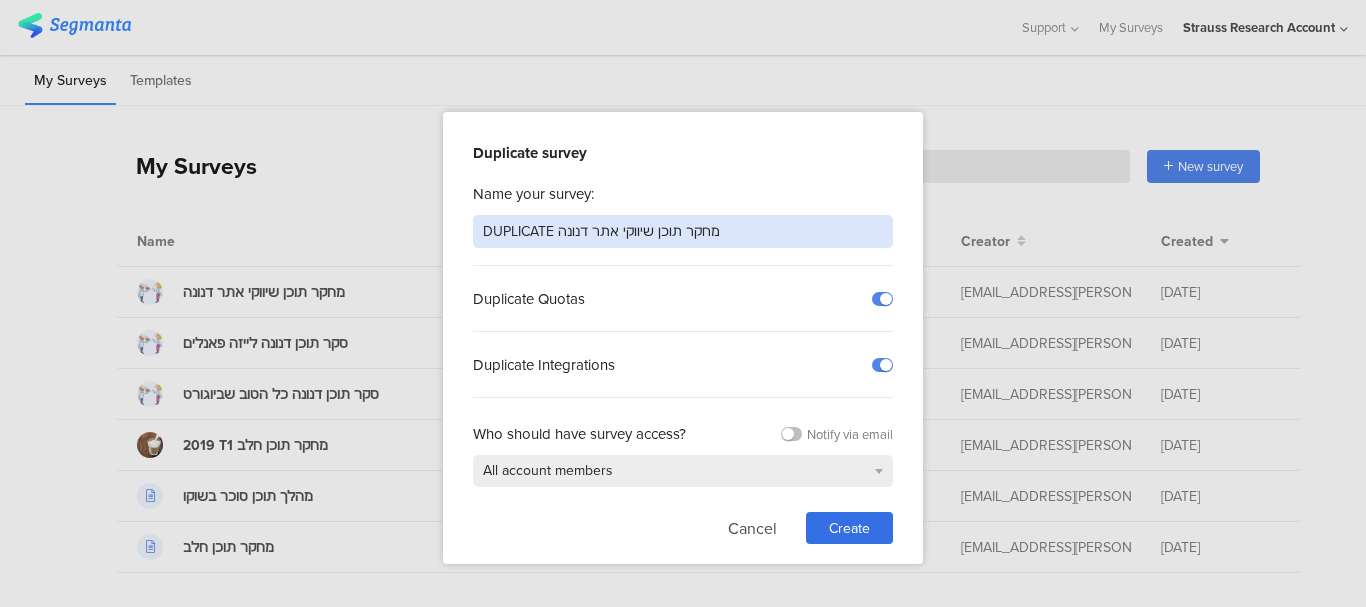 click on "DUPLICATE מחקר תוכן שיווקי אתר דנונה" at bounding box center (683, 231) 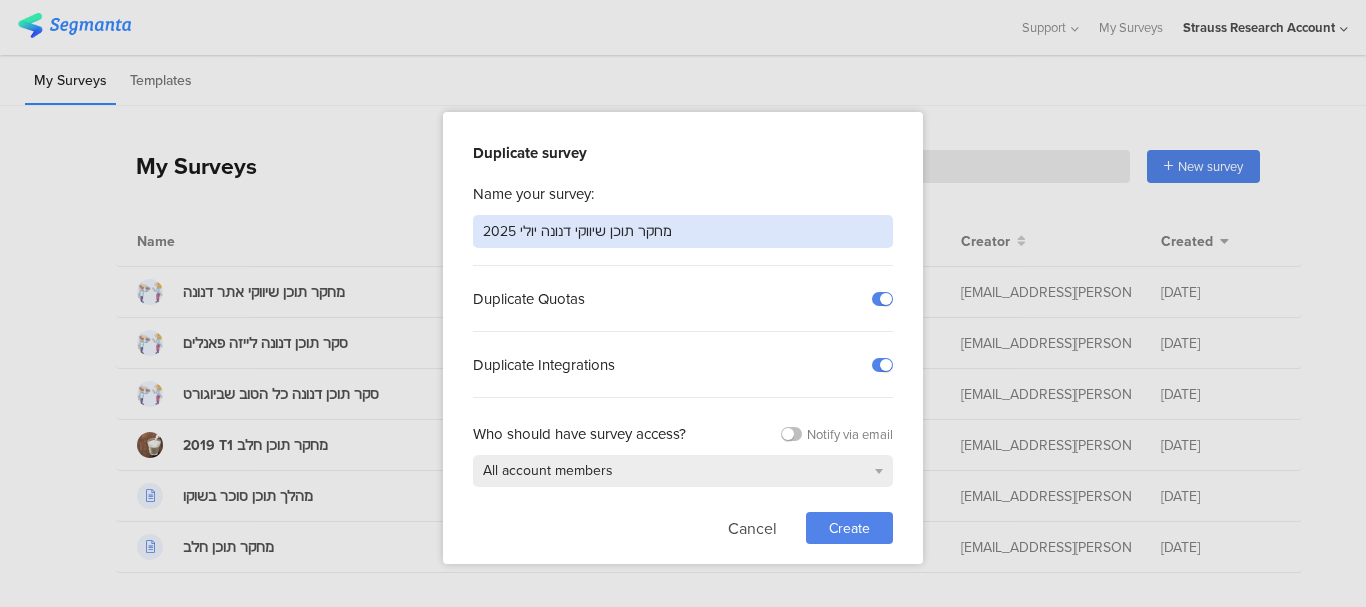 type on "מחקר תוכן שיווקי דנונה יולי 2025" 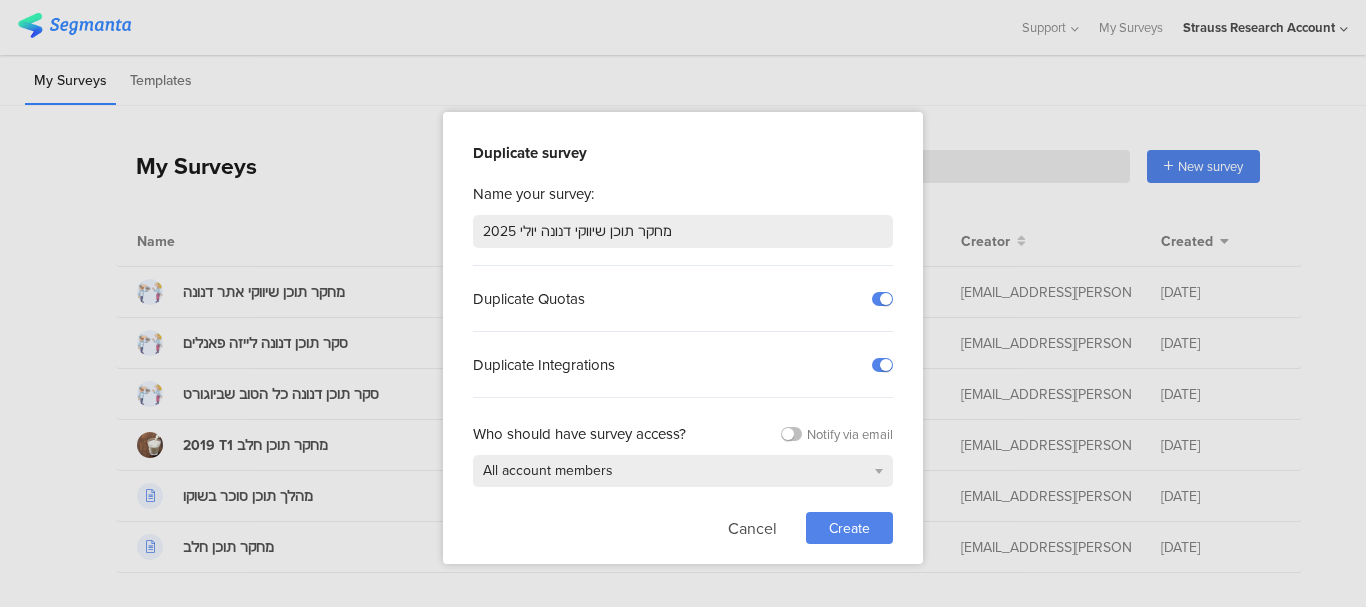 click on "Create" at bounding box center [849, 528] 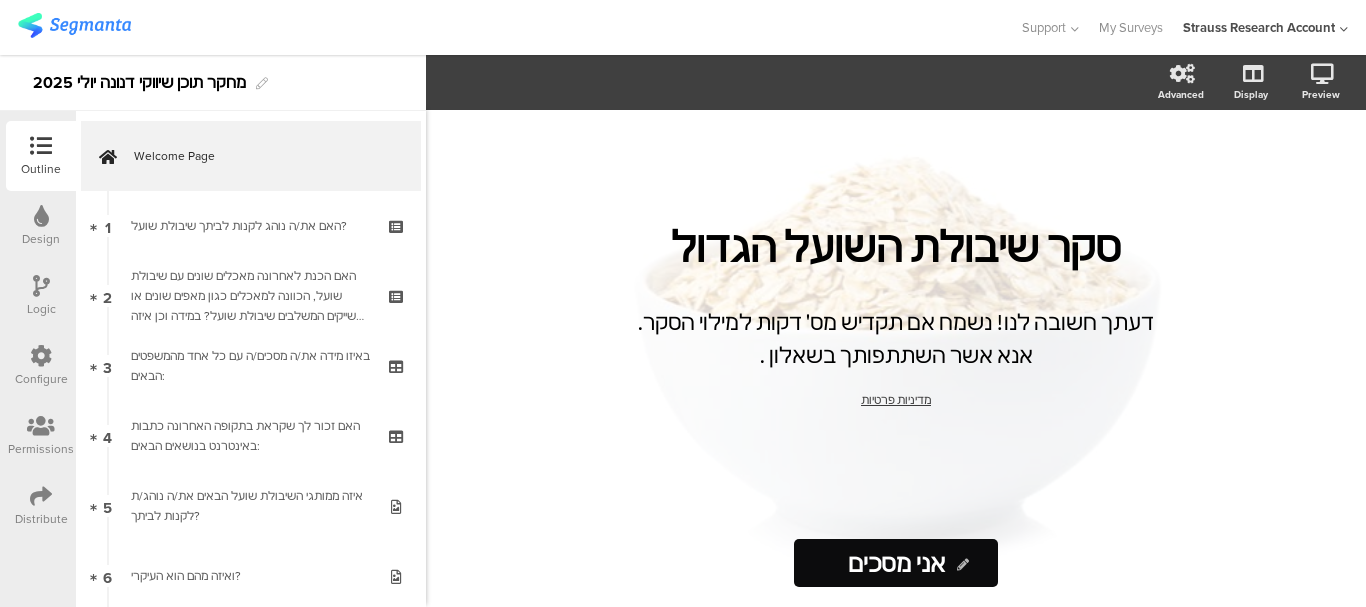 click on "סקר שיבולת השועל הגדול
סקר שיבולת השועל הגדול
דעתך חשובה לנו! נשמח אם תקדיש מס׳ דקות למילוי הסקר. אנא אשר השתתפותך בשאלון .
דעתך חשובה לנו! נשמח אם תקדיש מס׳ דקות למילוי הסקר. אנא אשר השתתפותך בשאלון .
מדיניות פרטיות
מדיניות פרטיות" 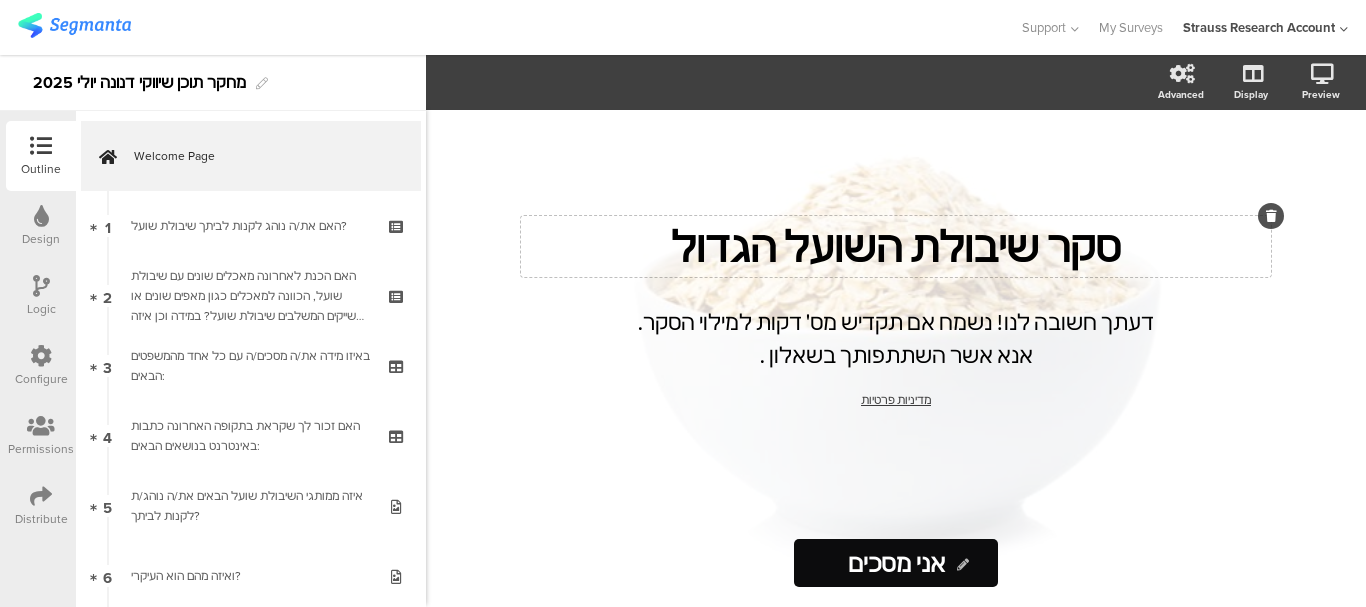 click on "סקר שיבולת השועל הגדול" 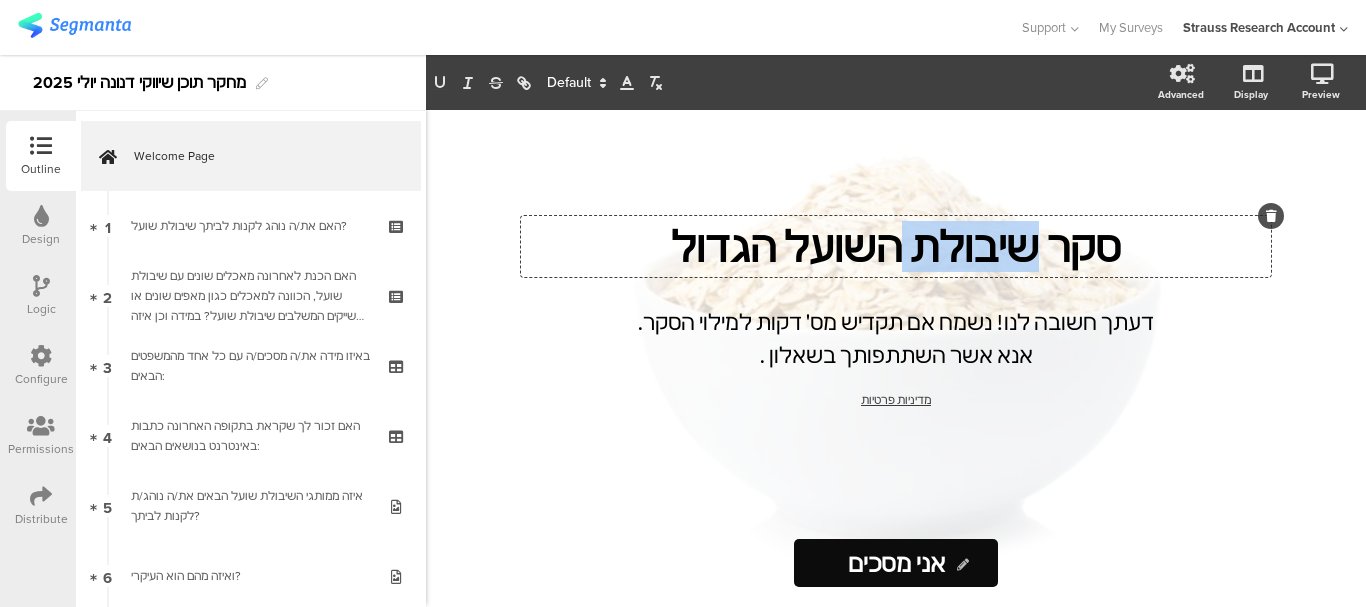 click on "סקר שיבולת השועל הגדול" 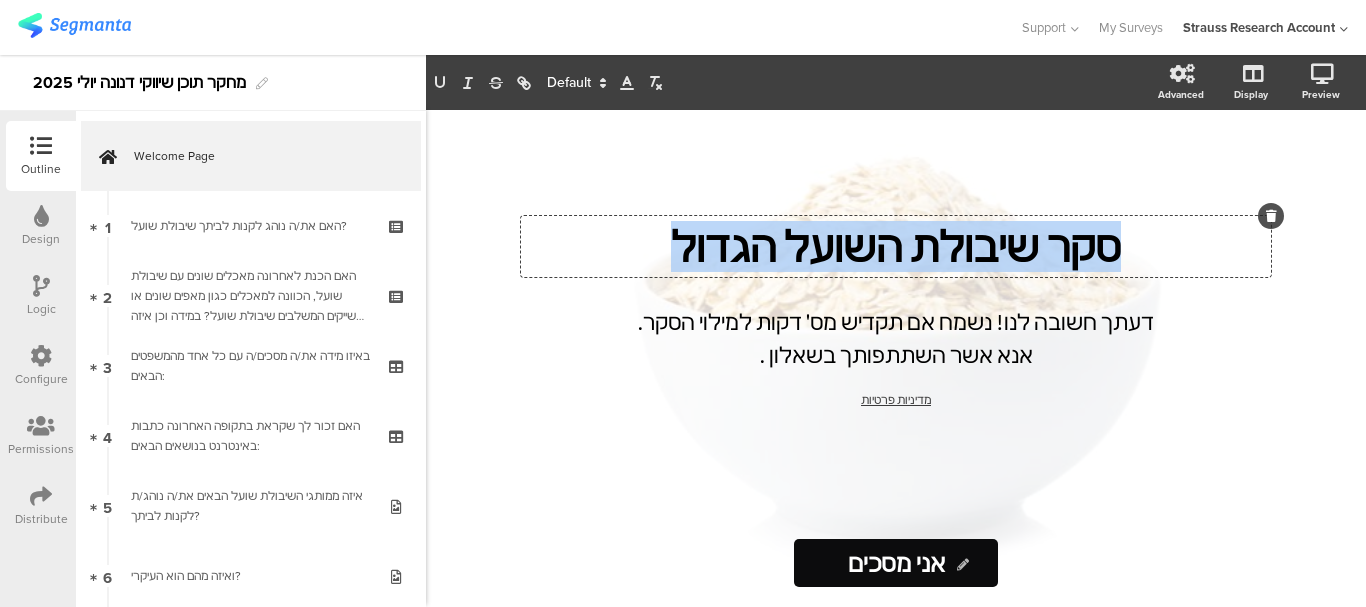 click on "סקר שיבולת השועל הגדול" 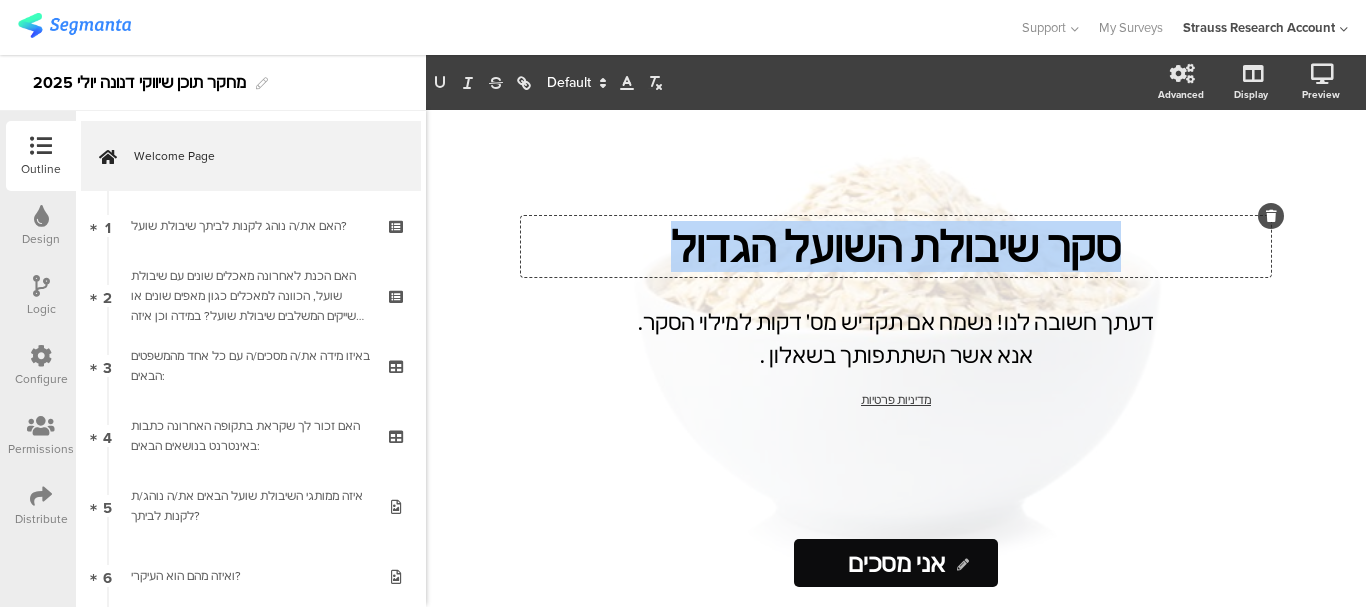 type 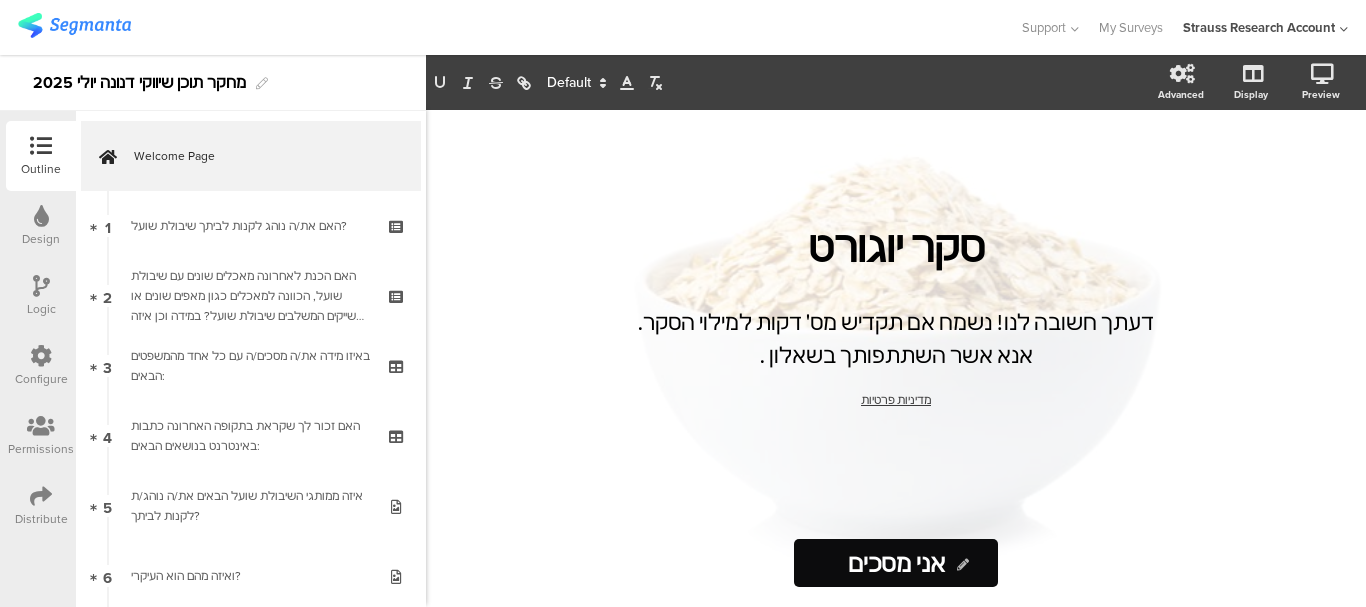 click on "סקר [PERSON_NAME]
דעתך חשובה לנו! נשמח אם תקדיש מס׳ דקות למילוי הסקר. אנא אשר השתתפותך בשאלון .
דעתך חשובה לנו! נשמח אם תקדיש מס׳ דקות למילוי הסקר. אנא אשר השתתפותך בשאלון .
מדיניות פרטיות
מדיניות פרטיות" 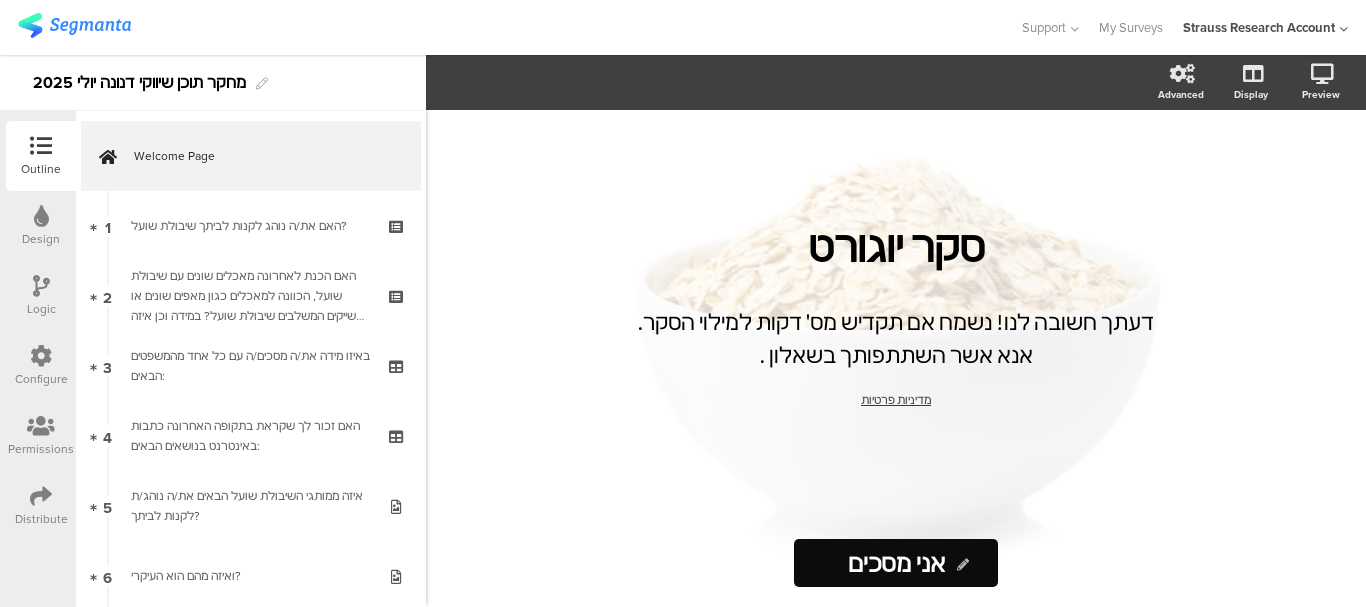click on "סקר [PERSON_NAME]
דעתך חשובה לנו! נשמח אם תקדיש מס׳ דקות למילוי הסקר. אנא אשר השתתפותך בשאלון .
דעתך חשובה לנו! נשמח אם תקדיש מס׳ דקות למילוי הסקר. אנא אשר השתתפותך בשאלון .
מדיניות פרטיות
מדיניות פרטיות" 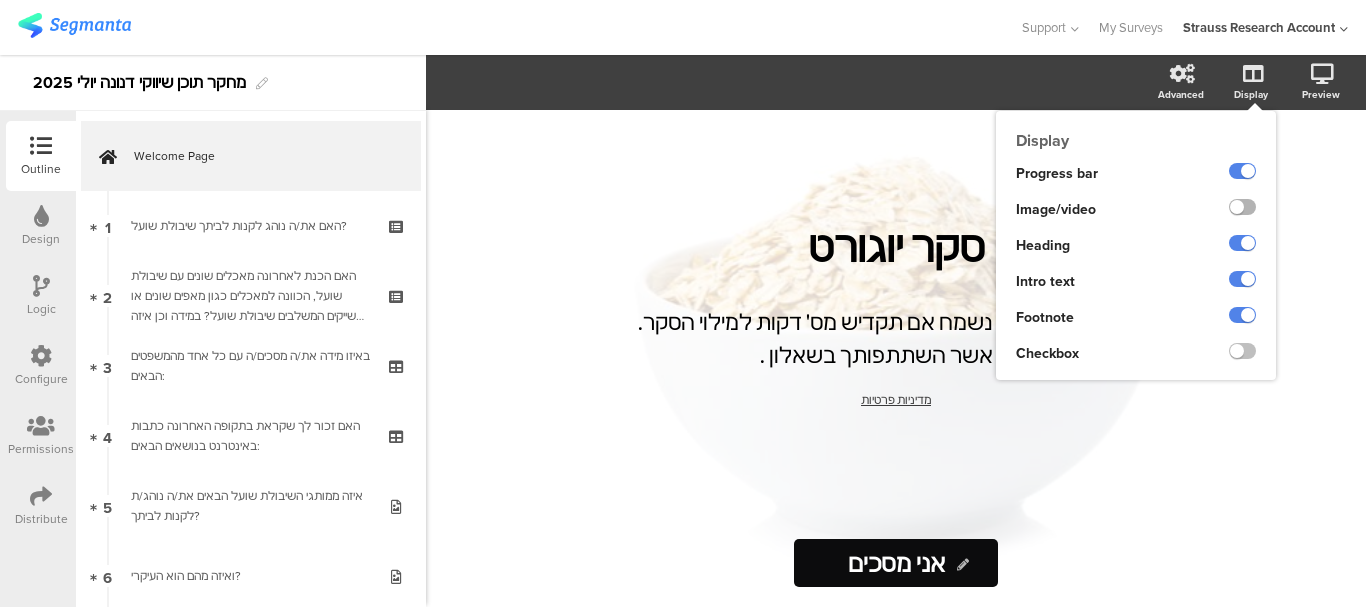 click 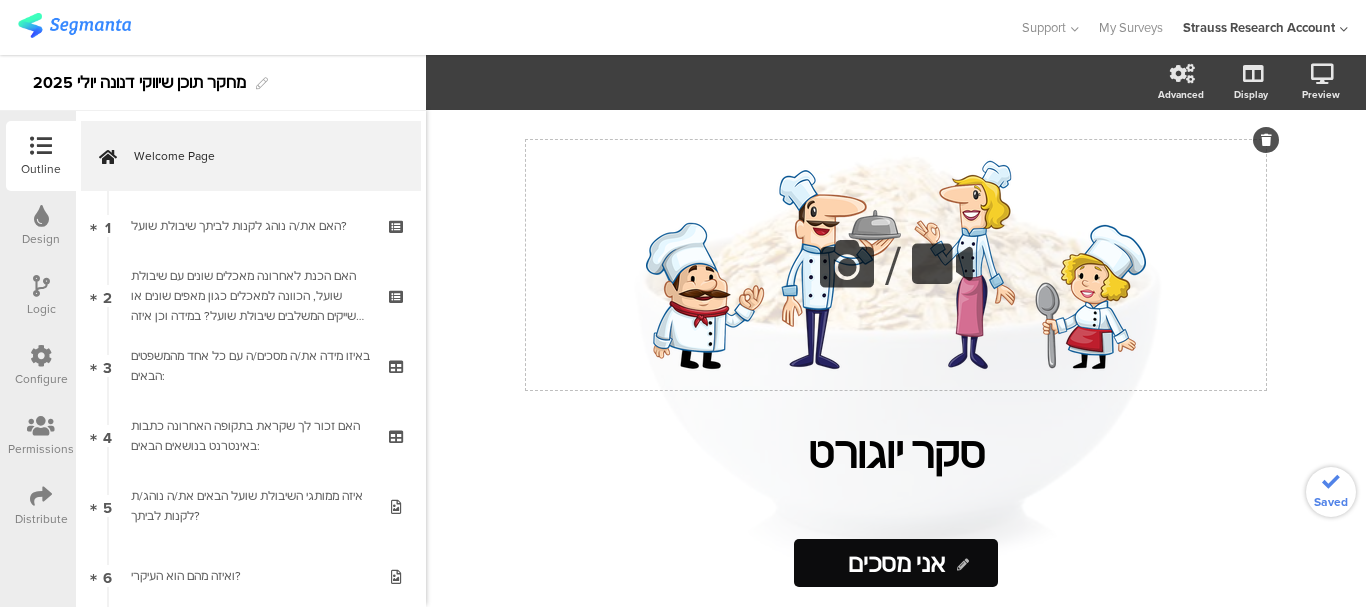 click 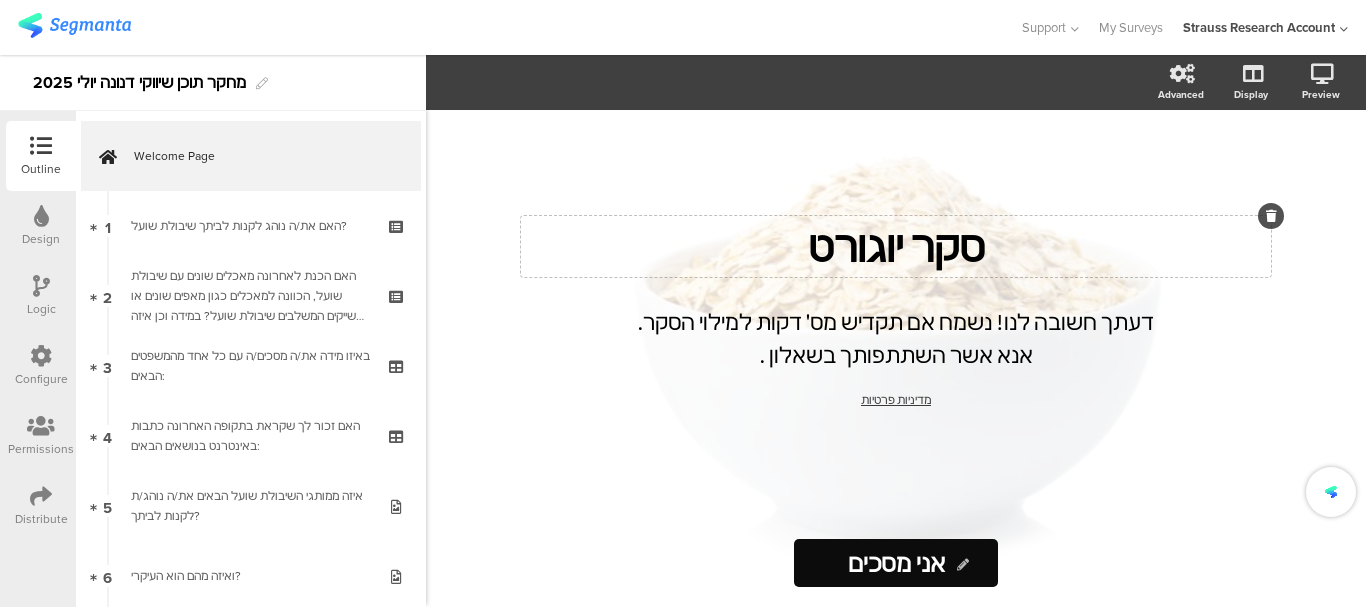 click on "סקר יוגורט" 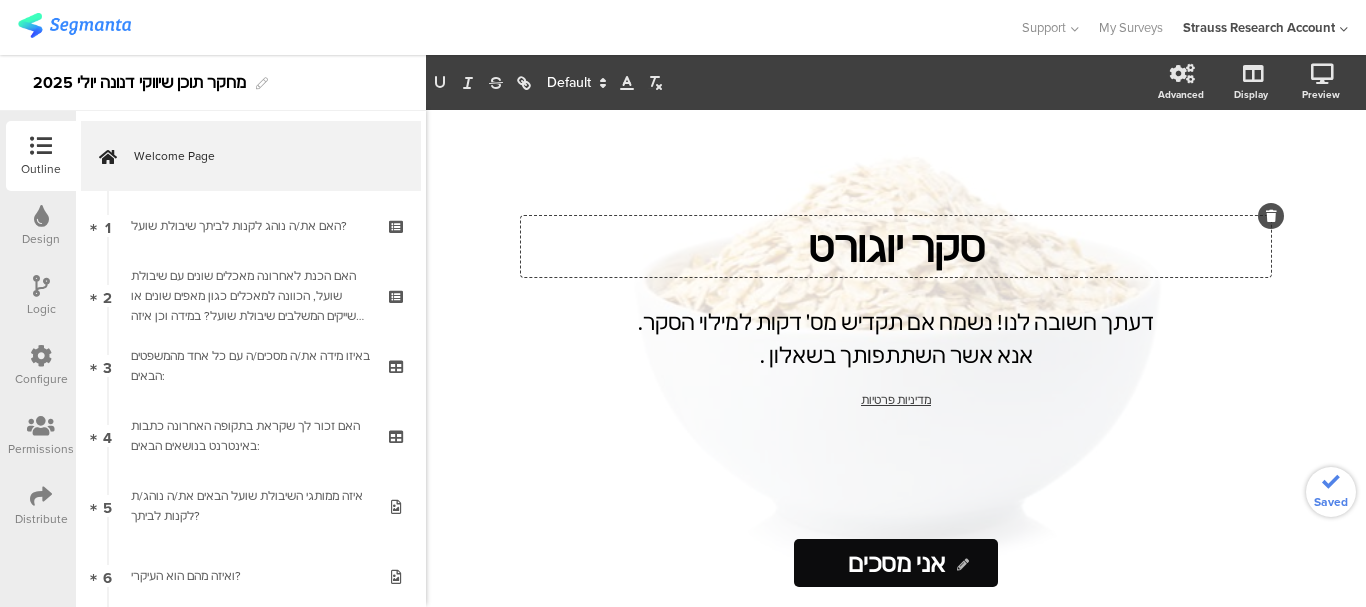 click on "סקר יוגורט
סקר [PERSON_NAME]
דעתך חשובה לנו! נשמח אם תקדיש מס׳ דקות למילוי הסקר. אנא אשר השתתפותך בשאלון .
דעתך חשובה לנו! נשמח אם תקדיש מס׳ דקות למילוי הסקר. אנא אשר השתתפותך בשאלון .
מדיניות פרטיות
מדיניות פרטיות" 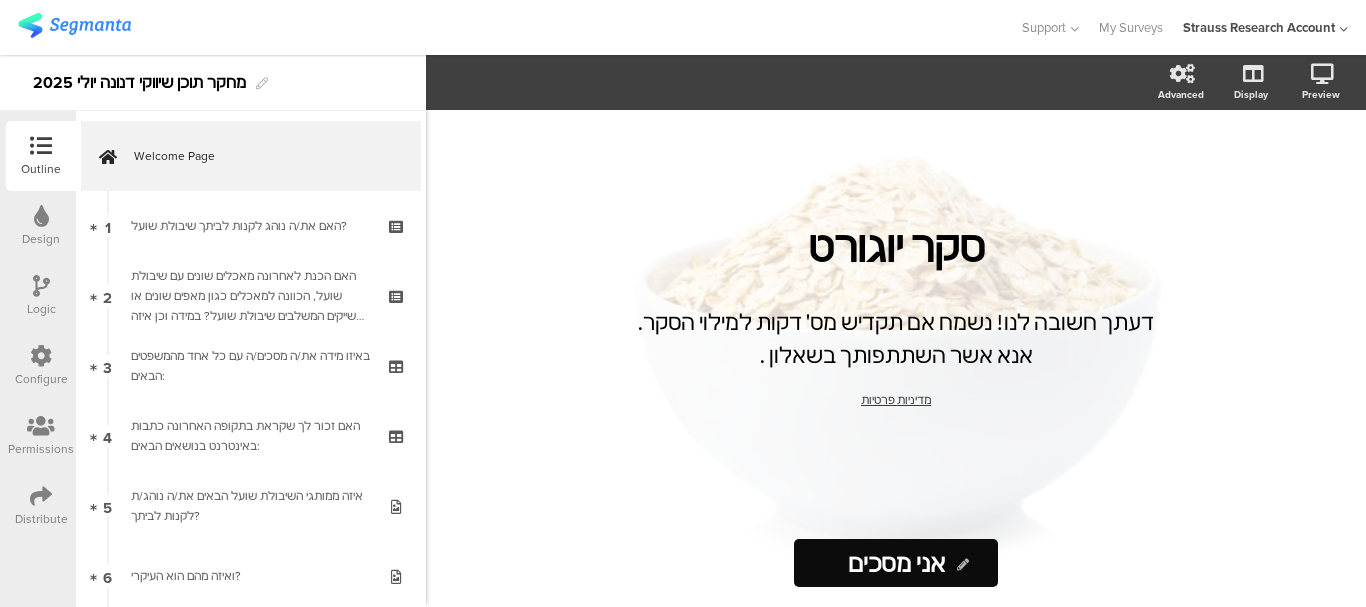 click on "סקר [PERSON_NAME]" 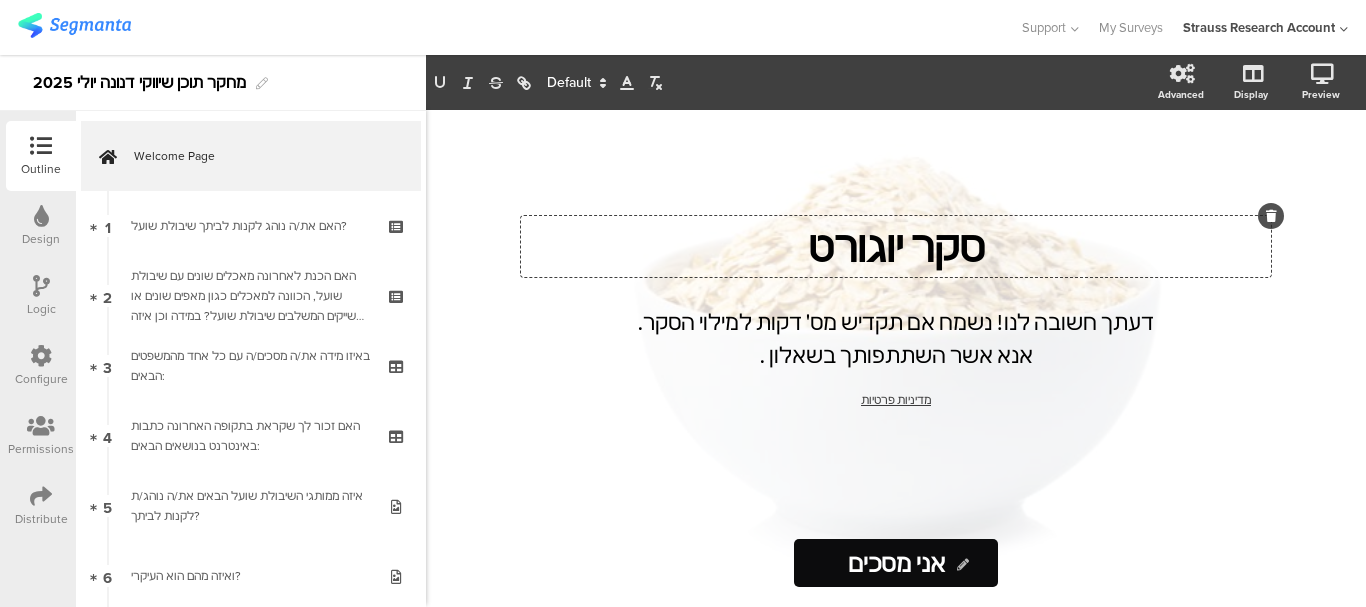 click on "סקר יוגורט
סקר [PERSON_NAME]
דעתך חשובה לנו! נשמח אם תקדיש מס׳ דקות למילוי הסקר. אנא אשר השתתפותך בשאלון .
דעתך חשובה לנו! נשמח אם תקדיש מס׳ דקות למילוי הסקר. אנא אשר השתתפותך בשאלון .
מדיניות פרטיות
מדיניות פרטיות" 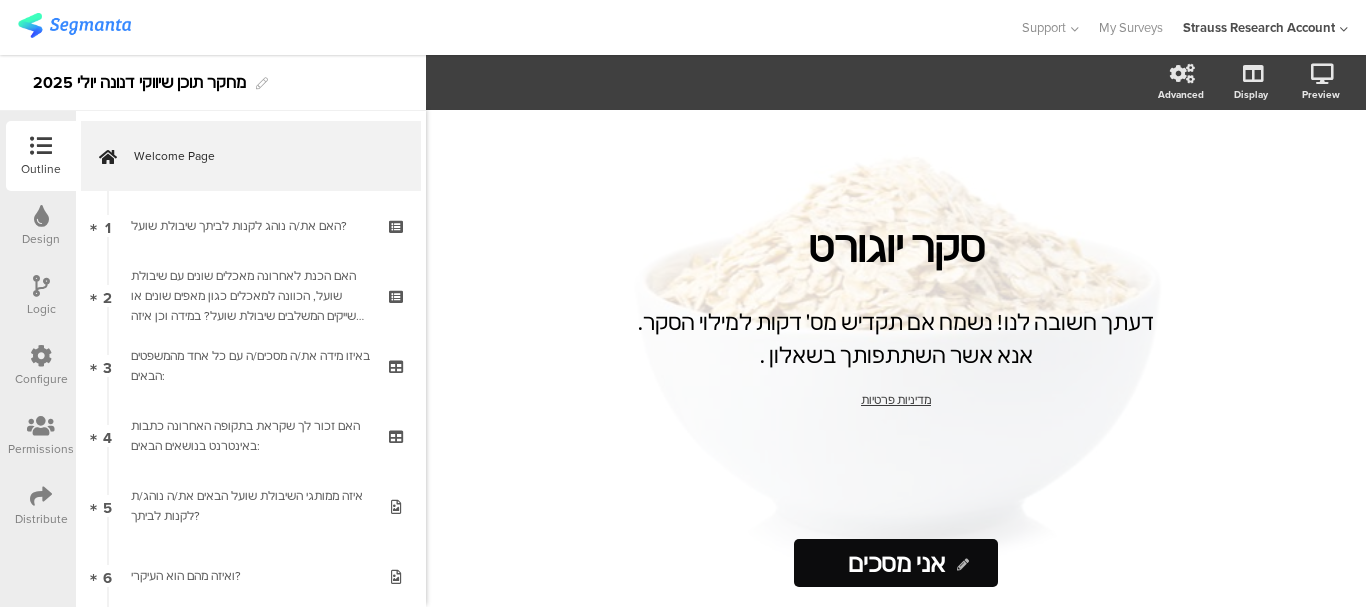 click on "סקר [PERSON_NAME]
דעתך חשובה לנו! נשמח אם תקדיש מס׳ דקות למילוי הסקר. אנא אשר השתתפותך בשאלון .
דעתך חשובה לנו! נשמח אם תקדיש מס׳ דקות למילוי הסקר. אנא אשר השתתפותך בשאלון .
מדיניות פרטיות
מדיניות פרטיות" 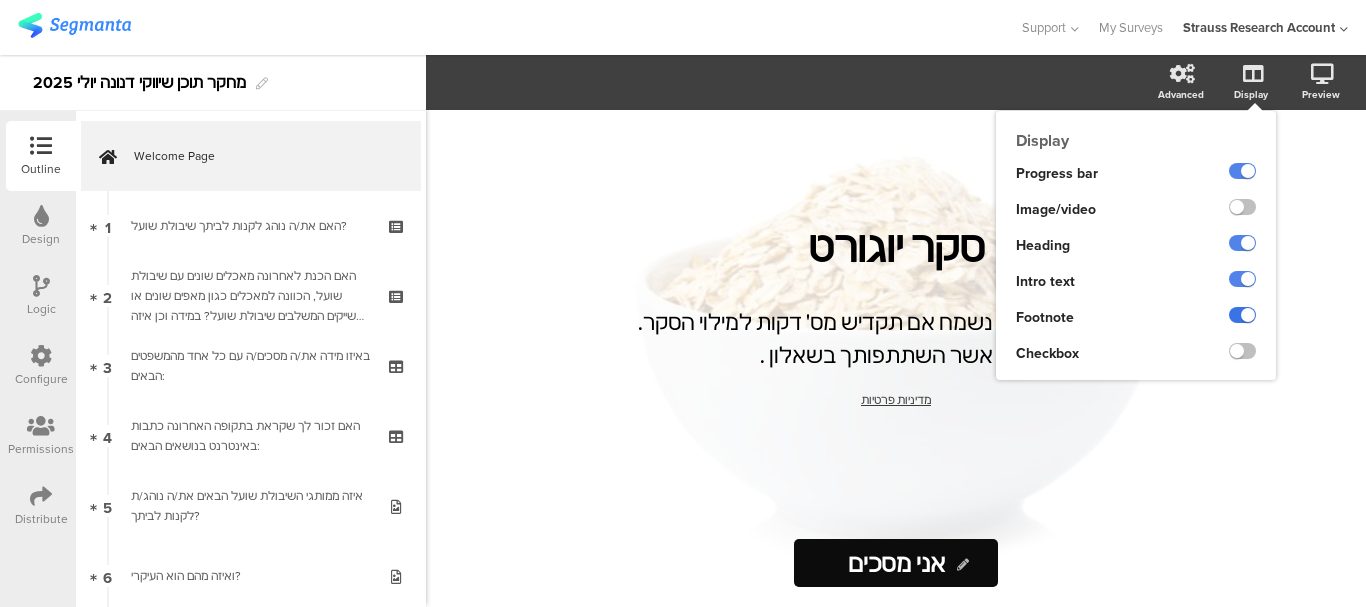 click 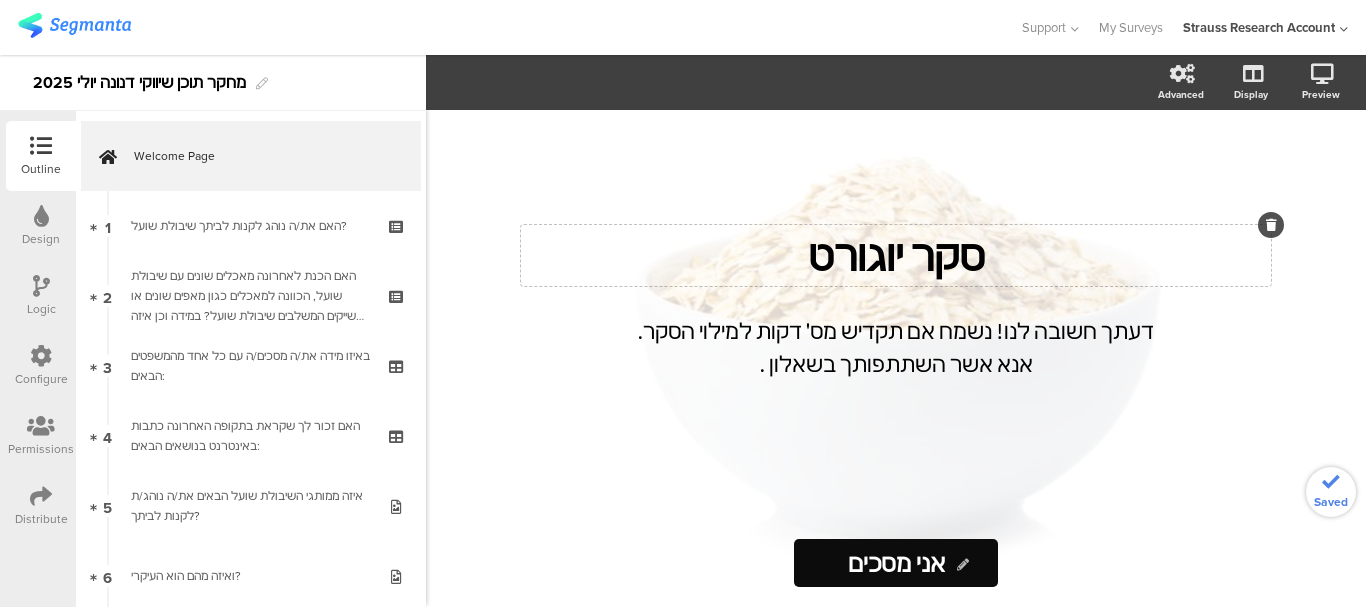 click on "סקר [PERSON_NAME]" 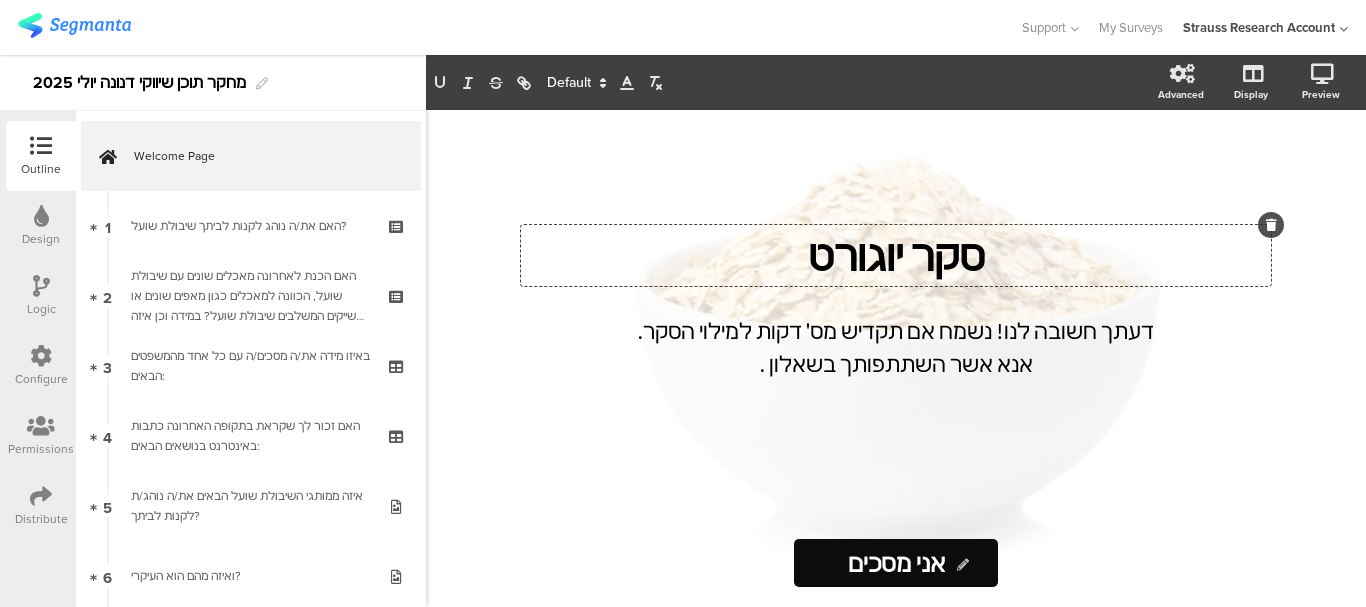 click on "סקר יוגורט
סקר [PERSON_NAME]
דעתך חשובה לנו! נשמח אם תקדיש מס׳ דקות למילוי הסקר. אנא אשר השתתפותך בשאלון .
דעתך חשובה לנו! נשמח אם תקדיש מס׳ דקות למילוי הסקר. אנא אשר השתתפותך בשאלון ." 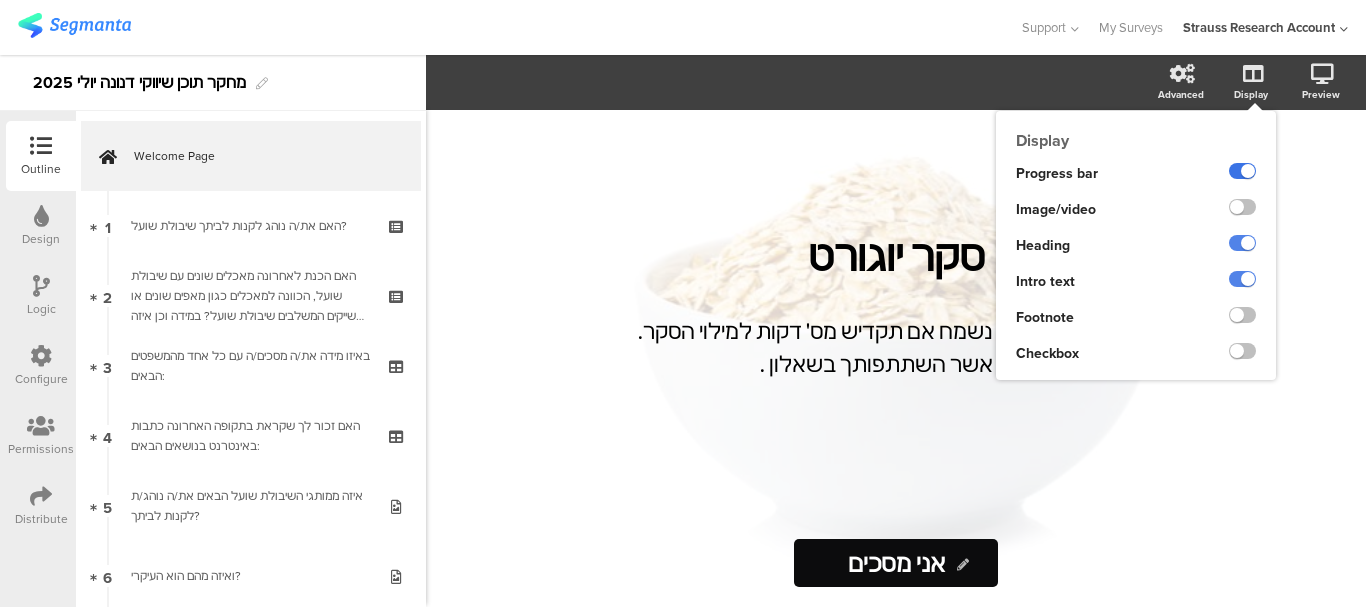 click 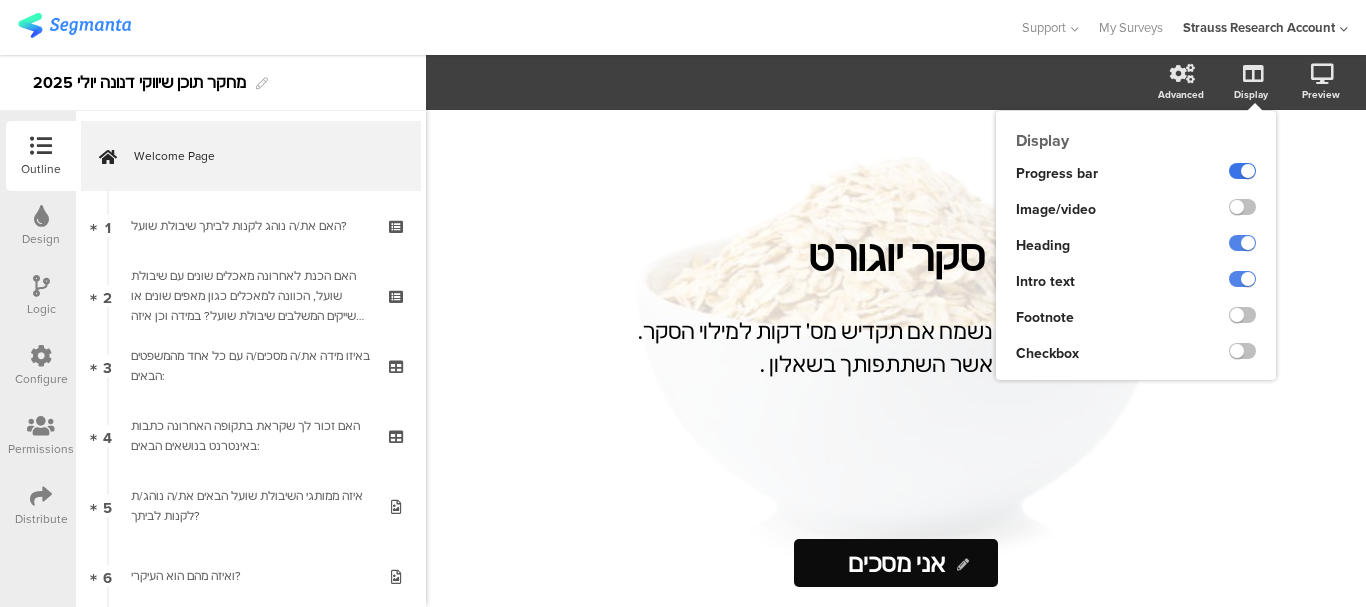 click at bounding box center [0, 0] 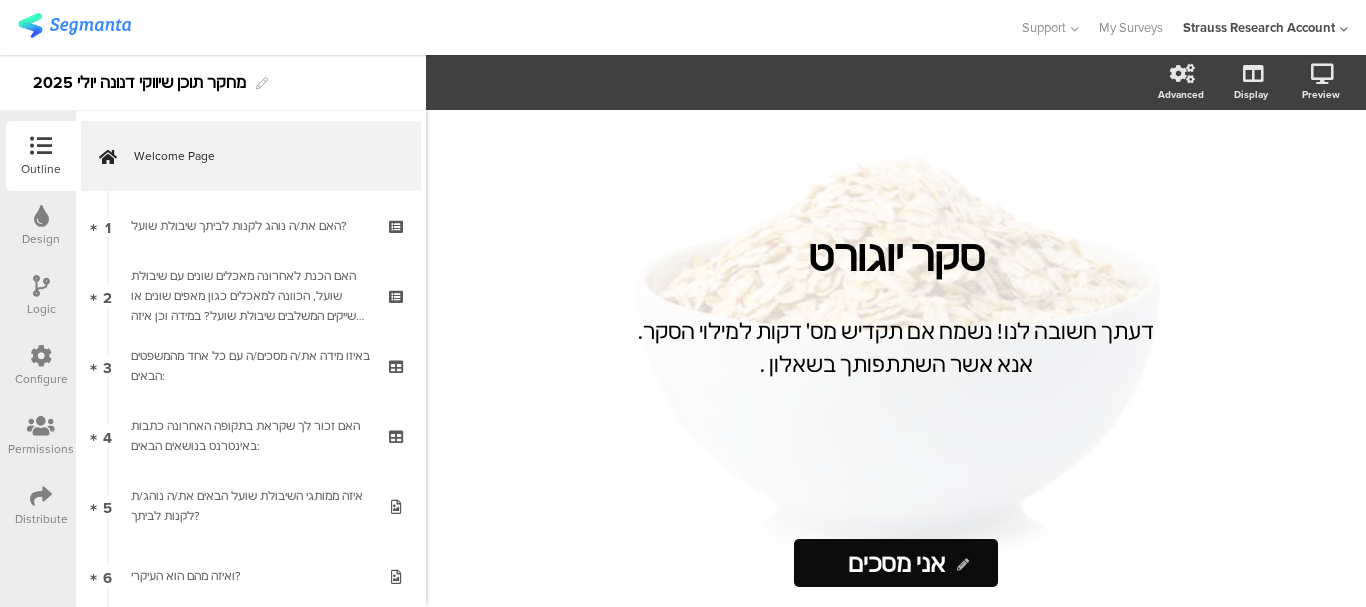 click on "סקר [PERSON_NAME]
דעתך חשובה לנו! נשמח אם תקדיש מס׳ דקות למילוי הסקר. אנא אשר השתתפותך בשאלון .
דעתך חשובה לנו! נשמח אם תקדיש מס׳ דקות למילוי הסקר. אנא אשר השתתפותך בשאלון .
אני מסכים
אני מסכים" 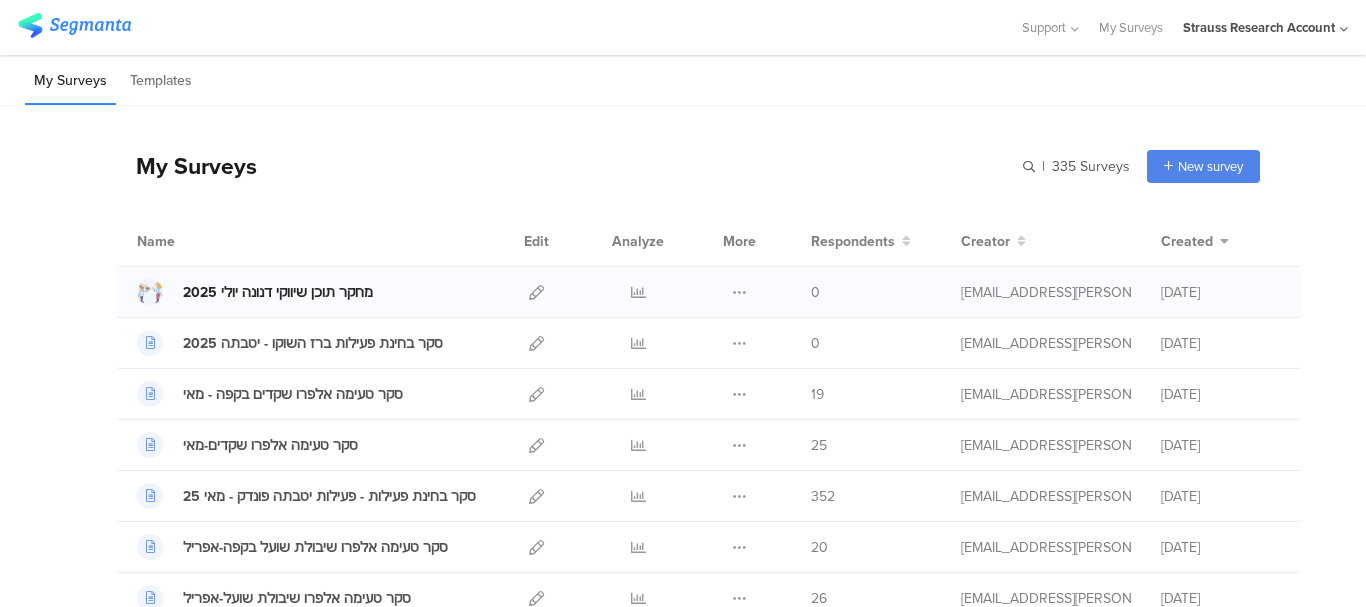 click at bounding box center (150, 292) 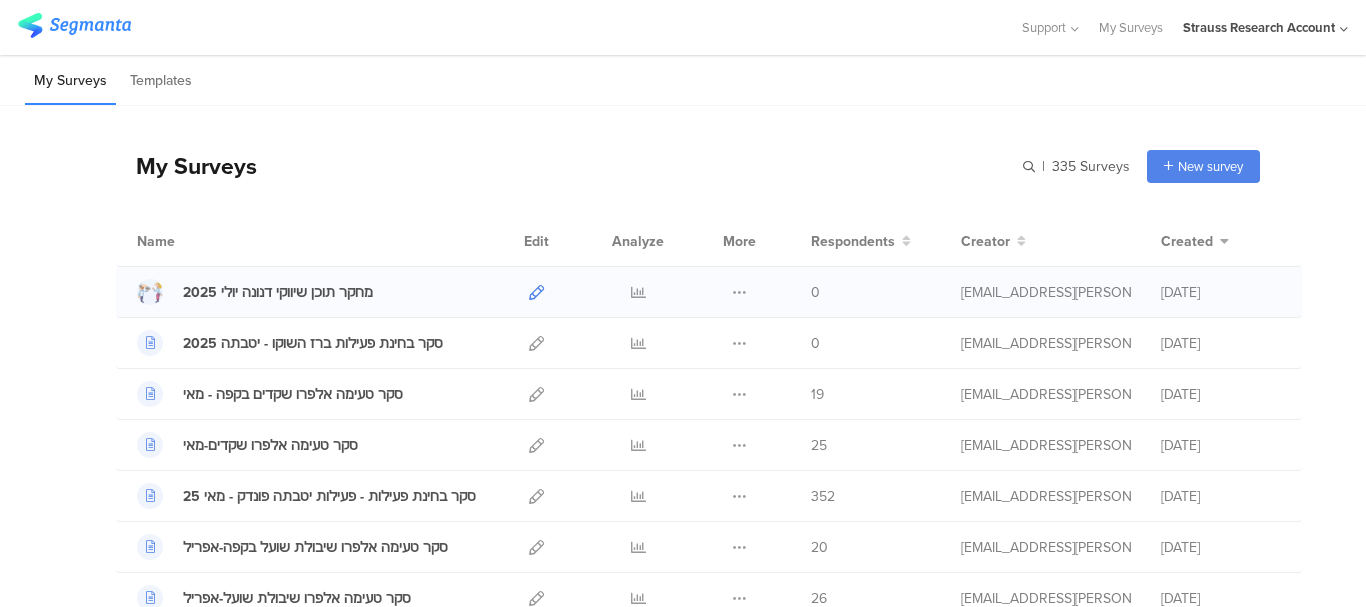 click at bounding box center [536, 292] 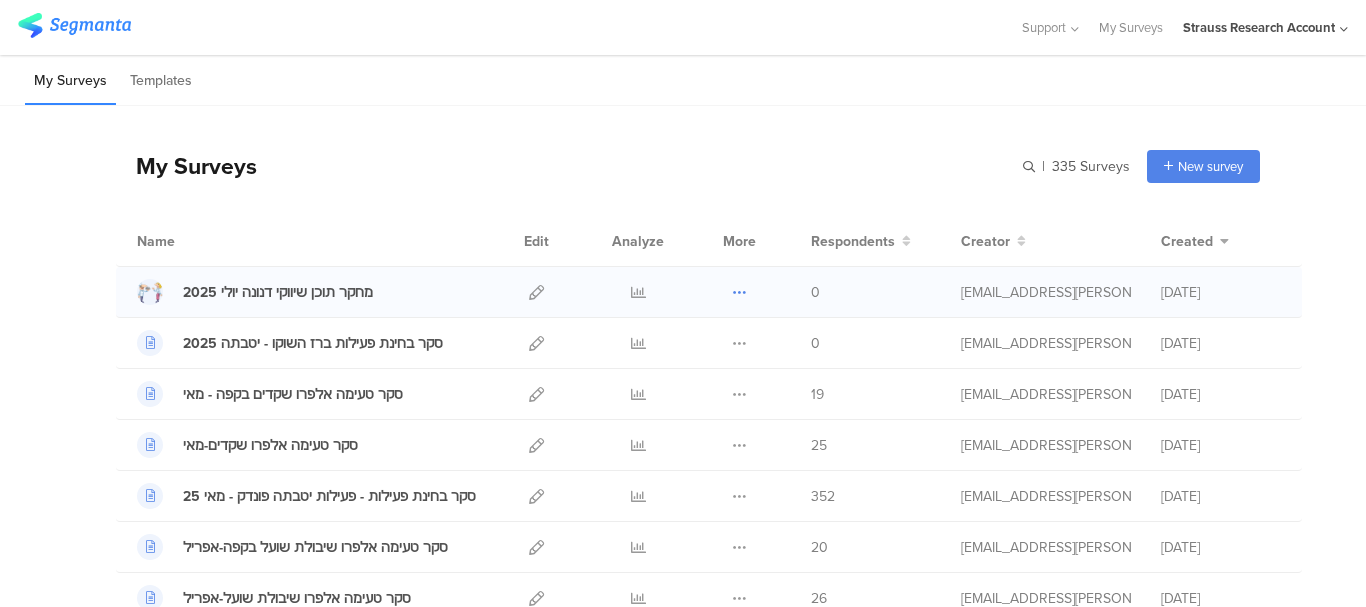 click at bounding box center [739, 292] 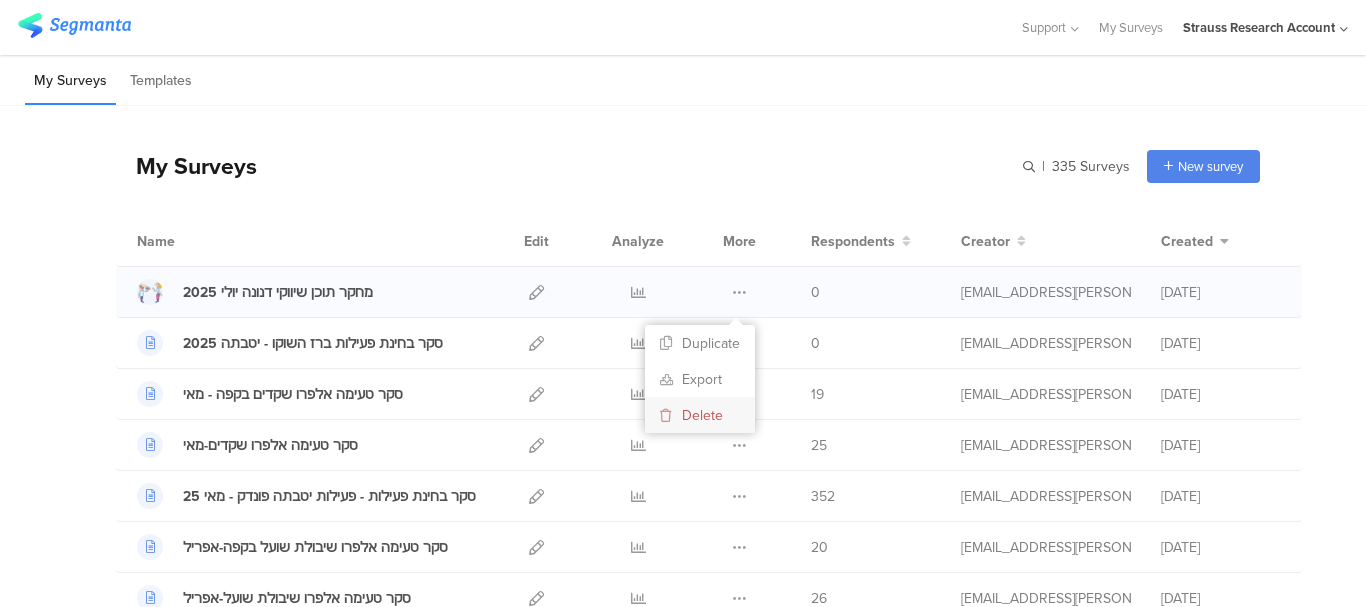 click on "Delete" at bounding box center (700, 415) 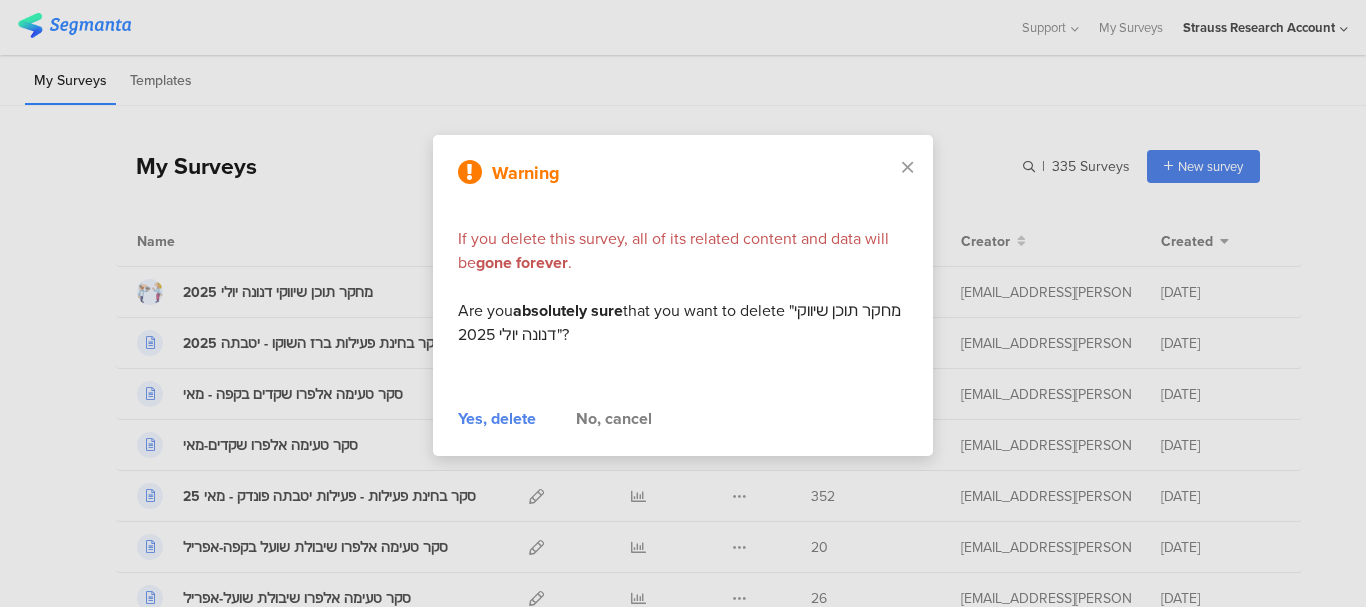 click on "Yes, delete" at bounding box center (497, 419) 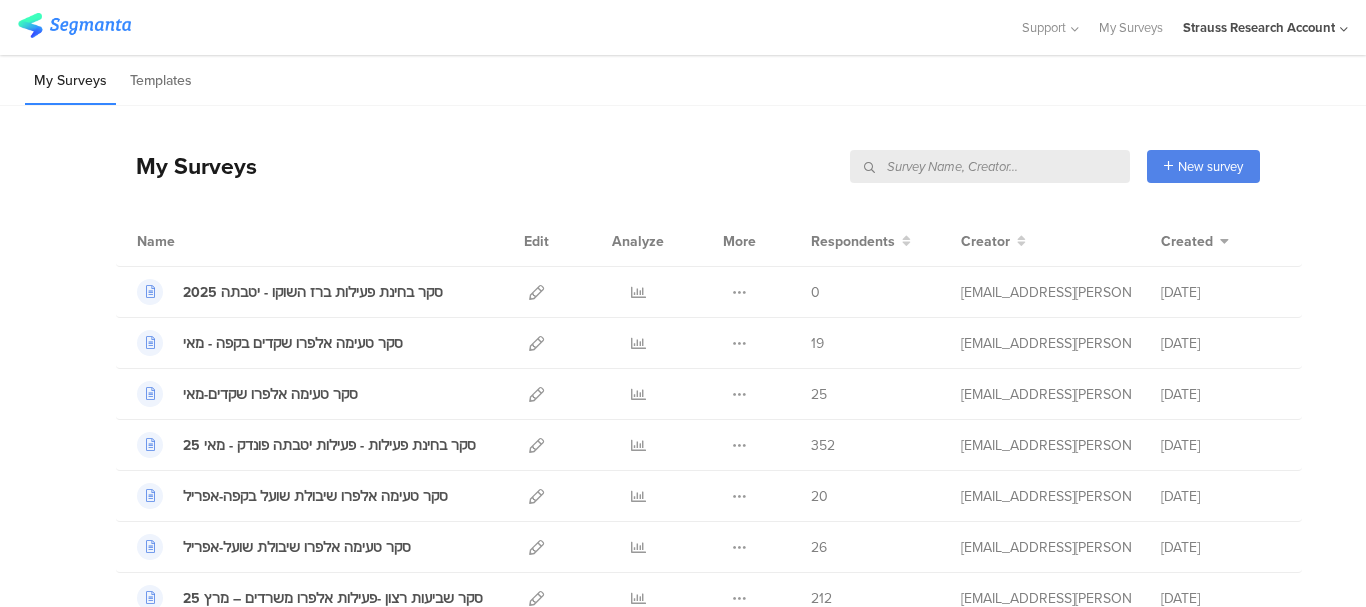 click at bounding box center [990, 166] 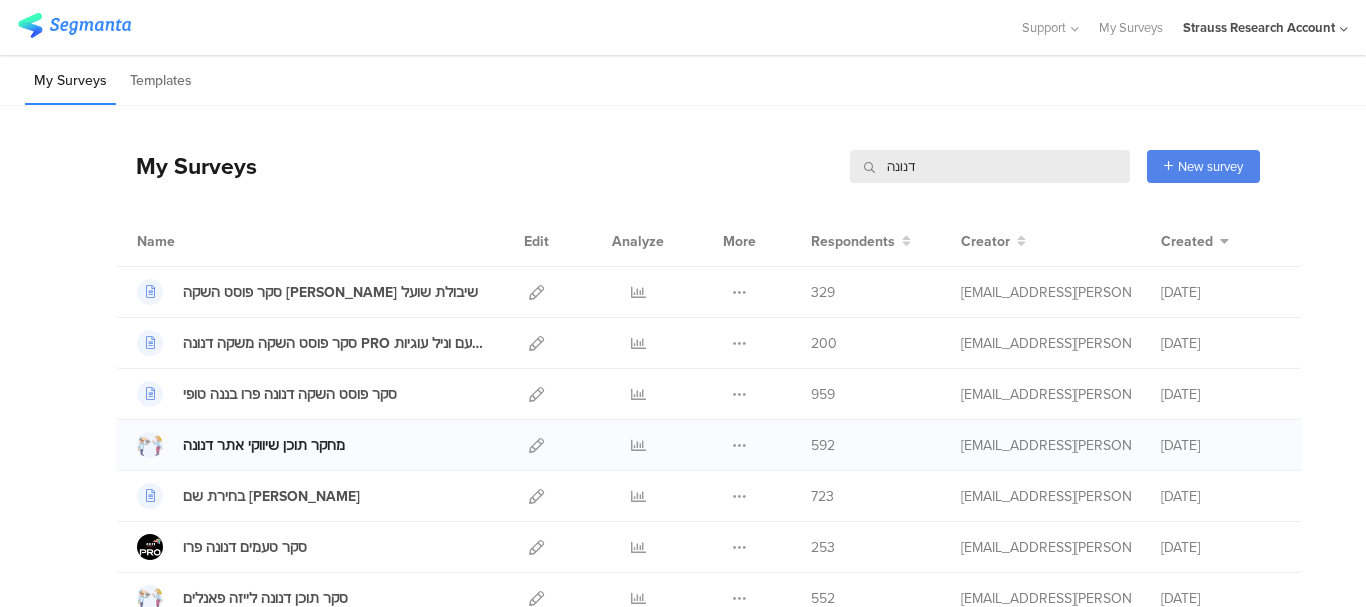 type on "דנונה" 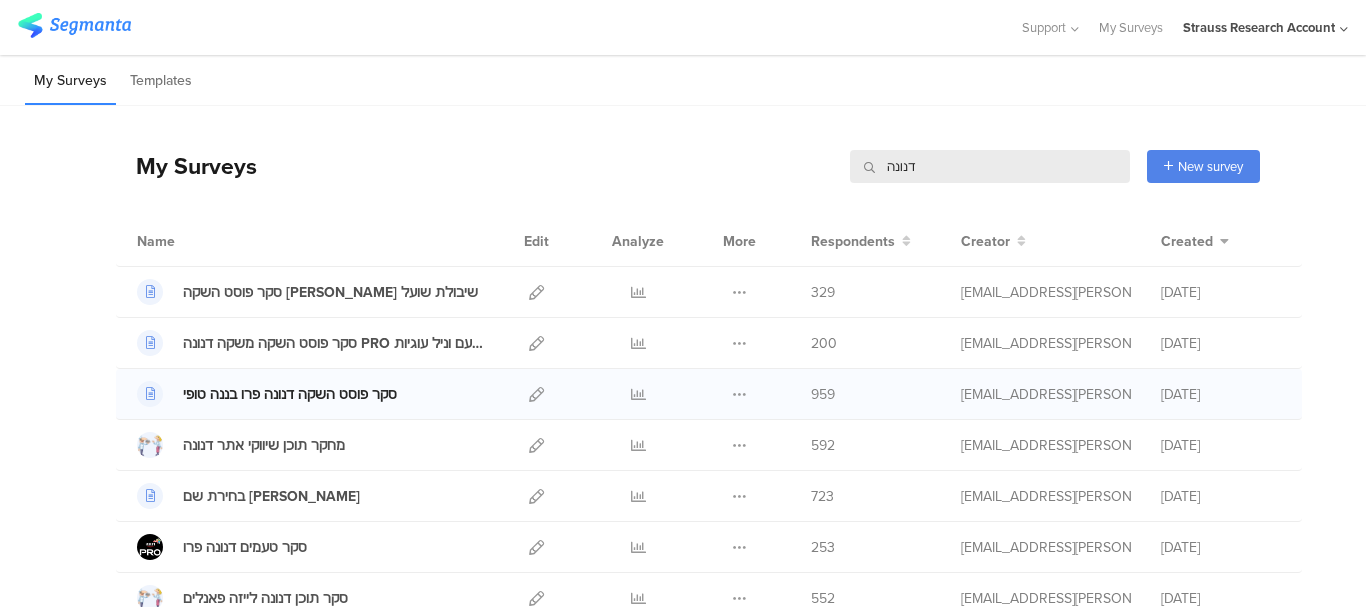 click on "סקר פוסט השקה דנונה פרו בננה טופי" at bounding box center (290, 394) 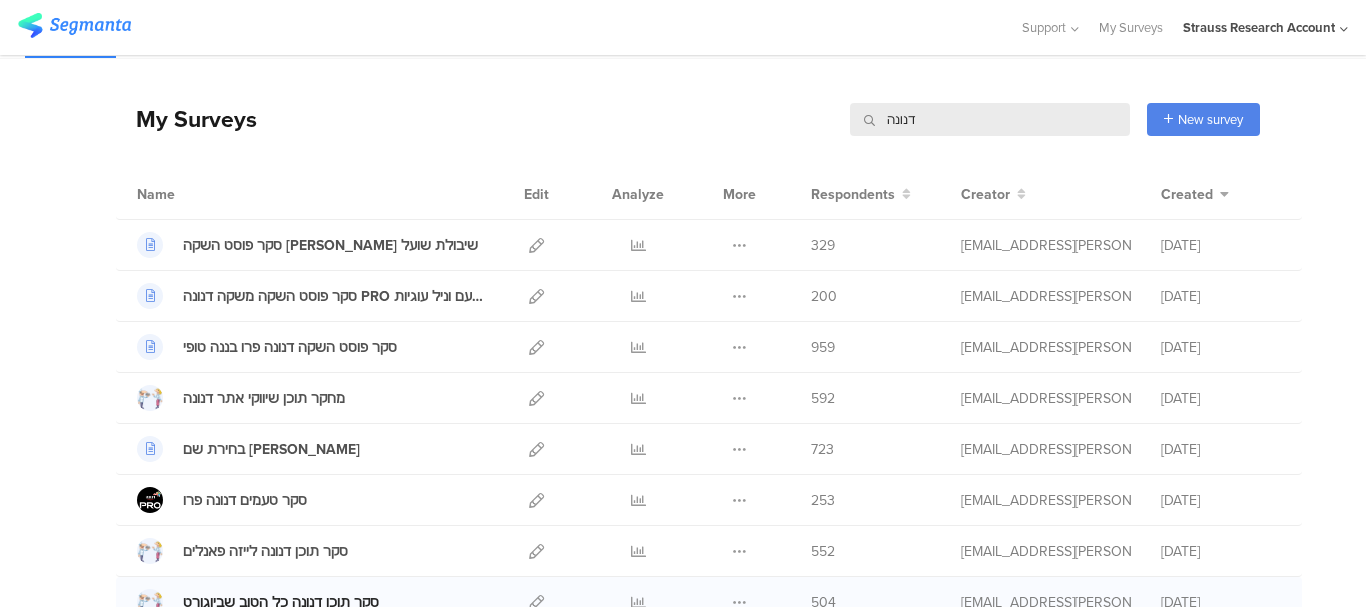 scroll, scrollTop: 0, scrollLeft: 0, axis: both 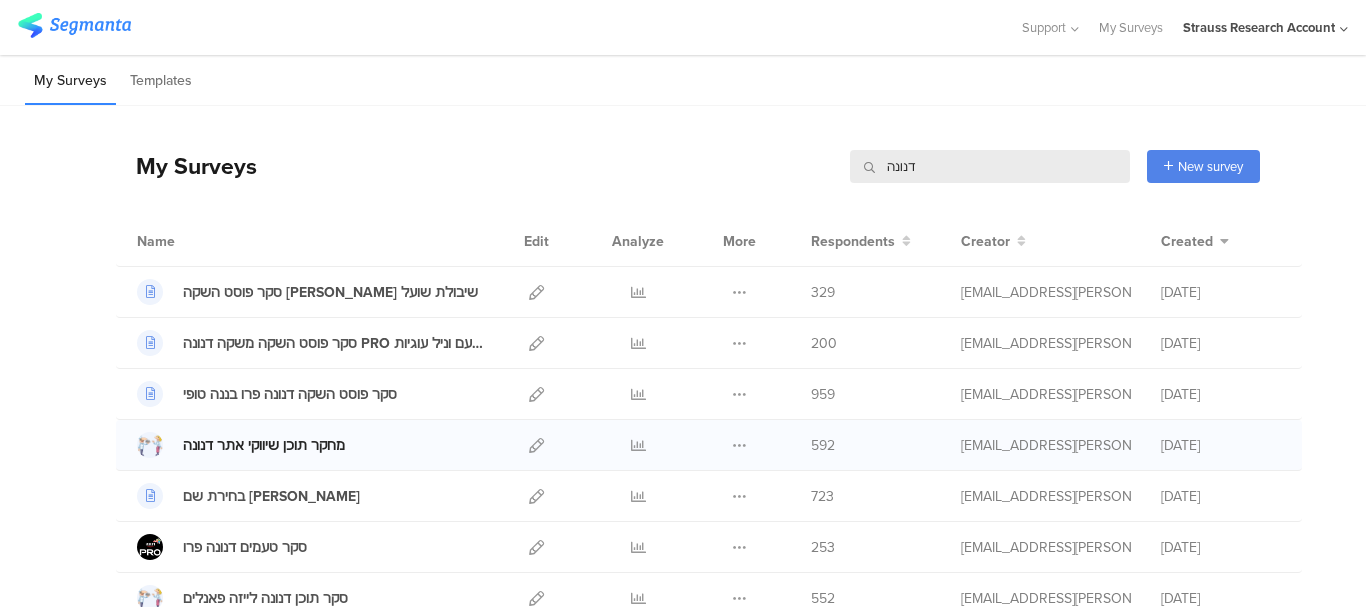 click on "מחקר תוכן שיווקי אתר דנונה" at bounding box center [264, 445] 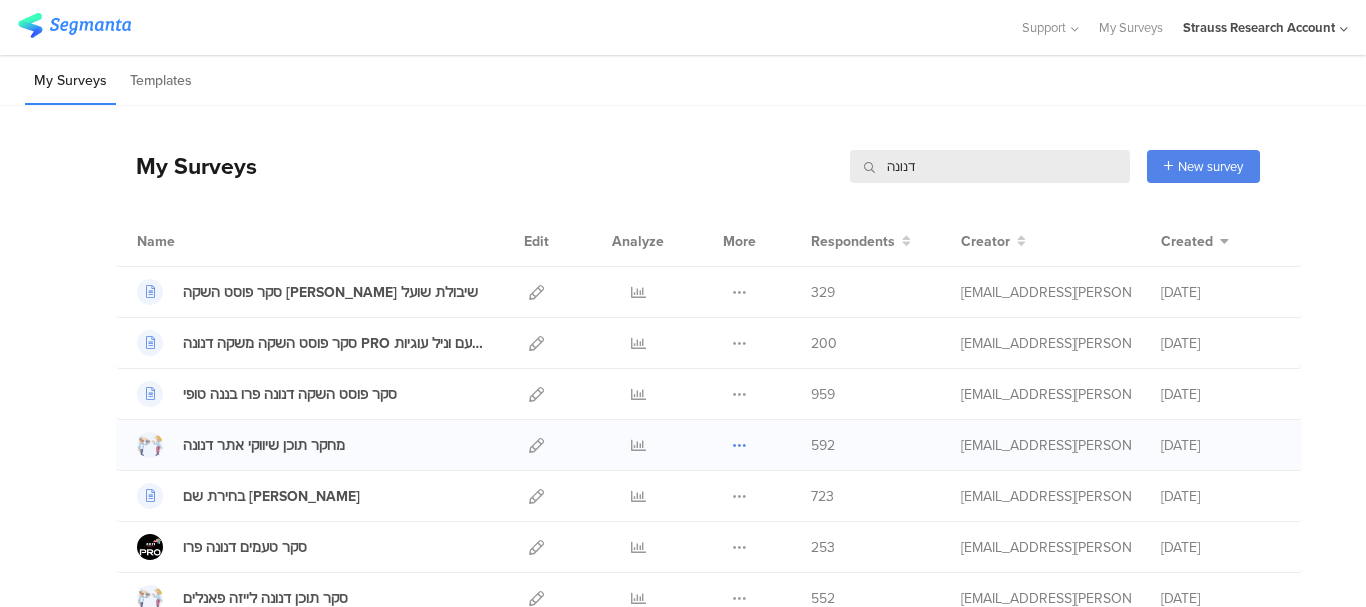 click at bounding box center (739, 445) 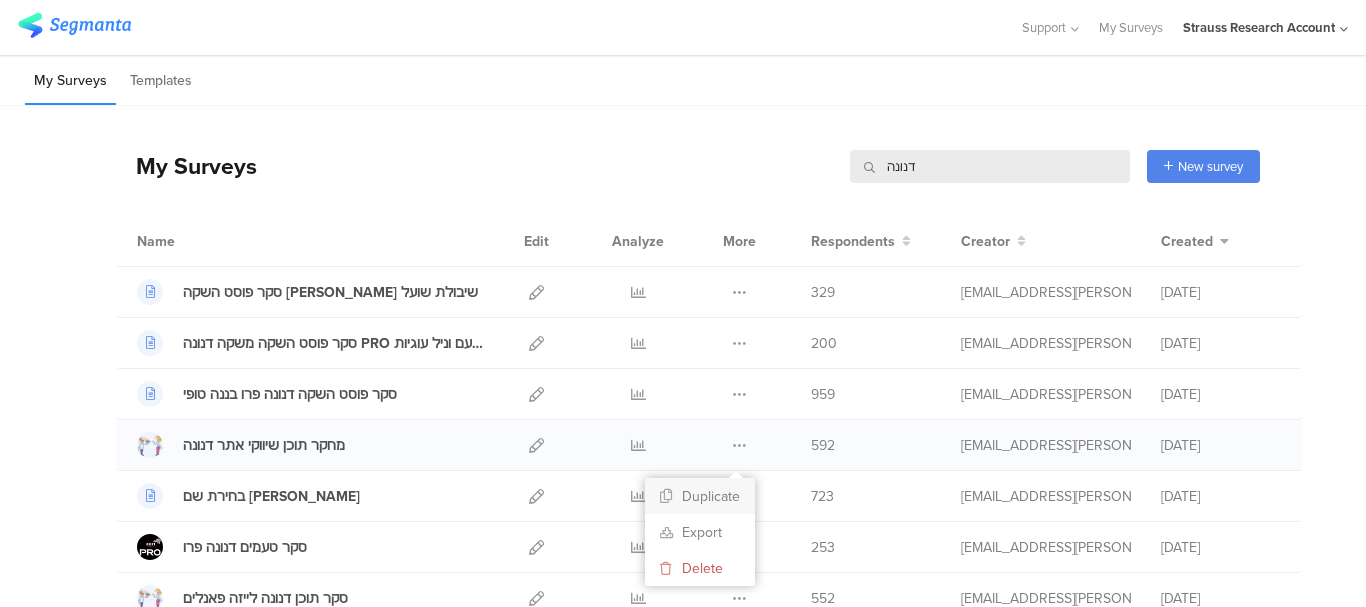click on "Duplicate" at bounding box center (700, 496) 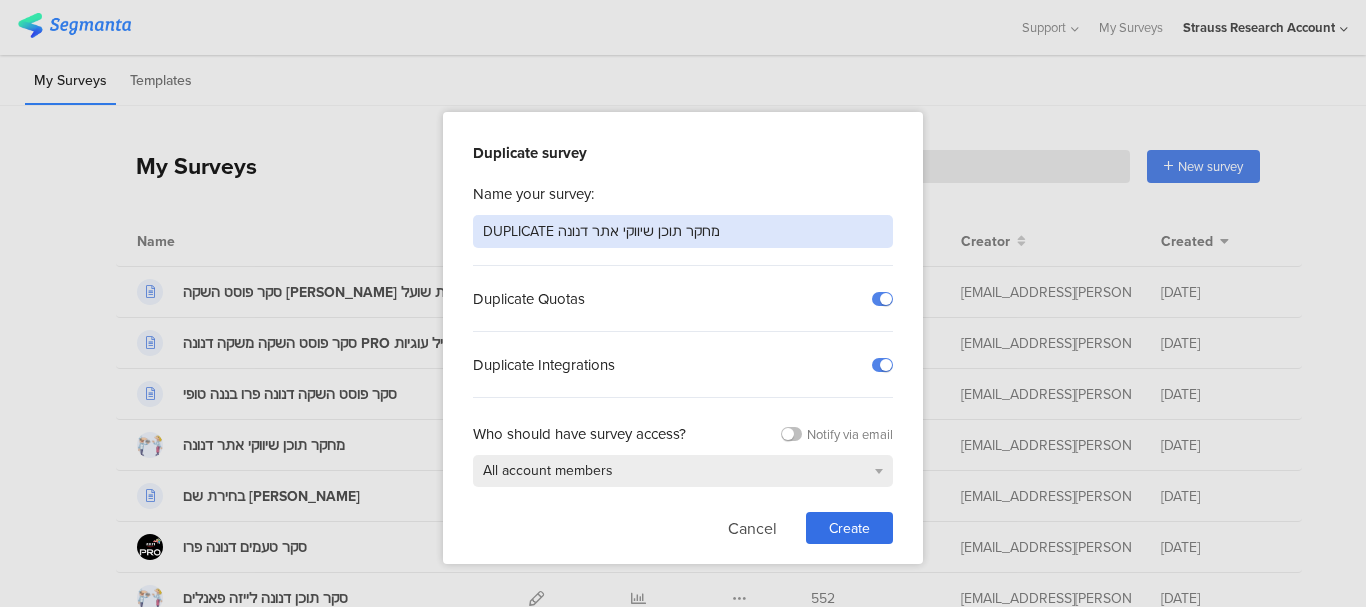 click on "DUPLICATE מחקר תוכן שיווקי אתר דנונה" at bounding box center (683, 231) 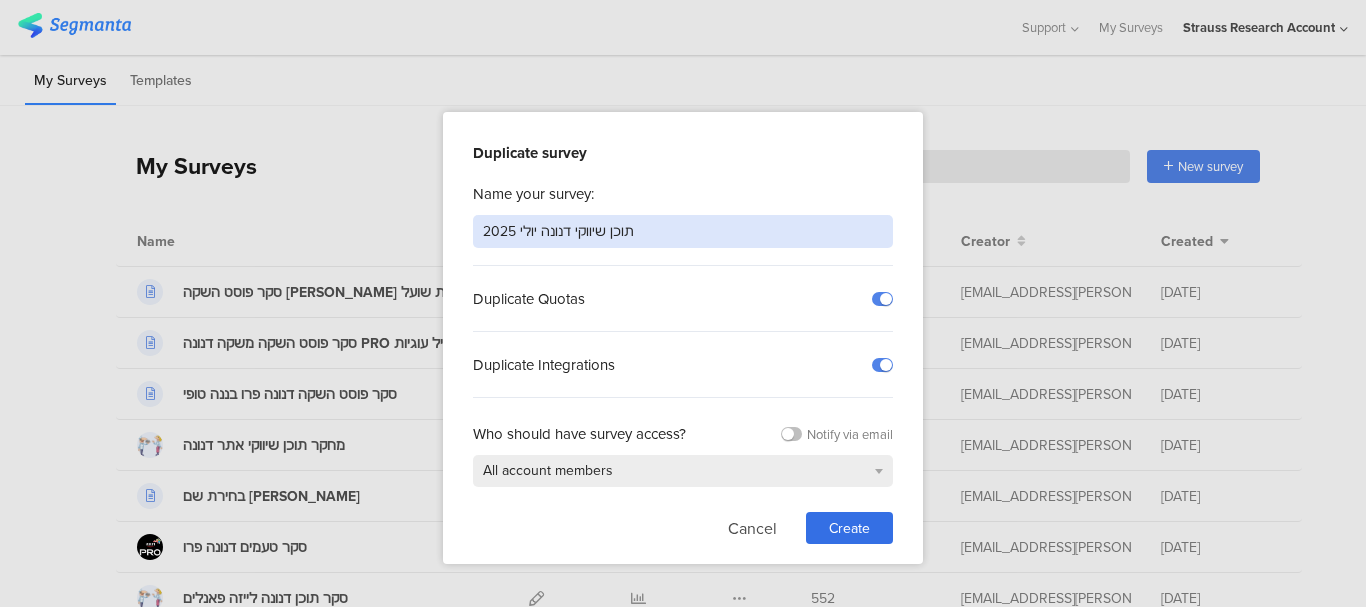 type on "תוכן שיווקי דנונה יולי 2025" 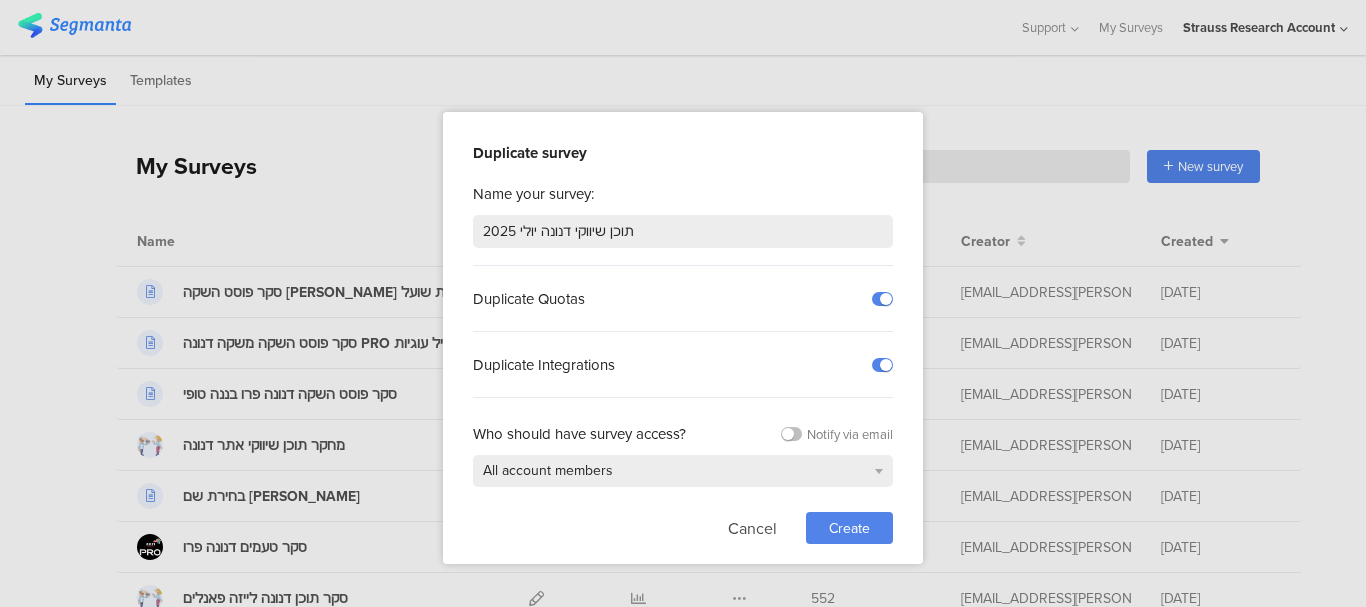 click on "Create" at bounding box center [849, 528] 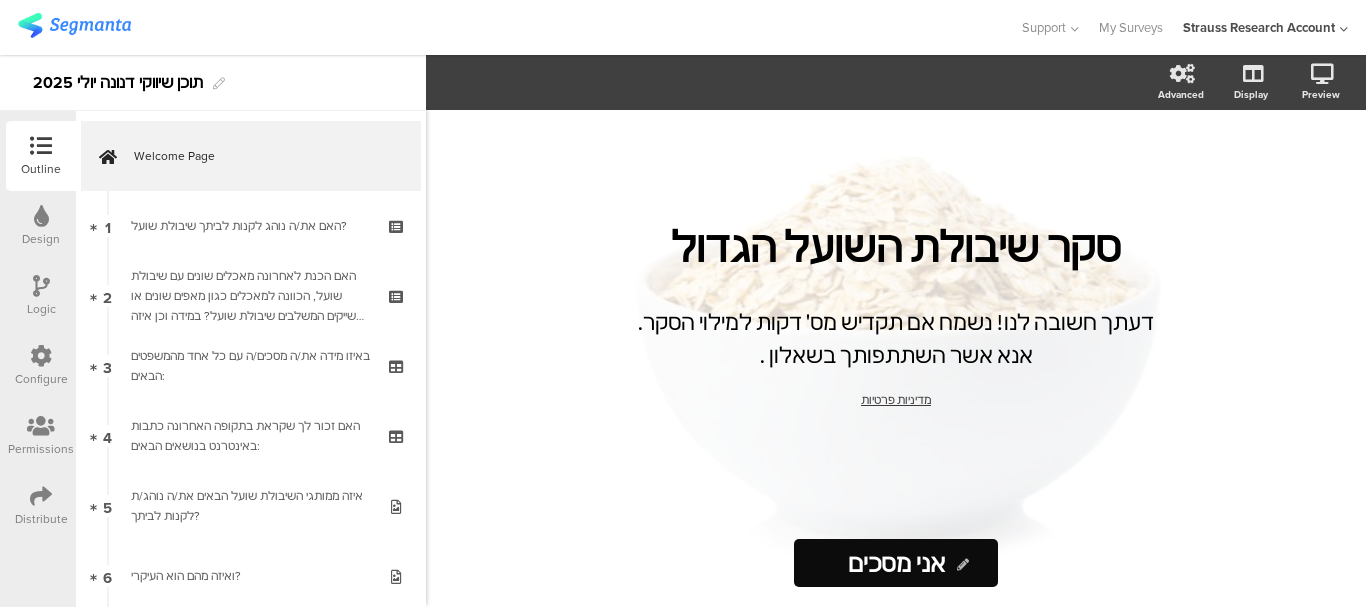 click on "סקר שיבולת השועל הגדול
סקר שיבולת השועל הגדול
דעתך חשובה לנו! נשמח אם תקדיש מס׳ דקות למילוי הסקר. אנא אשר השתתפותך בשאלון .
דעתך חשובה לנו! נשמח אם תקדיש מס׳ דקות למילוי הסקר. אנא אשר השתתפותך בשאלון .
מדיניות פרטיות
מדיניות פרטיות" 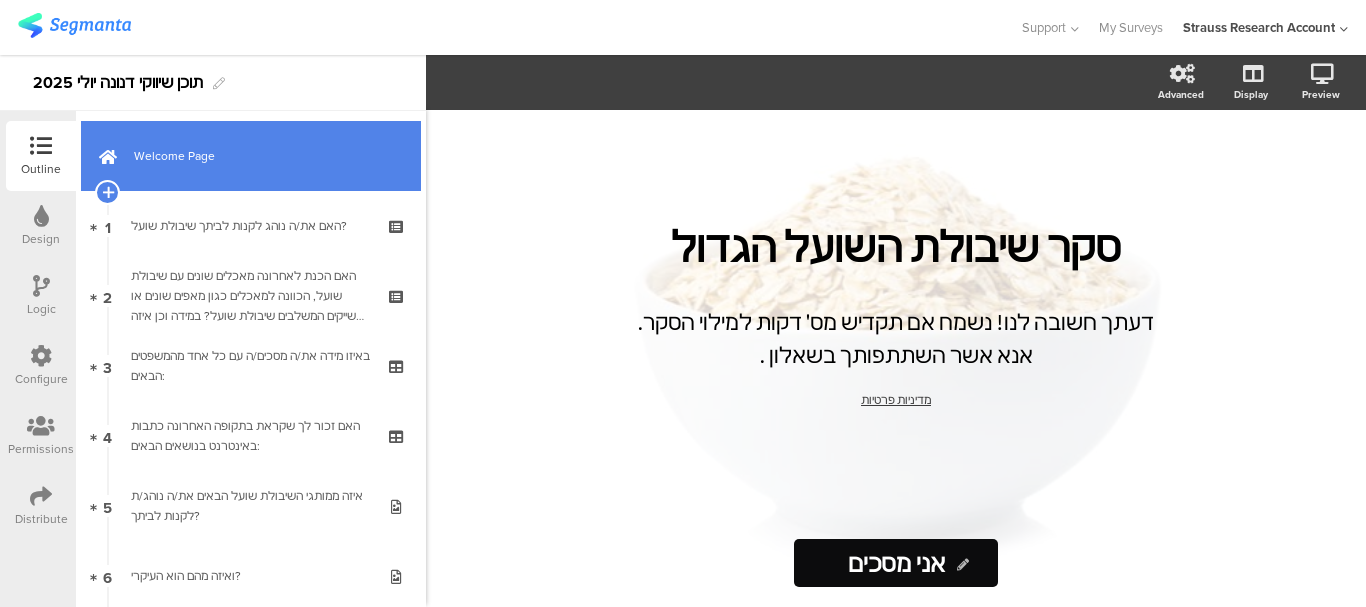 click on "Welcome Page" at bounding box center [262, 156] 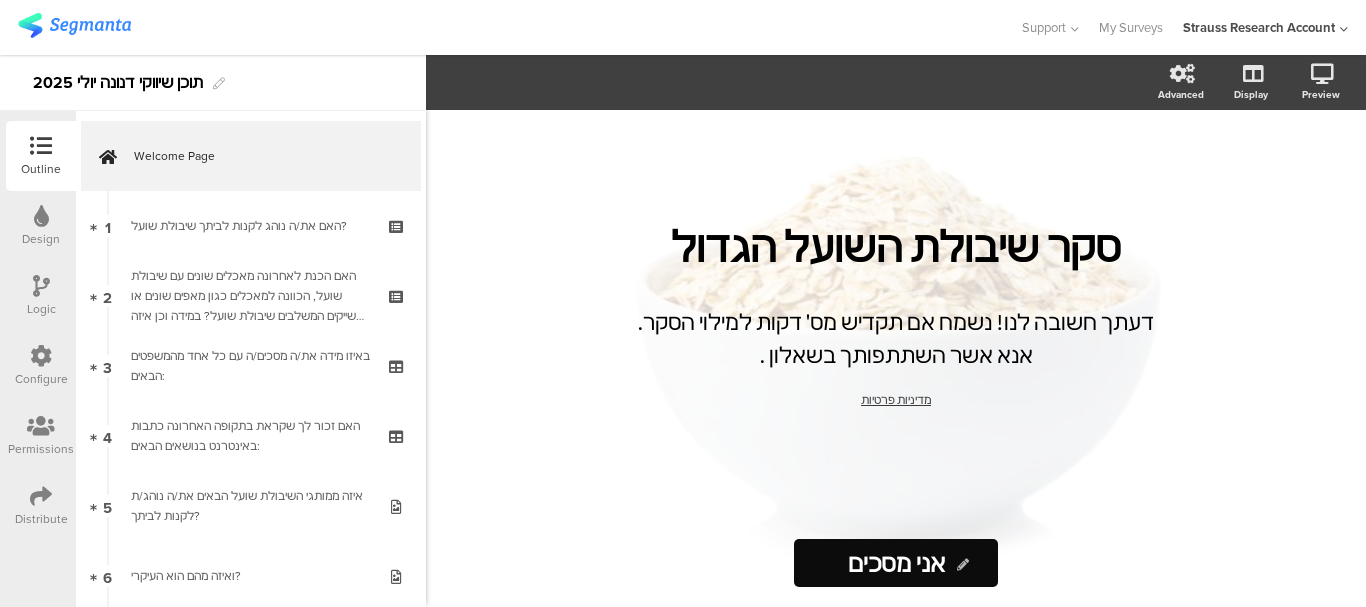 click at bounding box center [41, 217] 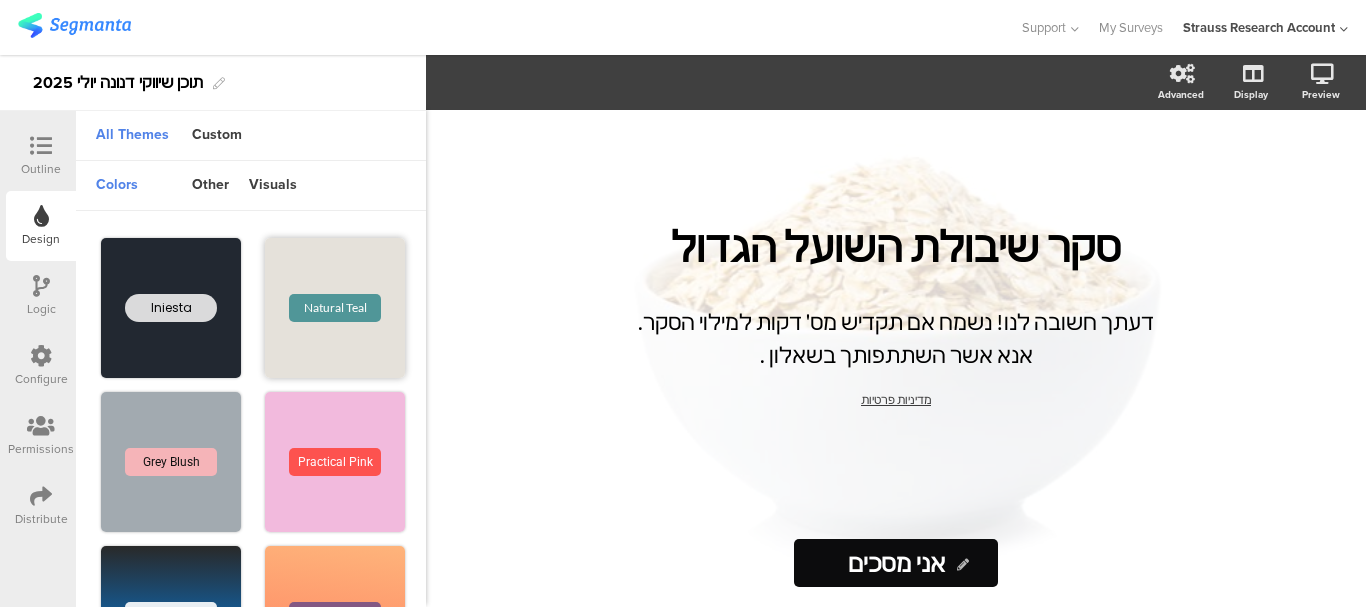 click on "Natural Teal" at bounding box center [335, 308] 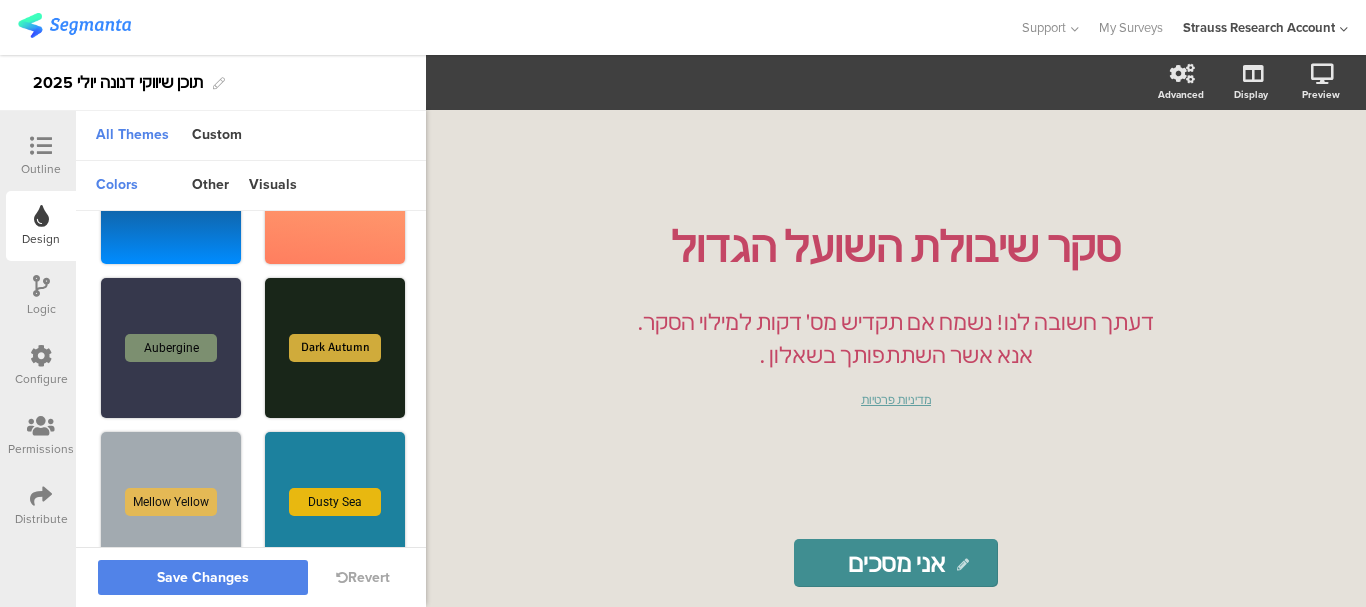 scroll, scrollTop: 467, scrollLeft: 0, axis: vertical 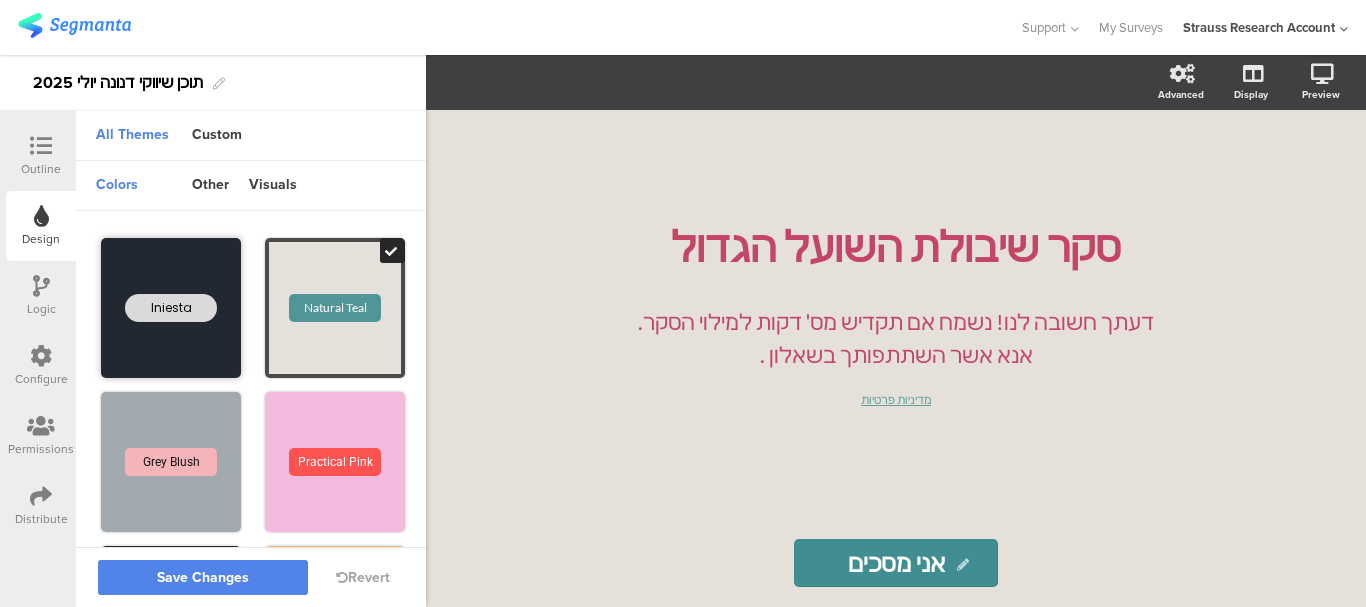 click on "Iniesta" at bounding box center (171, 308) 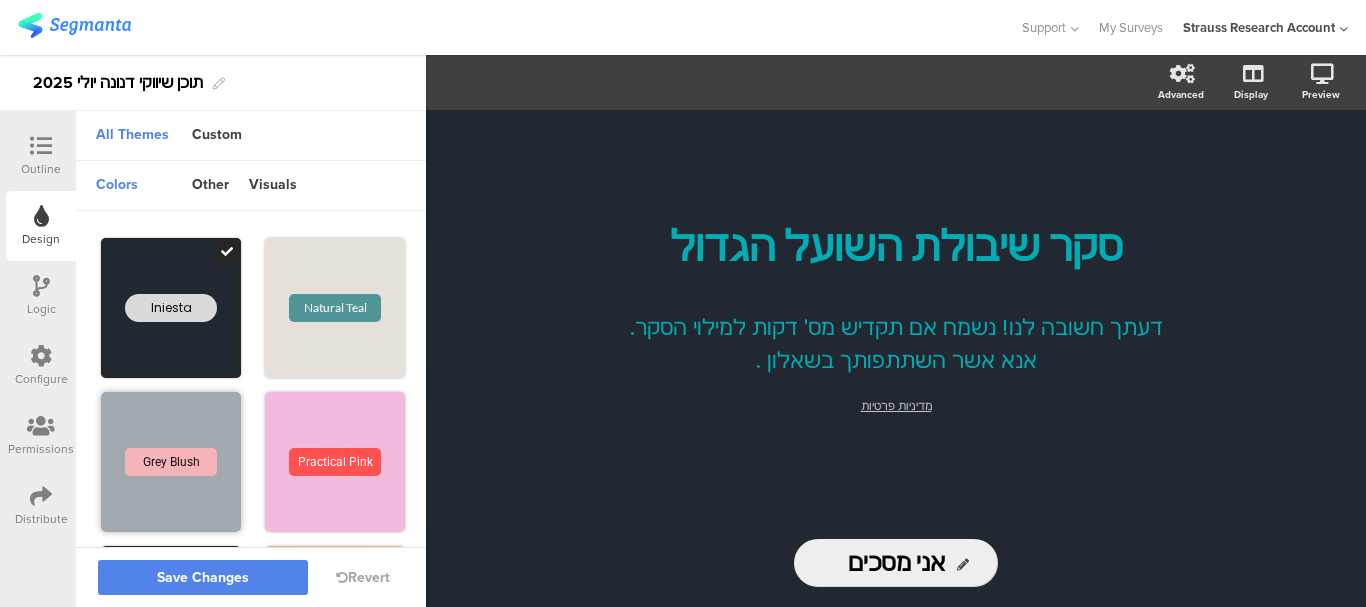 click on "Grey Blush" at bounding box center [171, 462] 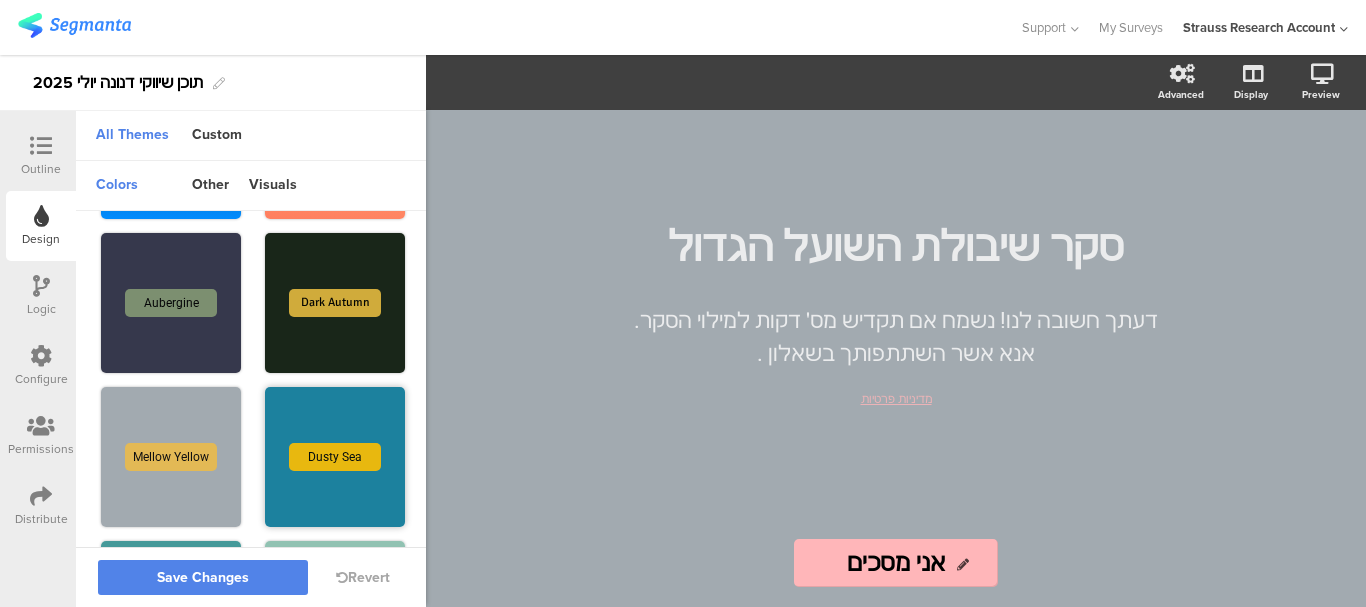 scroll, scrollTop: 700, scrollLeft: 0, axis: vertical 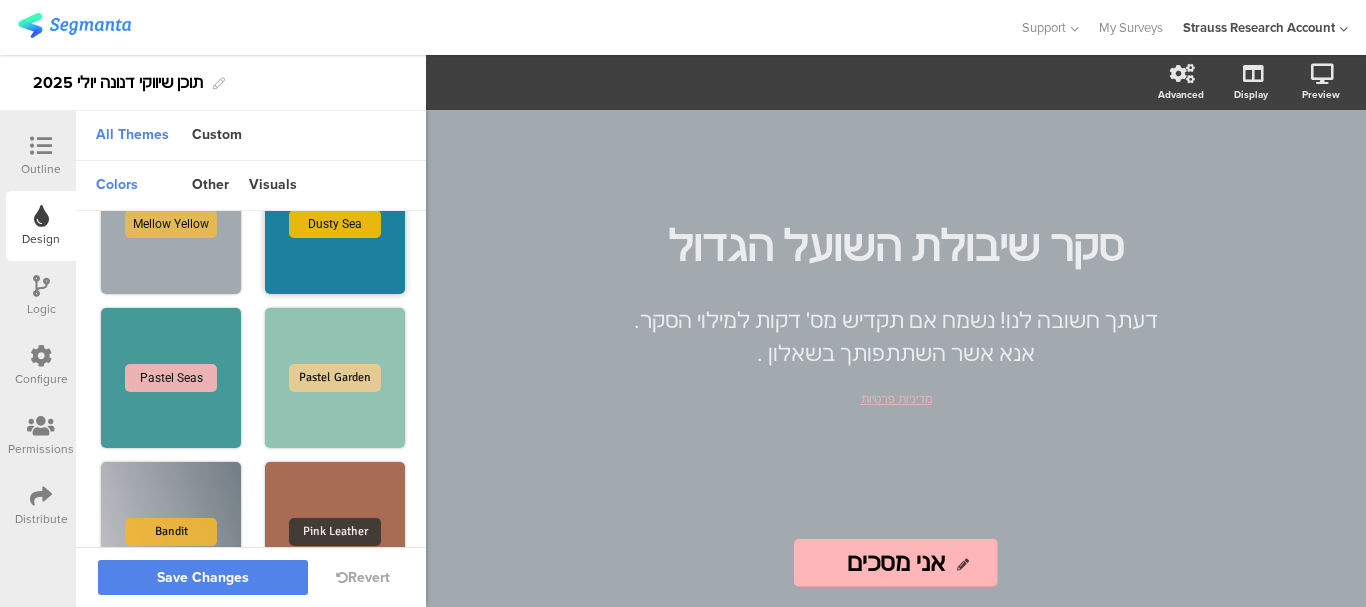 click on "Dusty Sea" at bounding box center (335, 224) 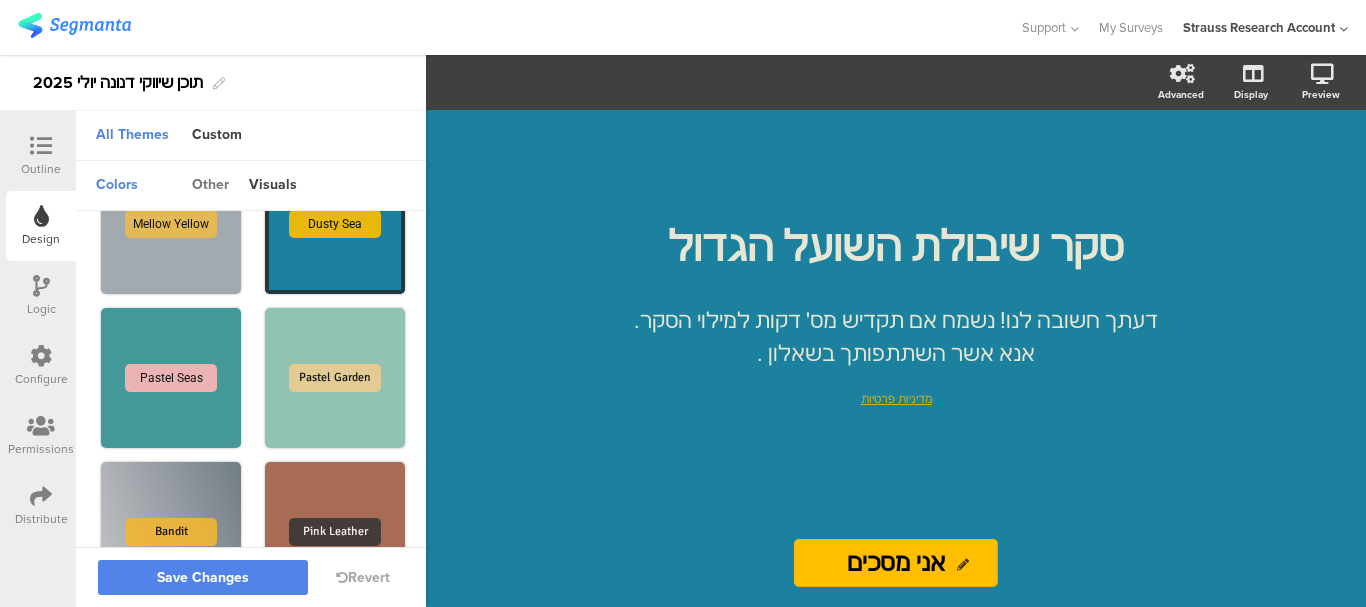 click on "other" at bounding box center [210, 186] 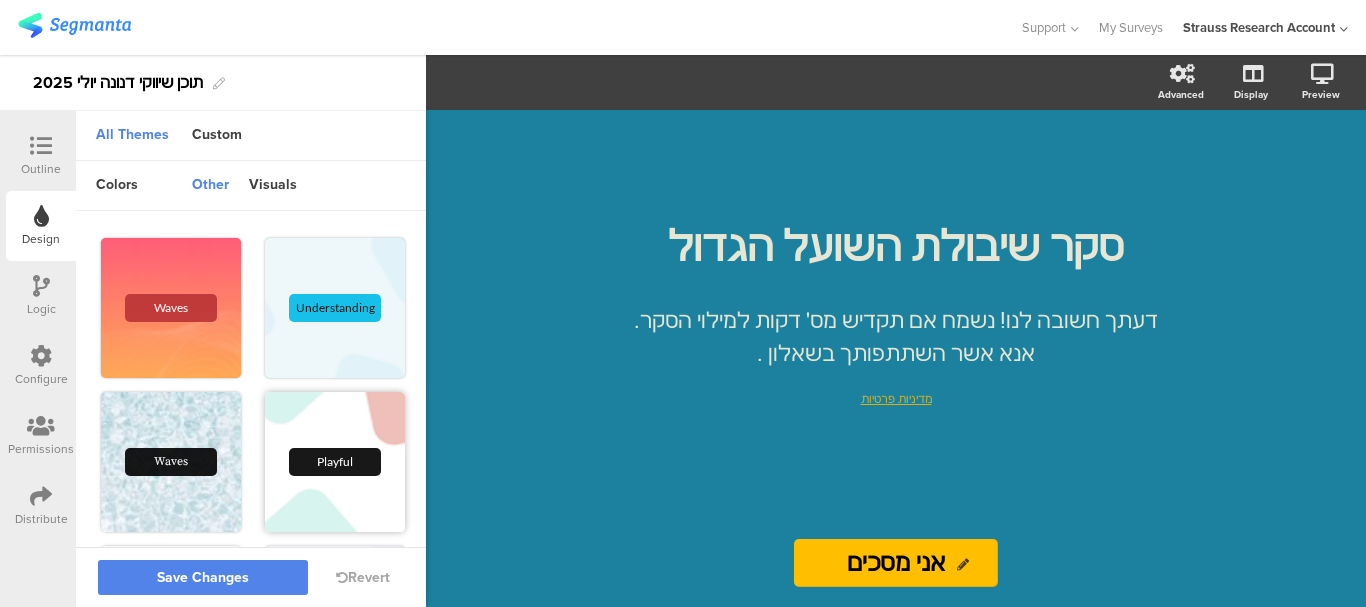 scroll, scrollTop: 233, scrollLeft: 0, axis: vertical 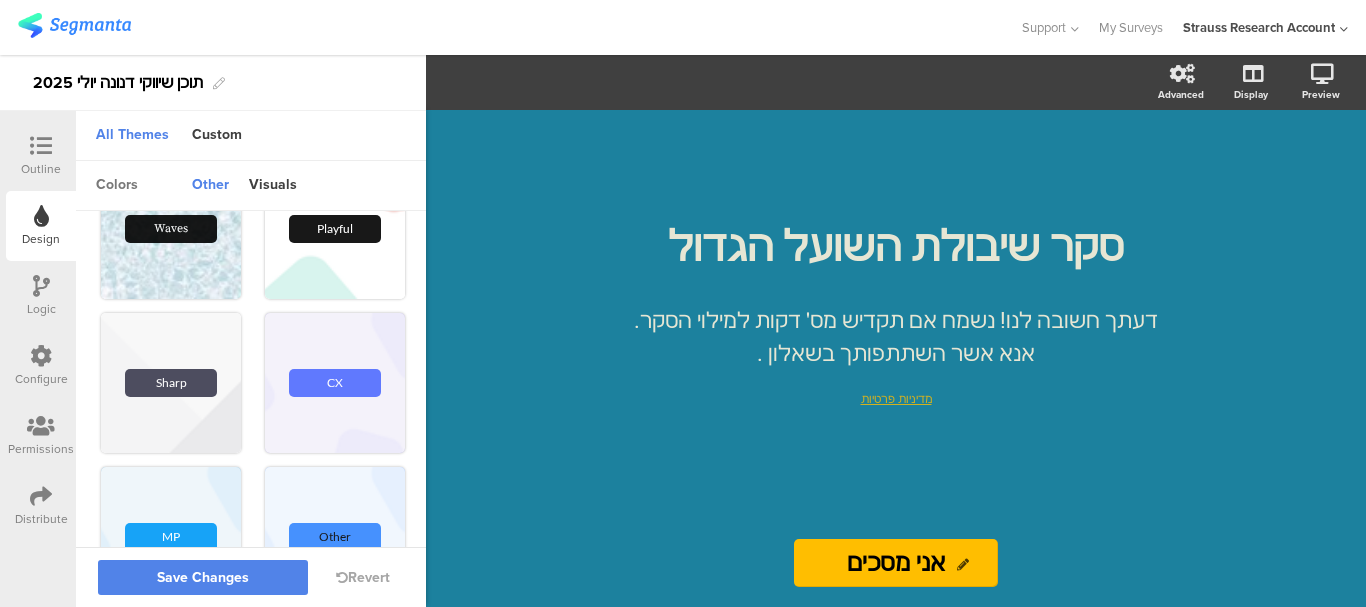 click on "colors" at bounding box center [117, 186] 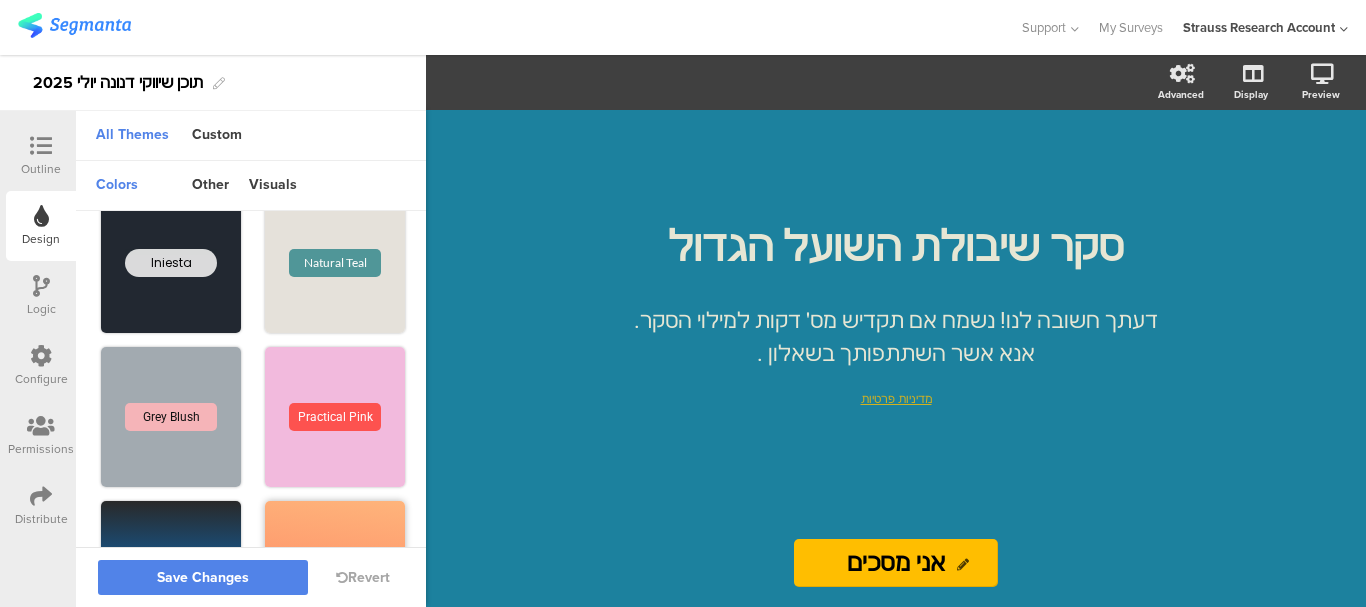 scroll, scrollTop: 0, scrollLeft: 0, axis: both 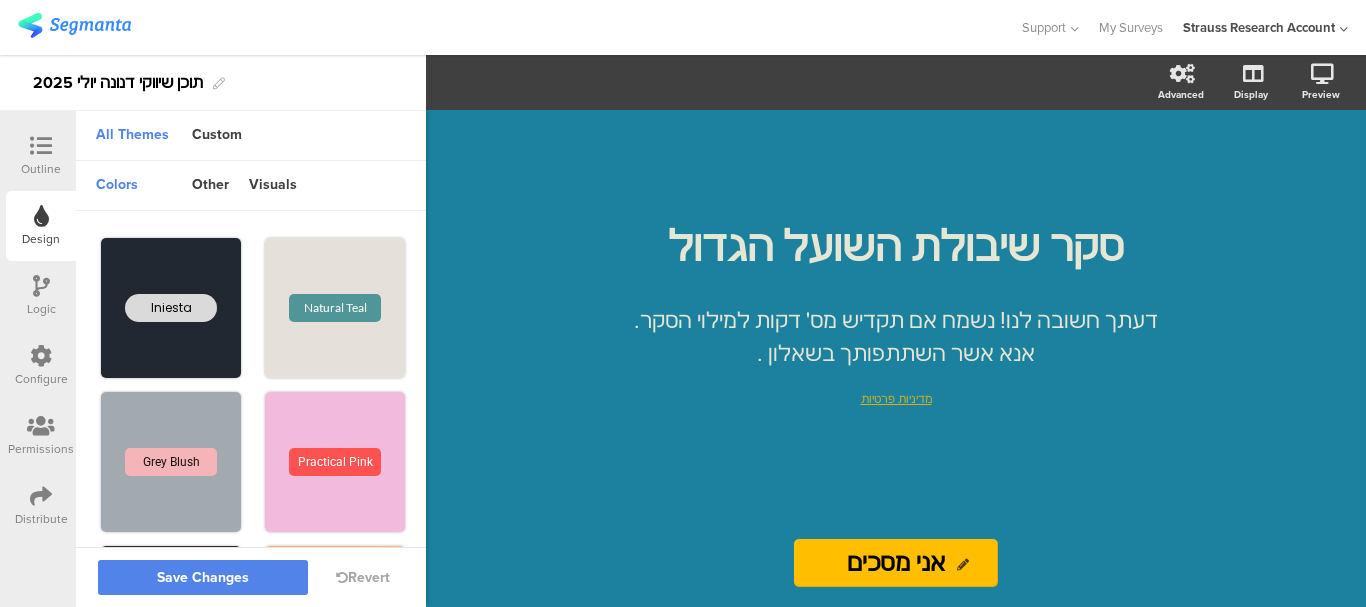 click on "סקר שיבולת השועל הגדול
סקר שיבולת השועל הגדול
דעתך חשובה לנו! נשמח אם תקדיש מס׳ דקות למילוי הסקר. אנא אשר השתתפותך בשאלון .
דעתך חשובה לנו! נשמח אם תקדיש מס׳ דקות למילוי הסקר. אנא אשר השתתפותך בשאלון .
מדיניות פרטיות
מדיניות פרטיות" 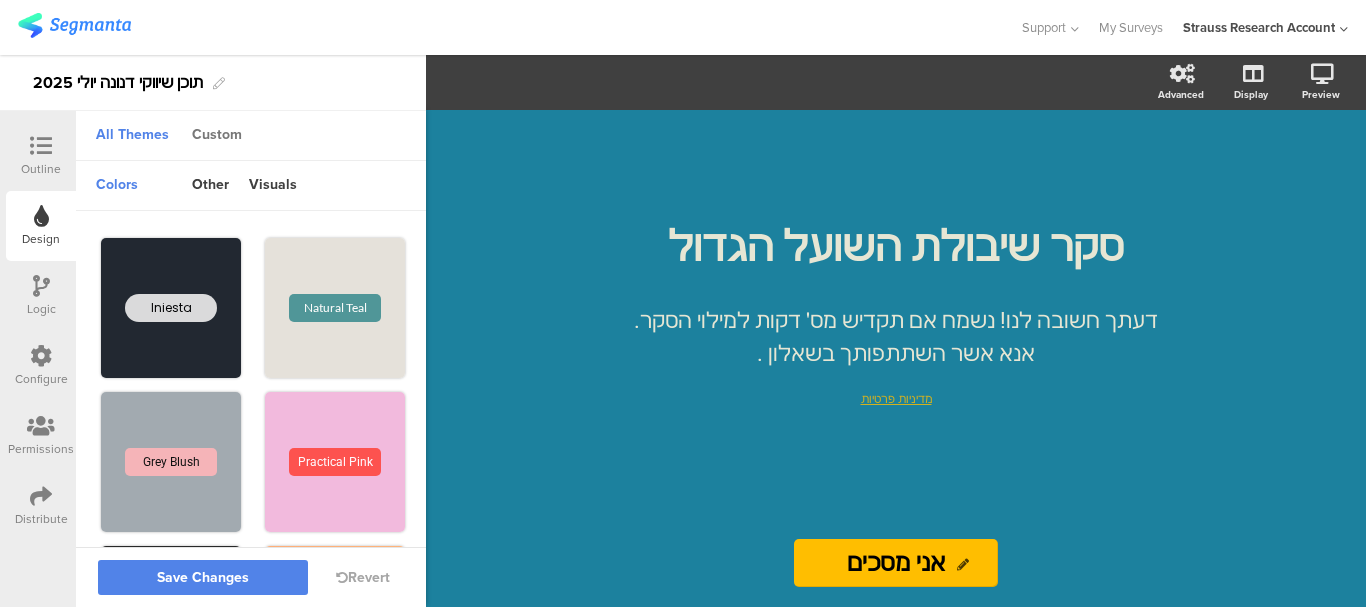 click on "Custom" at bounding box center (217, 136) 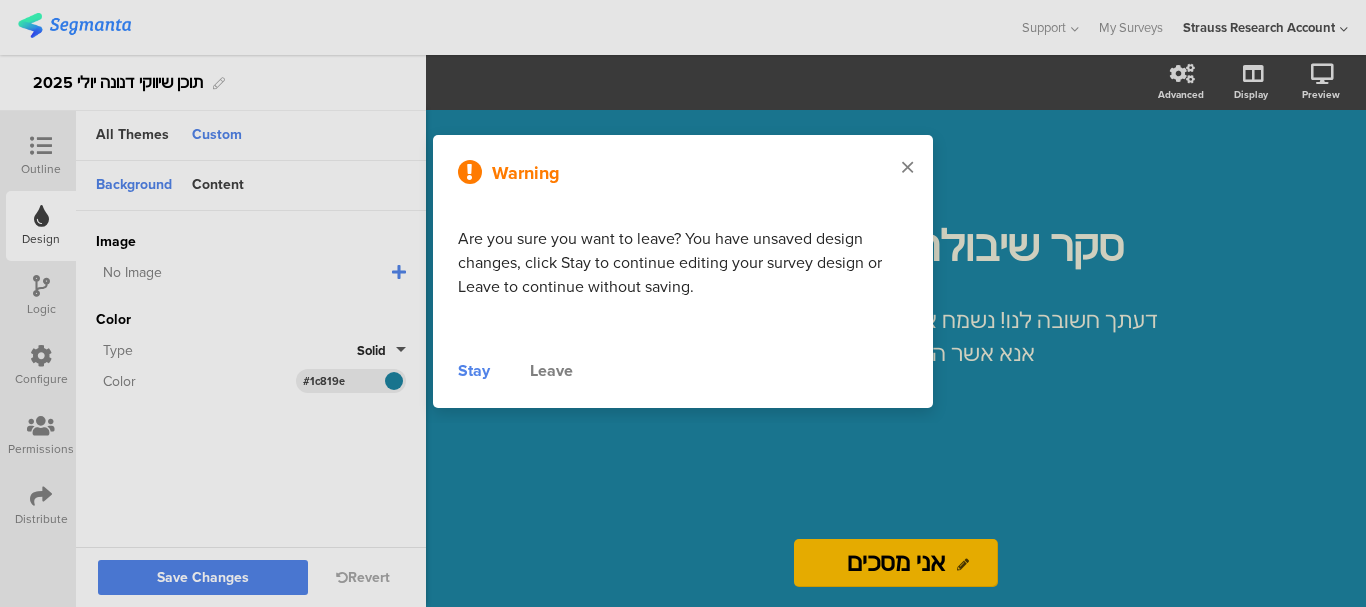 click at bounding box center [907, 167] 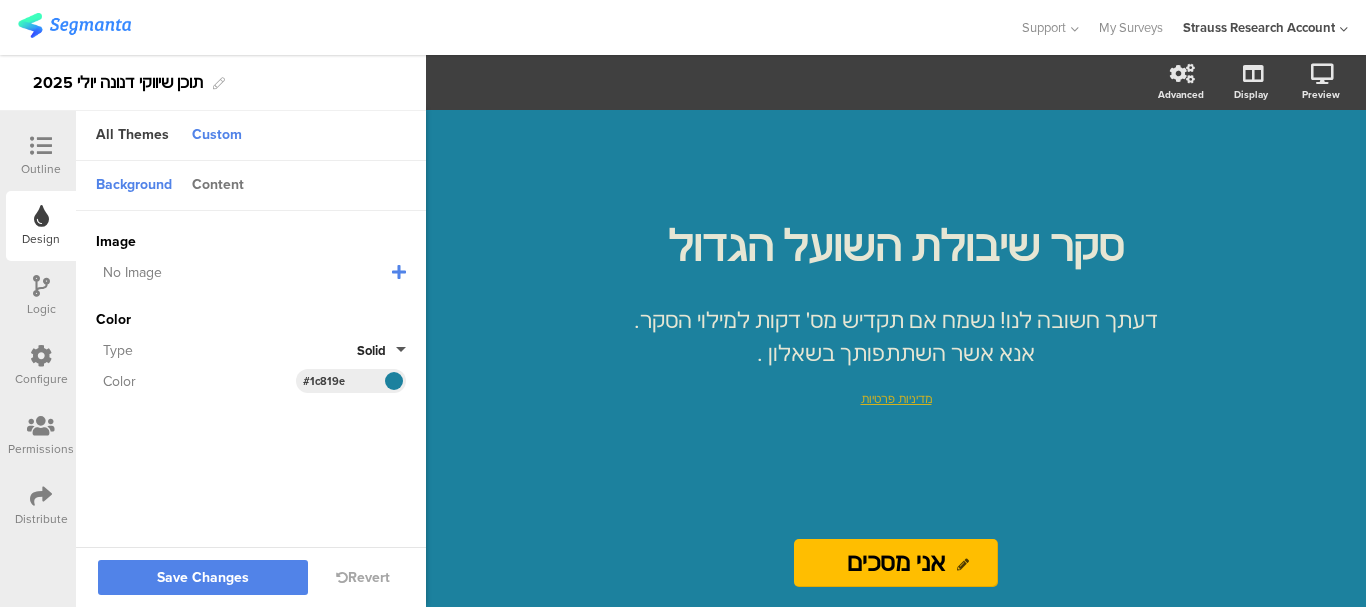 click on "Content" at bounding box center [218, 186] 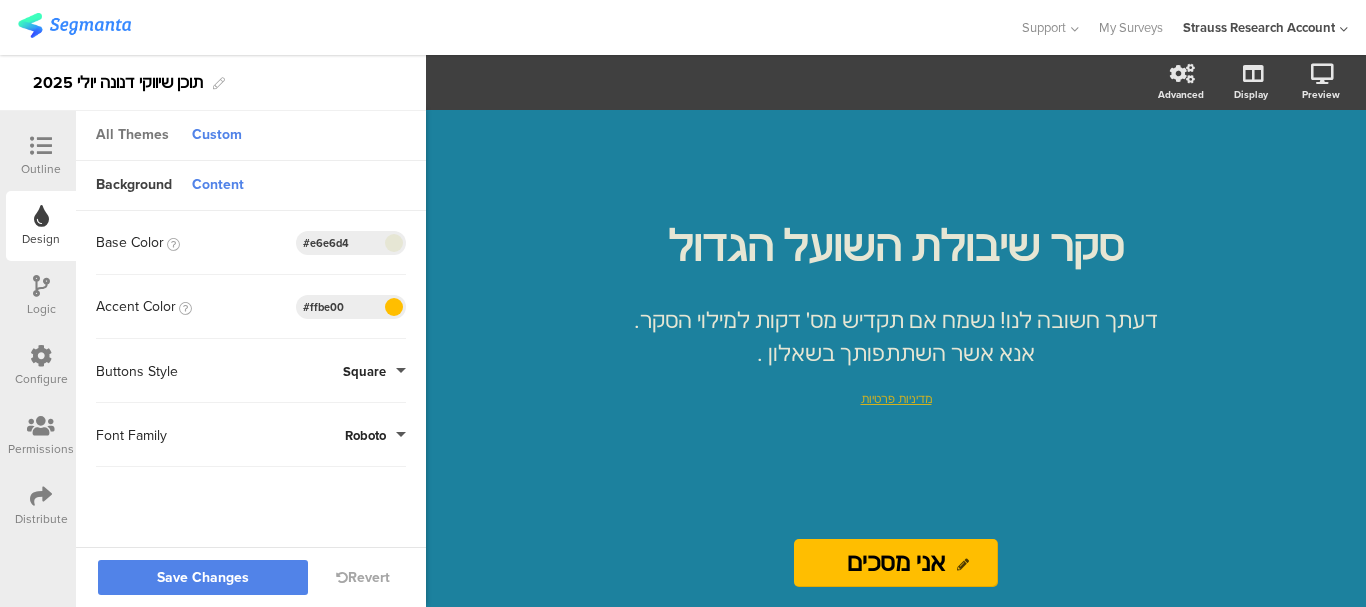 click on "All Themes" at bounding box center (132, 136) 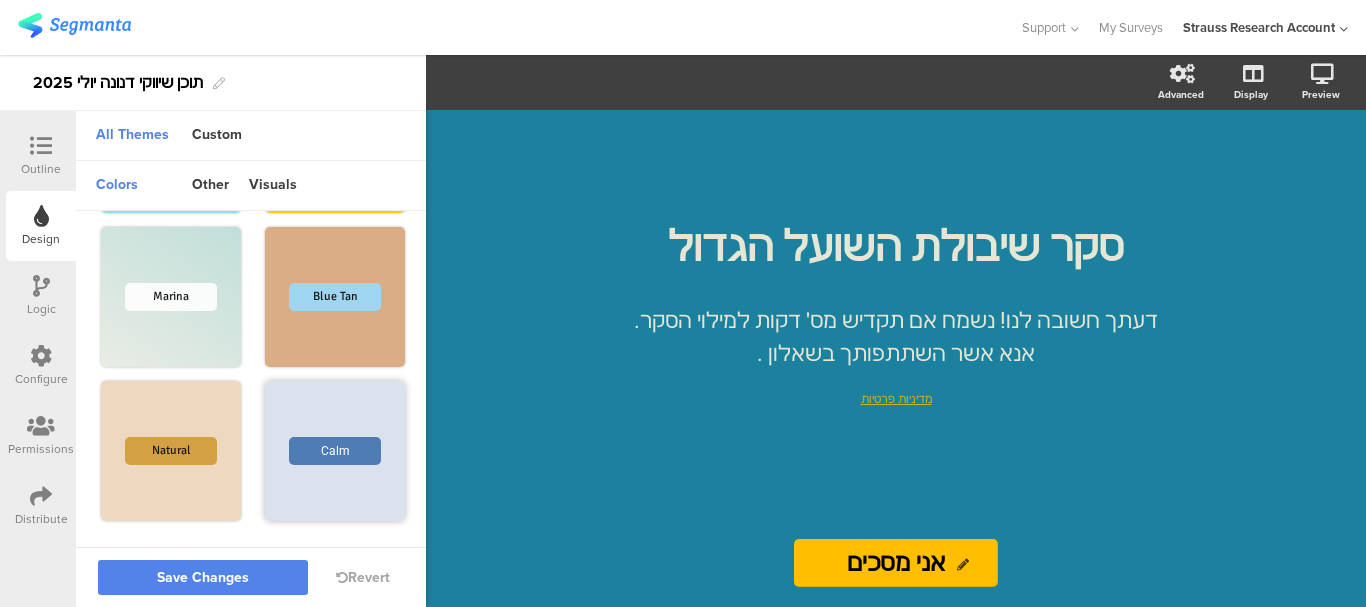 scroll, scrollTop: 1244, scrollLeft: 0, axis: vertical 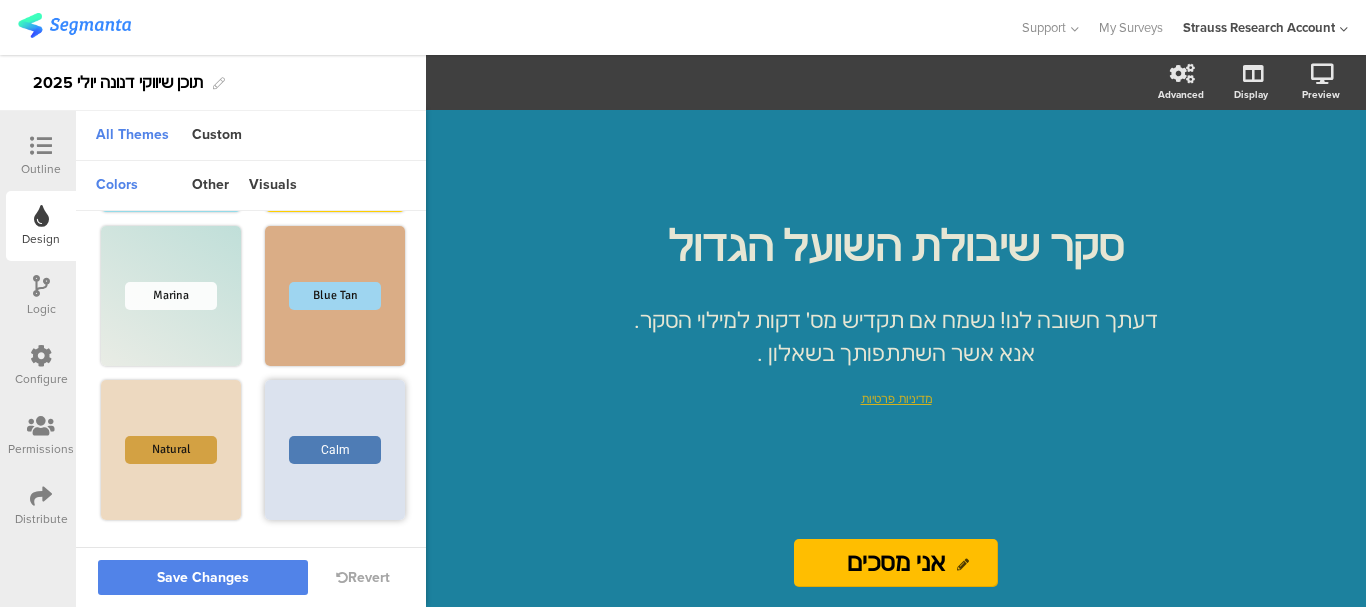 click on "Calm" at bounding box center [335, 450] 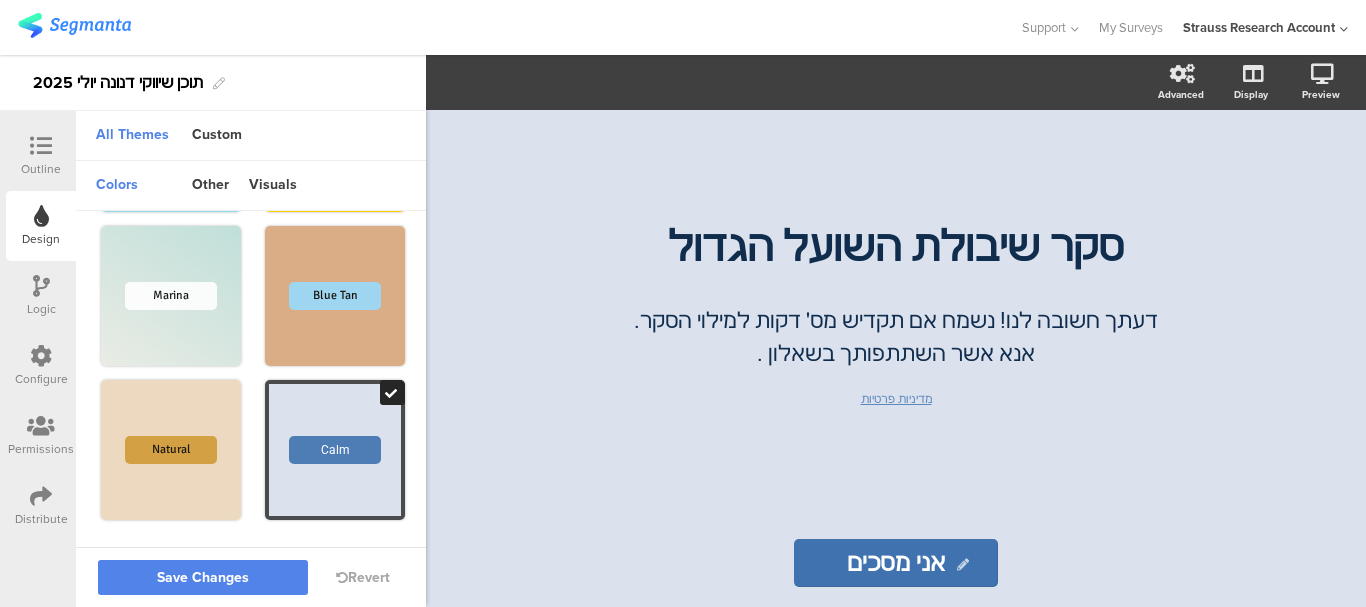 click on "סקר שיבולת השועל הגדול
סקר שיבולת השועל הגדול
דעתך חשובה לנו! נשמח אם תקדיש מס׳ דקות למילוי הסקר. אנא אשר השתתפותך בשאלון .
דעתך חשובה לנו! נשמח אם תקדיש מס׳ דקות למילוי הסקר. אנא אשר השתתפותך בשאלון .
מדיניות פרטיות
מדיניות פרטיות
אני מסכים
אני מסכים" 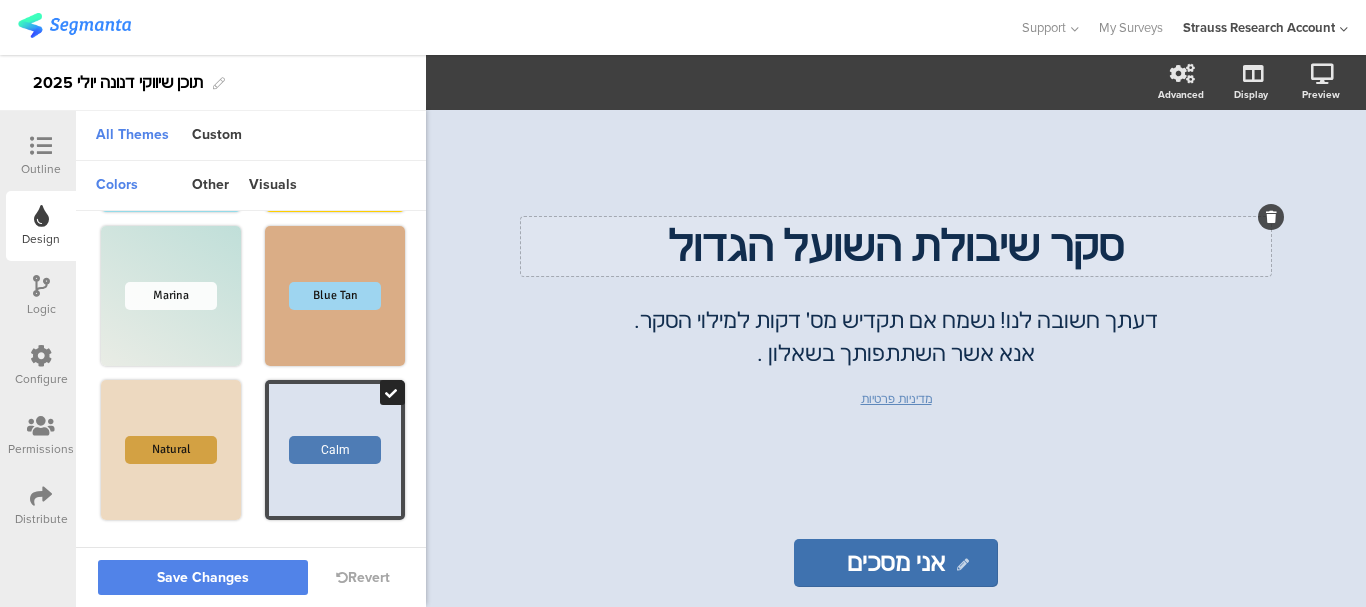 click on "סקר שיבולת השועל הגדול" 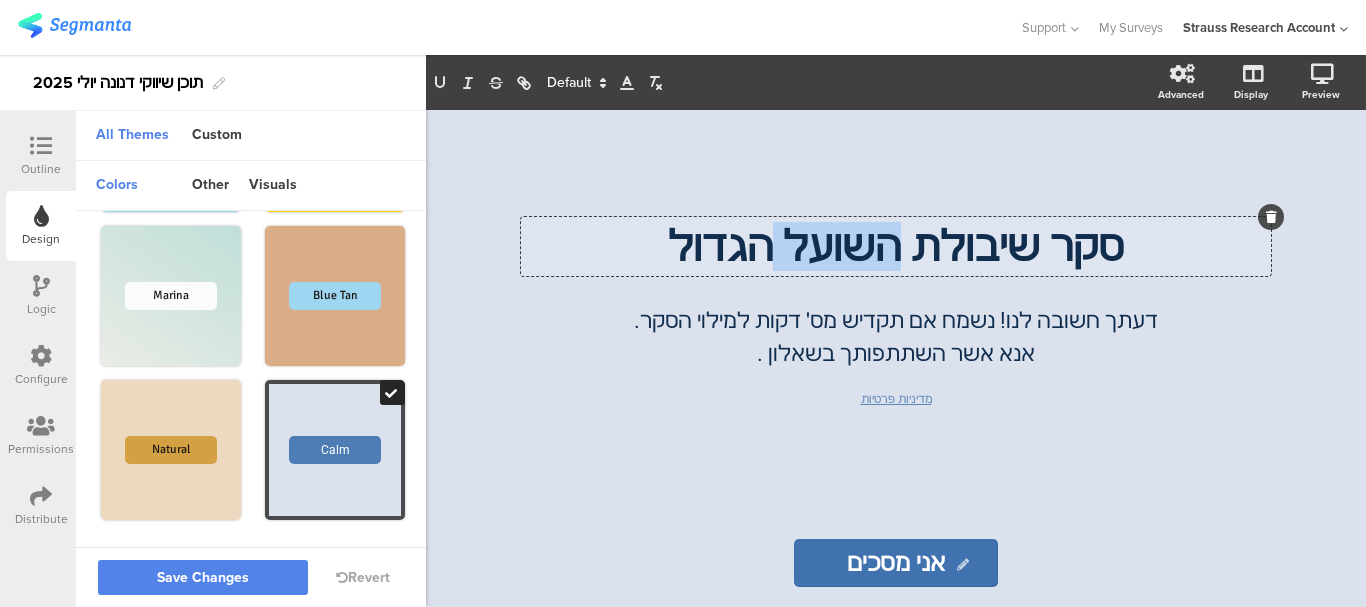 click on "סקר שיבולת השועל הגדול" 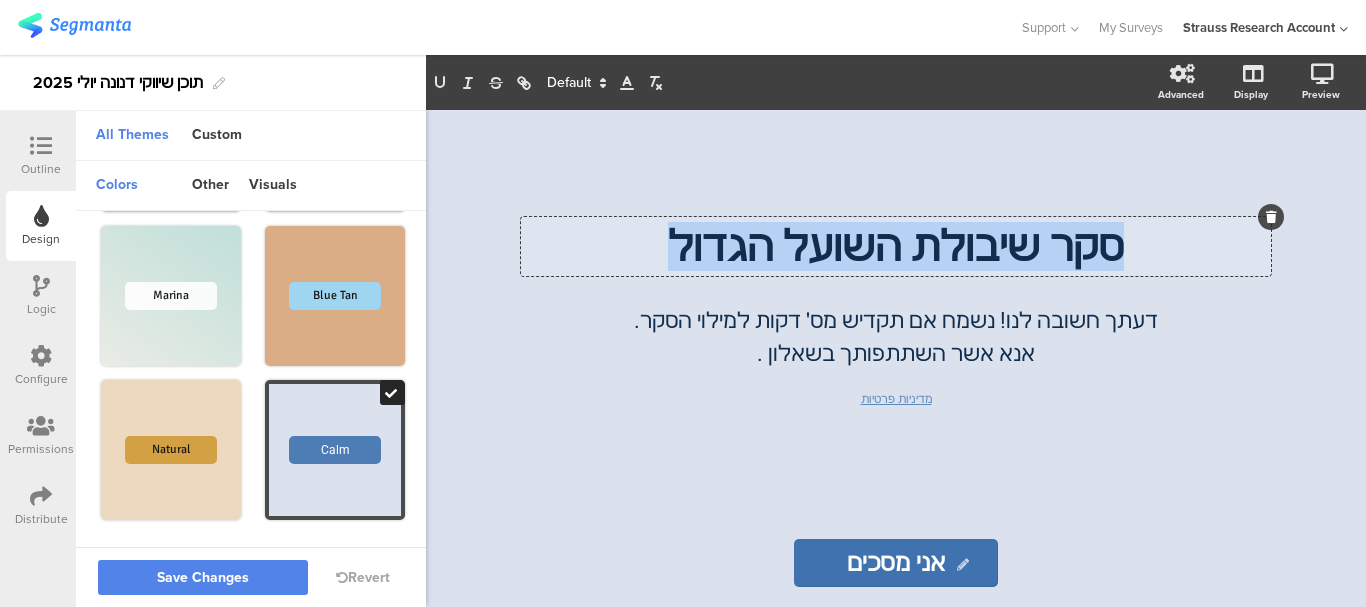 click on "סקר שיבולת השועל הגדול" 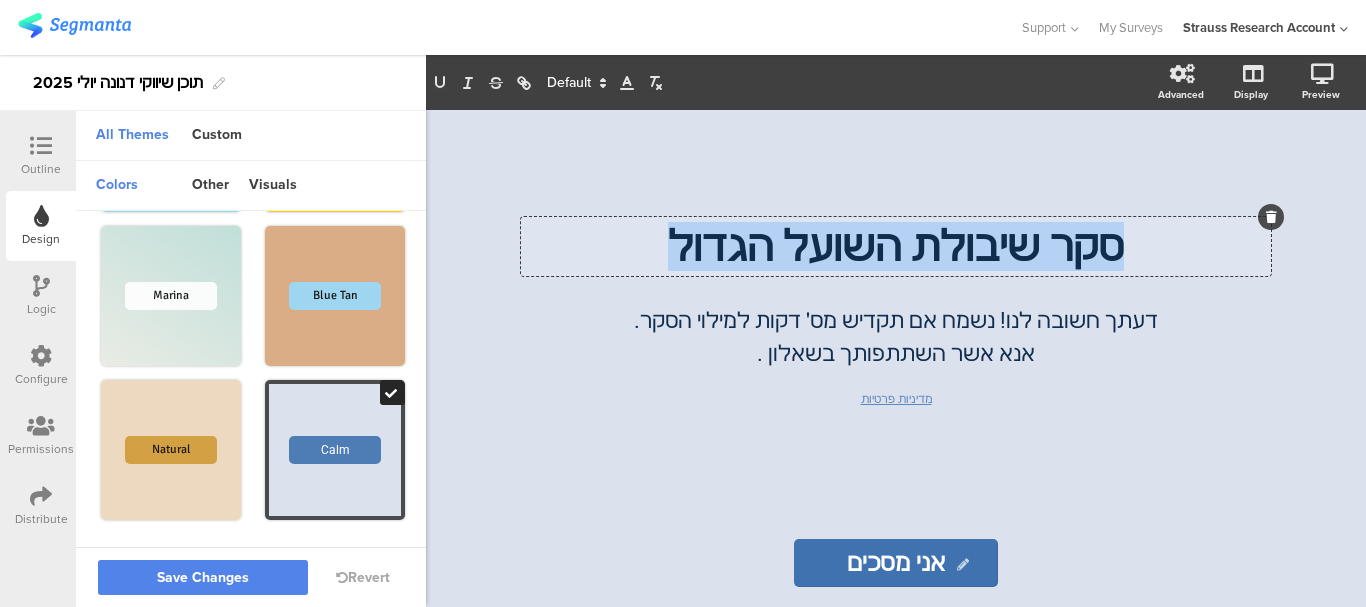 type 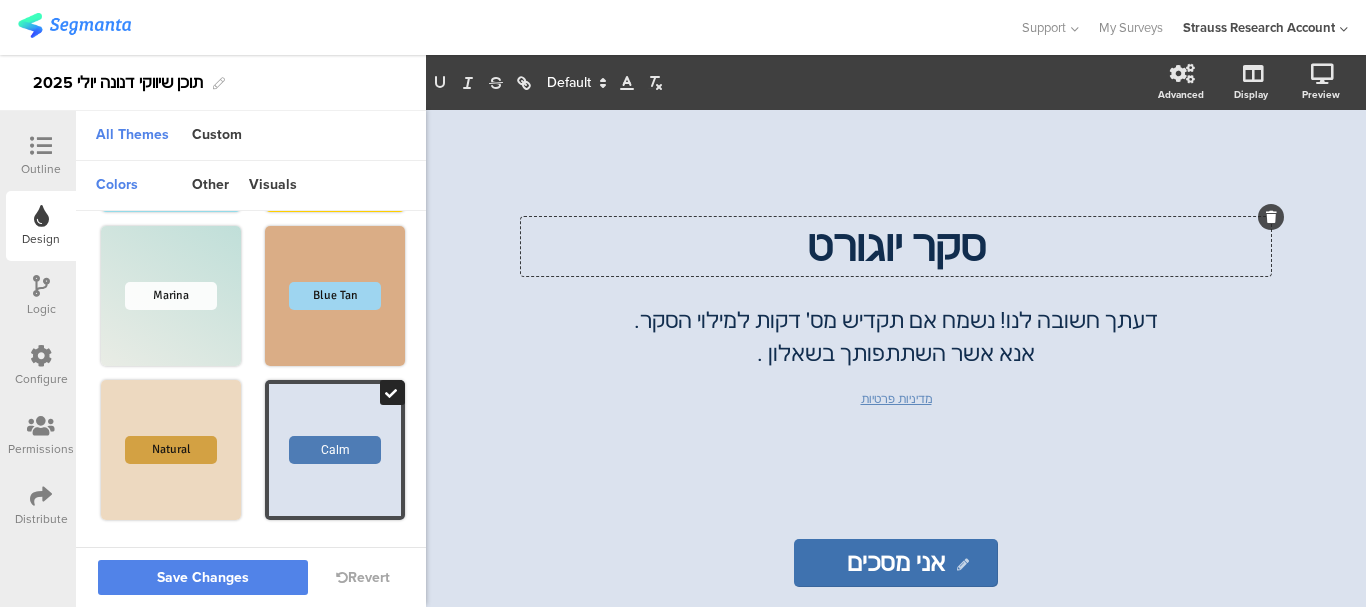 click at bounding box center [41, 146] 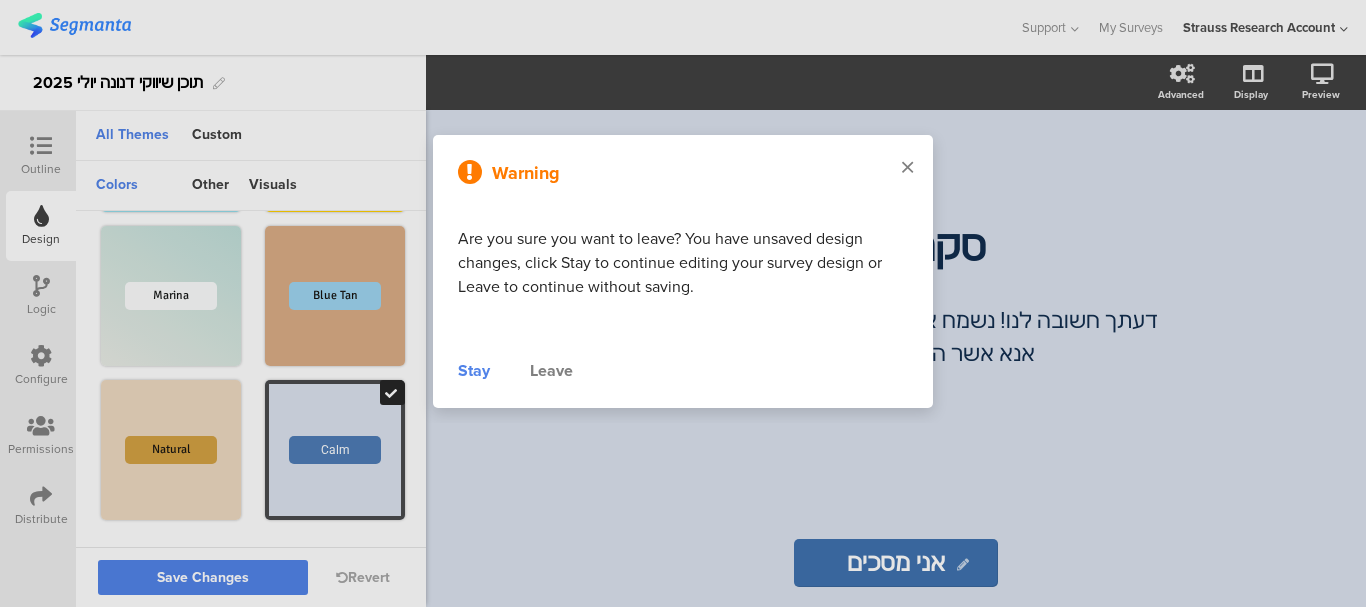 click at bounding box center (907, 167) 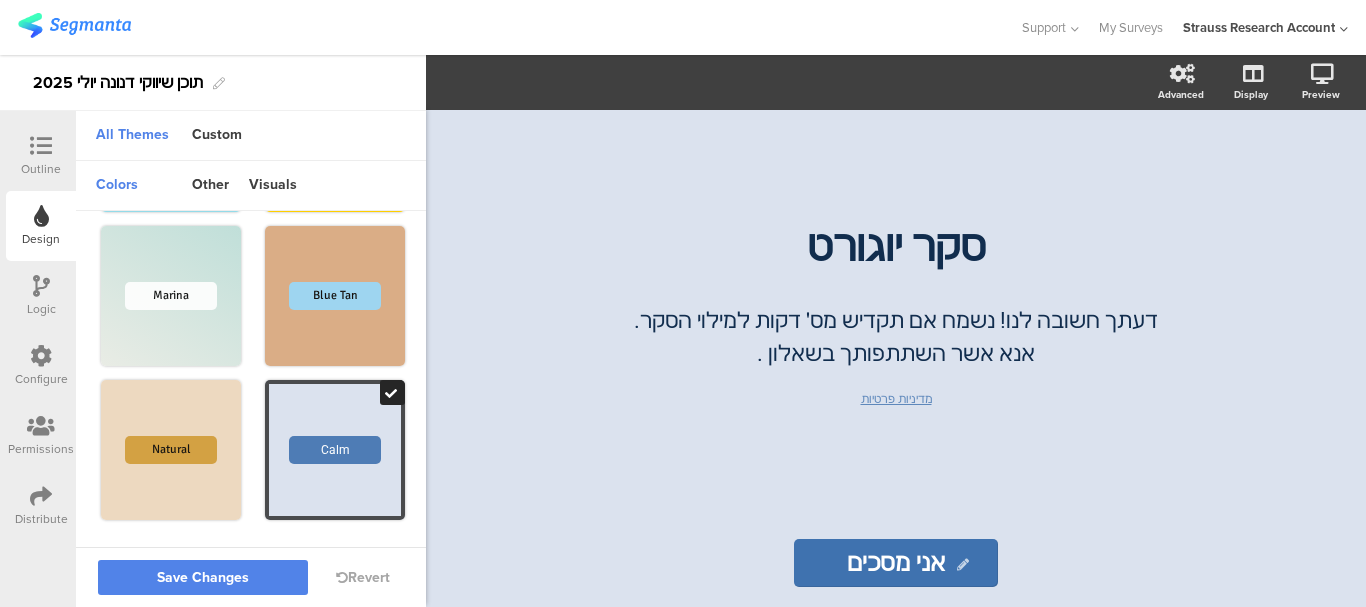 click on "תוכן שיווקי דנונה יולי 2025" at bounding box center [118, 83] 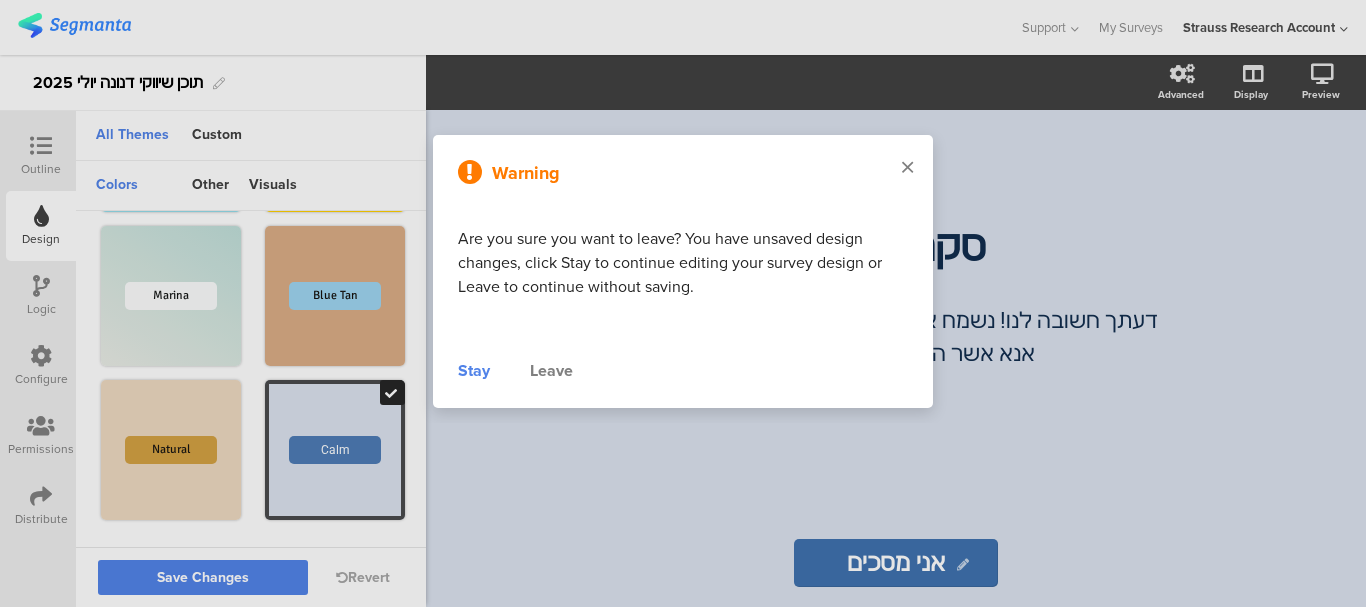 click at bounding box center [907, 167] 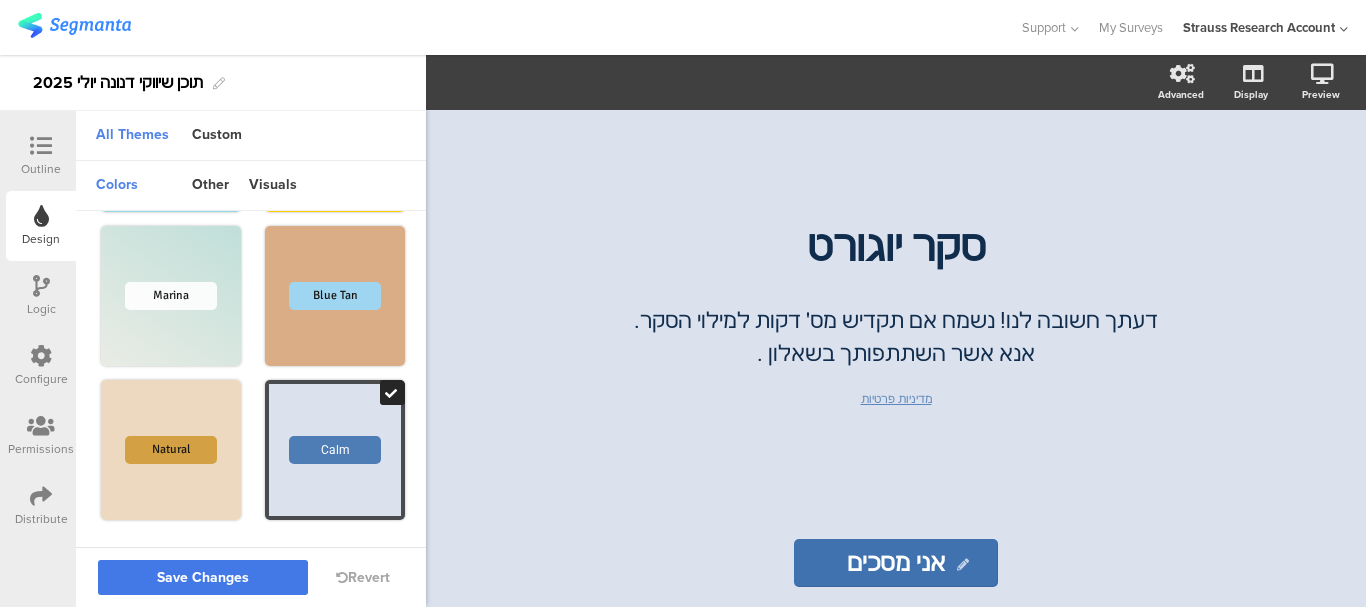 click on "Save Changes" at bounding box center [203, 578] 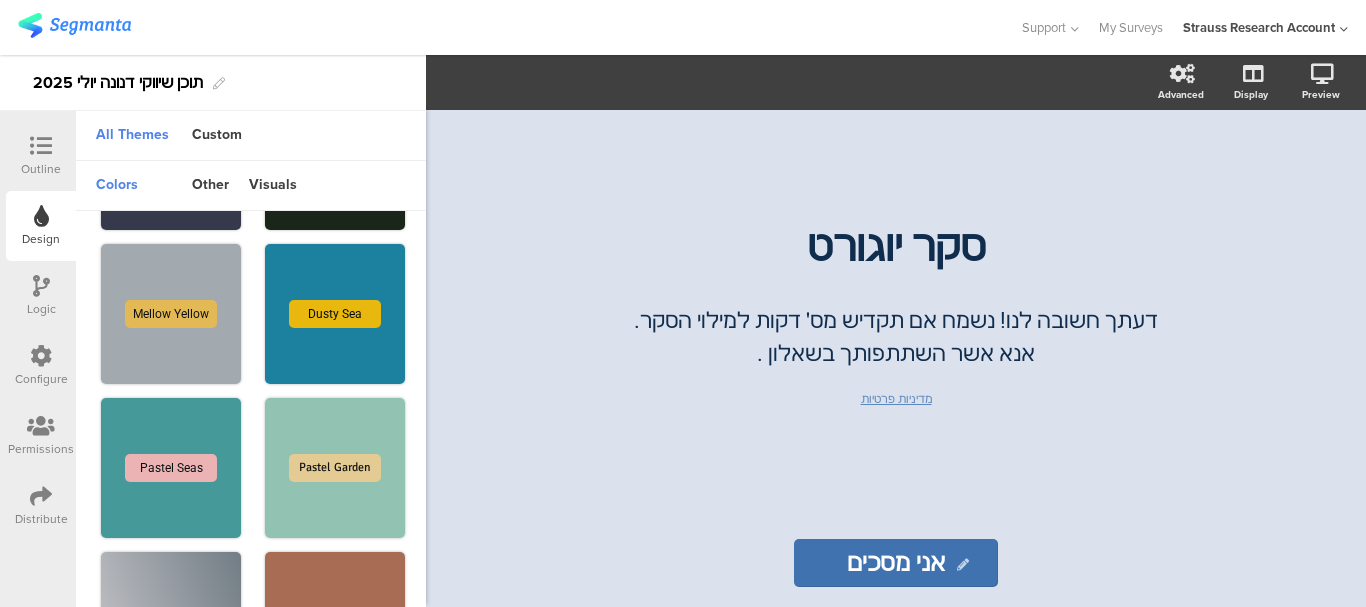 scroll, scrollTop: 171, scrollLeft: 0, axis: vertical 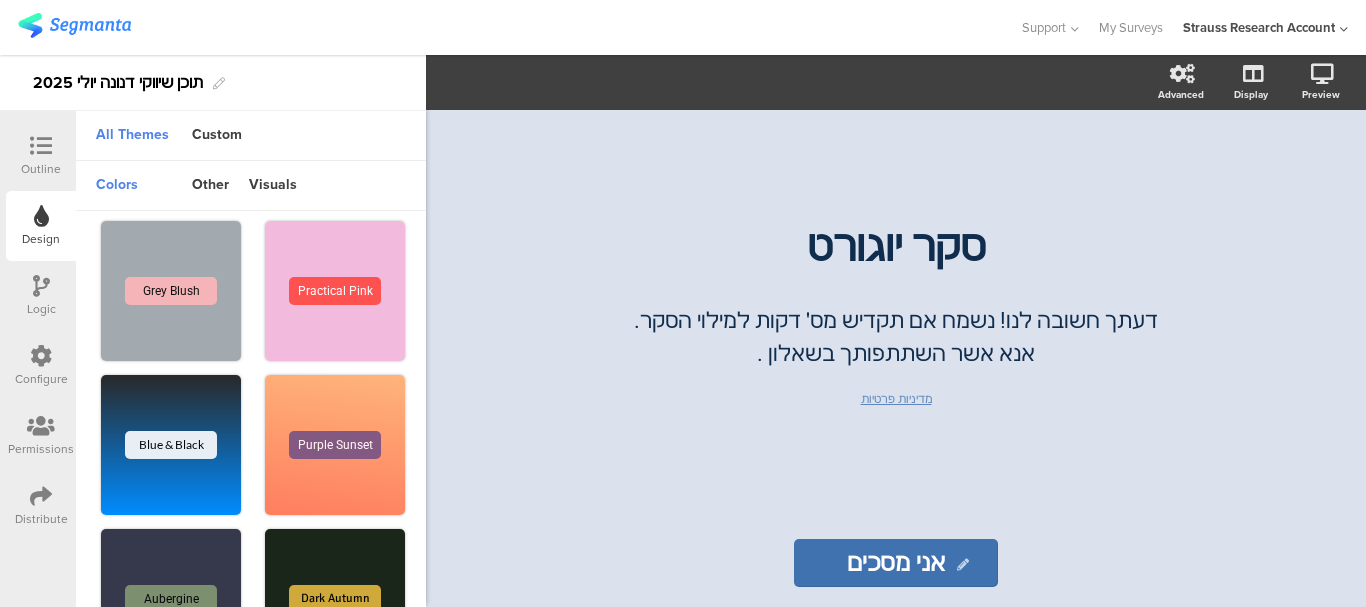 click at bounding box center (41, 147) 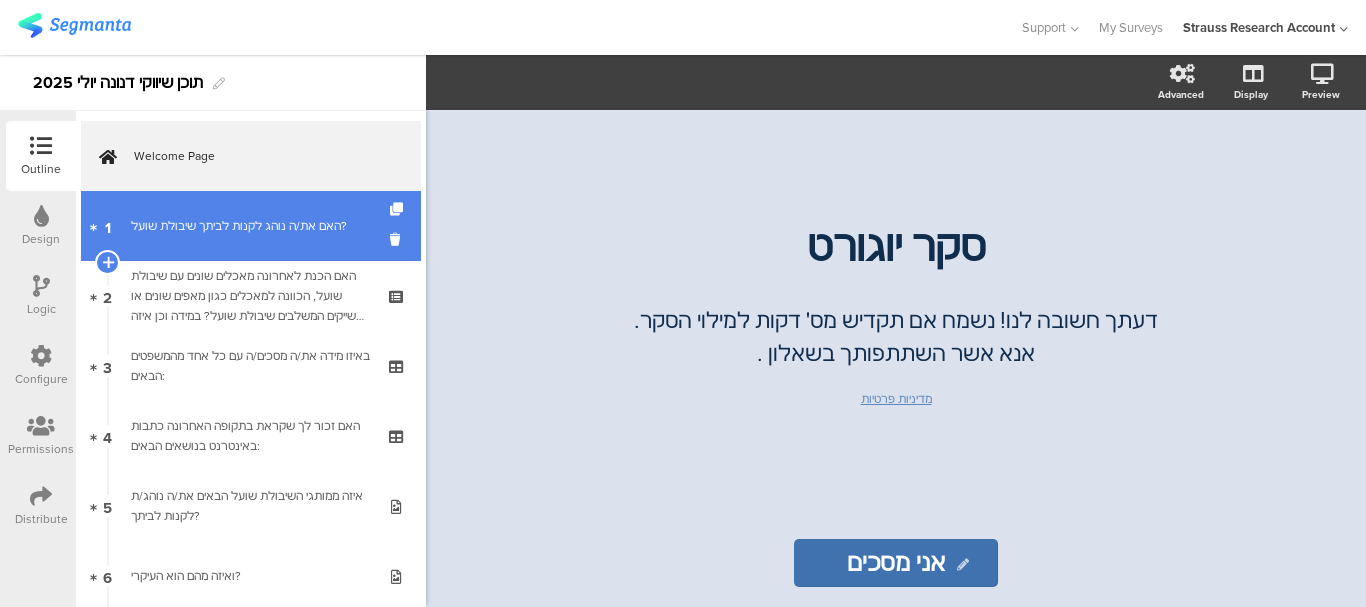 click on "1
האם את/ה נוהג לקנות לביתך שיבולת שועל?" at bounding box center [251, 226] 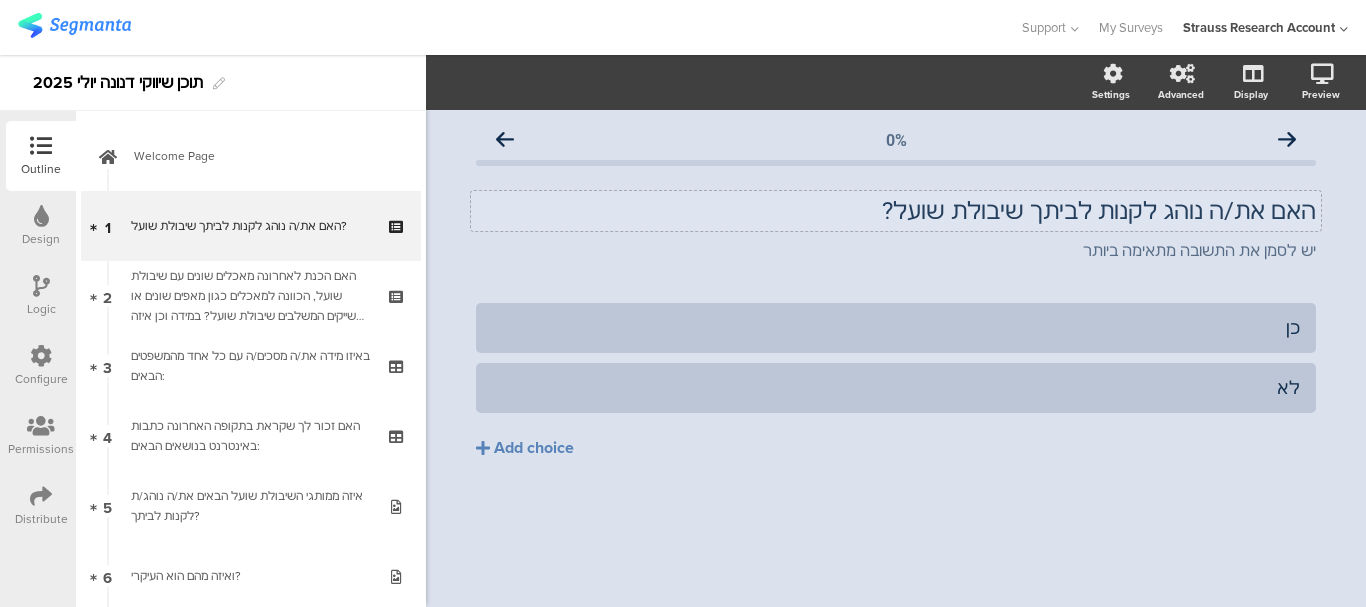click on "האם את/ה נוהג לקנות לביתך שיבולת שועל?" 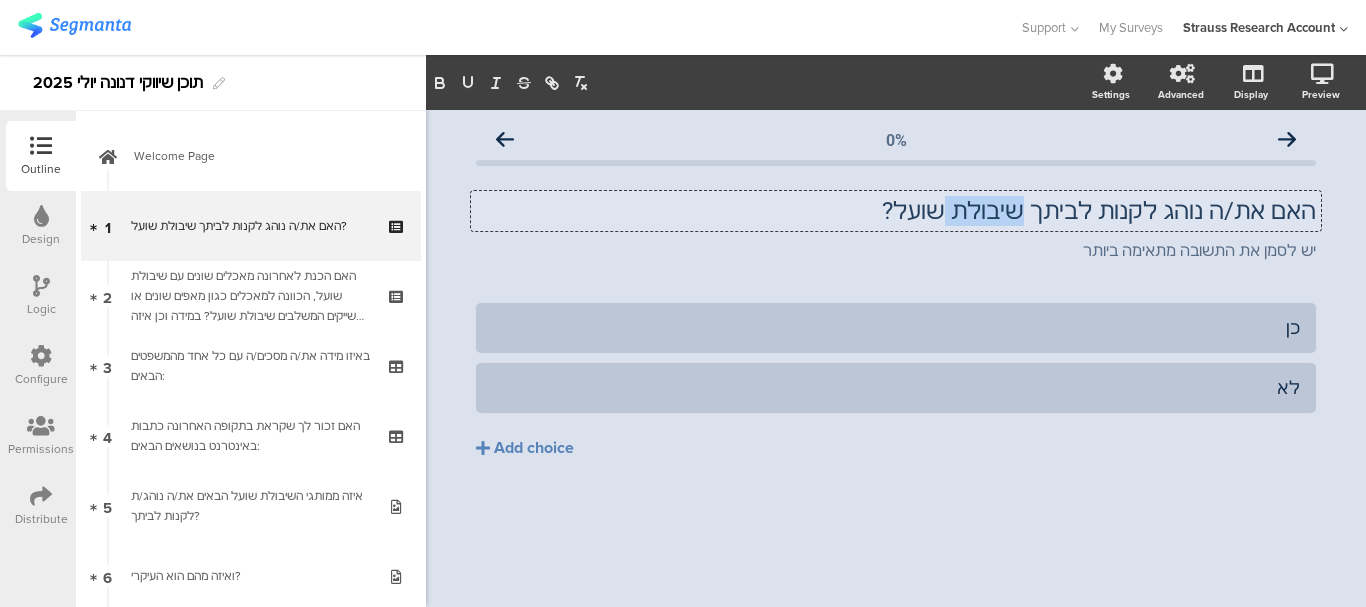 click on "האם את/ה נוהג לקנות לביתך שיבולת שועל?" 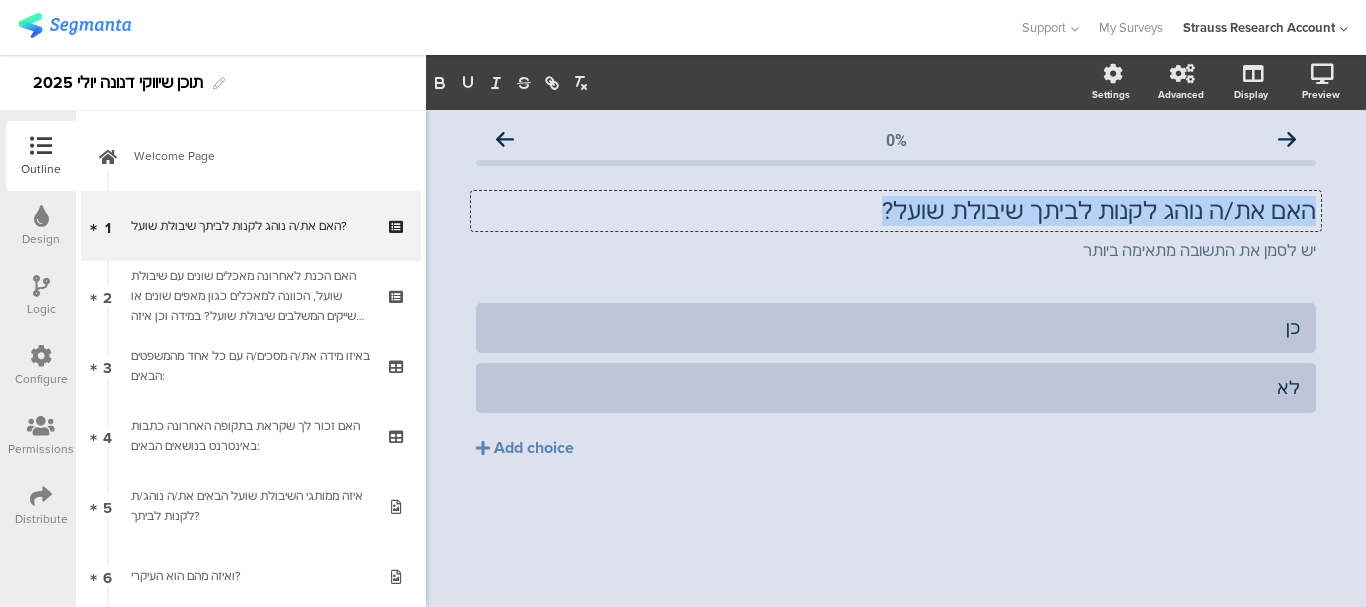 click on "האם את/ה נוהג לקנות לביתך שיבולת שועל?" 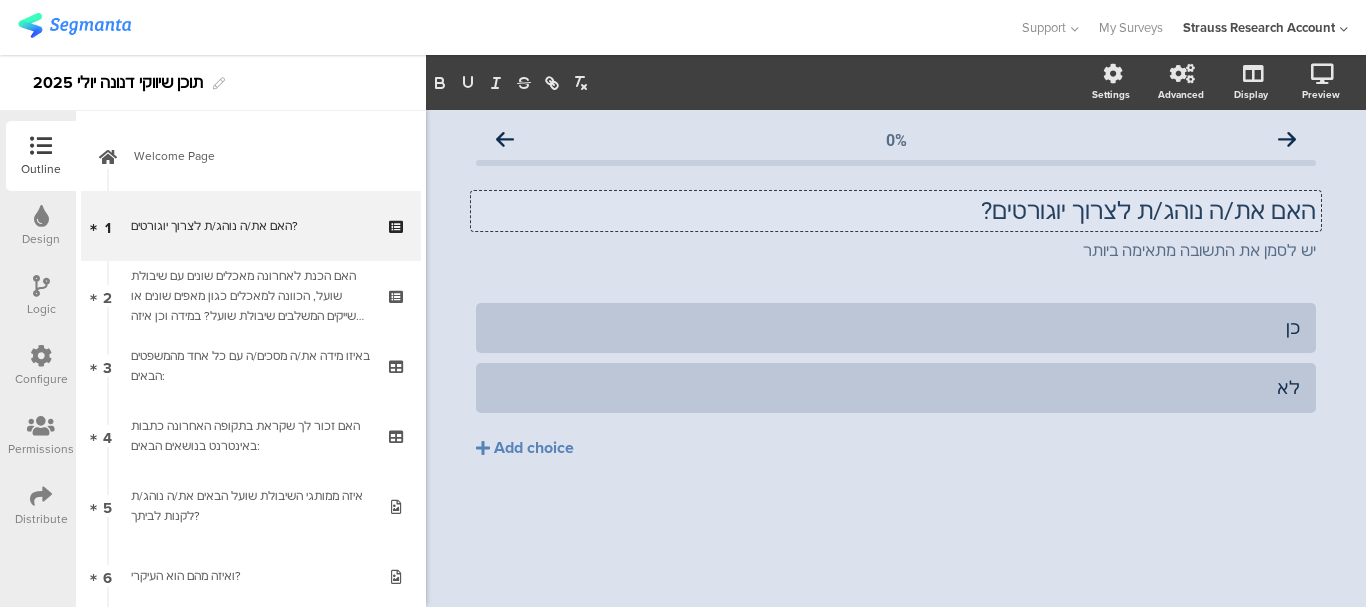 click on "כן
לא
Add choice" 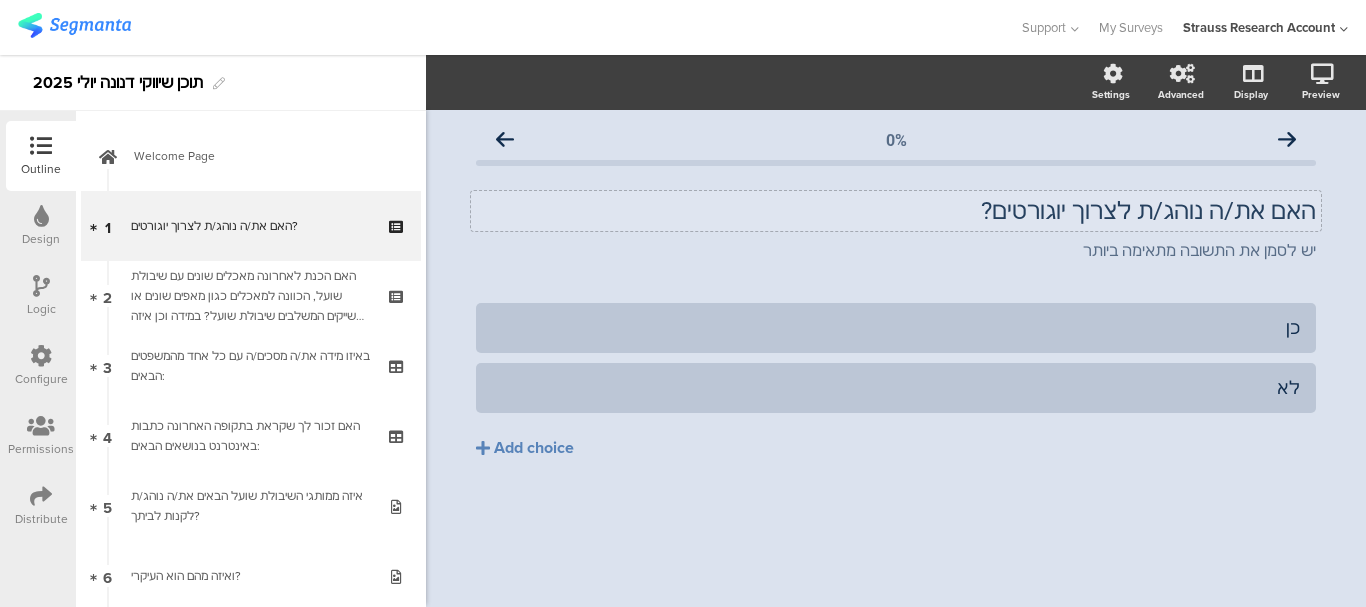 click at bounding box center (41, 286) 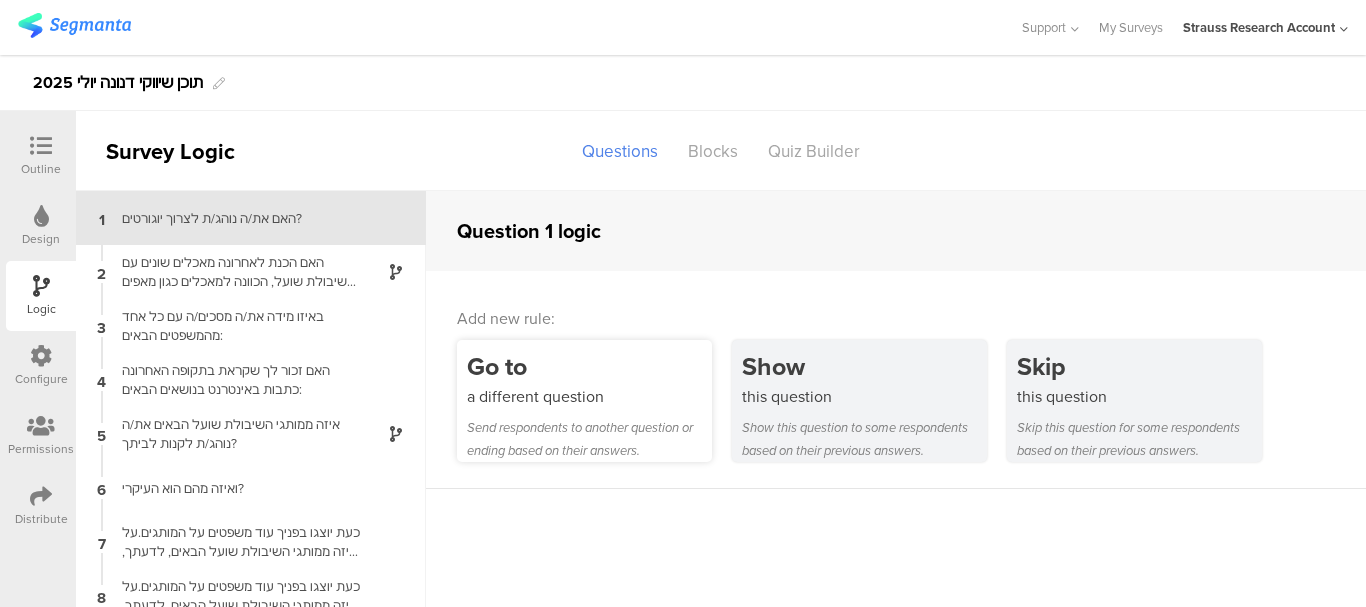 click on "Go to
a different question
Send respondents to another question or ending based on their answers." at bounding box center (584, 401) 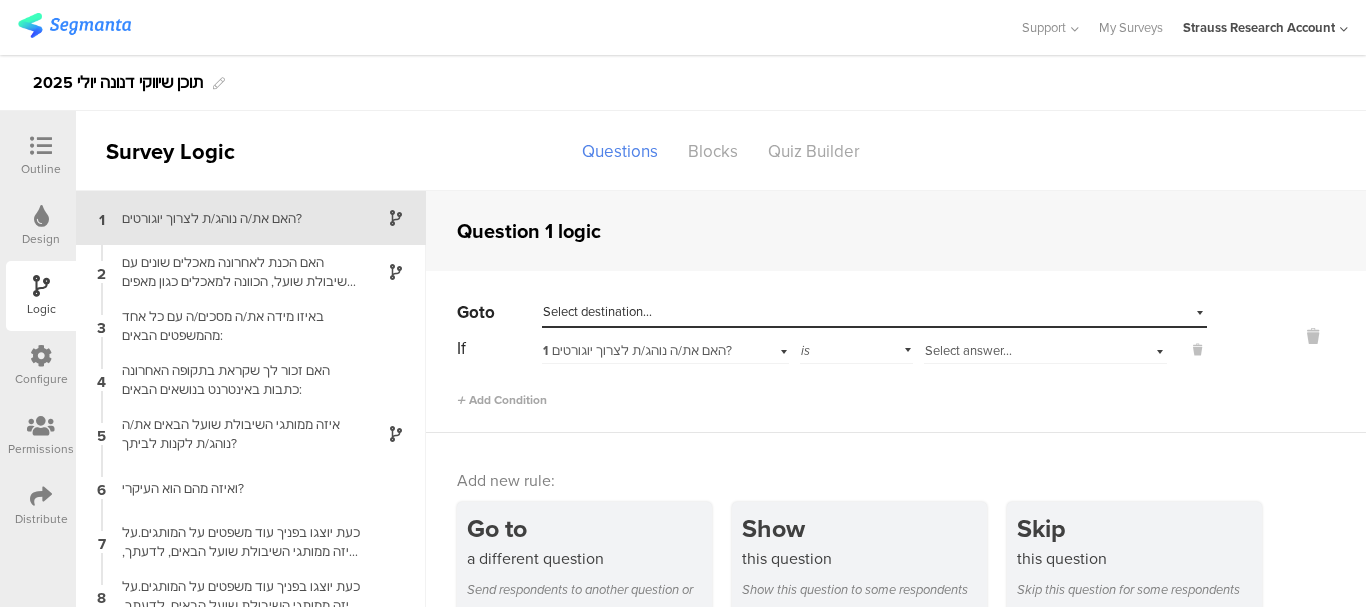 click on "is" at bounding box center (856, 348) 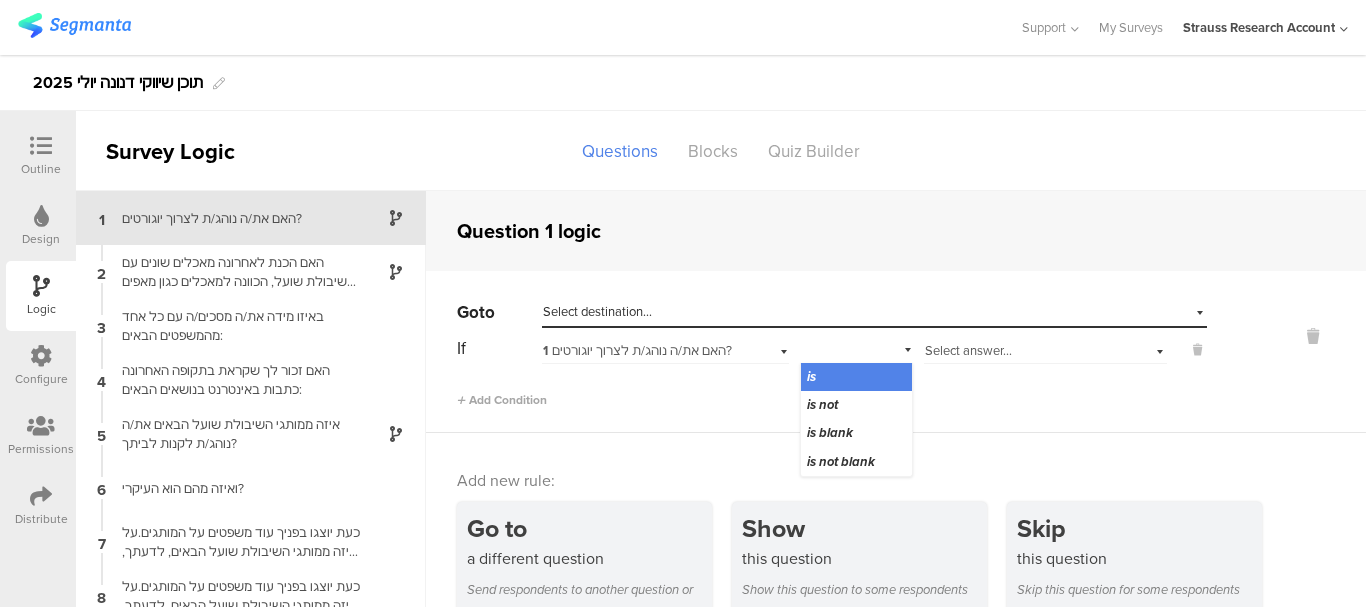 click on "is" at bounding box center [856, 377] 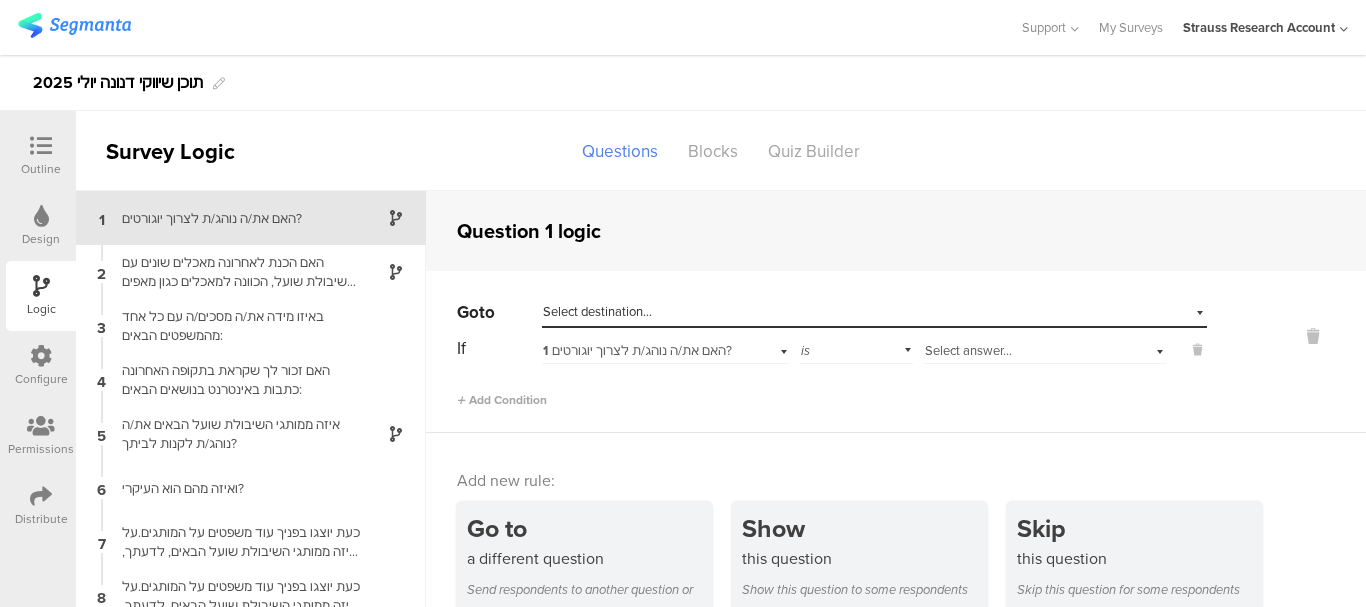 click on "Select answer..." at bounding box center [968, 350] 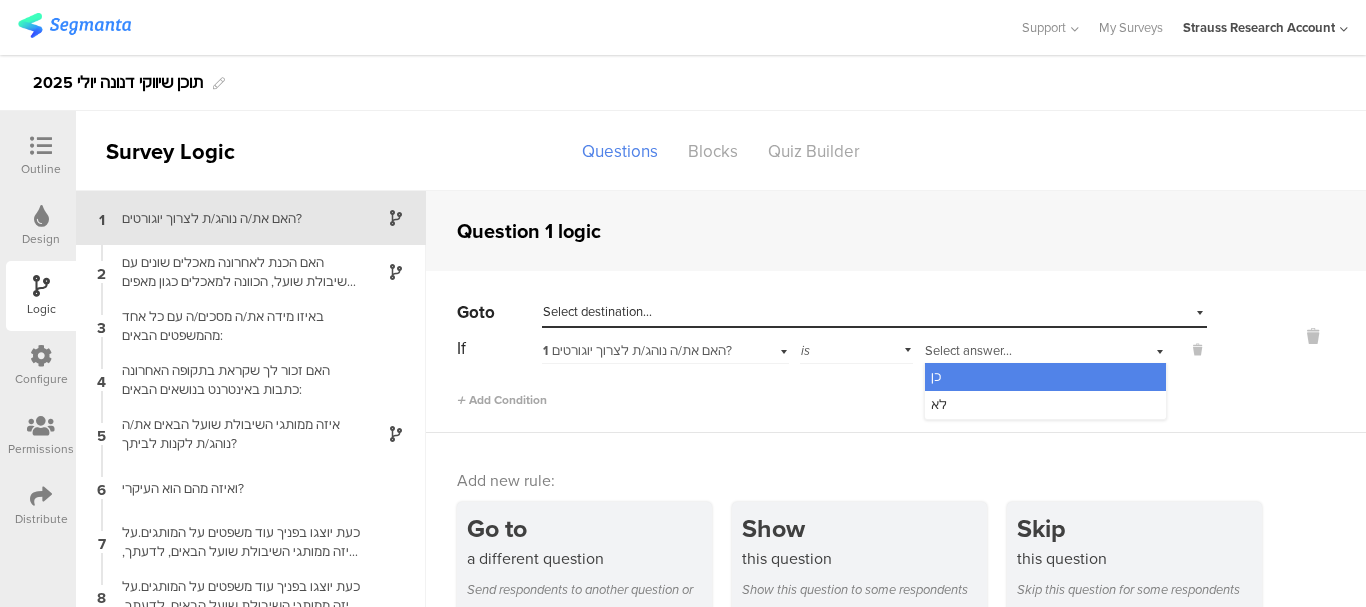 click on "כן" at bounding box center (1046, 377) 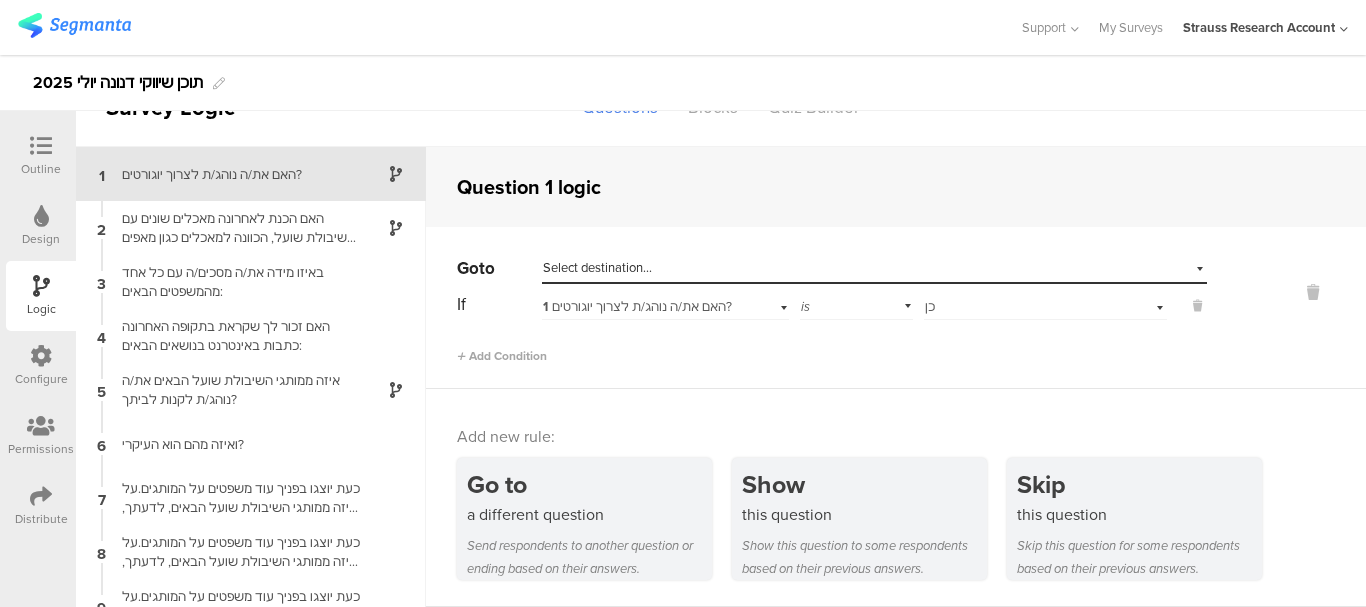 scroll, scrollTop: 80, scrollLeft: 0, axis: vertical 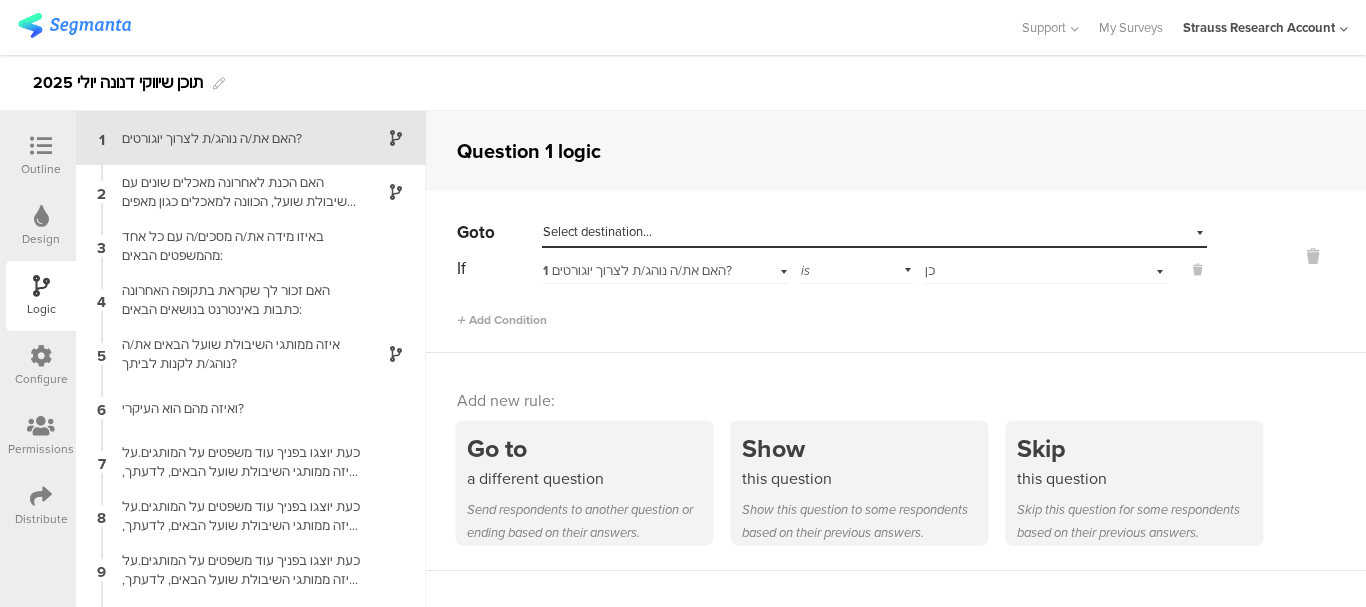 click on "Select destination..." at bounding box center [597, 231] 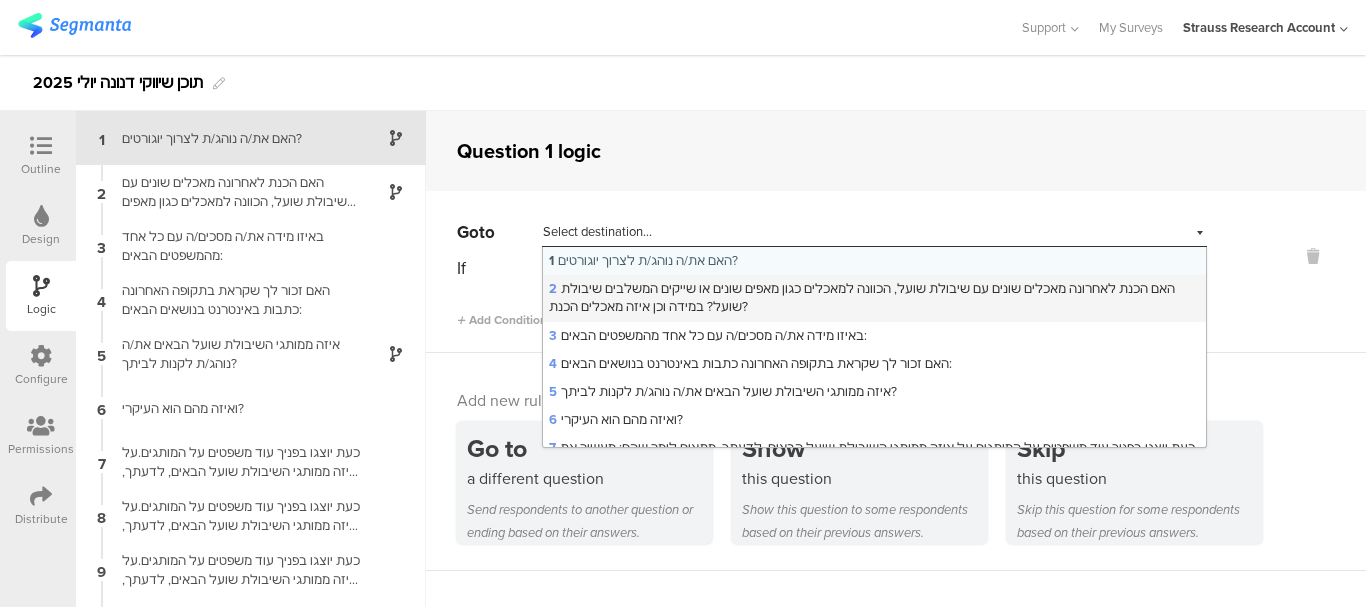click on "2  האם הכנת לאחרונה מאכלים שונים עם שיבולת שועל, הכוונה למאכלים כגון מאפים שונים או שייקים המשלבים שיבולת שועל? במידה וכן איזה מאכלים הכנת?" at bounding box center (862, 297) 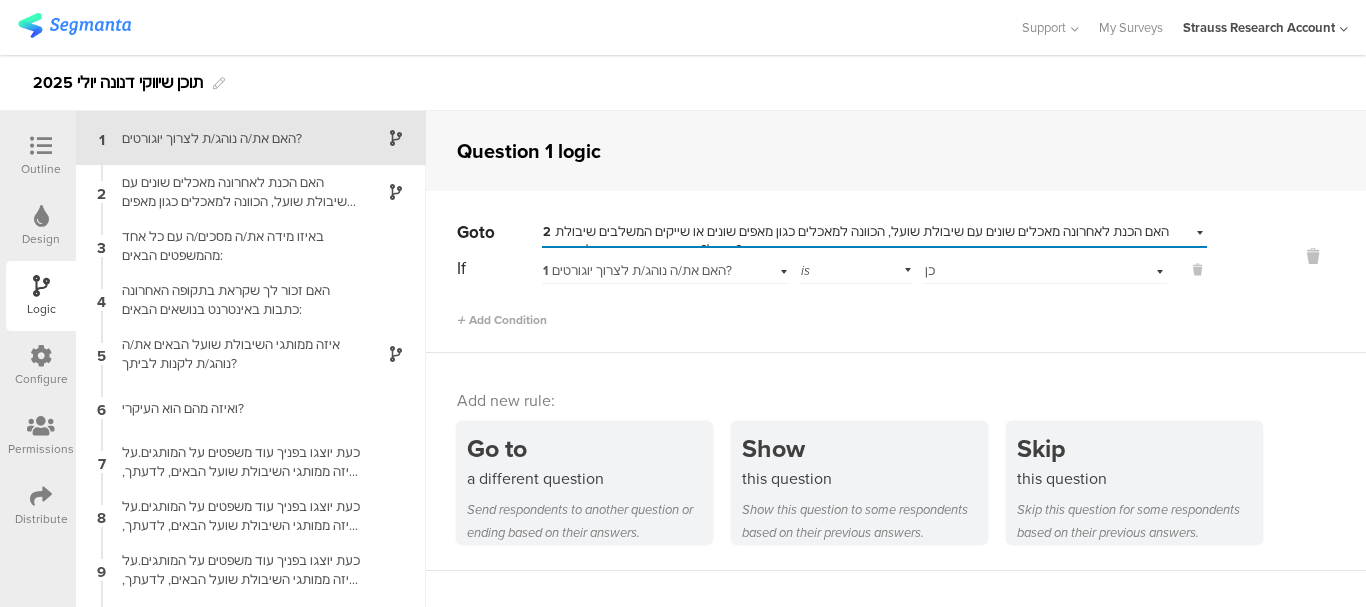 click on "Go  to Select destination...   2  האם הכנת לאחרונה מאכלים שונים עם שיבולת שועל, הכוונה למאכלים כגון מאפים שונים או שייקים המשלבים שיבולת שועל? במידה וכן איזה מאכלים הכנת?
If   1  האם את/ה נוהג/ת לצרוך יוגורטים?
is Select answer...   כן
Add Condition" at bounding box center (896, 272) 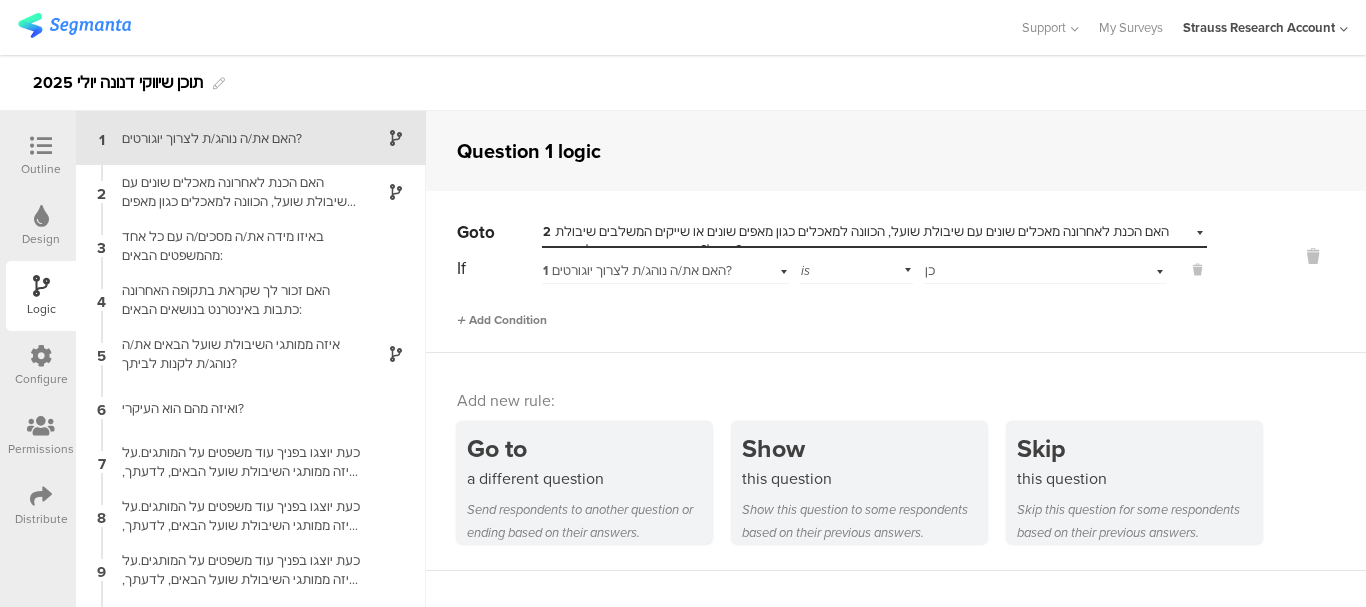 click on "Add Condition" at bounding box center [502, 320] 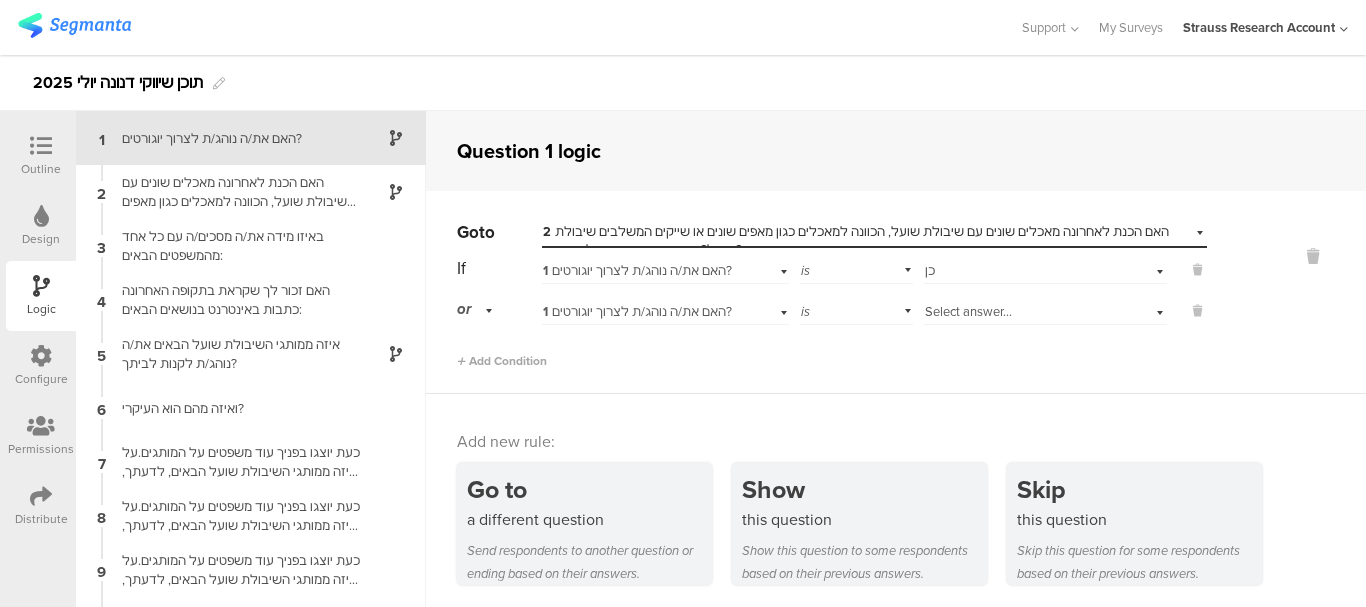click on "Select answer..." at bounding box center [968, 311] 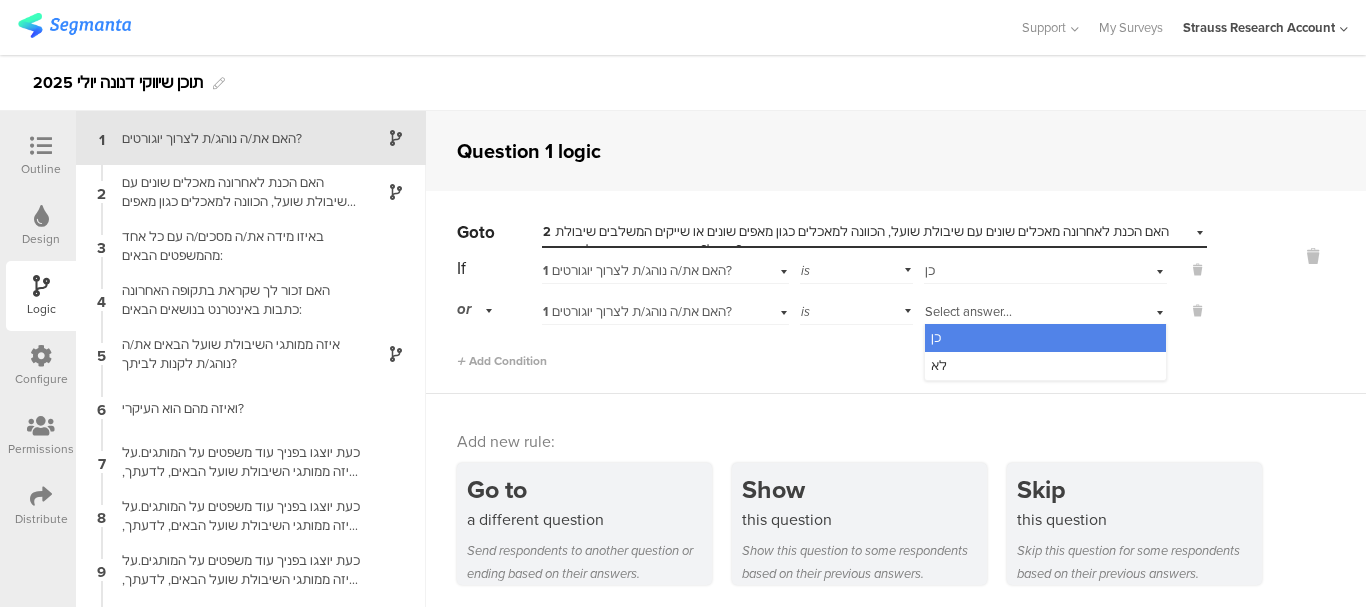 click on "or" at bounding box center [478, 309] 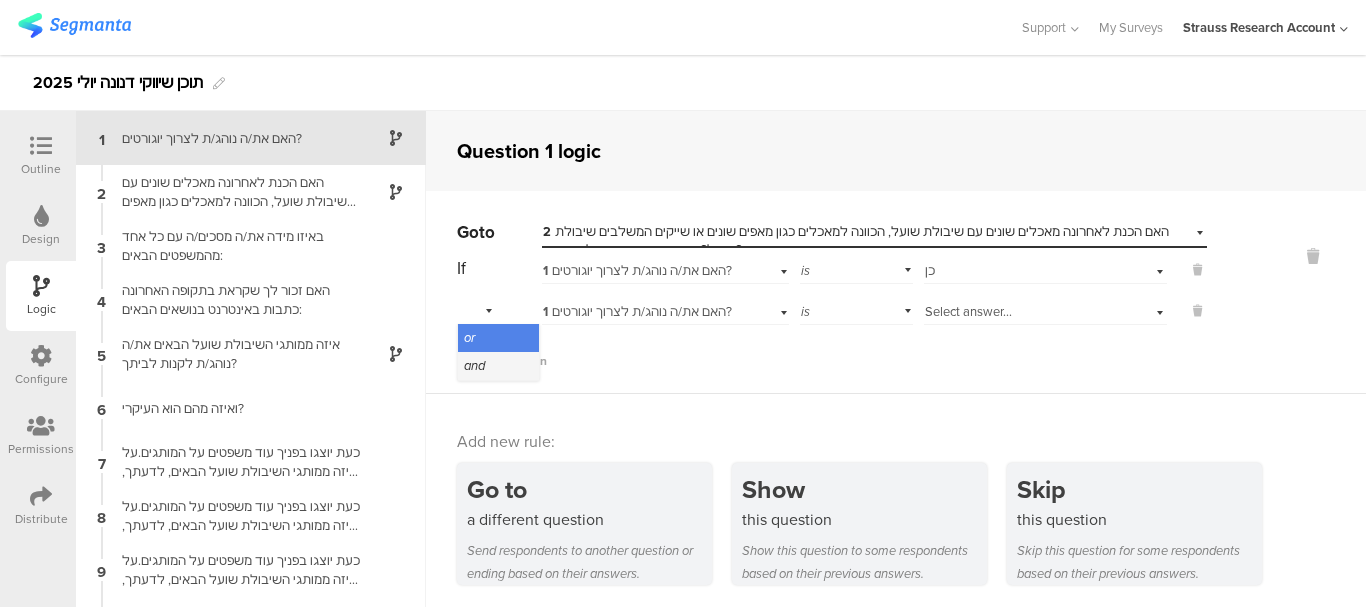 click on "and" at bounding box center (474, 365) 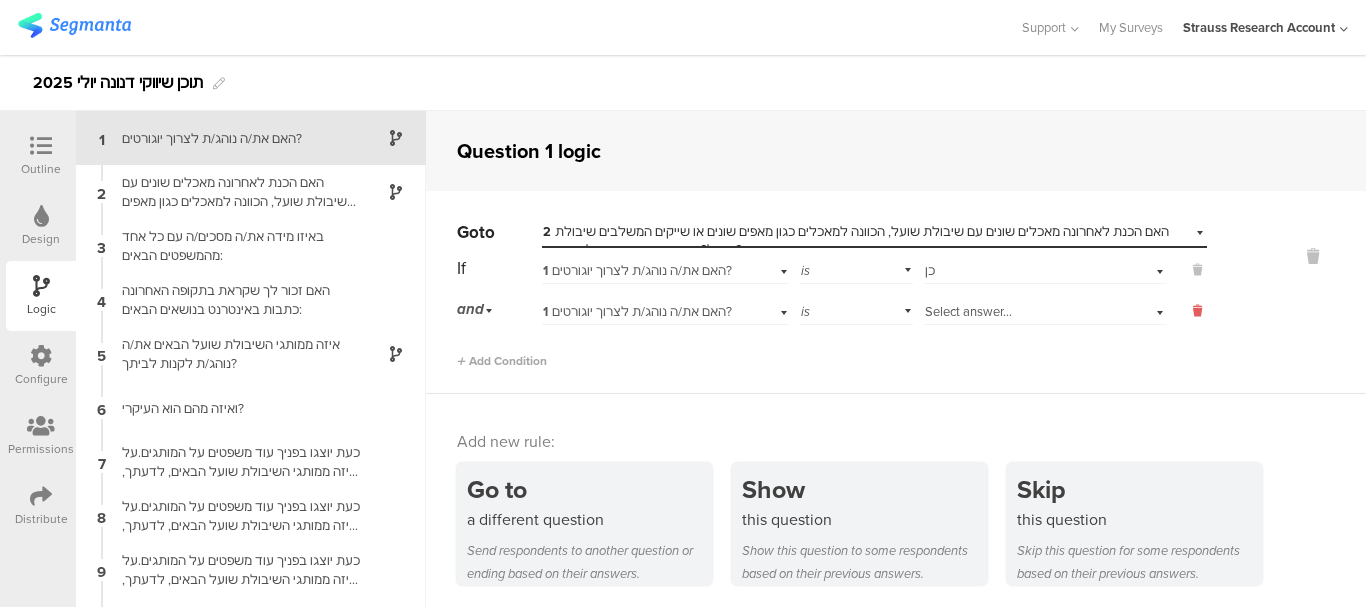 click at bounding box center [1197, 311] 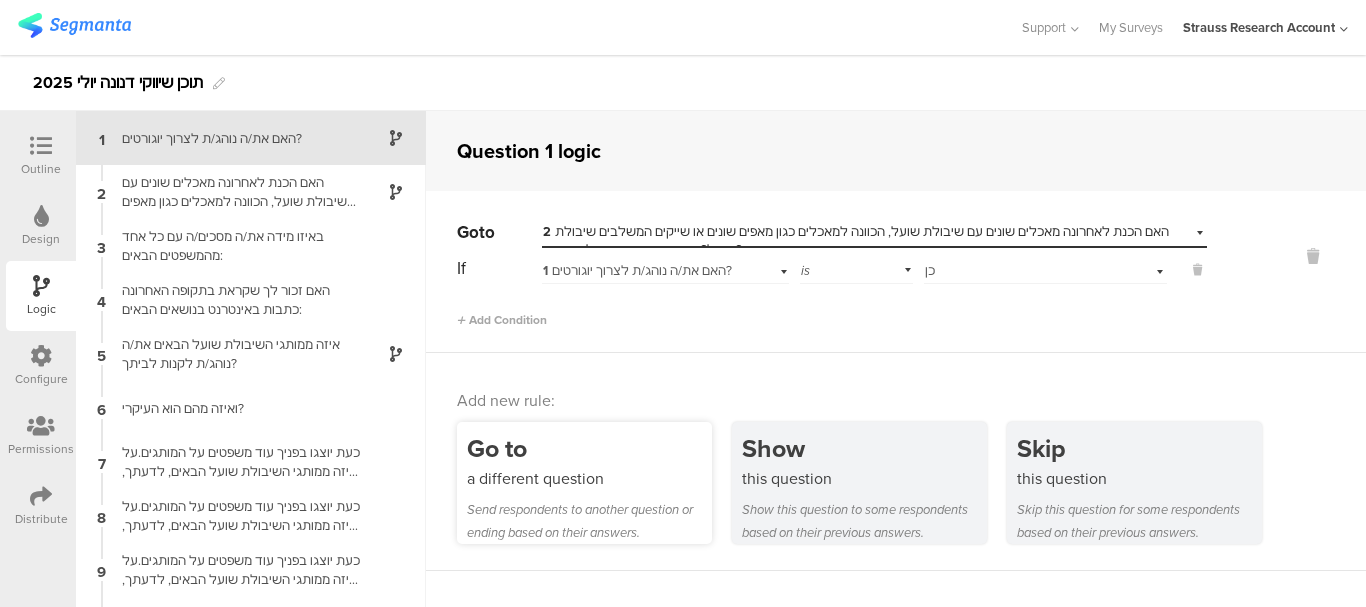 click on "Go to" at bounding box center (589, 448) 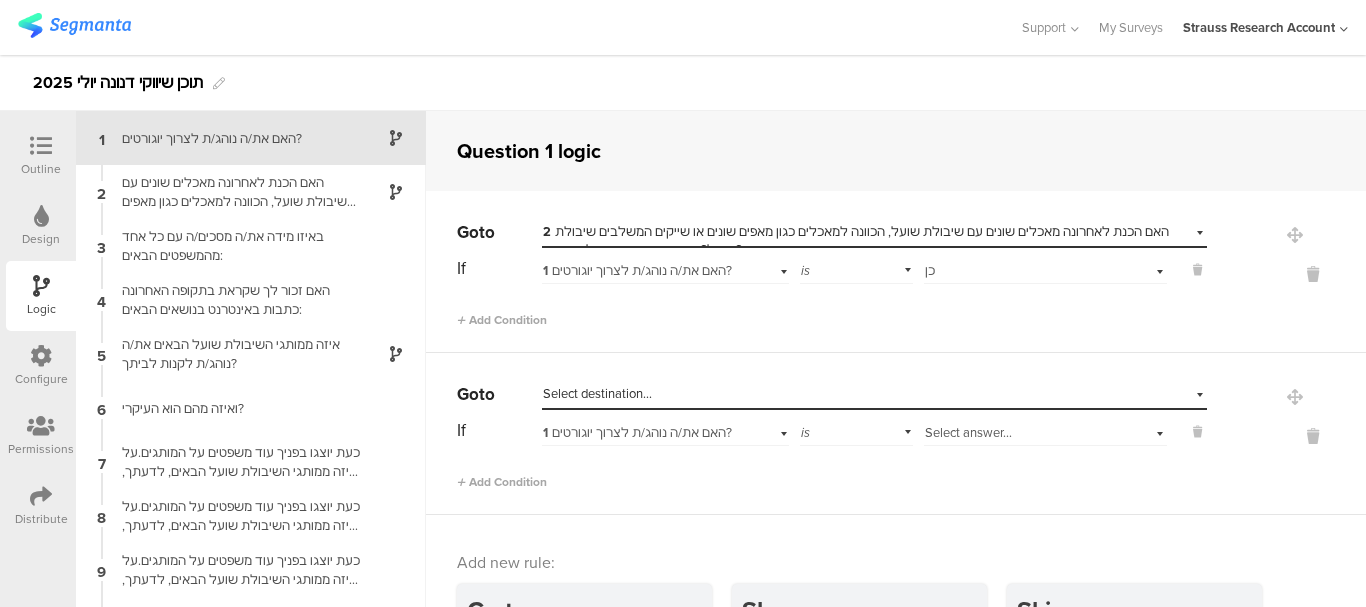 click on "Select answer..." at bounding box center [968, 432] 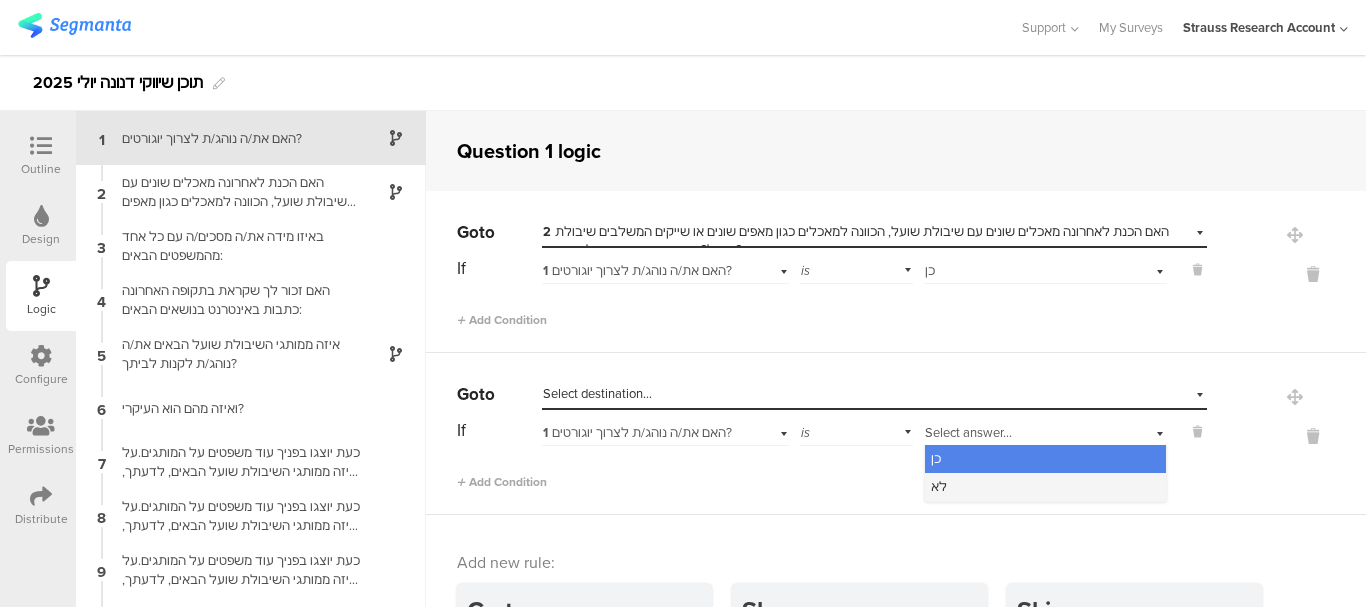 click on "לא" at bounding box center (1046, 487) 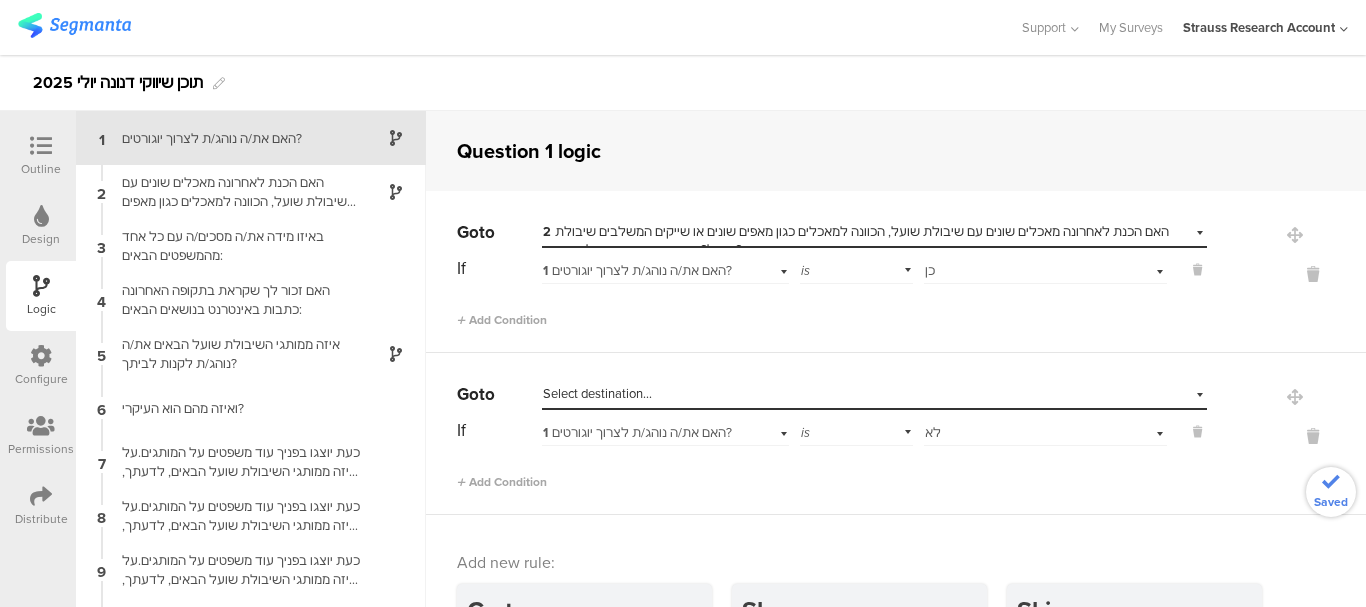 click on "Select destination..." at bounding box center [597, 393] 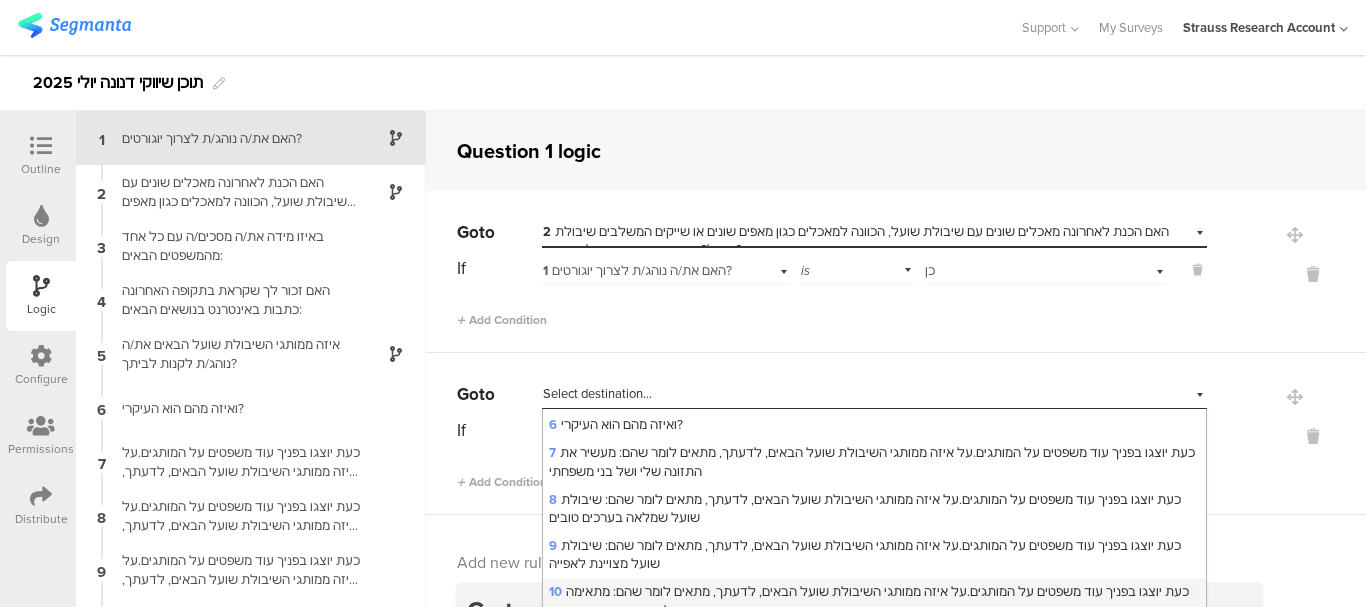 scroll, scrollTop: 299, scrollLeft: 0, axis: vertical 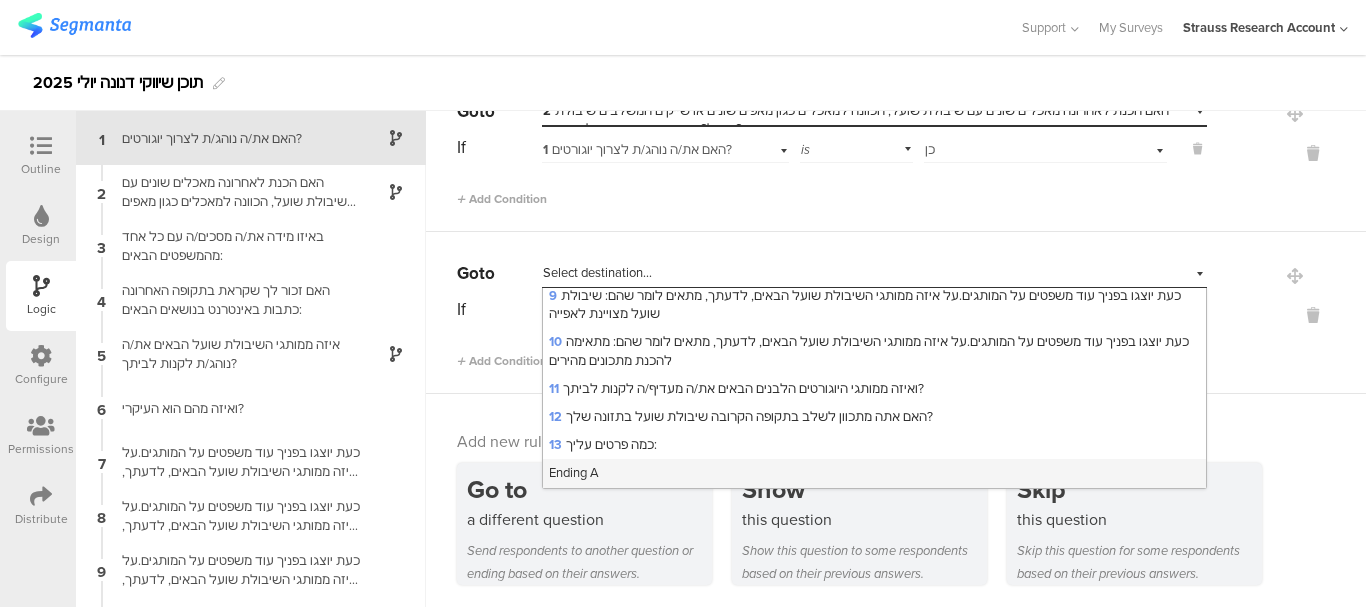 click on "Ending A" at bounding box center (574, 472) 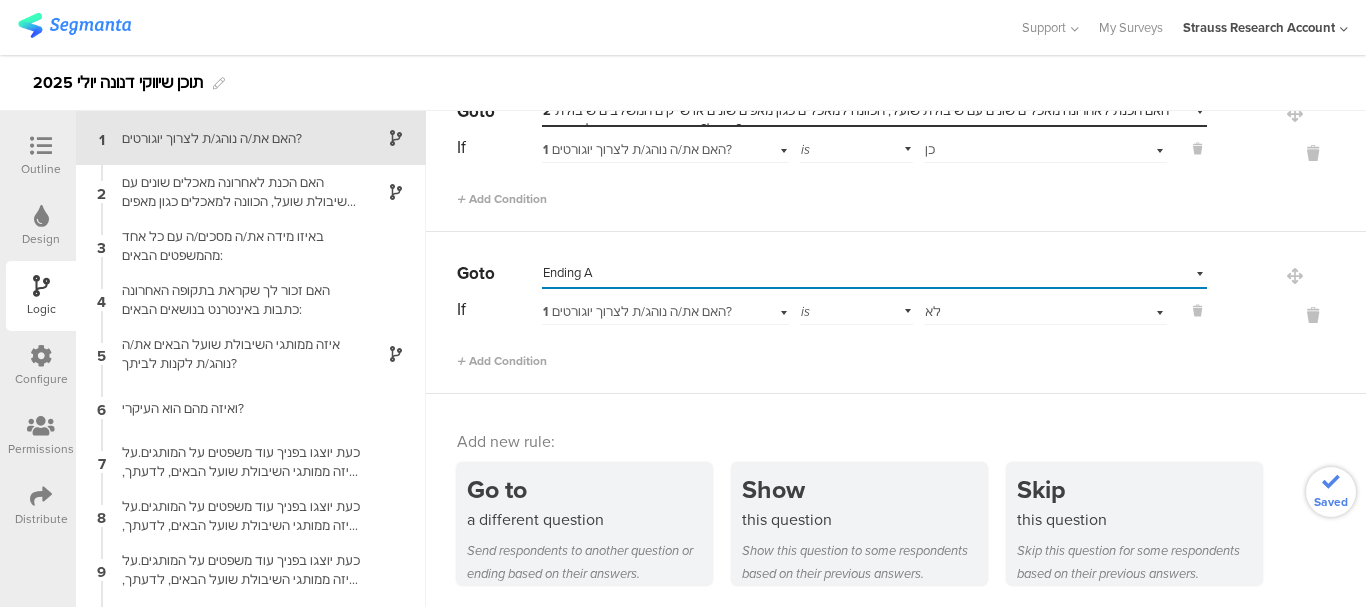 click on "Add new rule:
Go to
a different question
Send respondents to another question or ending based on their answers.
Show
this question
Show this question to some respondents based on their previous answers.
Skip
this question
Skip this question for some respondents based on their previous answers." at bounding box center (896, 503) 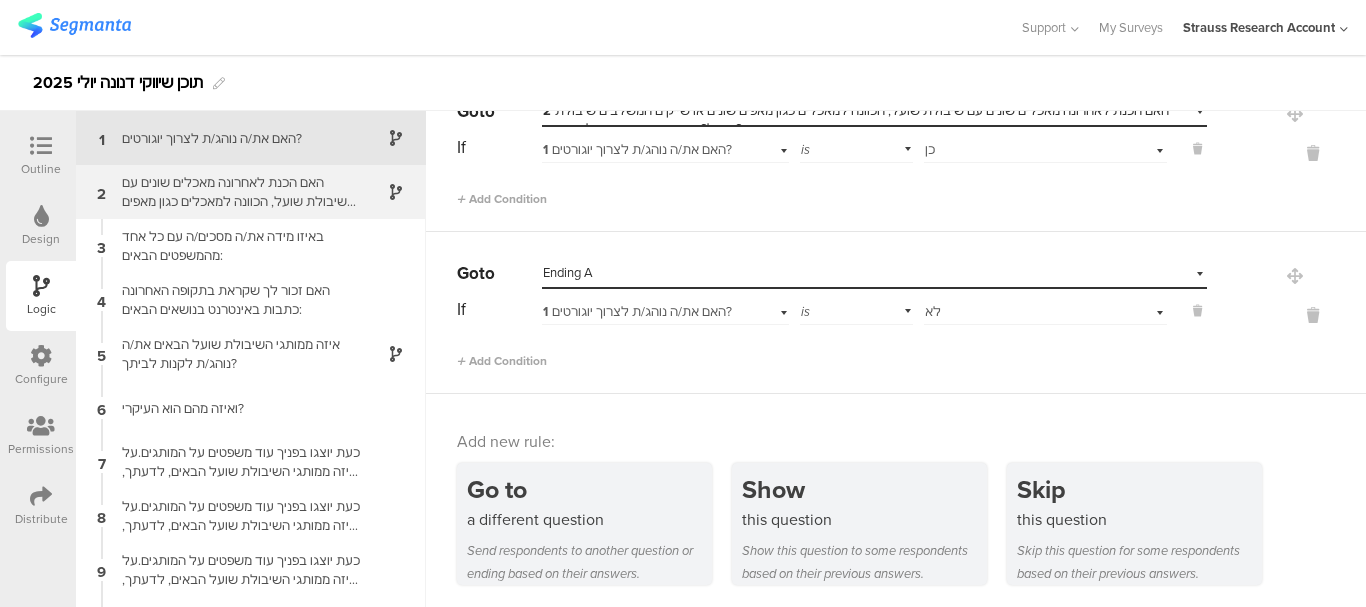 scroll, scrollTop: 0, scrollLeft: 0, axis: both 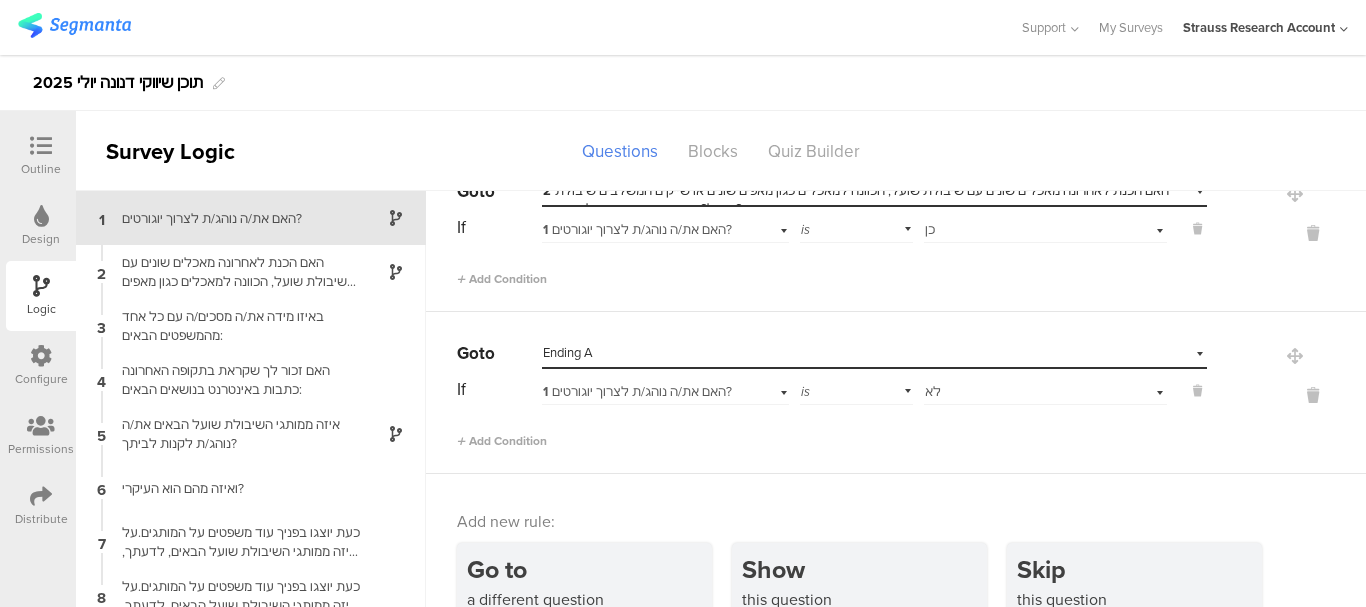 click on "האם את/ה נוהג/ת לצרוך יוגורטים?" at bounding box center [235, 218] 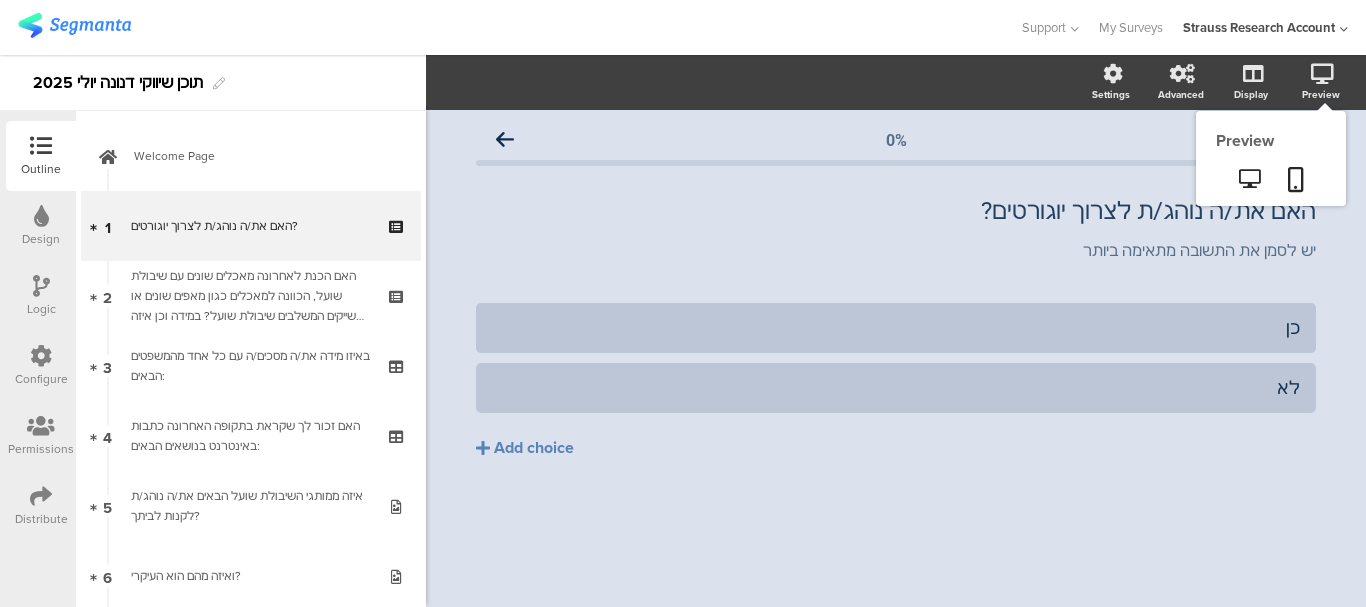 click 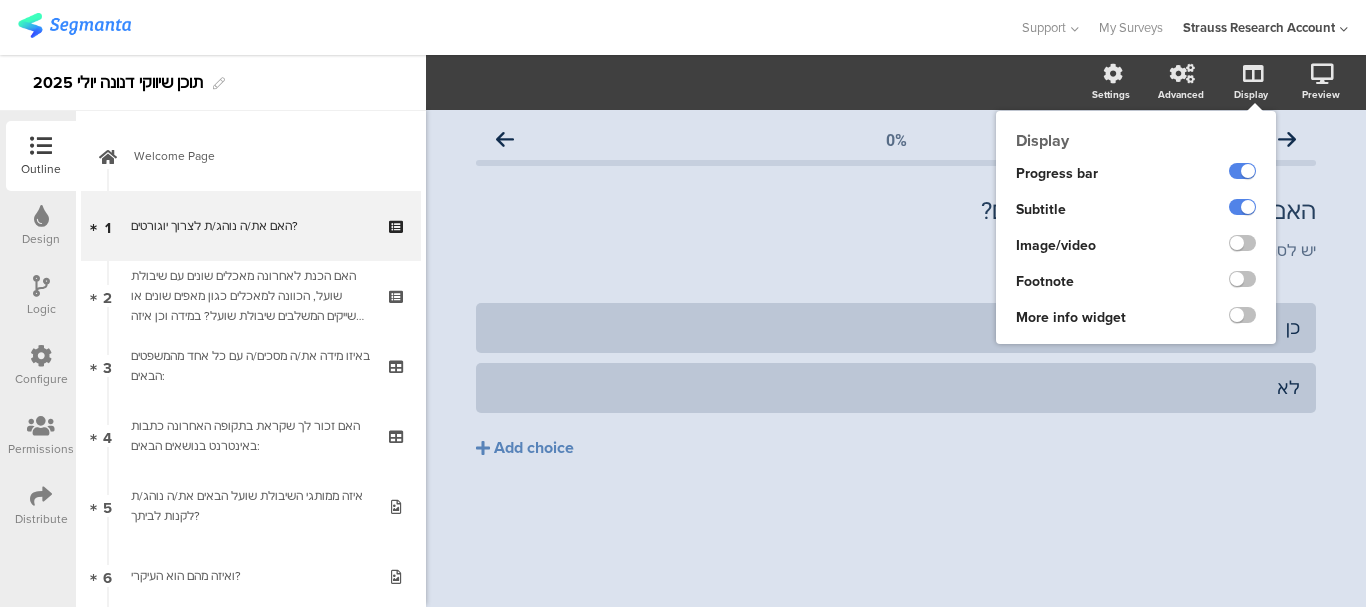 click on "Display" 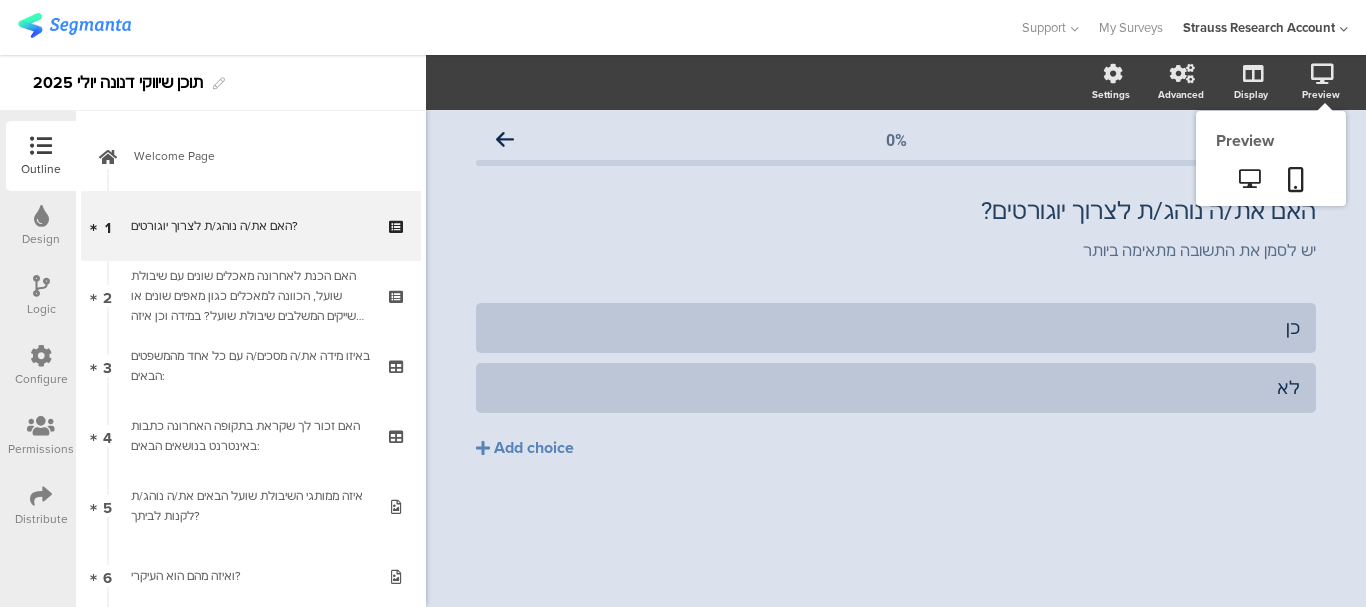 click 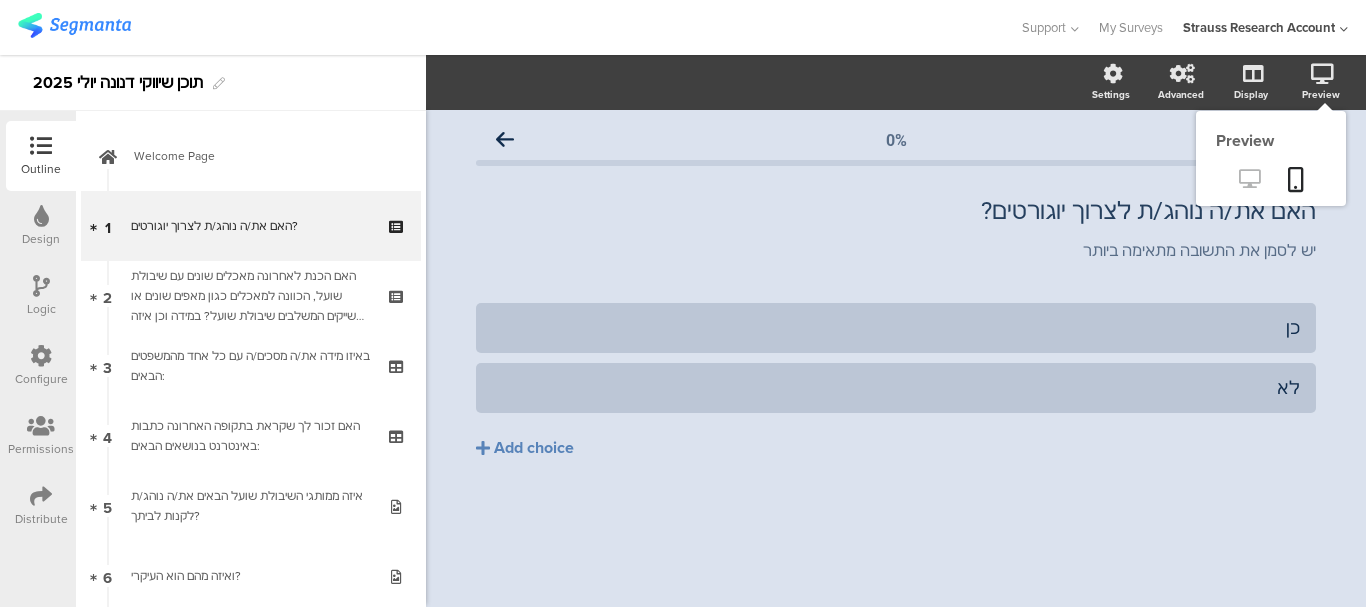 click 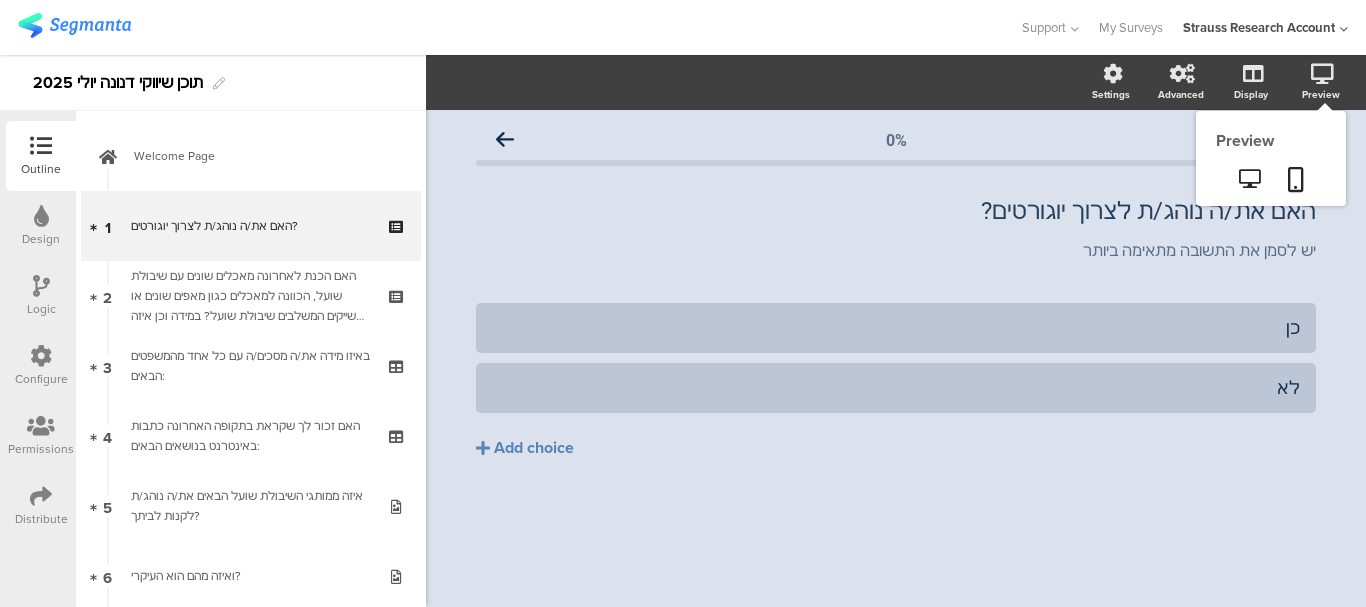 click 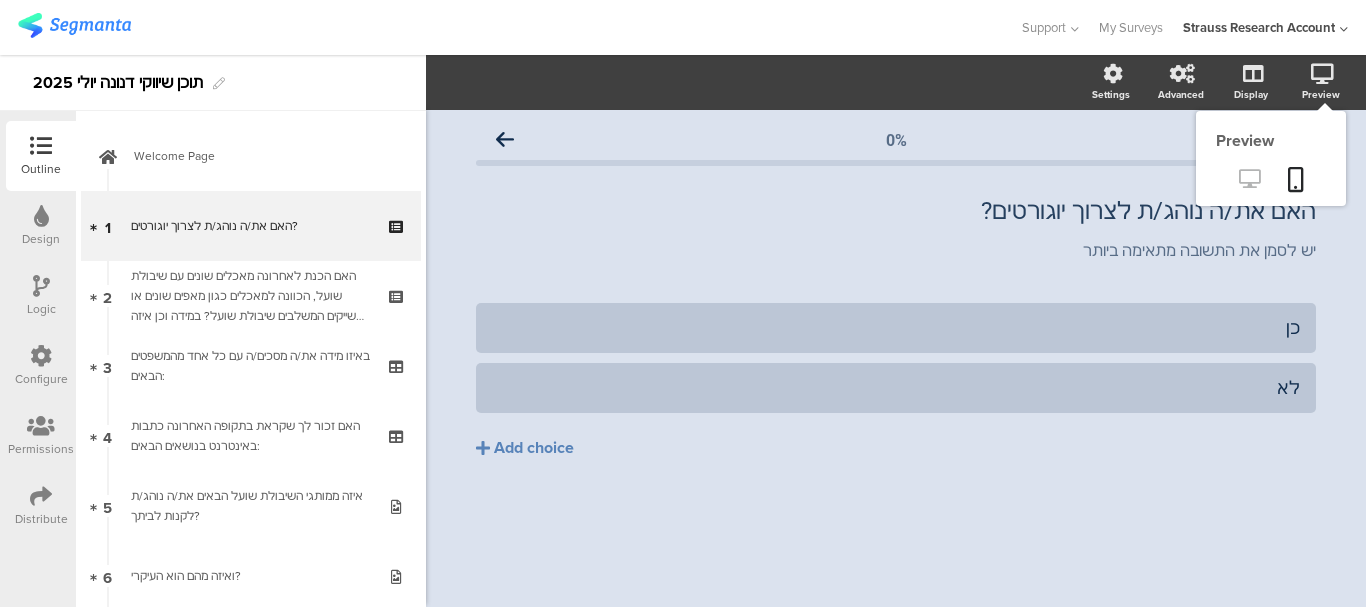 click 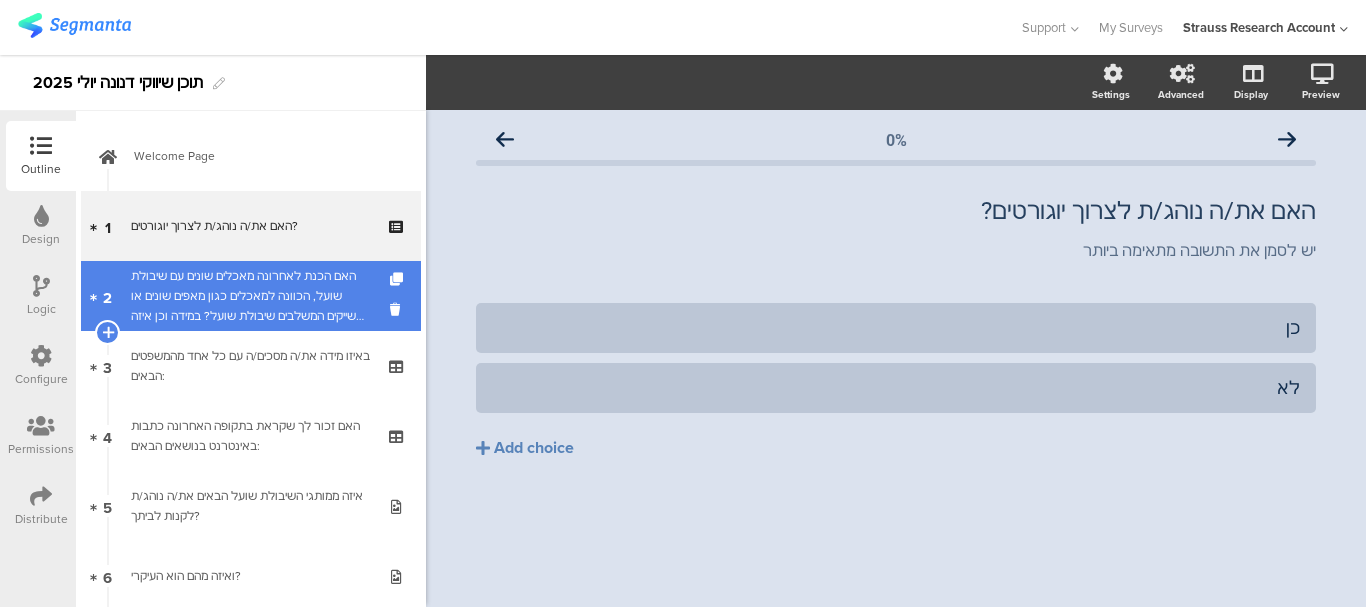click on "האם הכנת לאחרונה מאכלים שונים עם שיבולת שועל, הכוונה למאכלים כגון מאפים שונים או שייקים המשלבים שיבולת שועל? במידה וכן איזה מאכלים הכנת?" at bounding box center [250, 296] 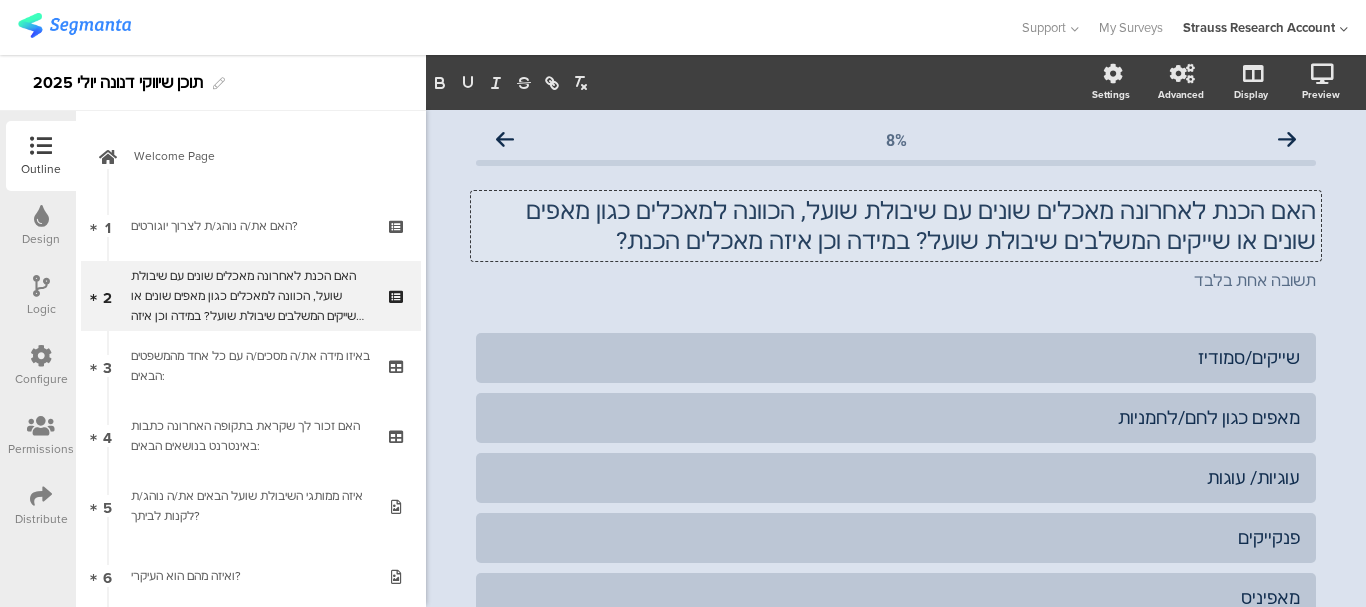 drag, startPoint x: 827, startPoint y: 242, endPoint x: 1300, endPoint y: 227, distance: 473.2378 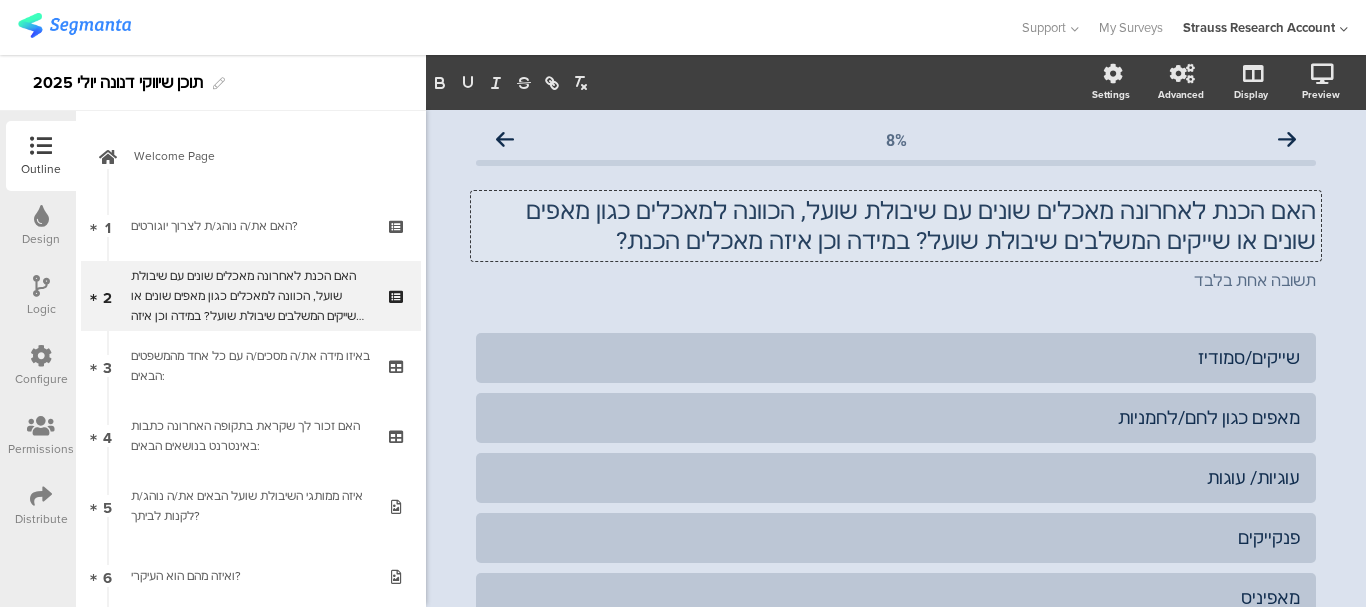 click on "האם הכנת לאחרונה מאכלים שונים עם שיבולת שועל, הכוונה למאכלים כגון מאפים שונים או שייקים המשלבים שיבולת שועל? במידה וכן איזה מאכלים הכנת?
האם הכנת לאחרונה מאכלים שונים עם שיבולת שועל, הכוונה למאכלים כגון מאפים שונים או שייקים המשלבים שיבולת שועל? במידה וכן איזה מאכלים הכנת?
האם הכנת לאחרונה מאכלים שונים עם שיבולת שועל, הכוונה למאכלים כגון מאפים שונים או שייקים המשלבים שיבולת שועל? במידה וכן איזה מאכלים הכנת?" 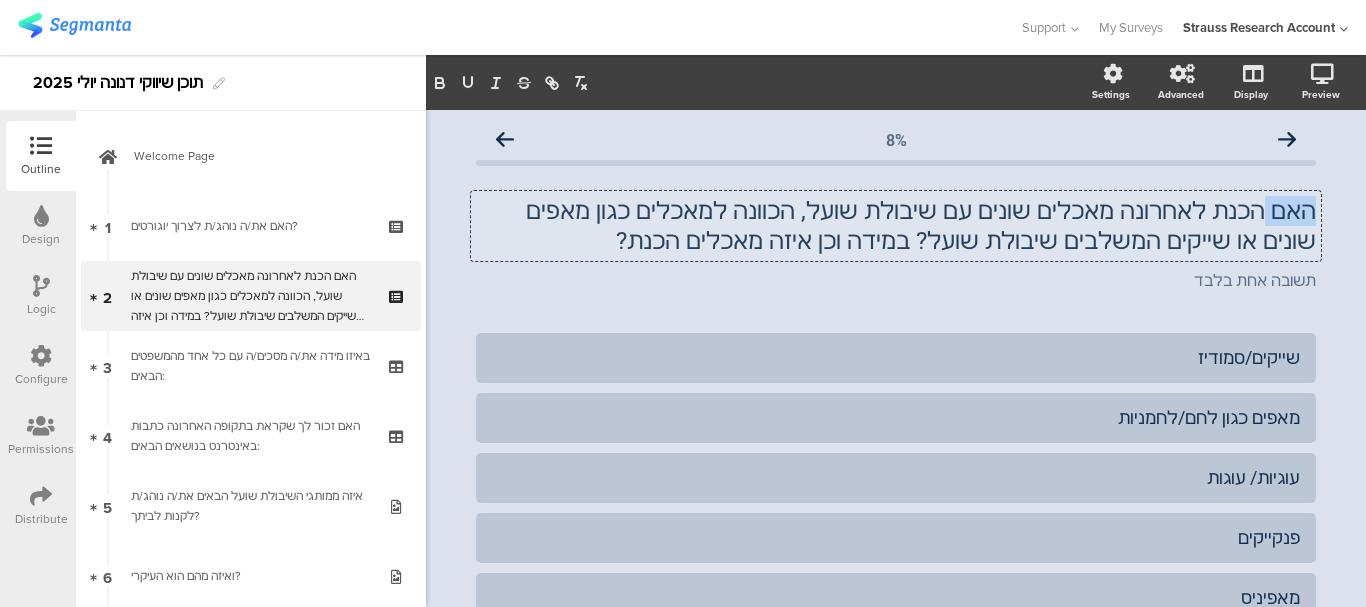 click on "האם הכנת לאחרונה מאכלים שונים עם שיבולת שועל, הכוונה למאכלים כגון מאפים שונים או שייקים המשלבים שיבולת שועל? במידה וכן איזה מאכלים הכנת?" 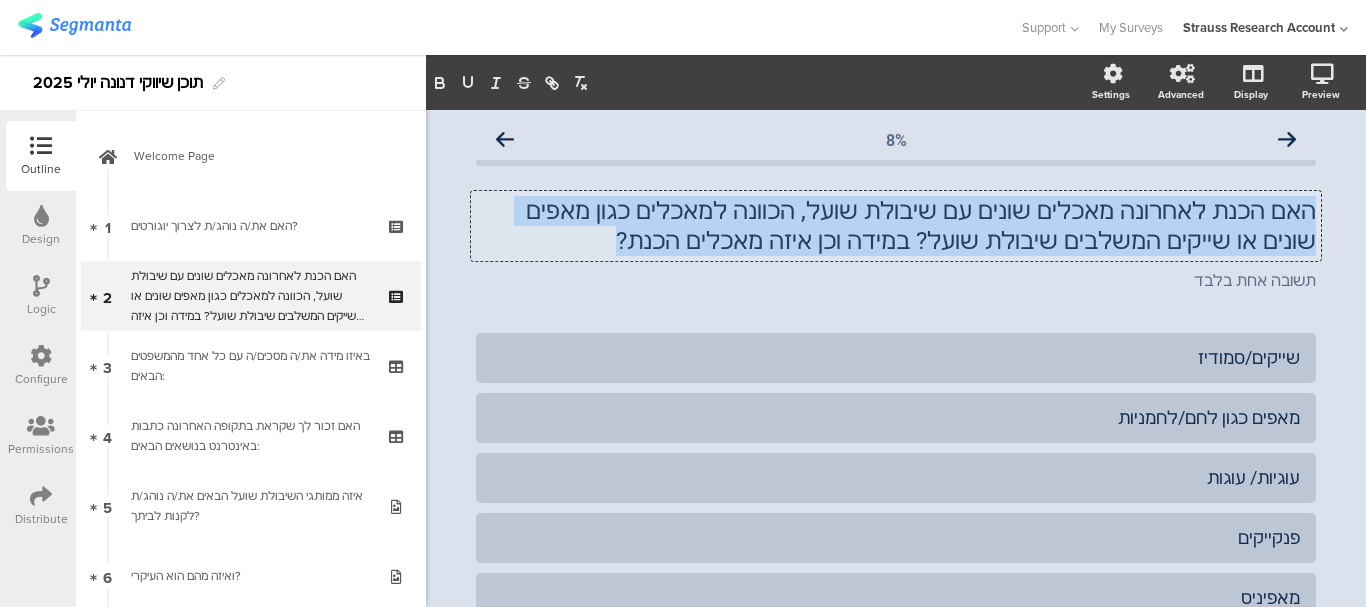 click on "האם הכנת לאחרונה מאכלים שונים עם שיבולת שועל, הכוונה למאכלים כגון מאפים שונים או שייקים המשלבים שיבולת שועל? במידה וכן איזה מאכלים הכנת?" 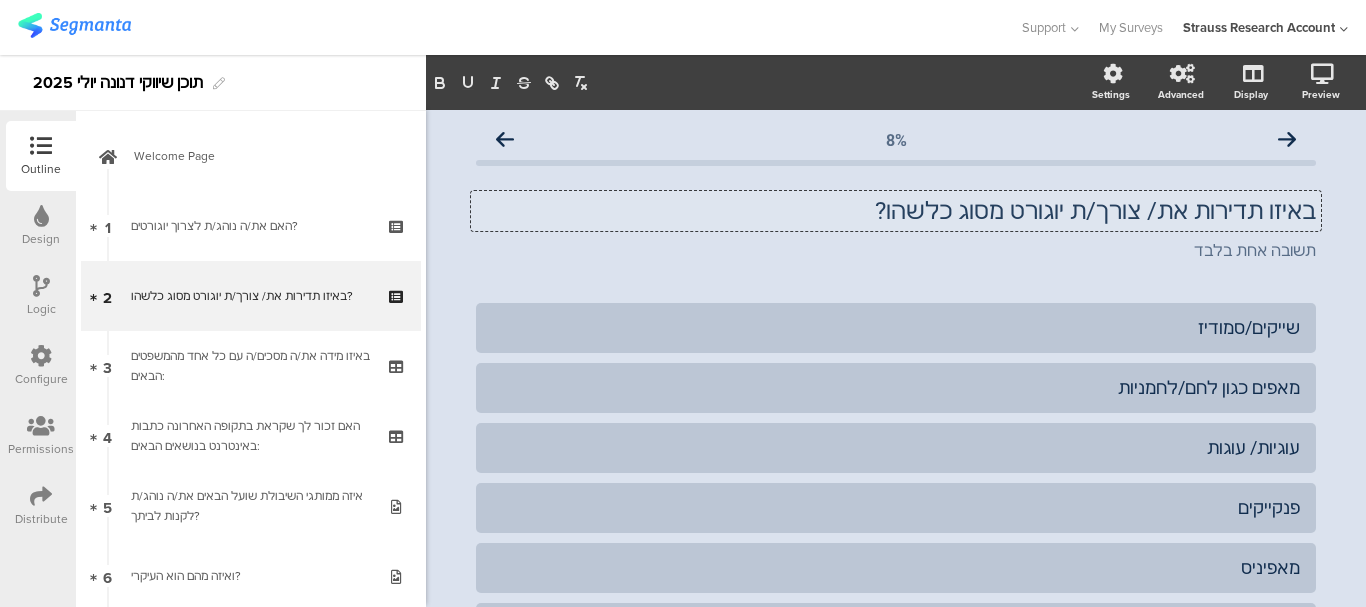 click on "באיזו תדירות את/ צורך/ת יוגורט מסוג כלשהו?" 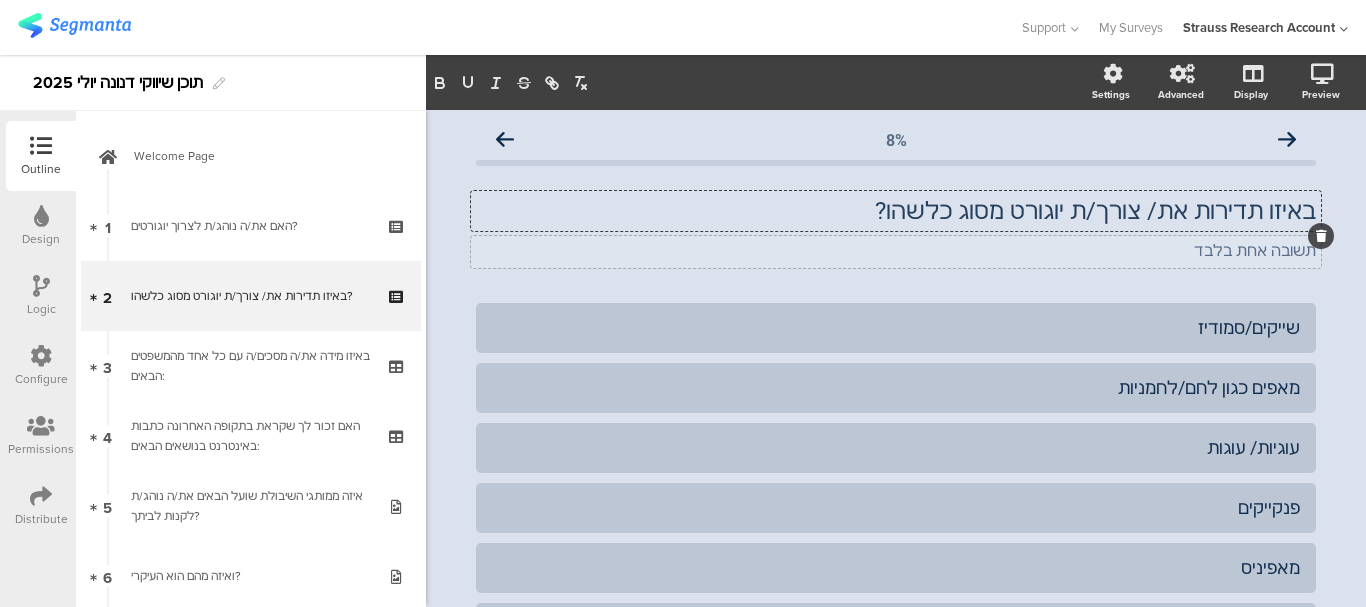type 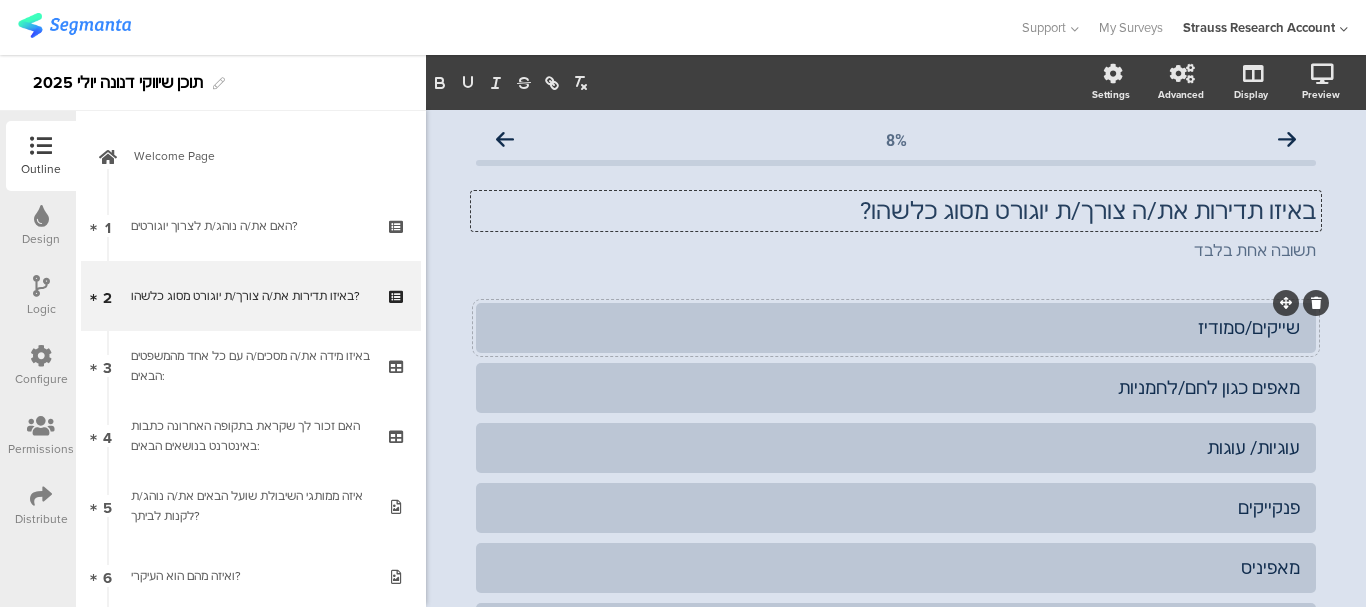 click on "שייקים/סמודיז" 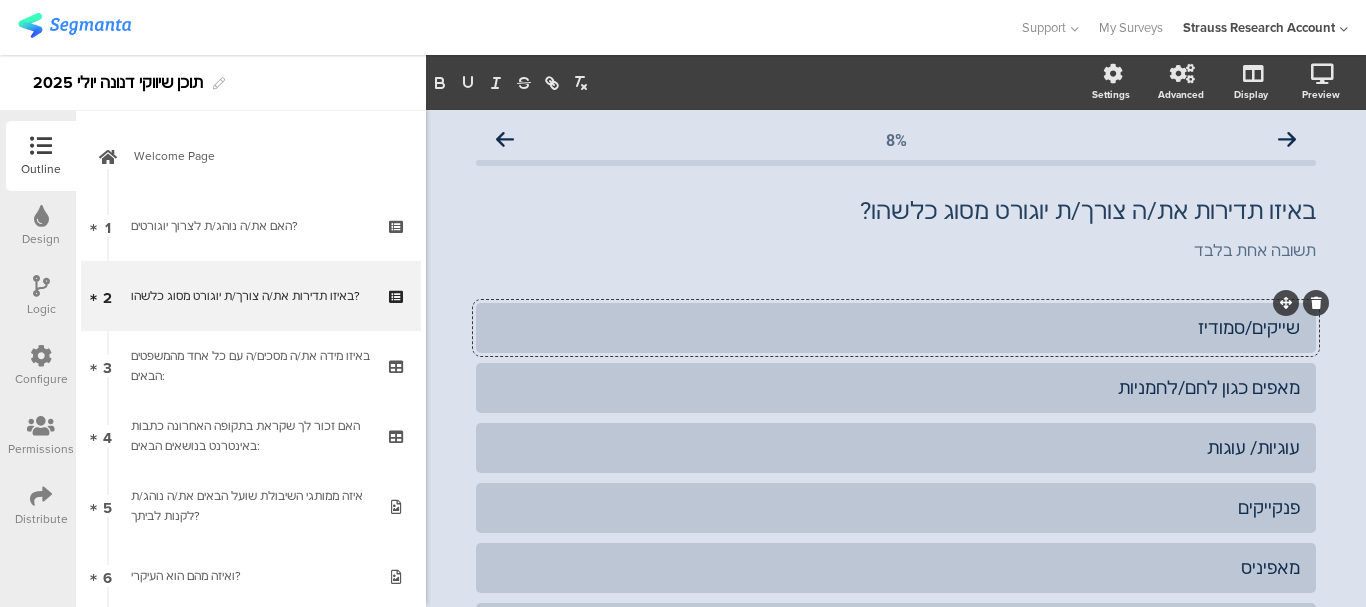 click on "שייקים/סמודיז" 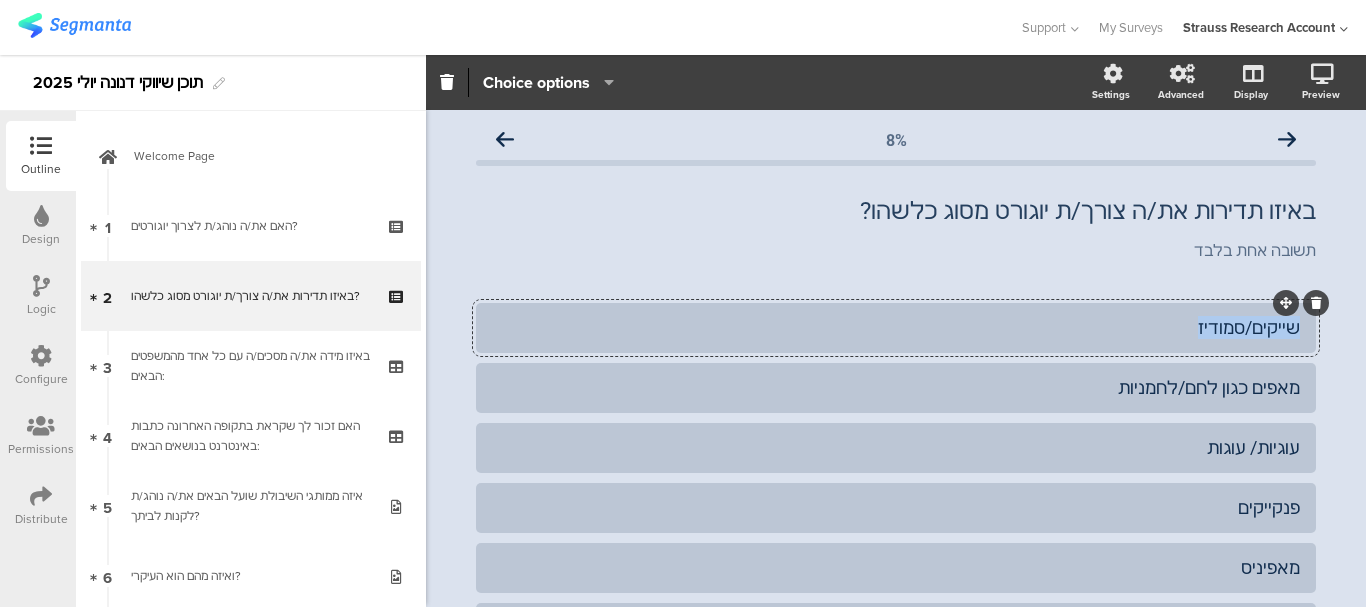 click on "שייקים/סמודיז" 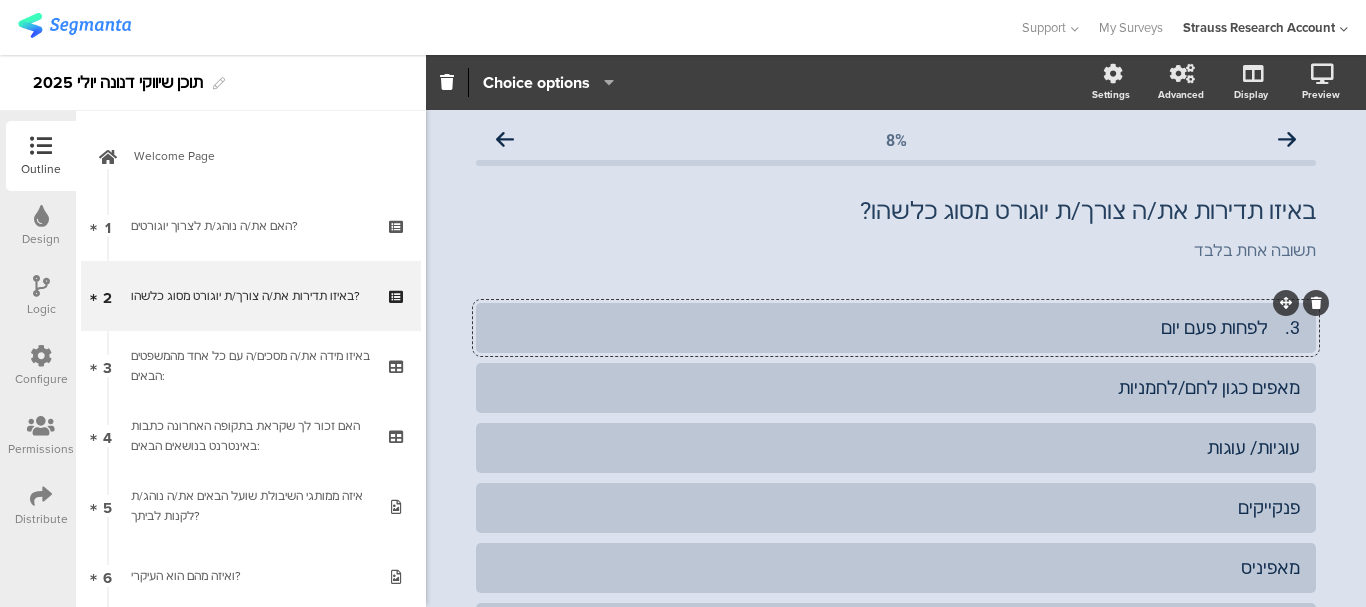 click on "3.	לפחות פעם יום" 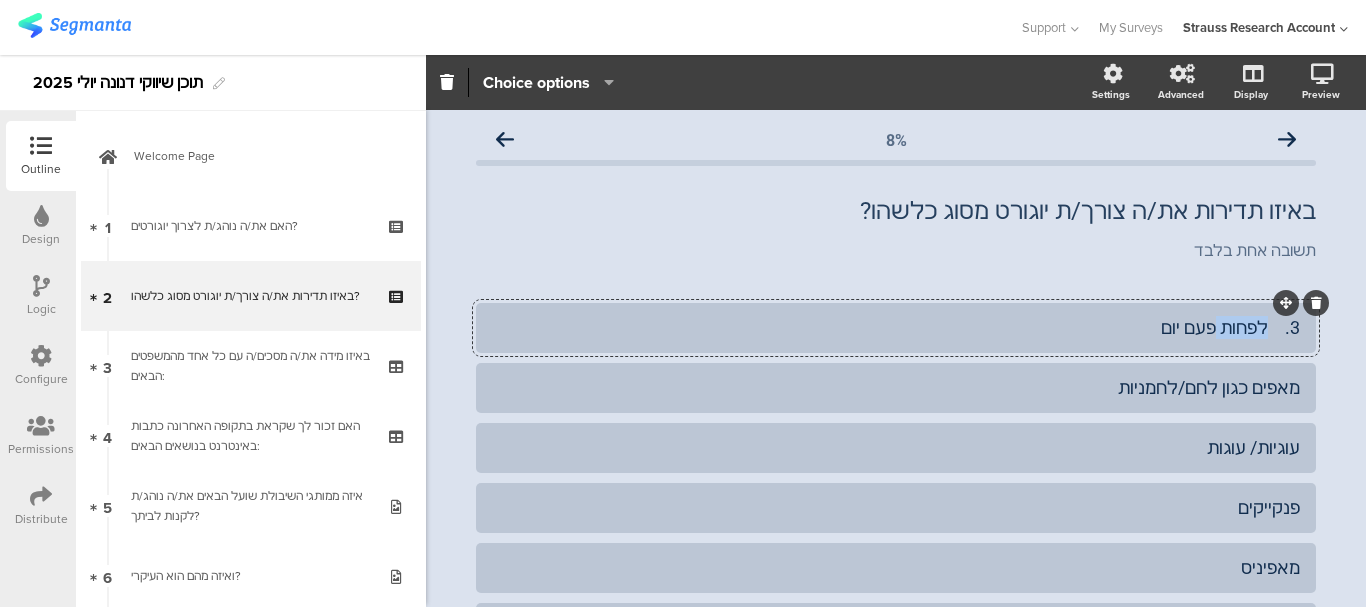 click on "3.	לפחות פעם יום" 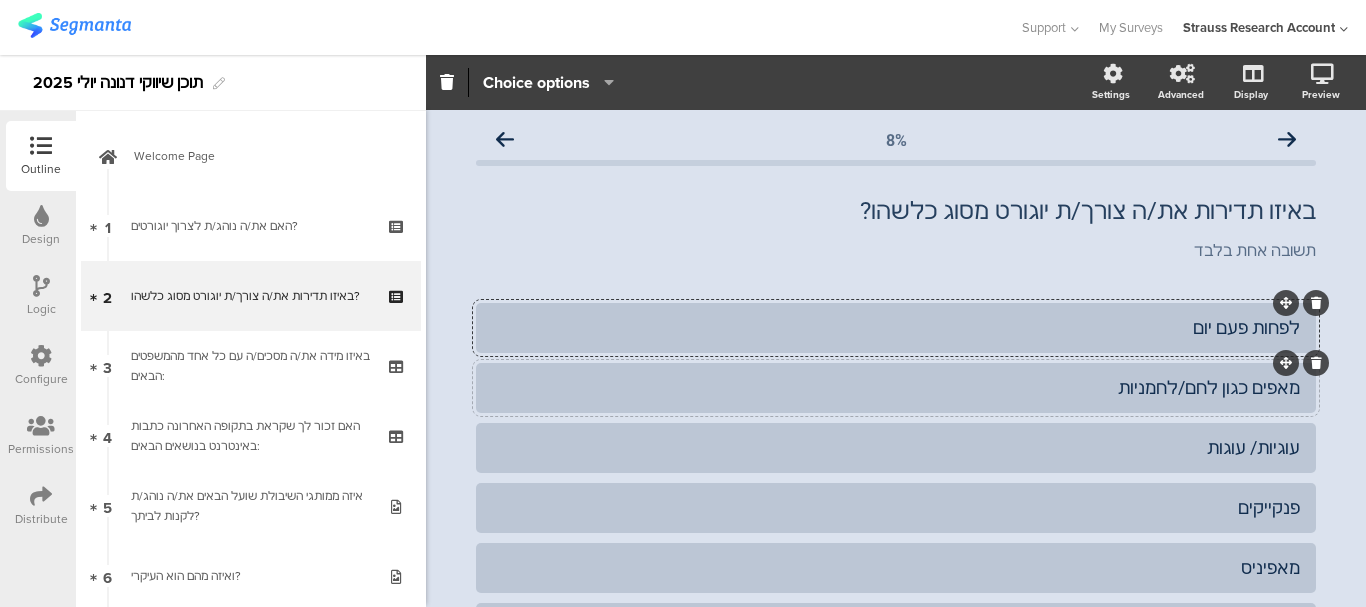 click on "מאפים כגון לחם/לחמניות" 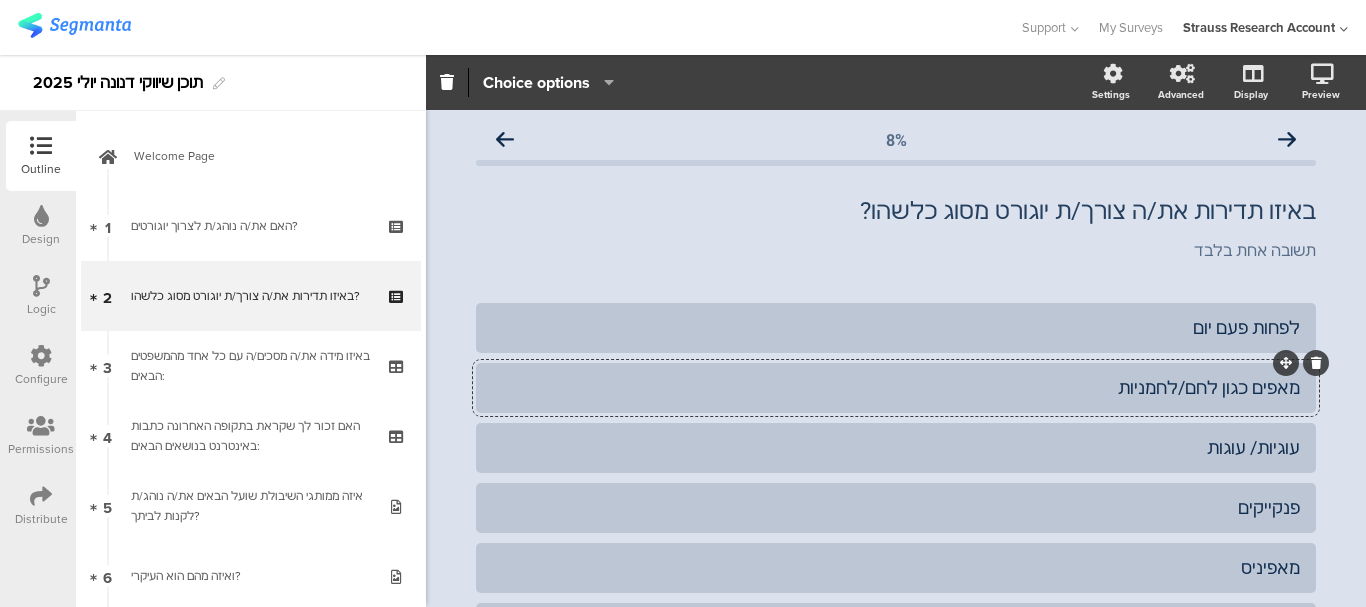 click on "מאפים כגון לחם/לחמניות" 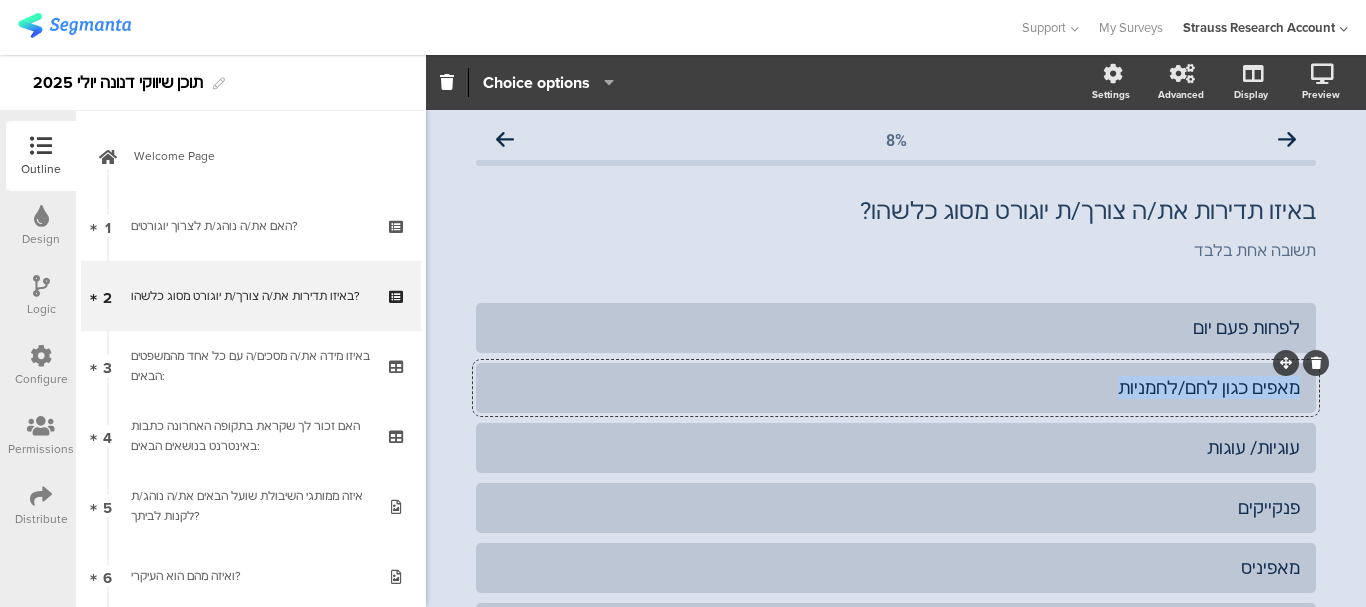 click on "מאפים כגון לחם/לחמניות" 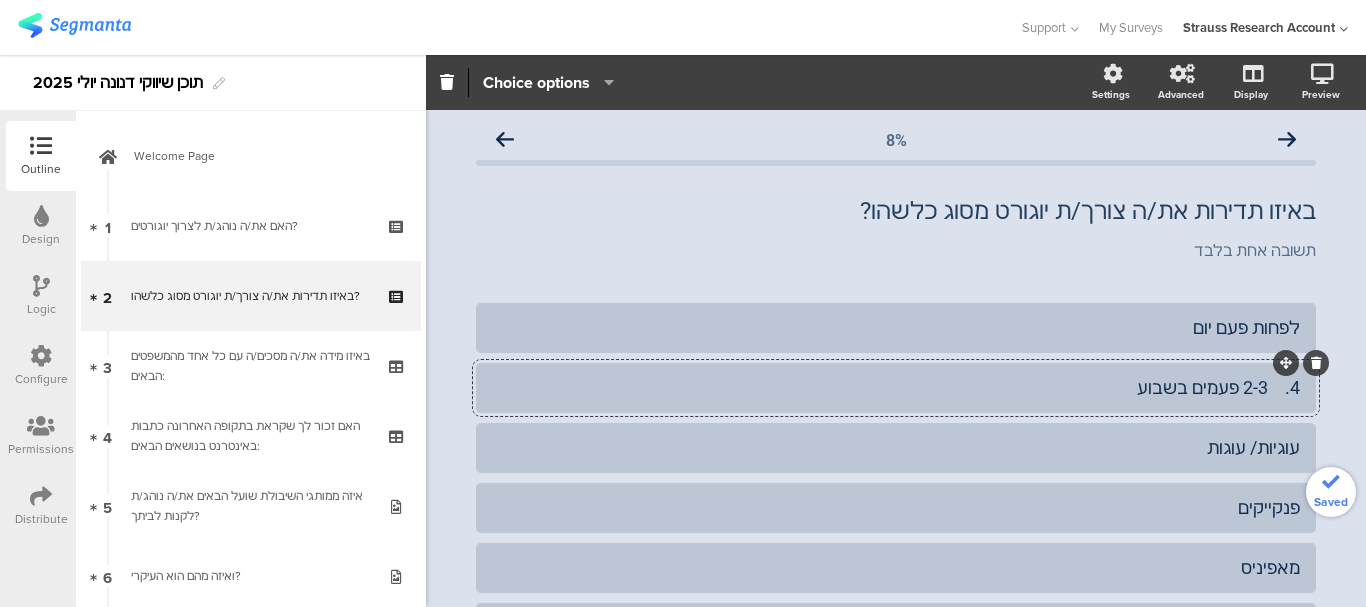 click on "4.	2-3 פעמים בשבוע" 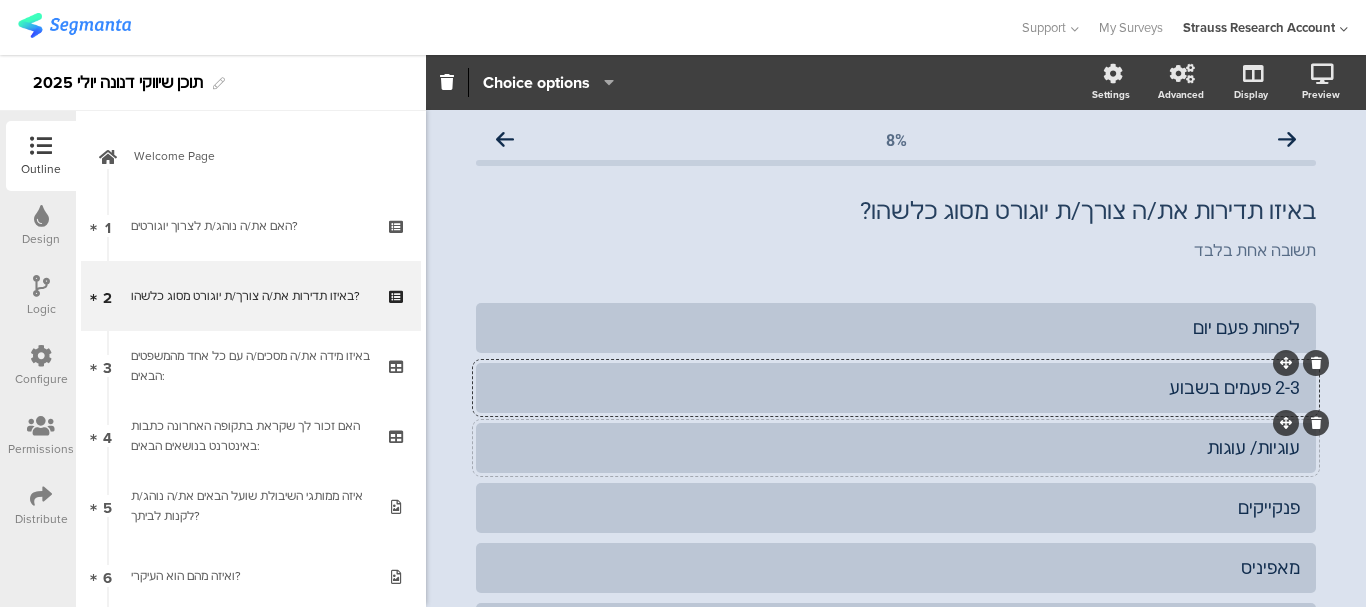click on "עוגיות/ עוגות" 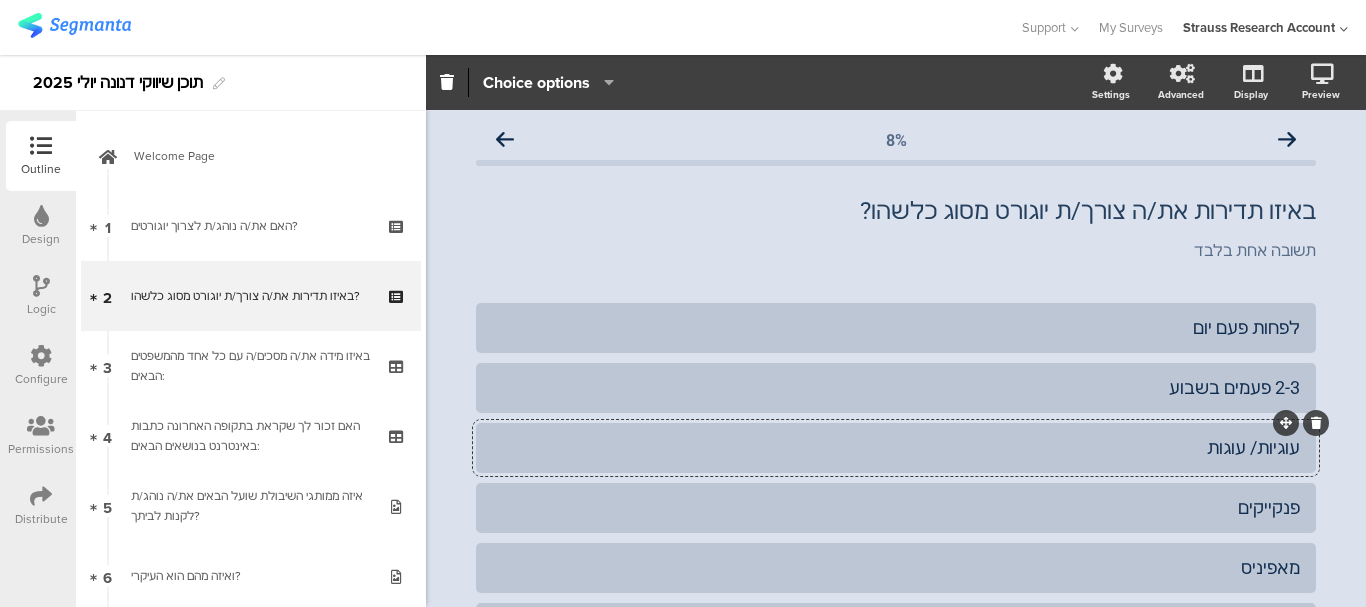 click on "עוגיות/ עוגות" 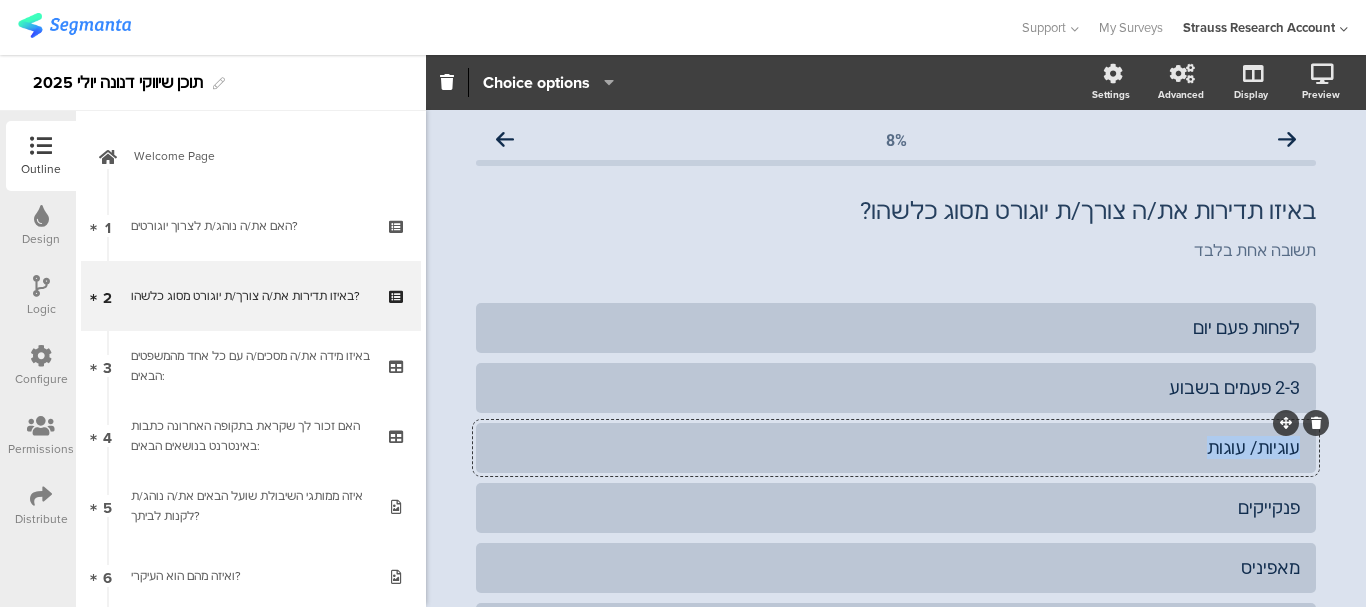 click on "עוגיות/ עוגות" 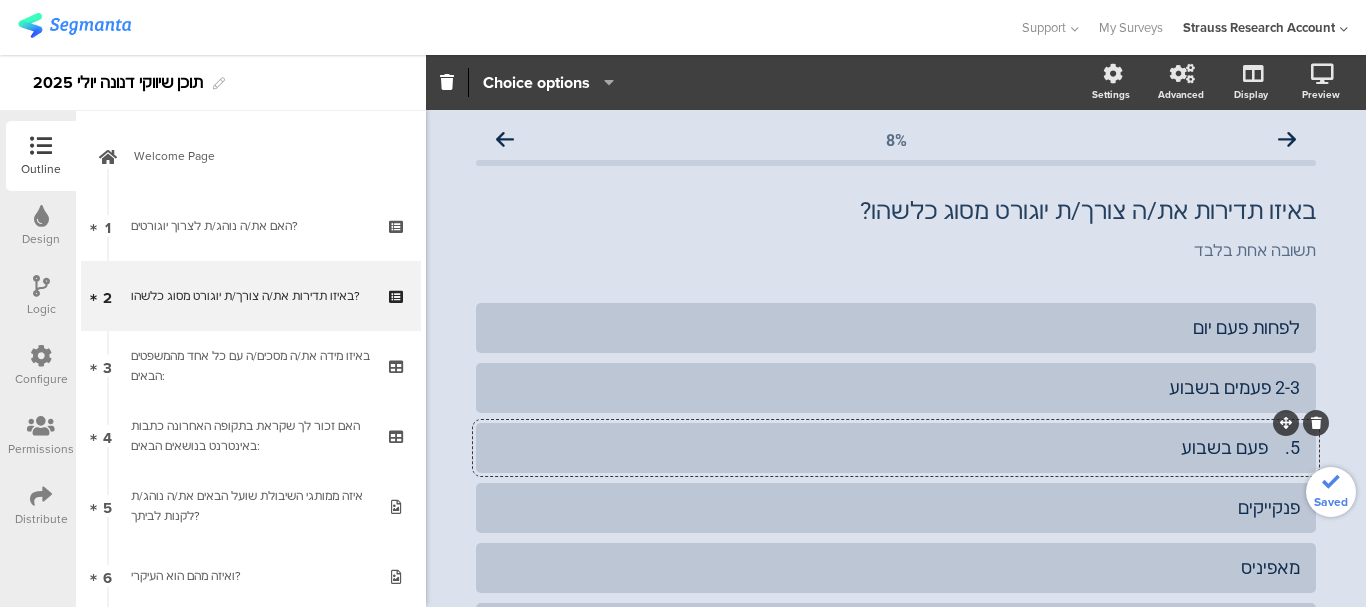 click on "5.	פעם בשבוע" 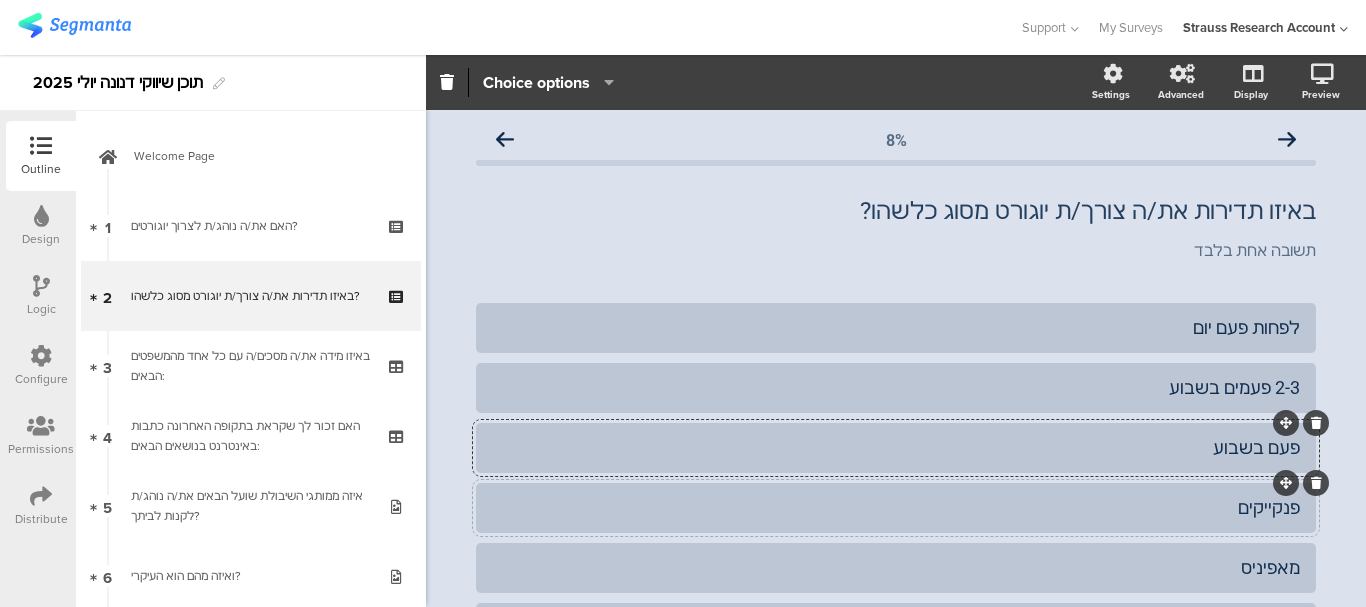 click on "פנקייקים" 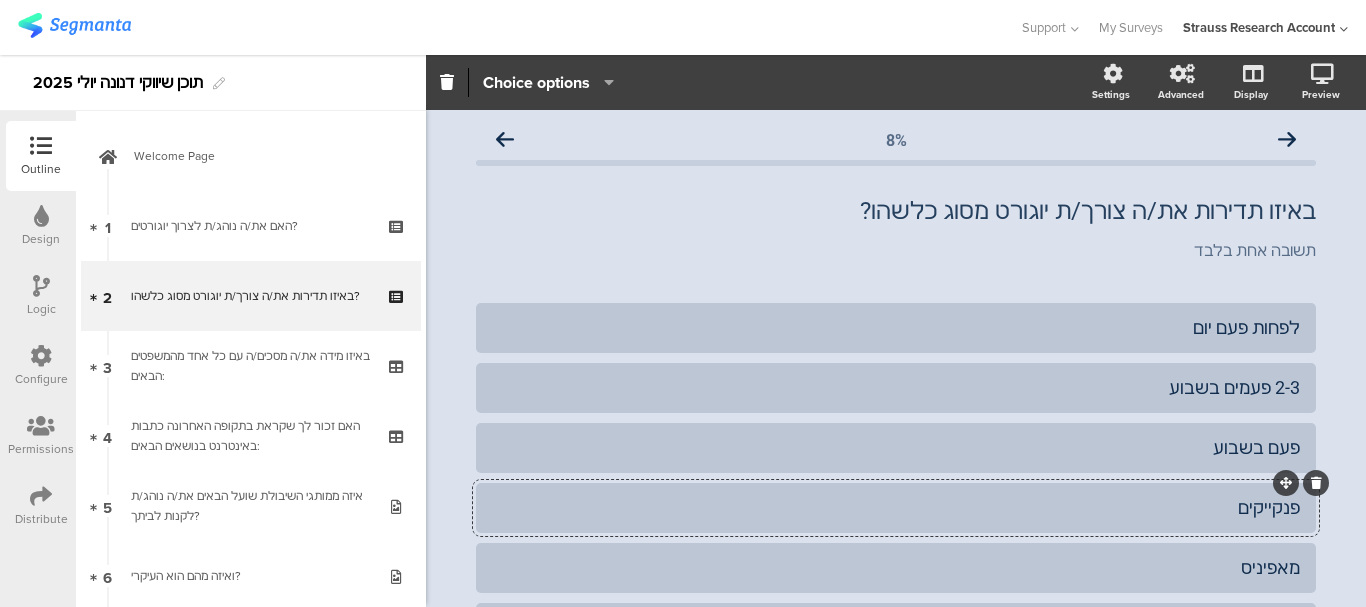 click on "פנקייקים" 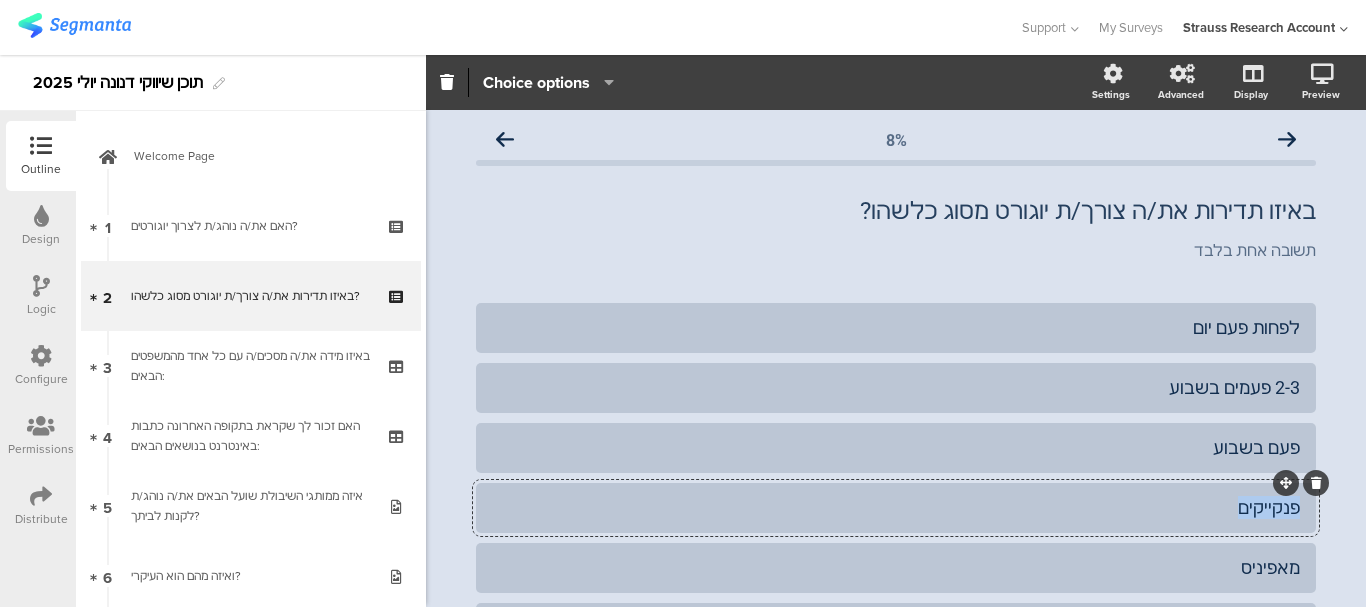 click on "פנקייקים" 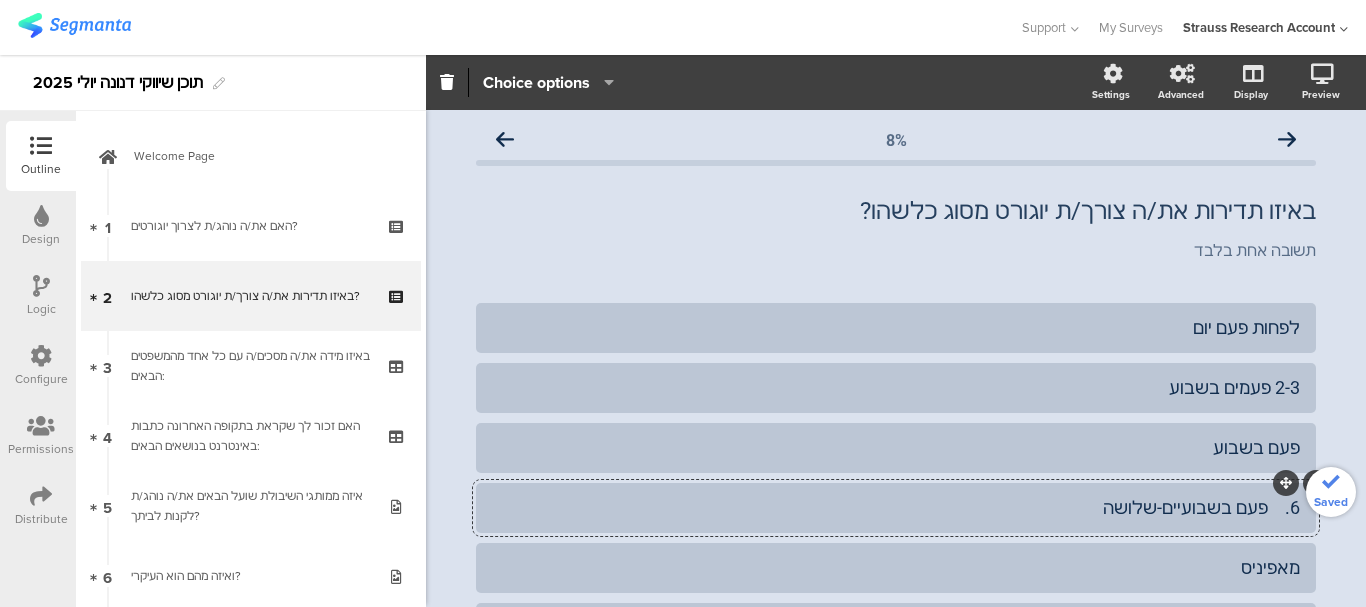 click on "6.	פעם בשבועיים-שלושה" 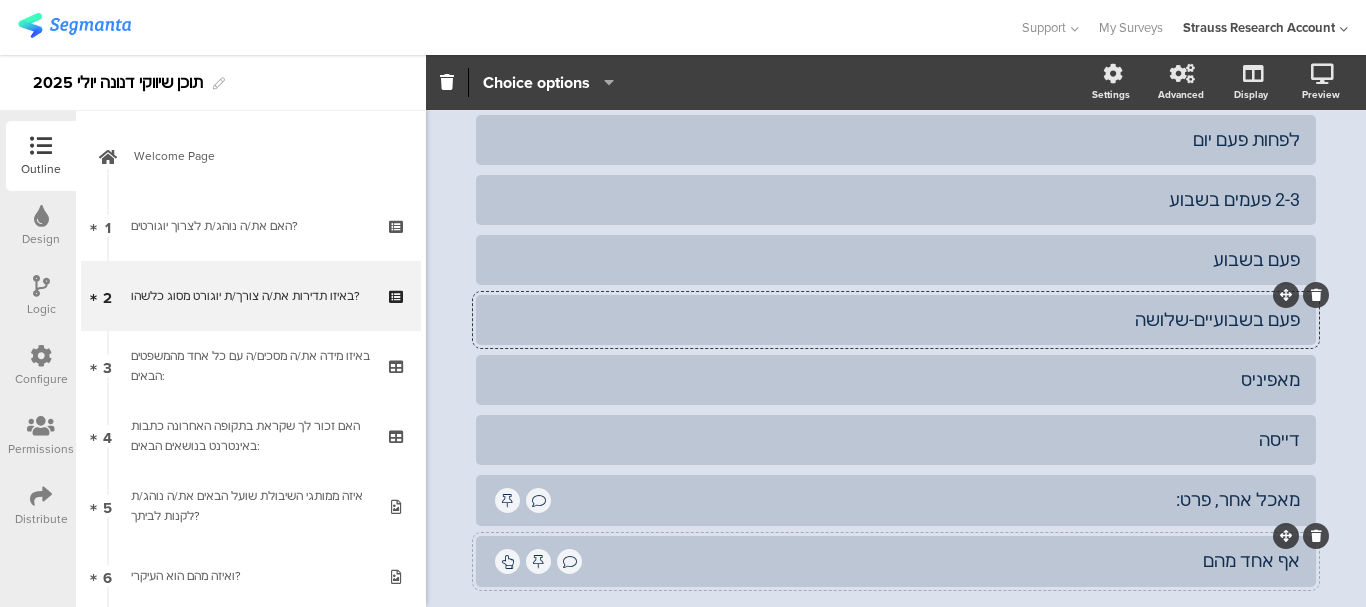scroll, scrollTop: 233, scrollLeft: 0, axis: vertical 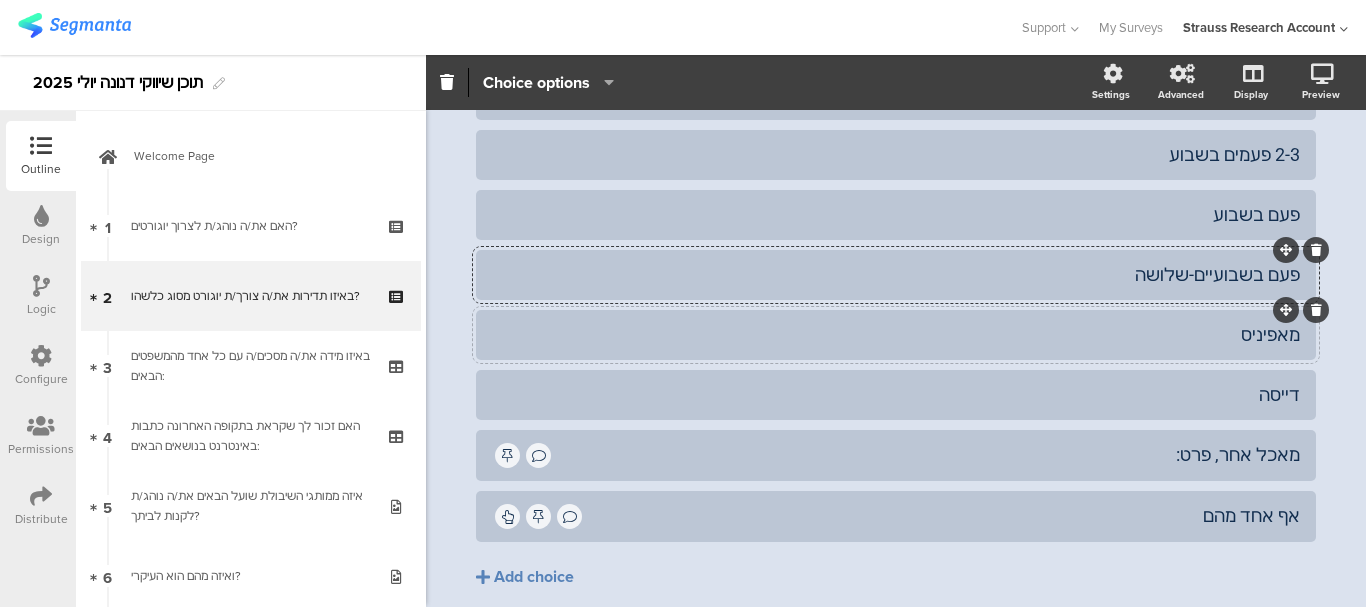 click on "מאפיניס" 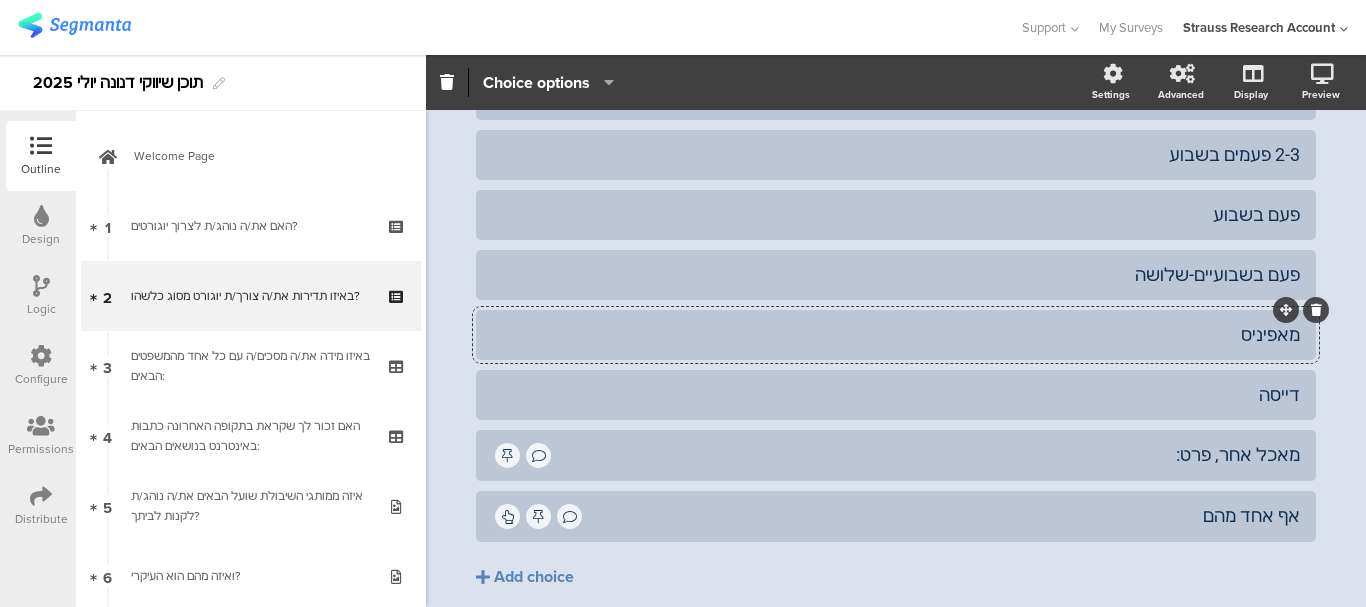 click on "מאפיניס" 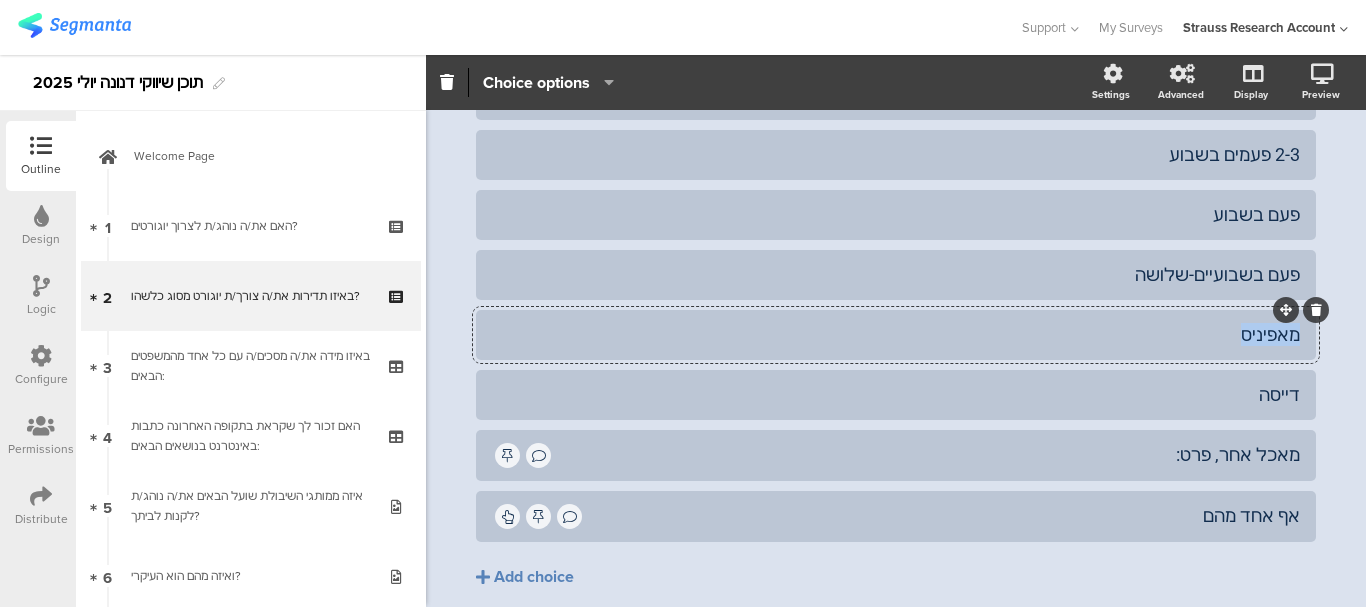 click on "מאפיניס" 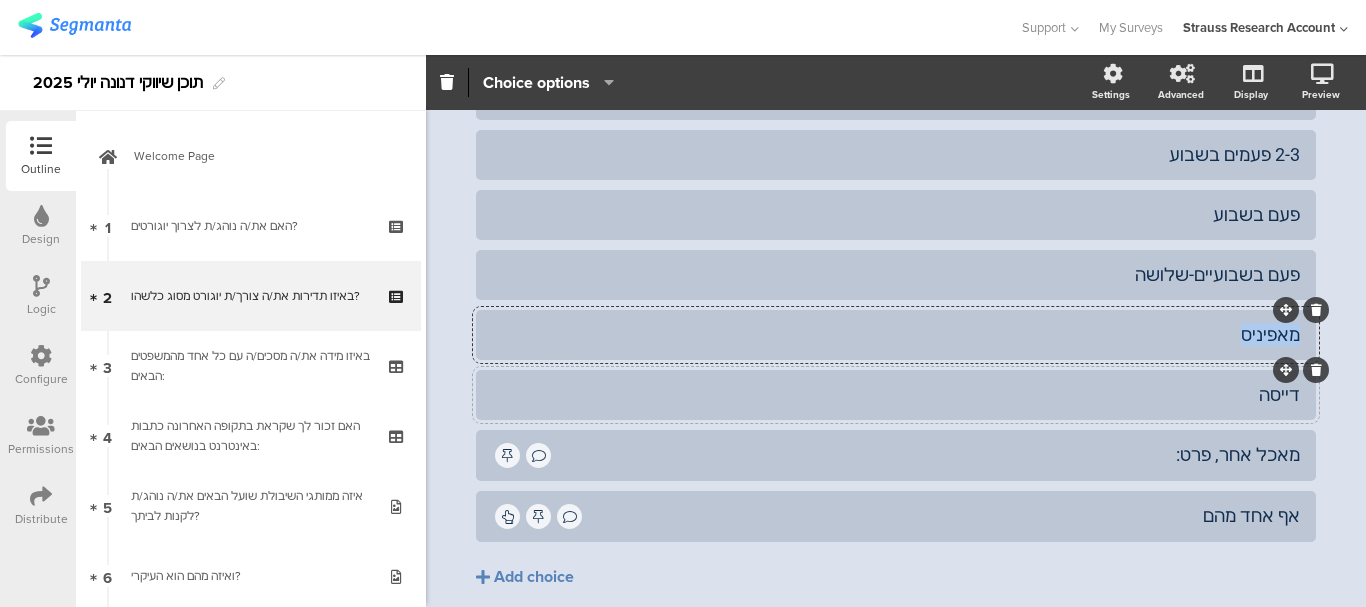 type 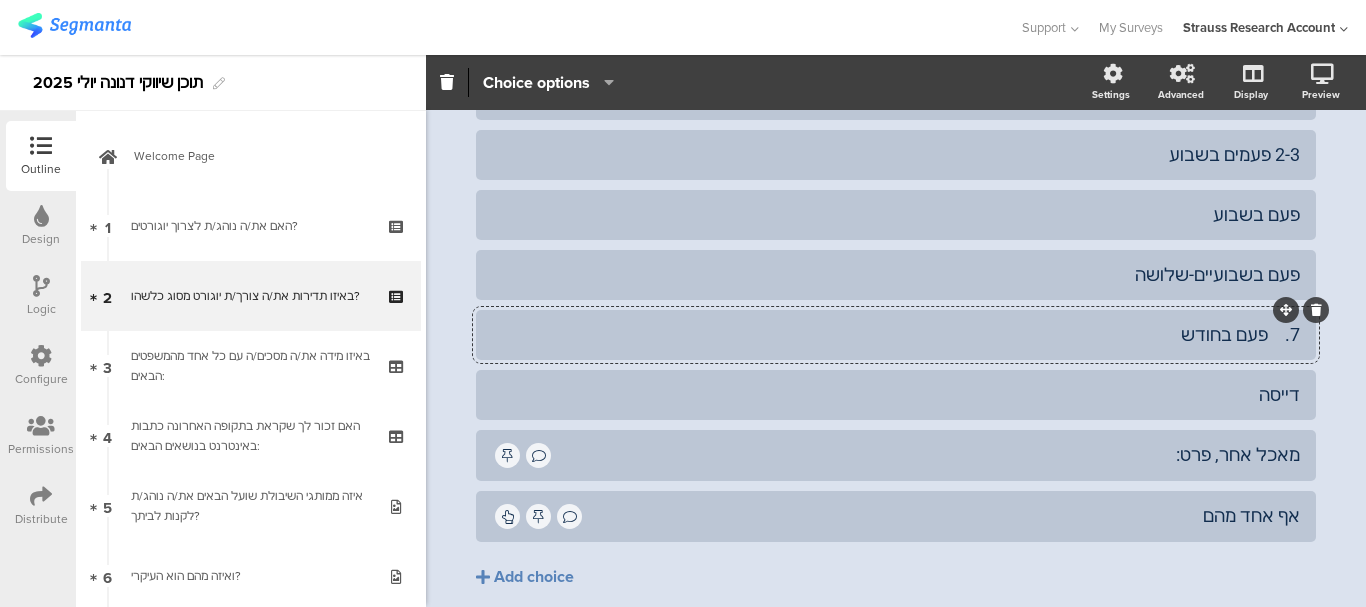 click on "7.	פעם בחודש" 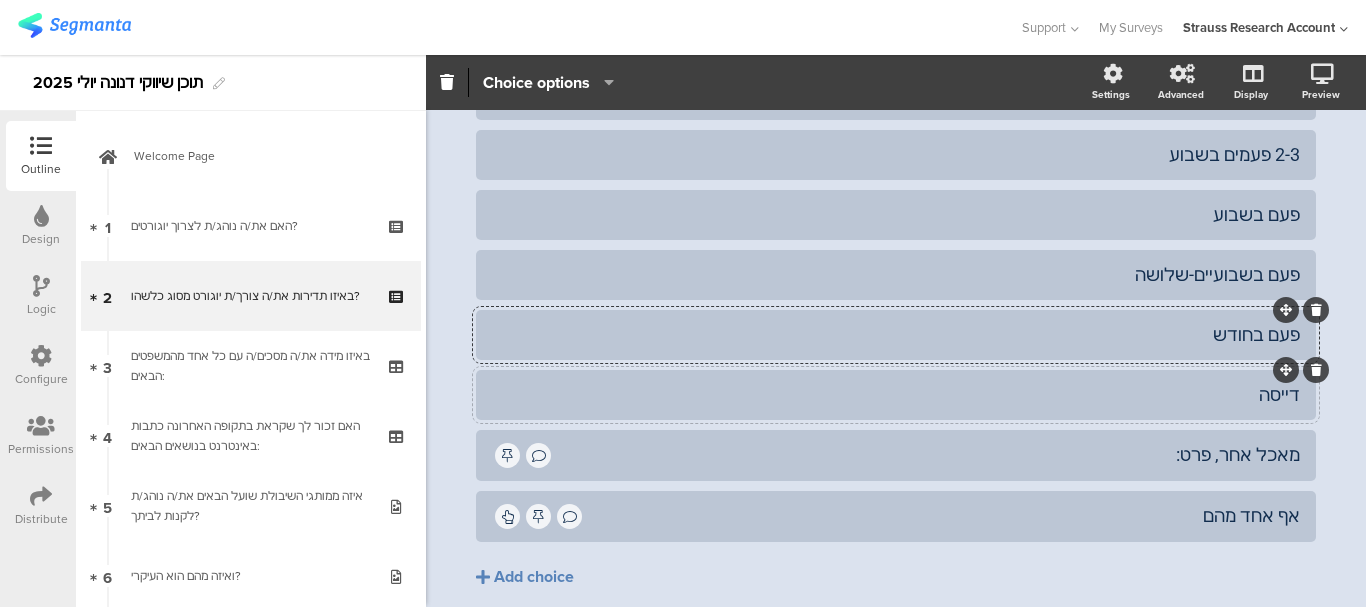 click on "דייסה" 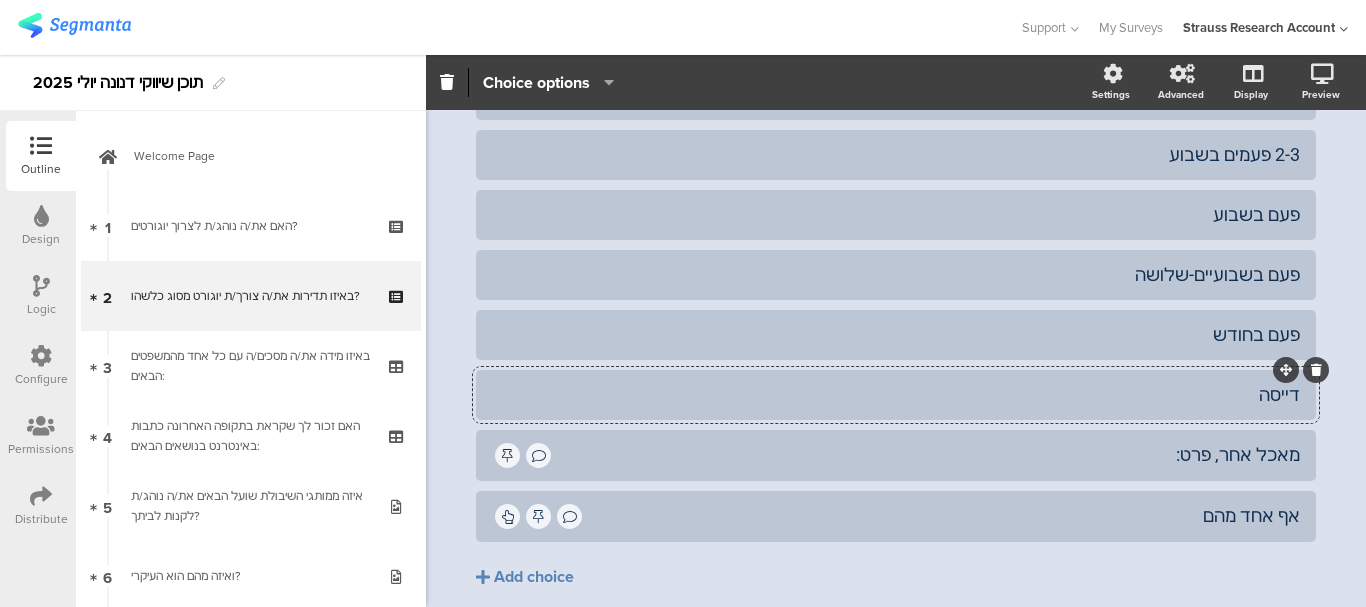 click on "דייסה" 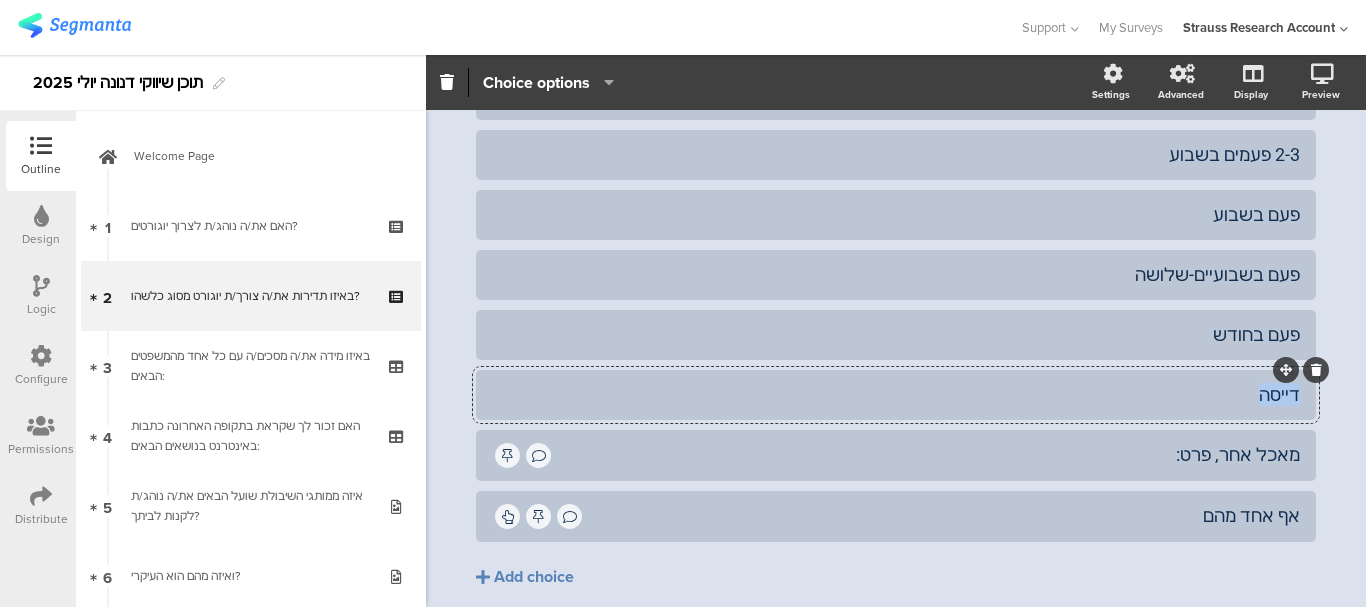 click on "דייסה" 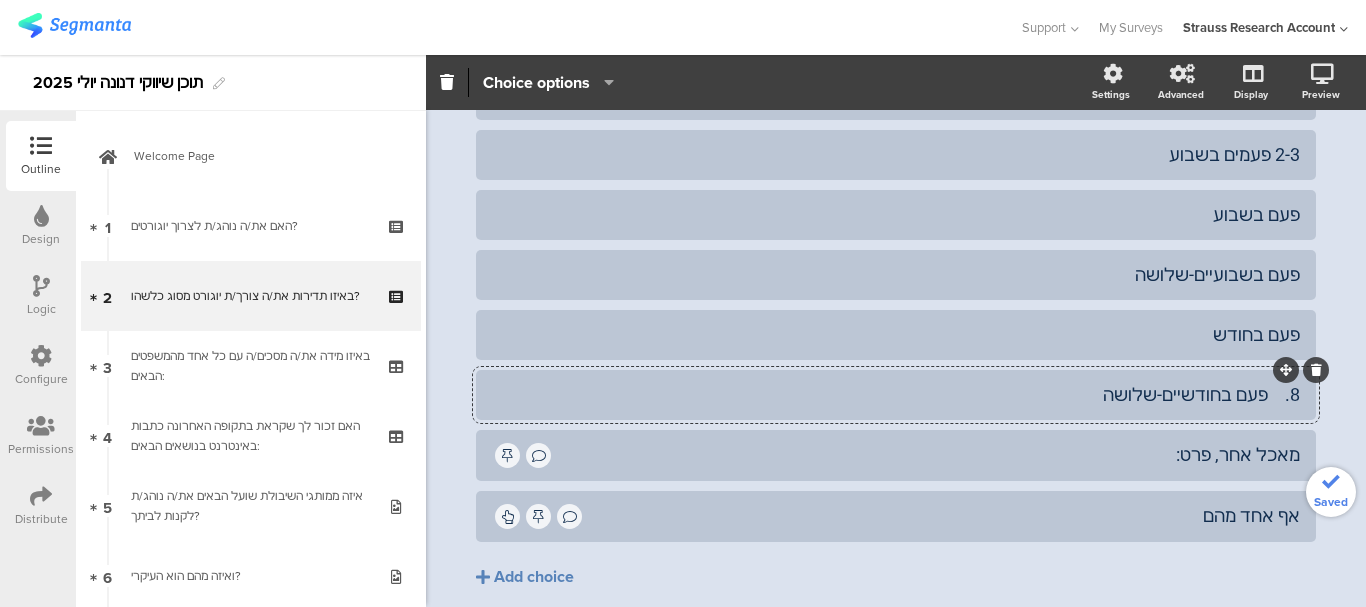 click on "8.	פעם בחודשיים-שלושה" 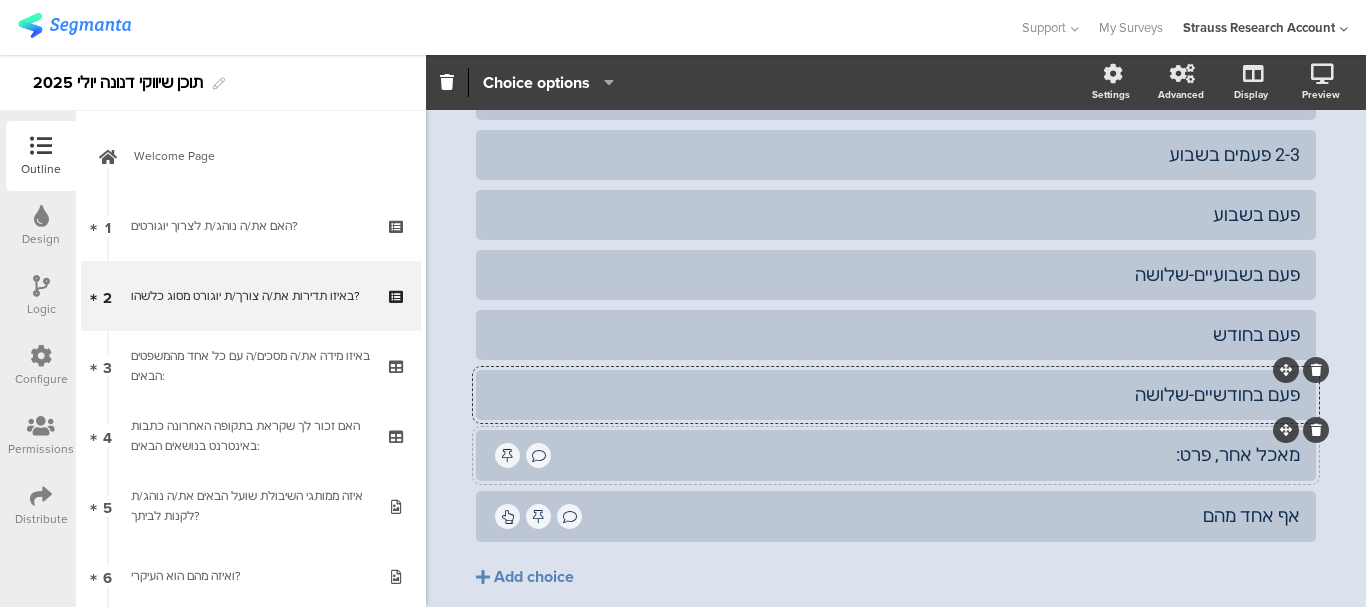 click on "מאכל אחר, פרט:" 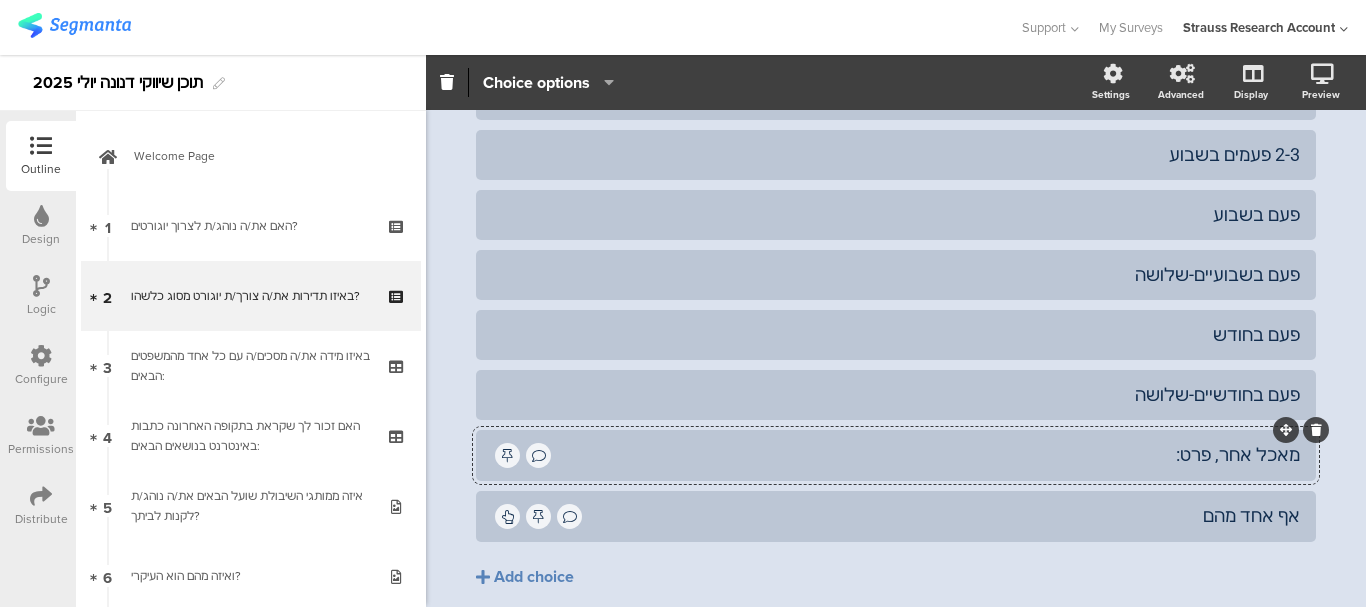 click on "מאכל אחר, פרט:" 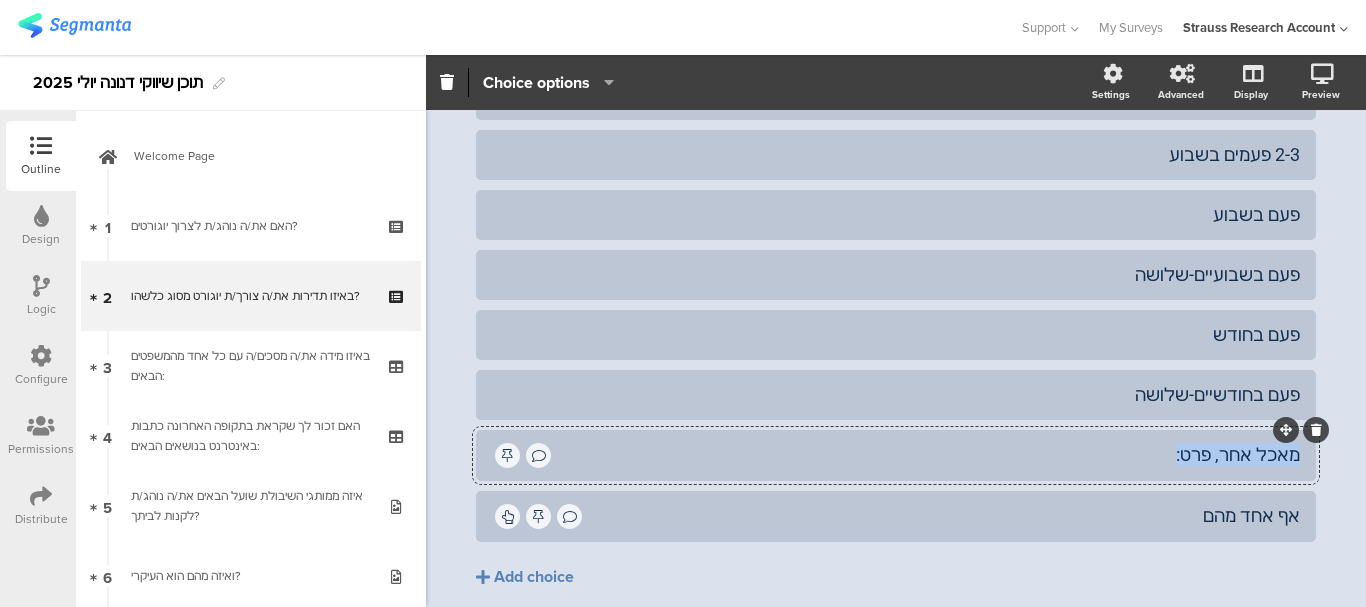 click on "מאכל אחר, פרט:" 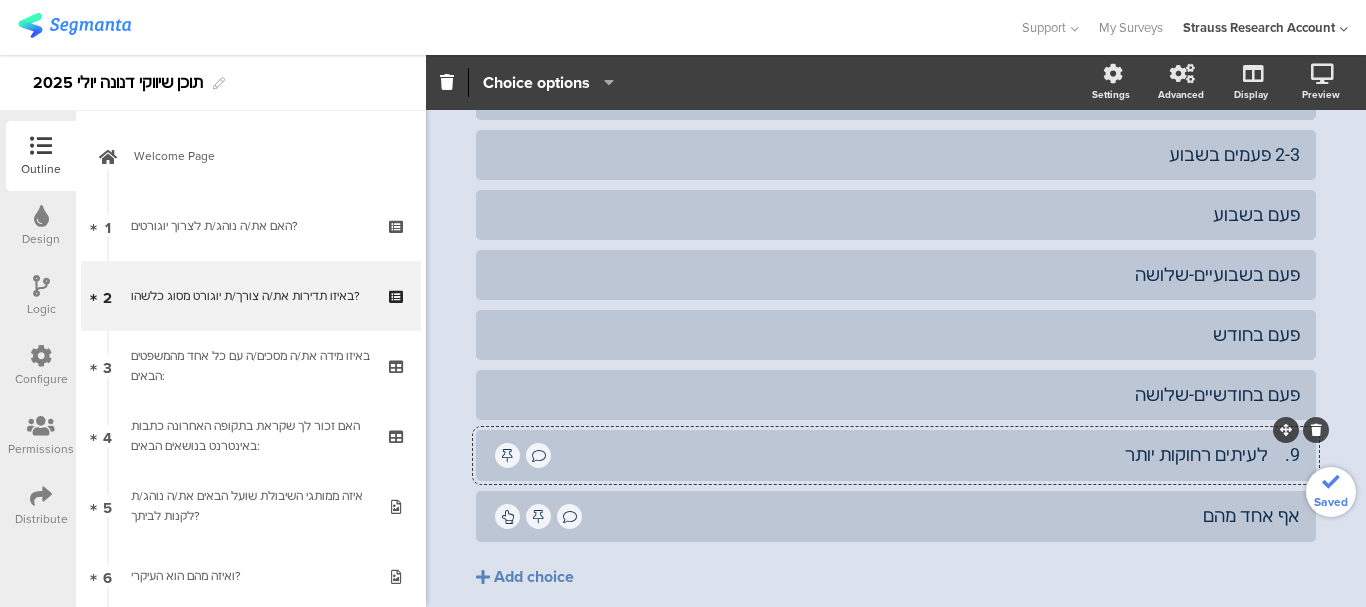 click on "9.	לעיתים רחוקות יותר" 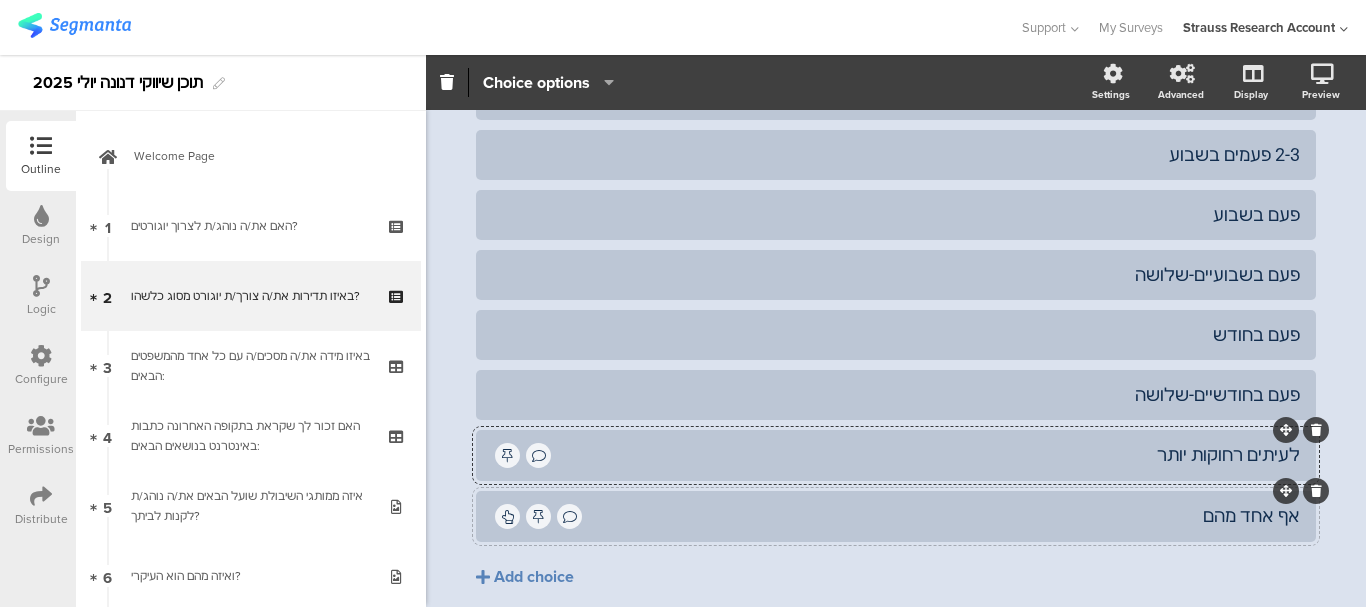 click on "אף אחד מהם" 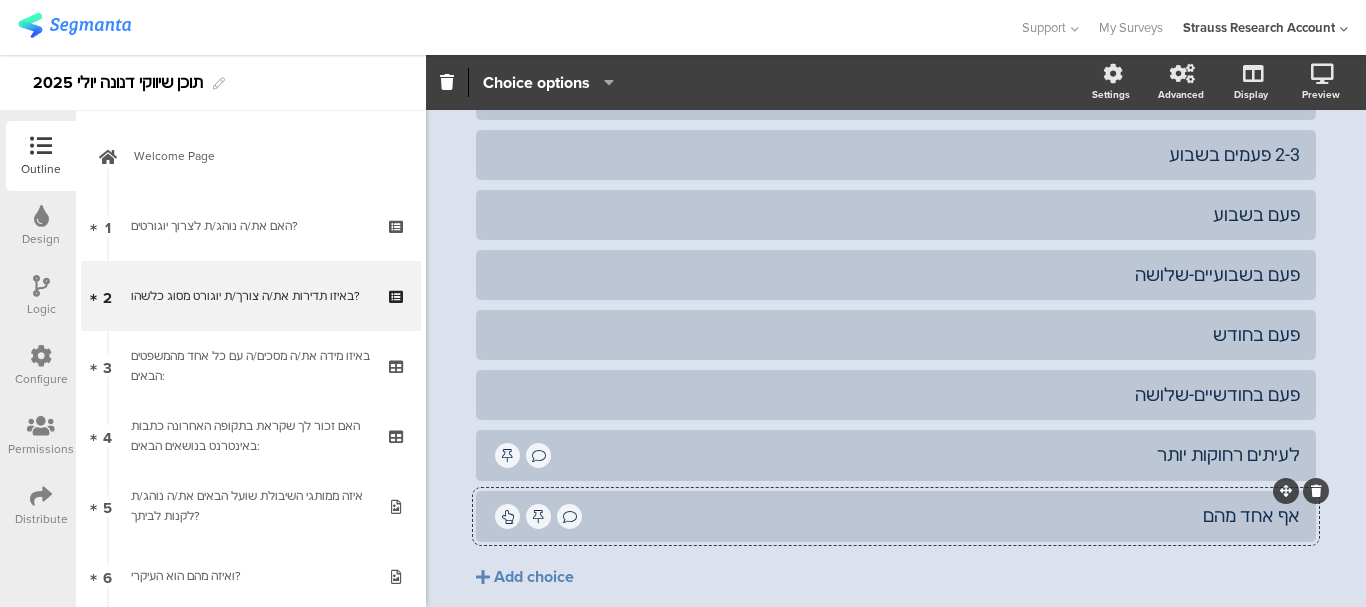 click 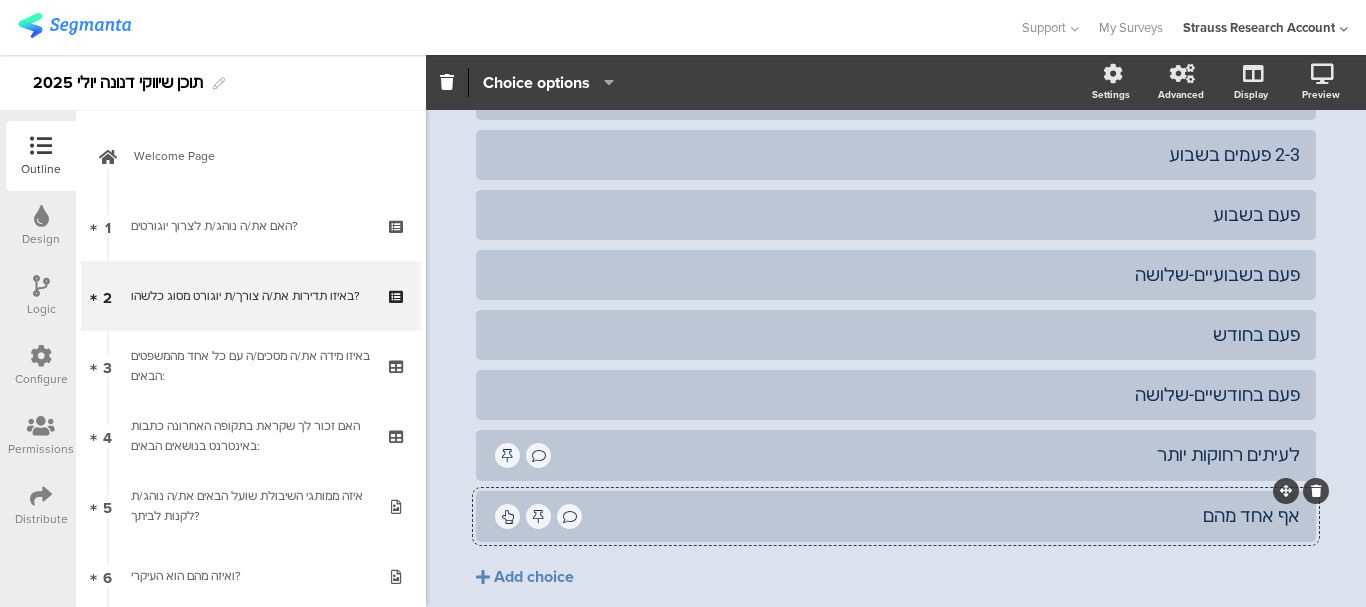 click 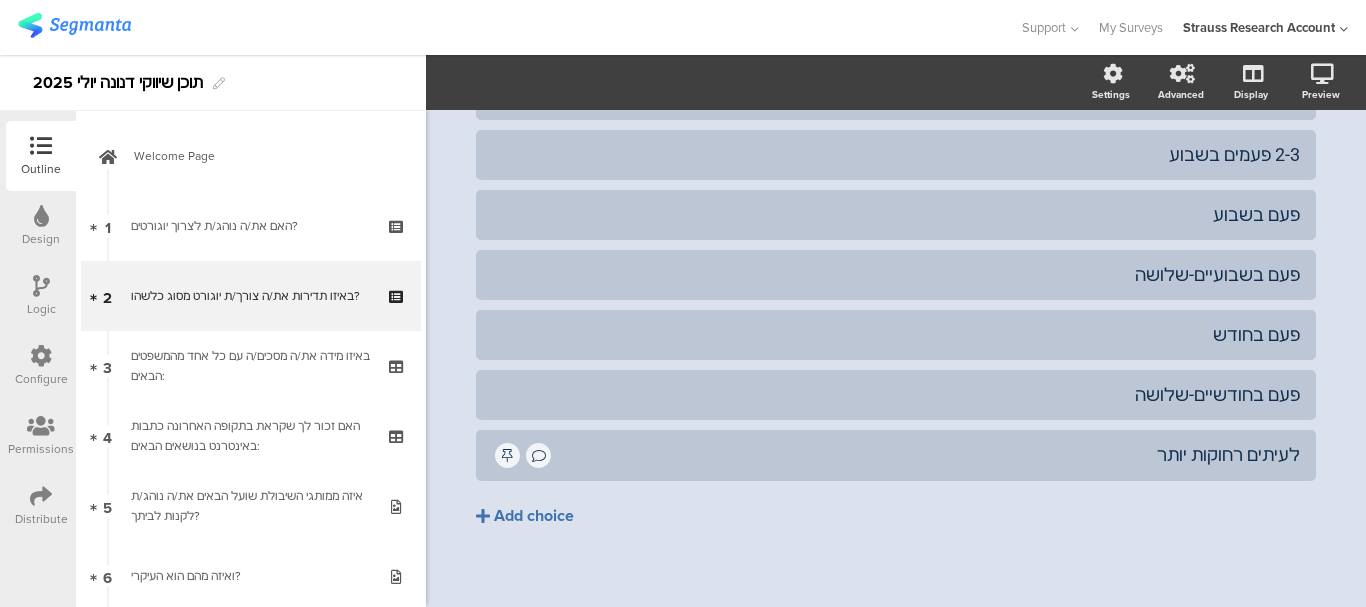 drag, startPoint x: 529, startPoint y: 456, endPoint x: 602, endPoint y: 530, distance: 103.947105 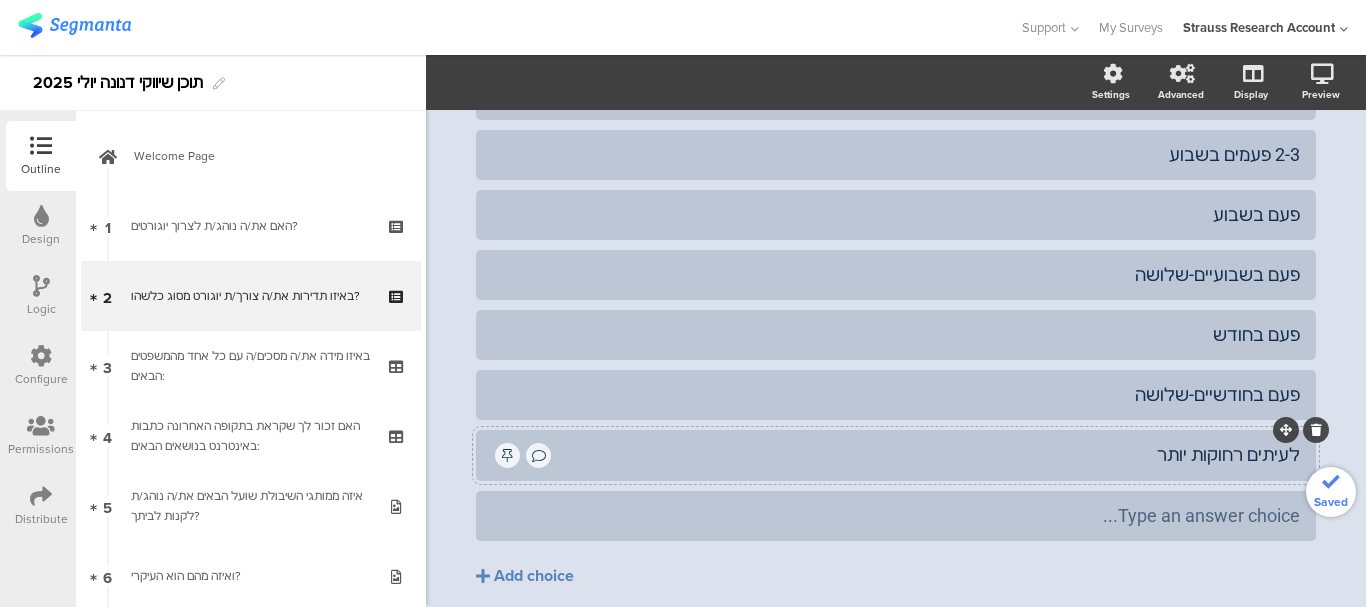 click 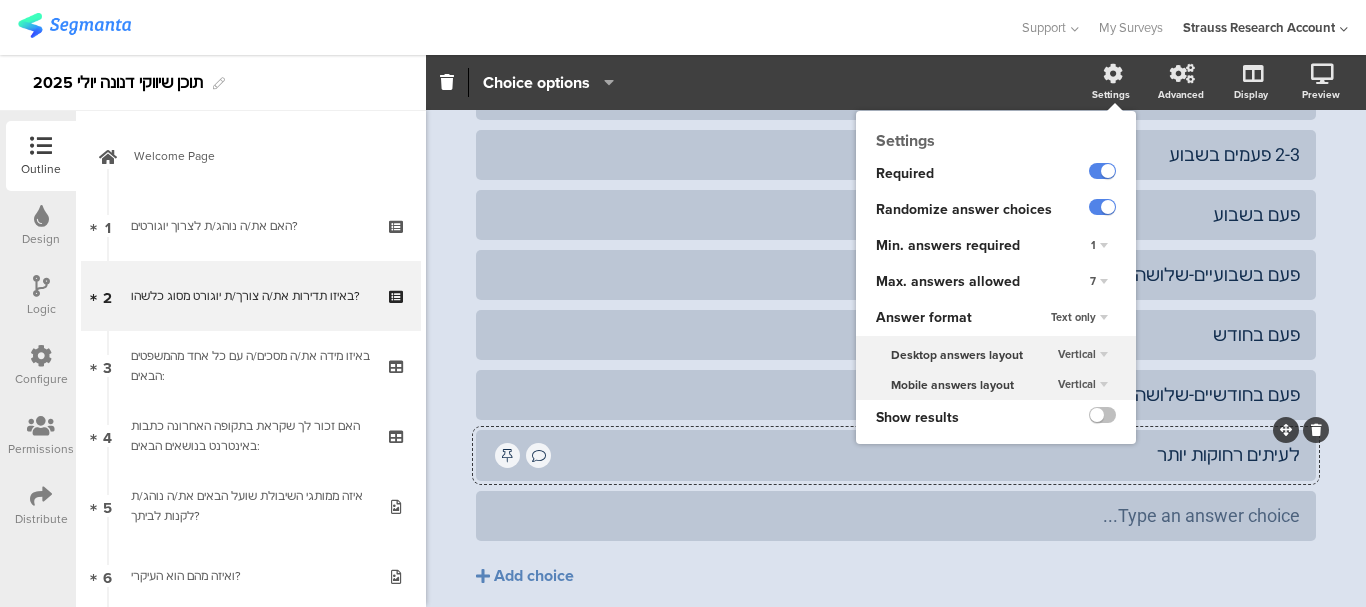 click on "Settings
Required
Randomize answer choices
Min. answers required
1
Max. answers allowed
7
Answer format
Text only
Desktop answers layout
Vertical
Mobile answers layout
Vertical
Answer image
Captions
Show results" 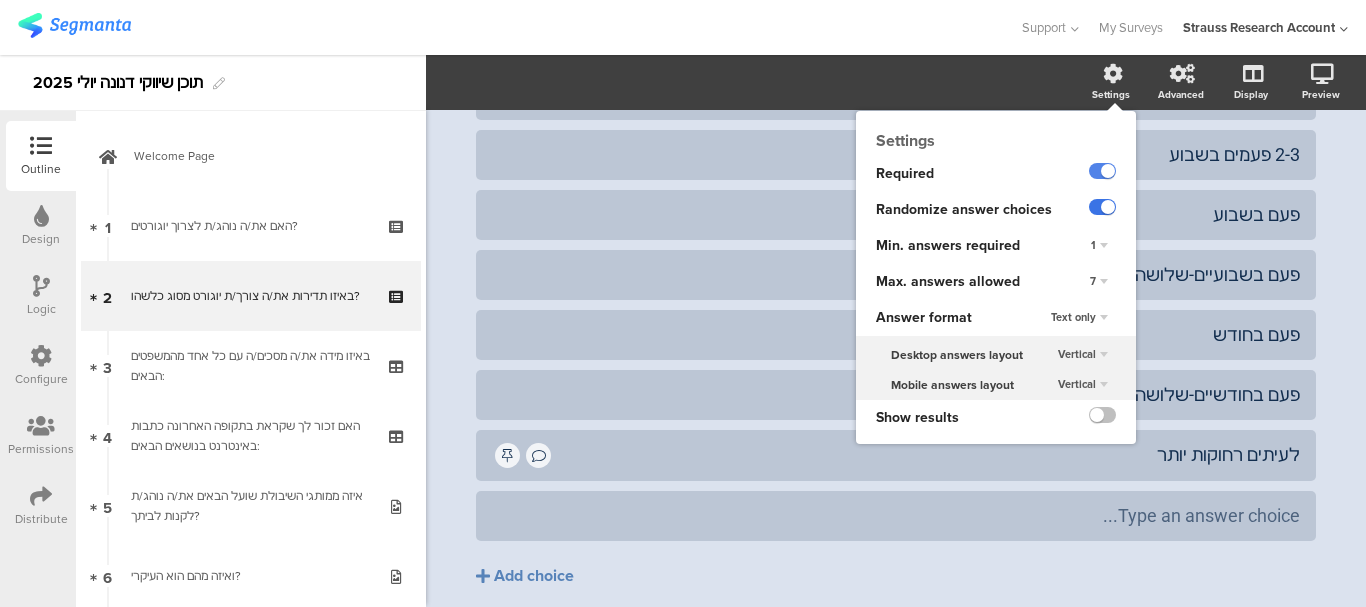 click 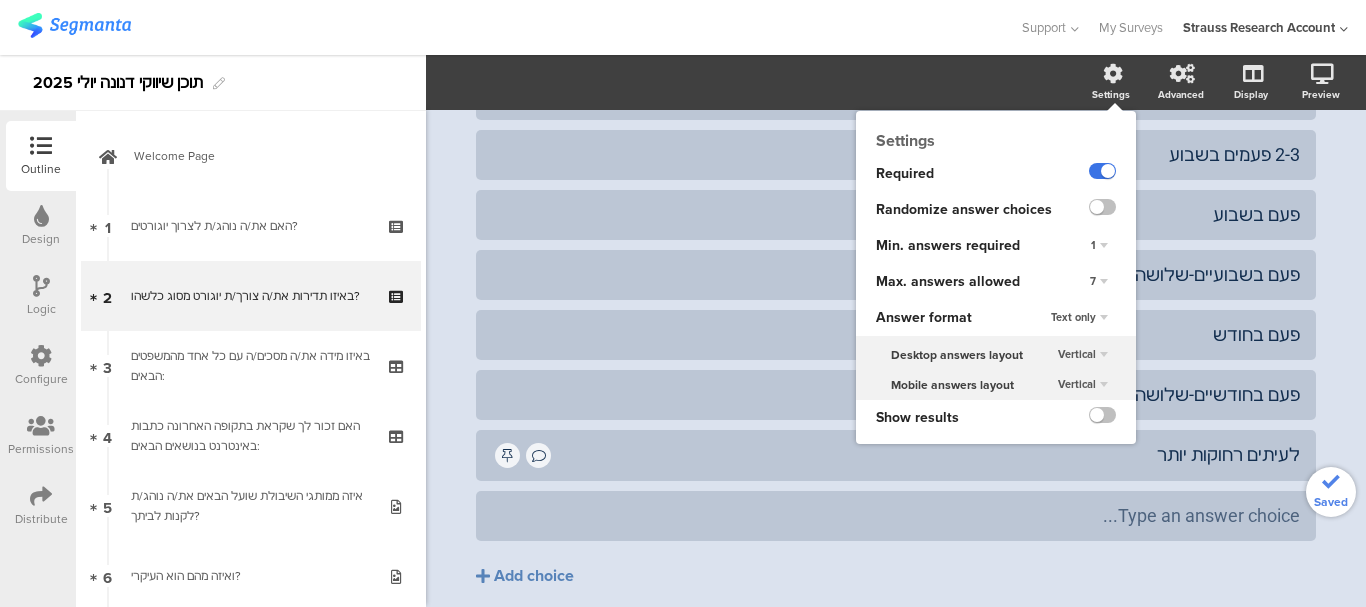 click 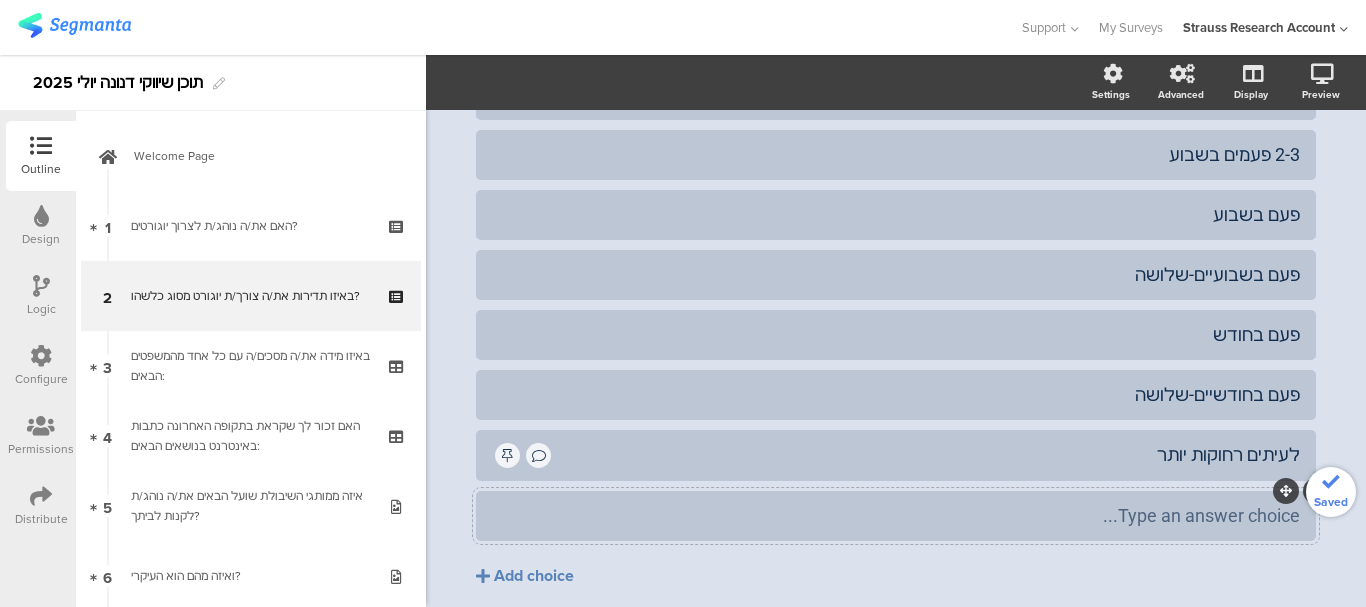 type 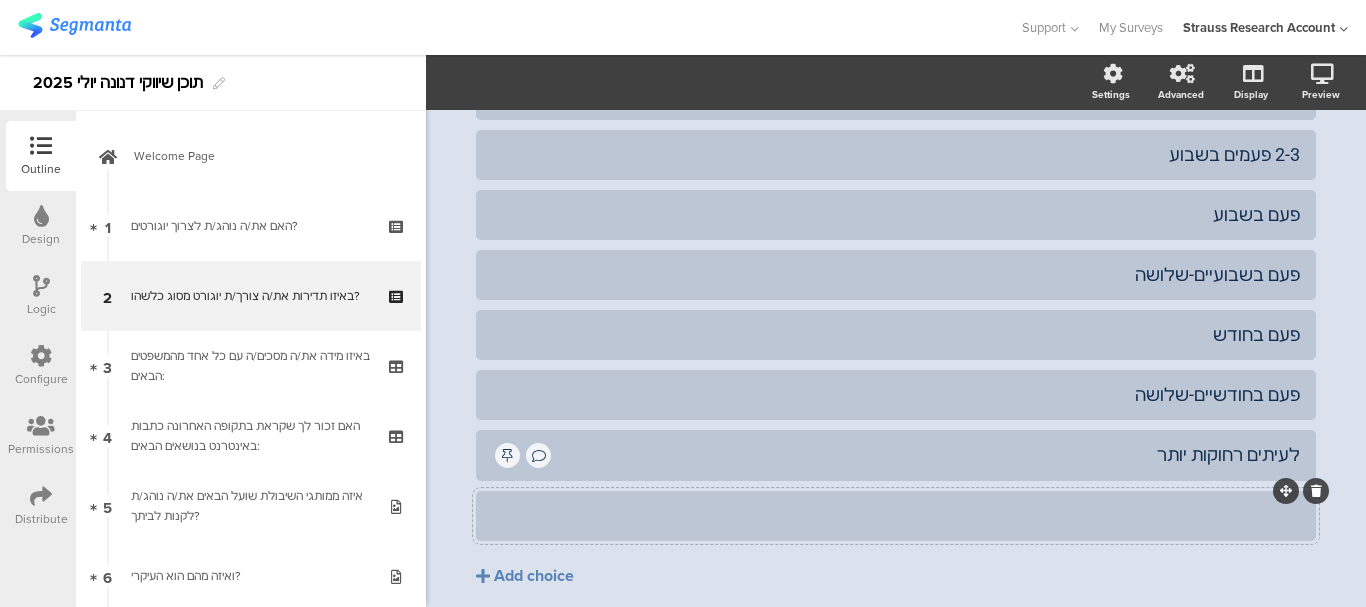 click 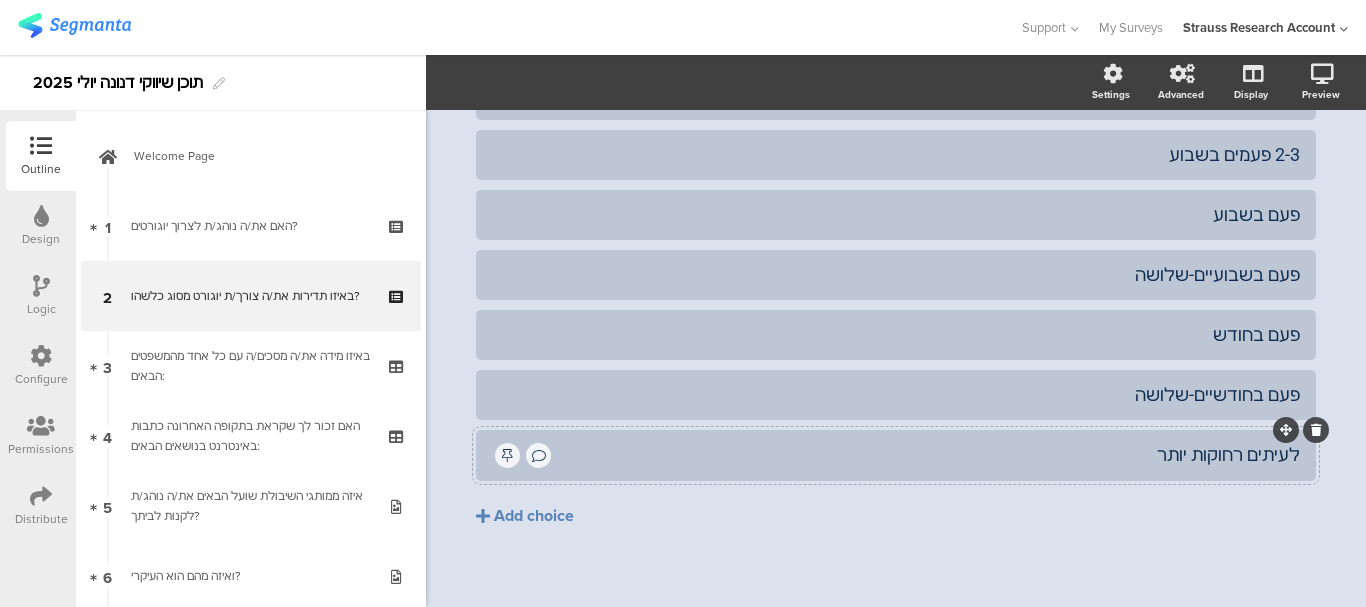 click 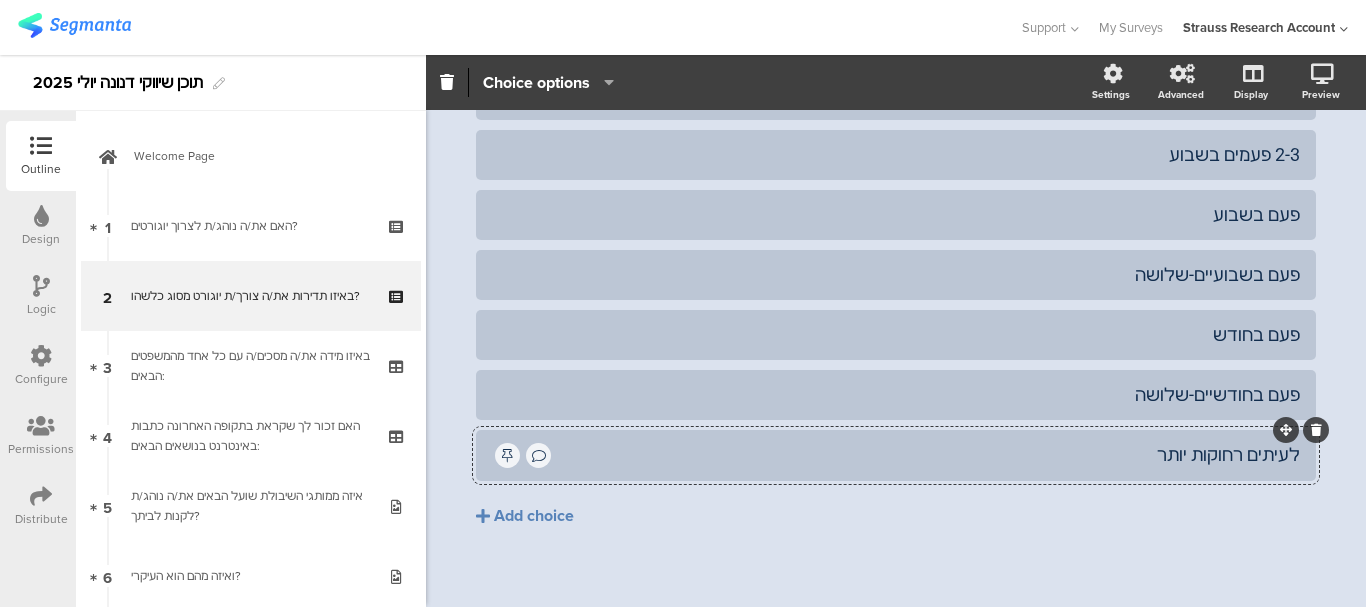 click 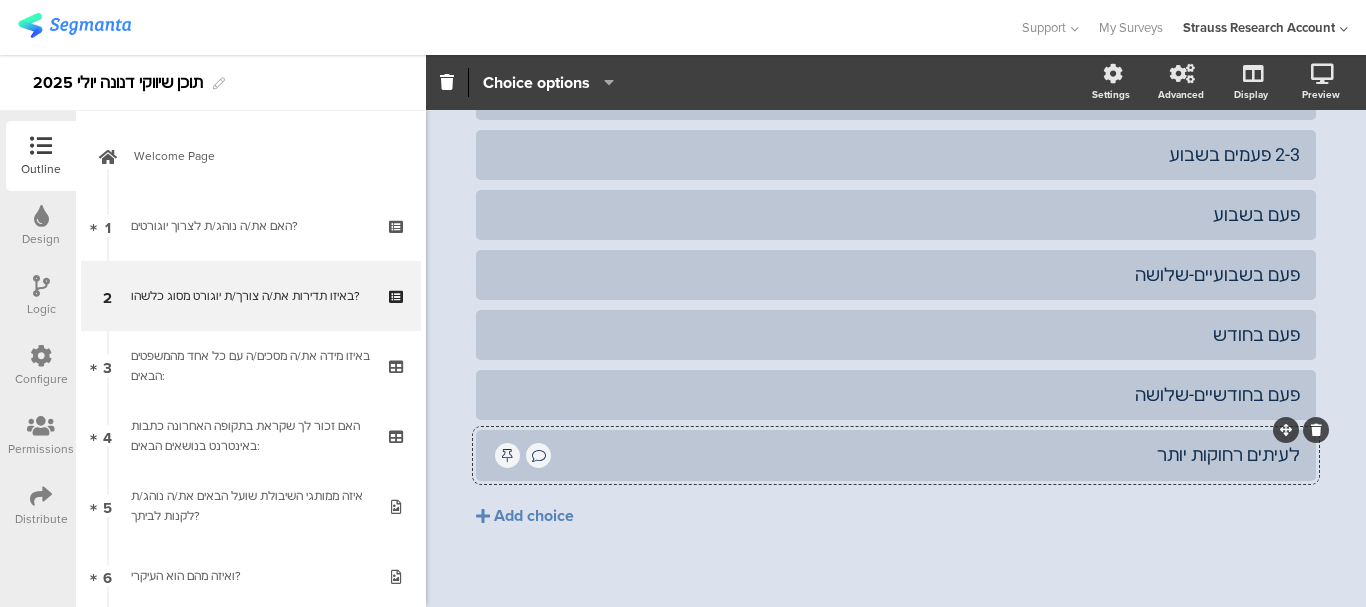 click 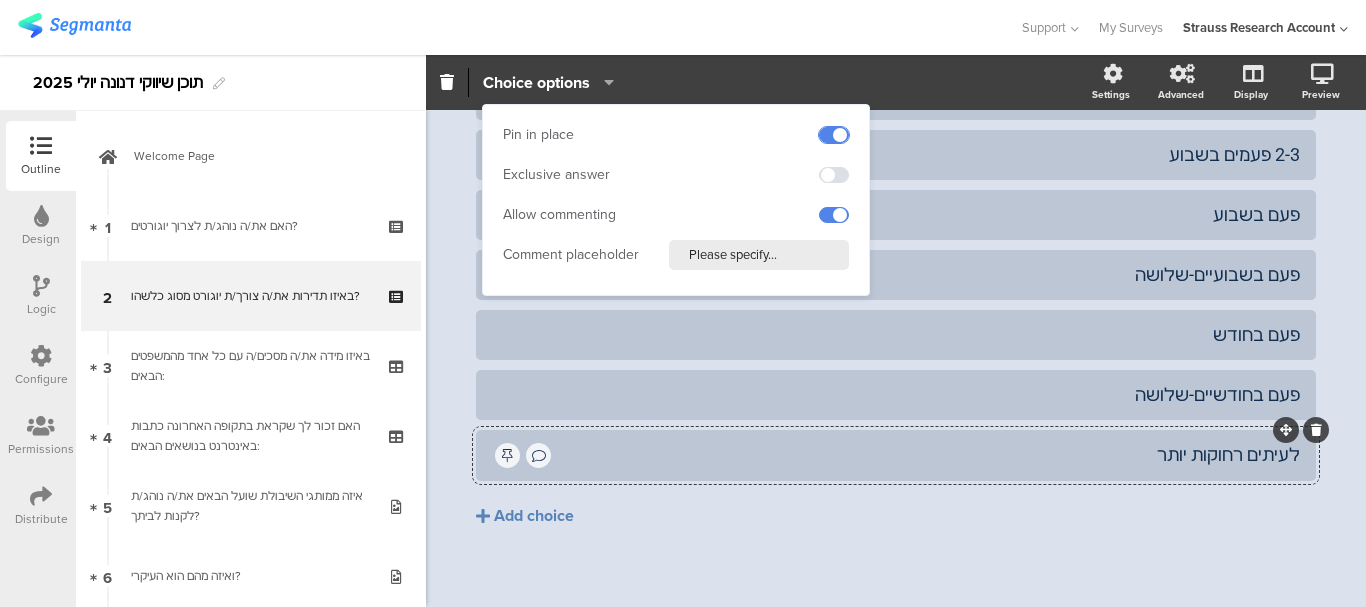 click at bounding box center (834, 135) 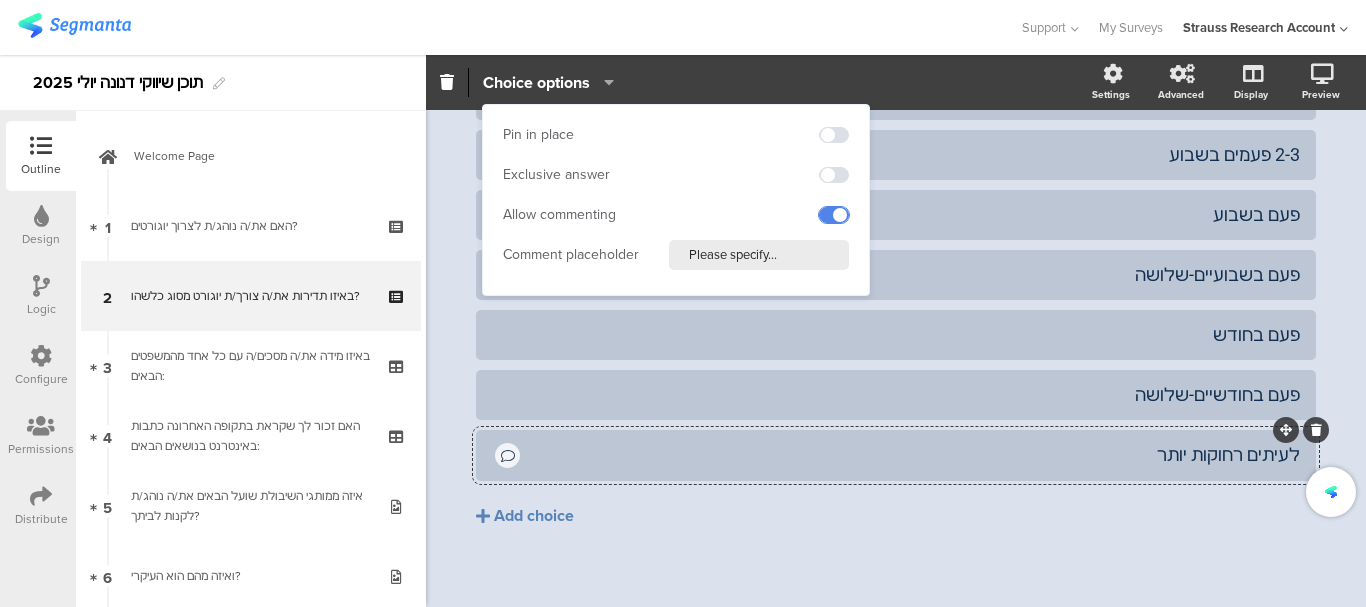 click at bounding box center (834, 215) 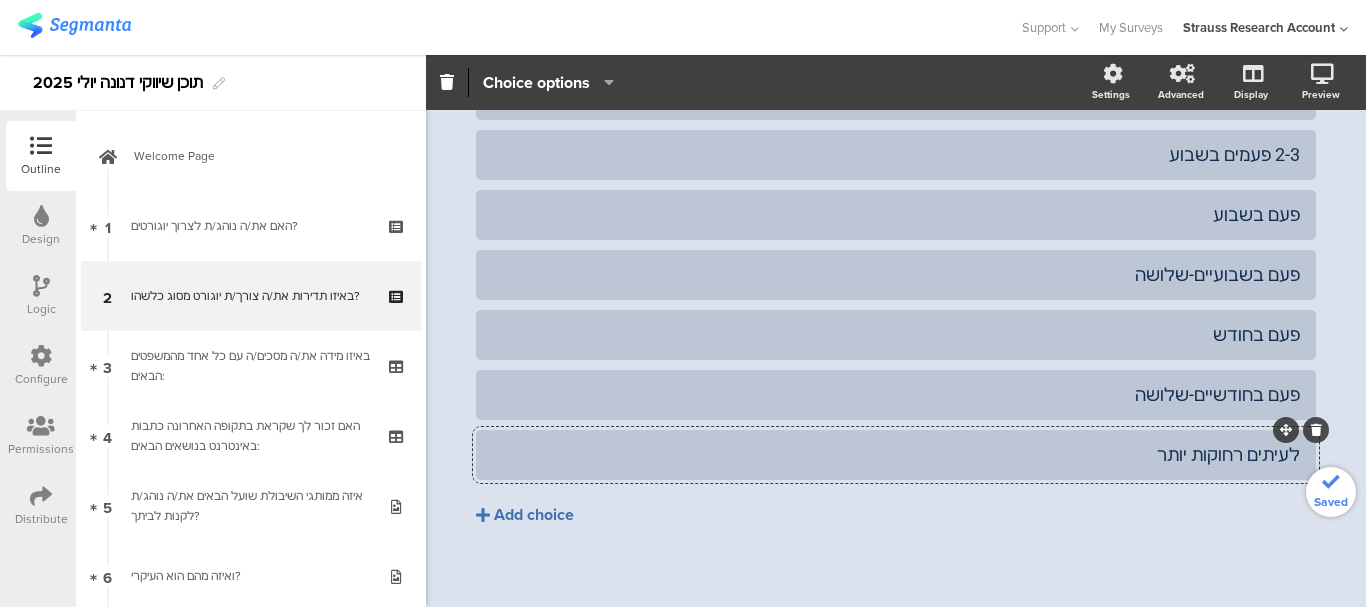 click on "Add choice" 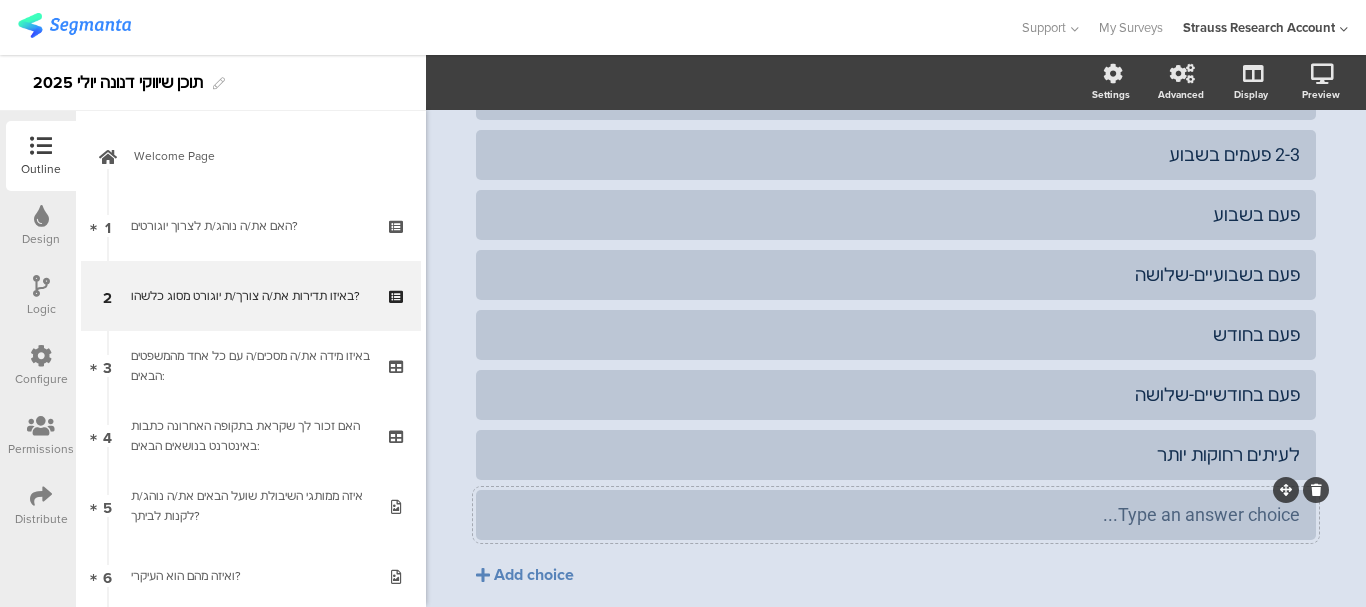 click 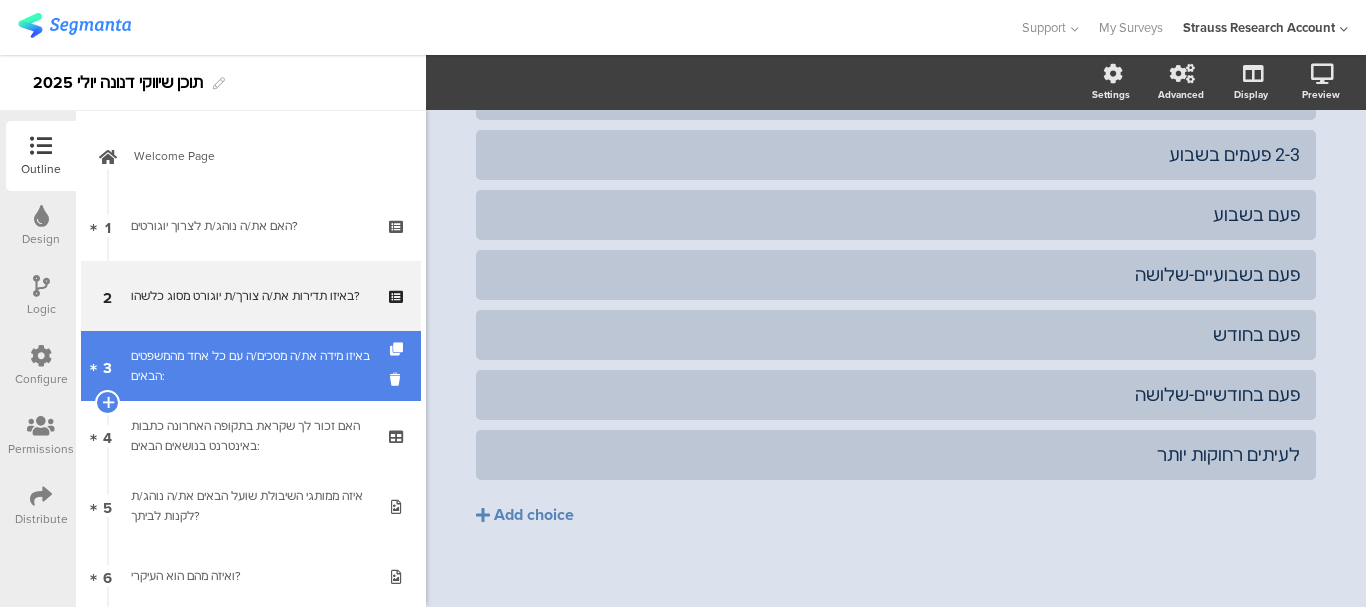 click on "באיזו מידה את/ה מסכים/ה עם כל אחד מהמשפטים הבאים:" at bounding box center [250, 366] 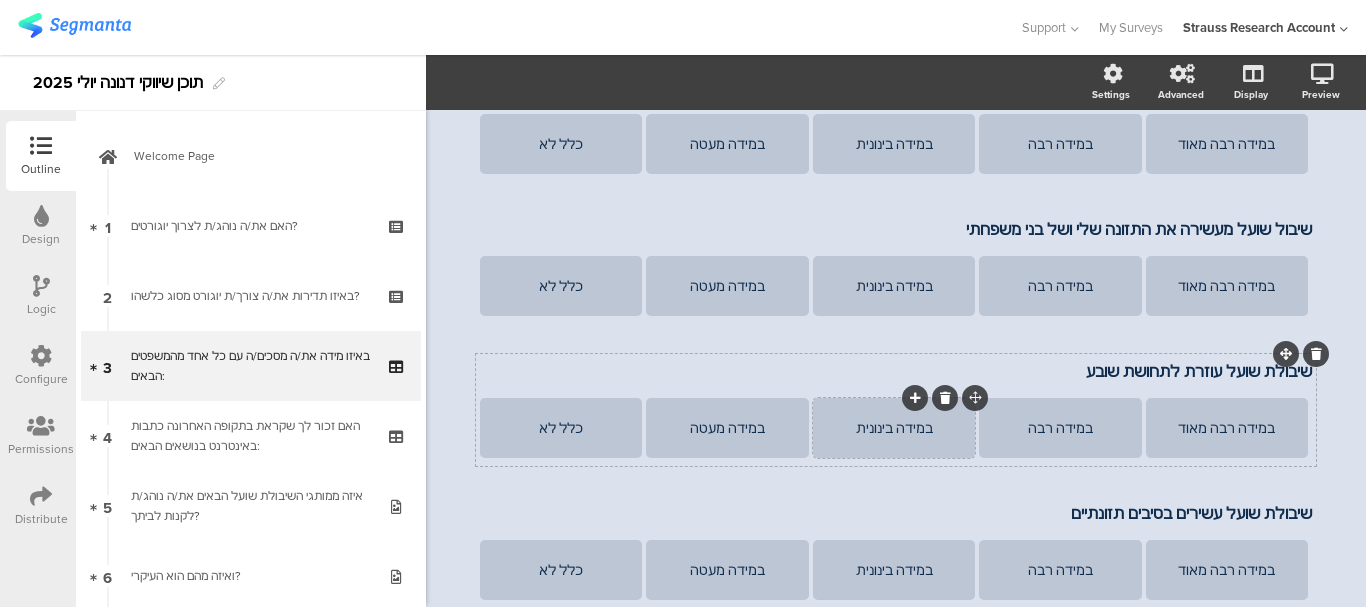 scroll, scrollTop: 0, scrollLeft: 0, axis: both 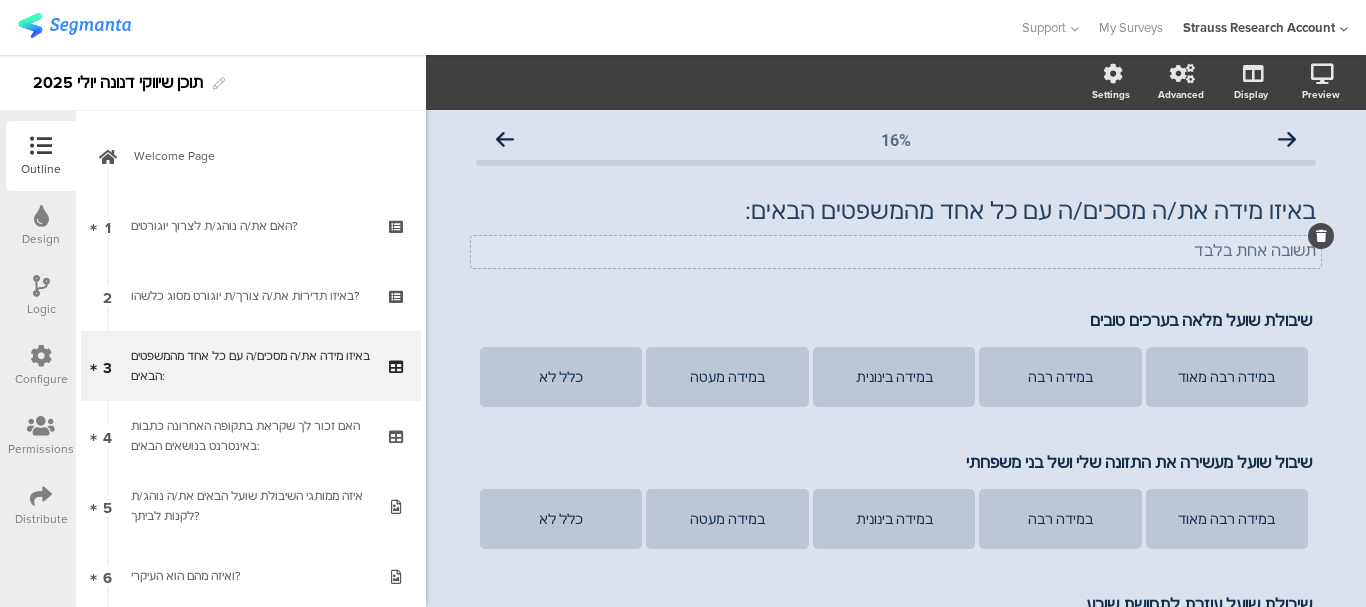 click on "תשובה אחת בלבד" 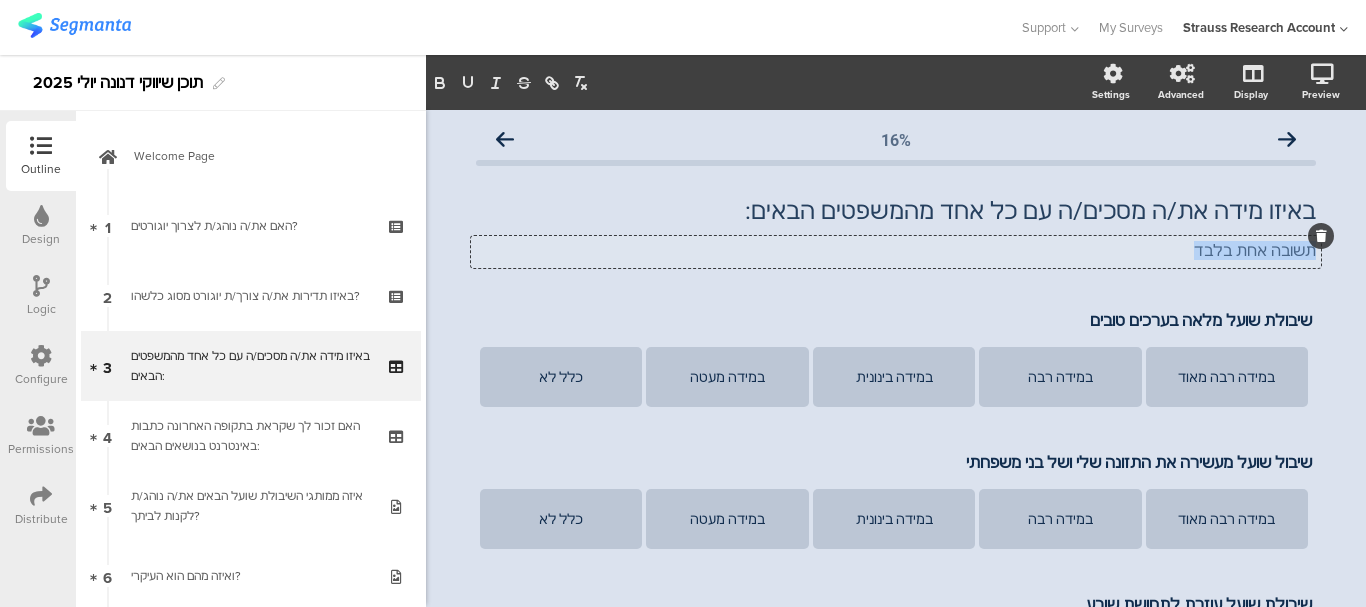 click on "תשובה אחת בלבד" 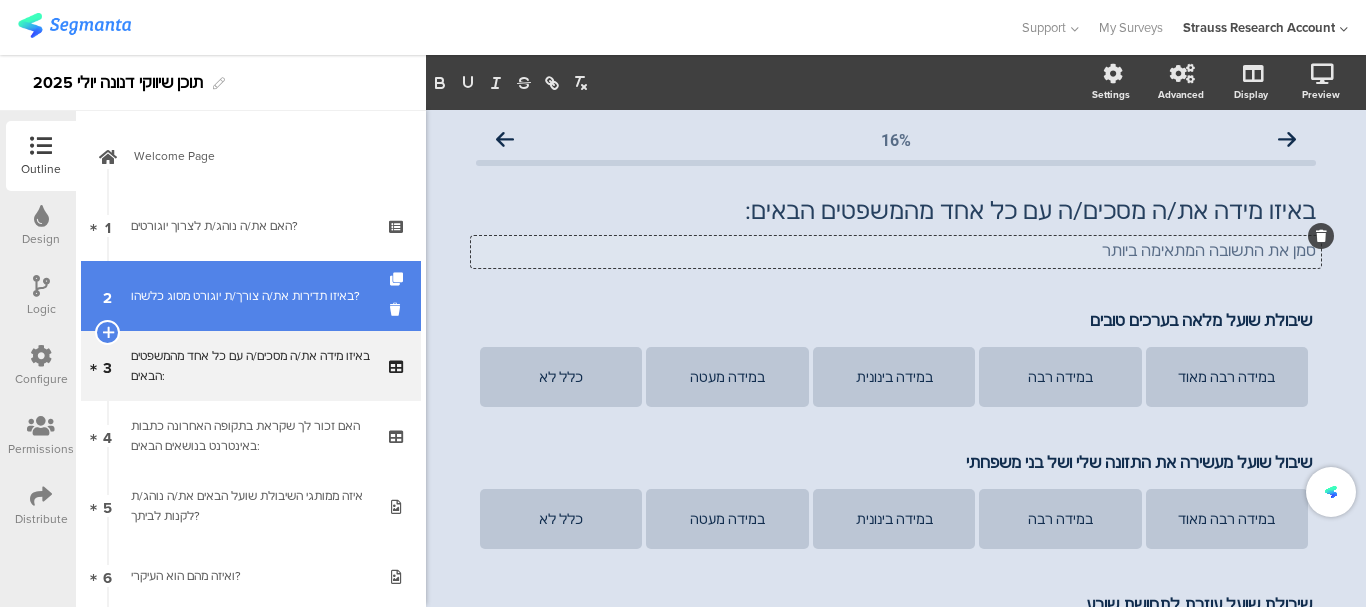 click on "2
באיזו תדירות את/ה צורך/ת יוגורט מסוג כלשהו?" at bounding box center [251, 296] 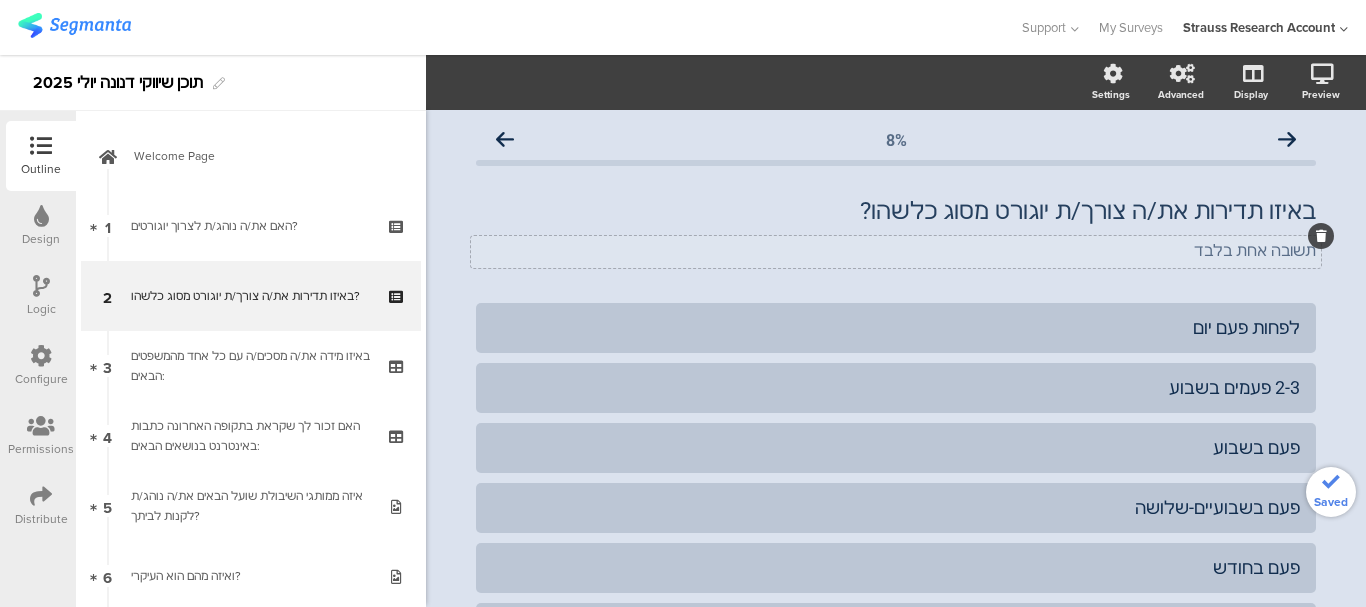 click on "תשובה אחת בלבד" 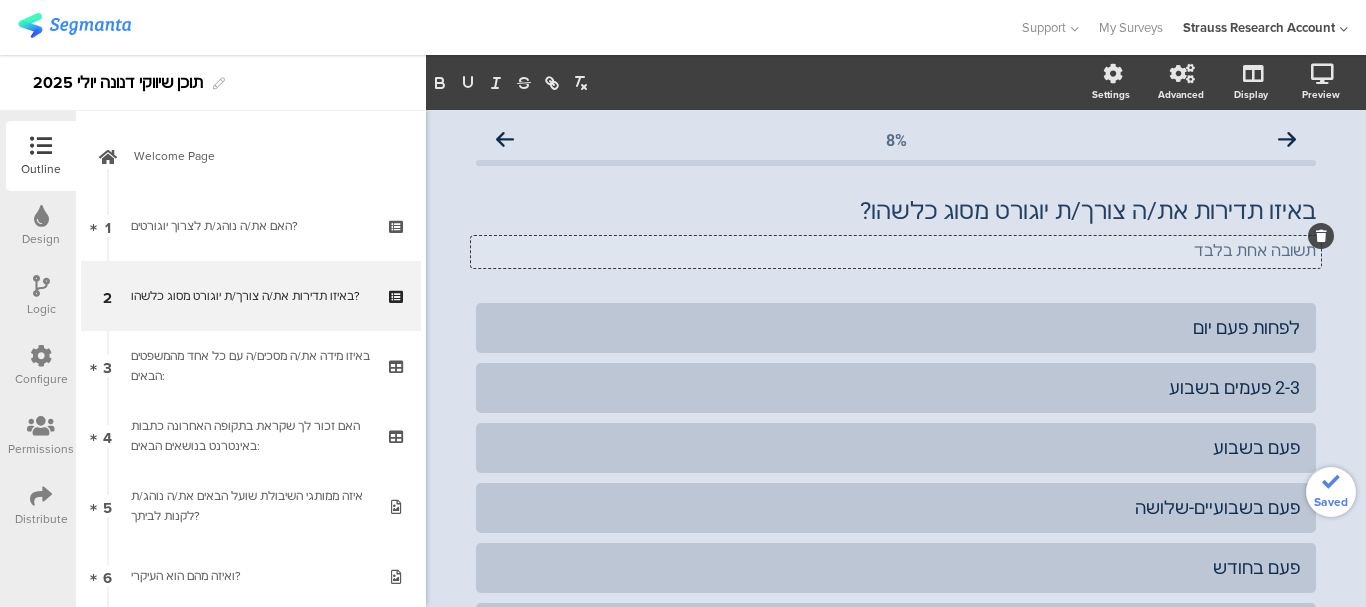 click on "תשובה אחת בלבד" 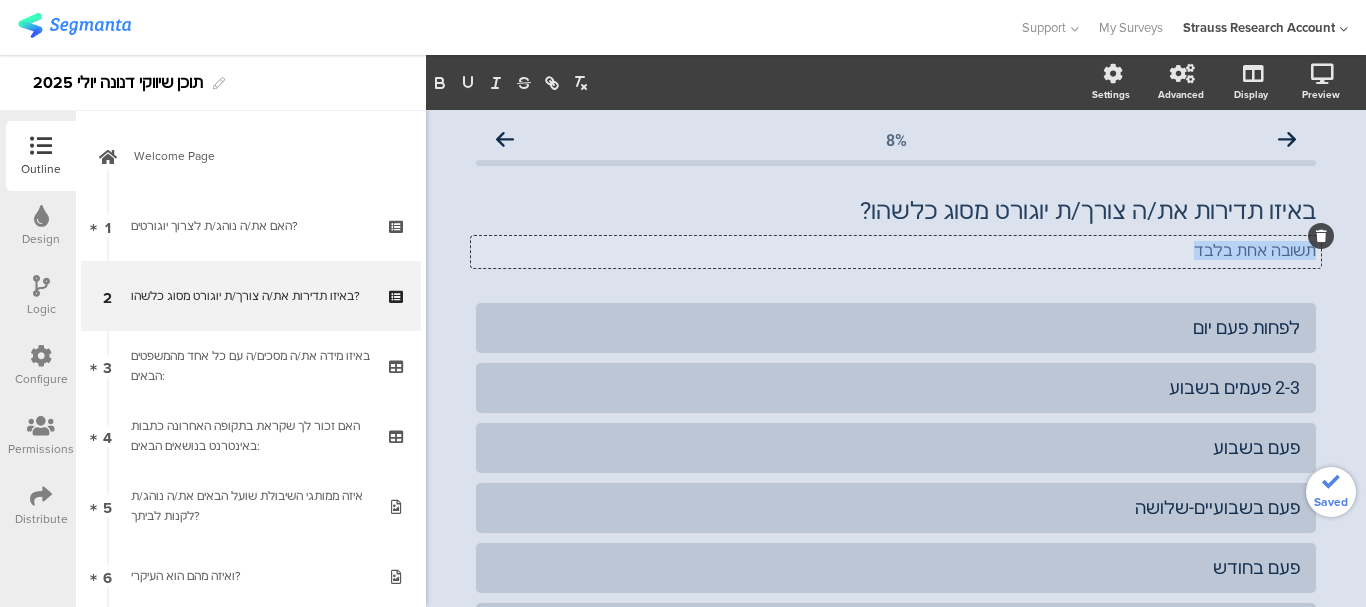 click on "תשובה אחת בלבד" 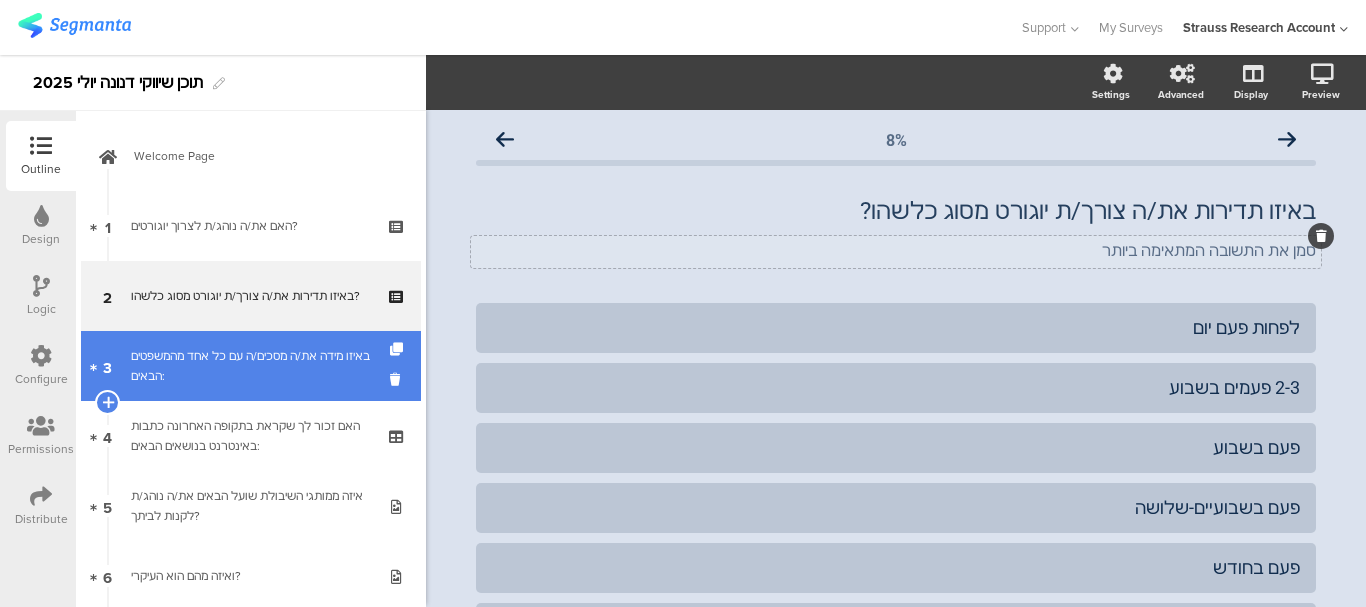 click on "באיזו מידה את/ה מסכים/ה עם כל אחד מהמשפטים הבאים:" at bounding box center (250, 366) 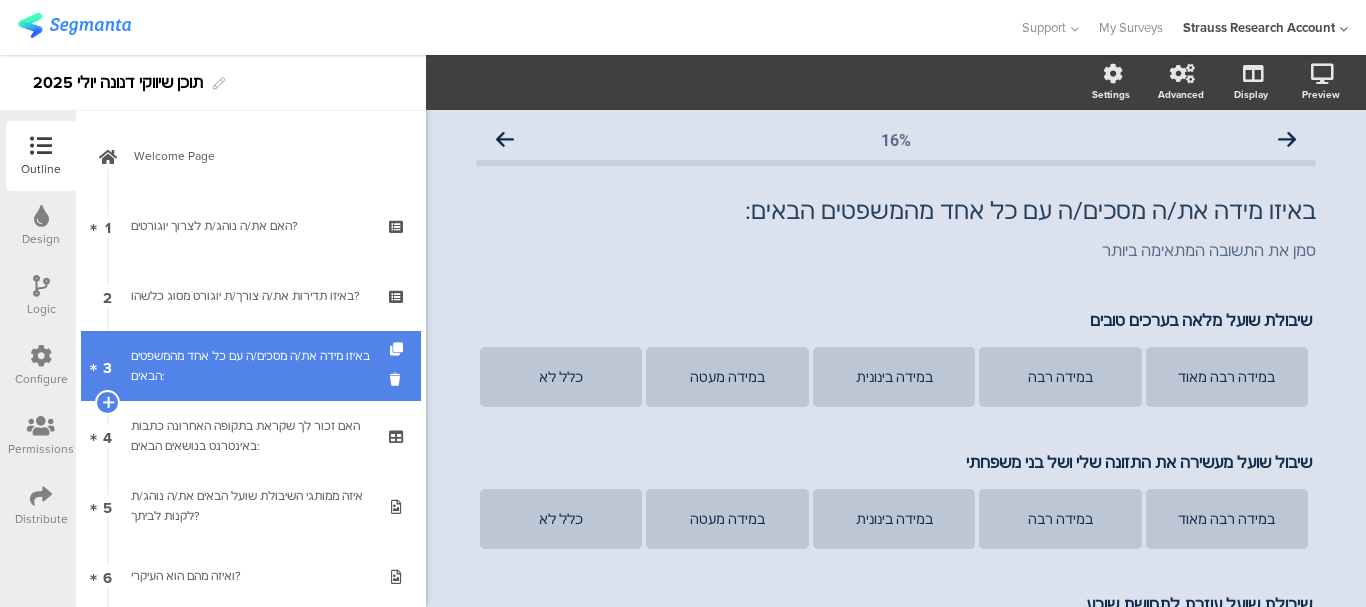 click on "באיזו מידה את/ה מסכים/ה עם כל אחד מהמשפטים הבאים:" at bounding box center [250, 366] 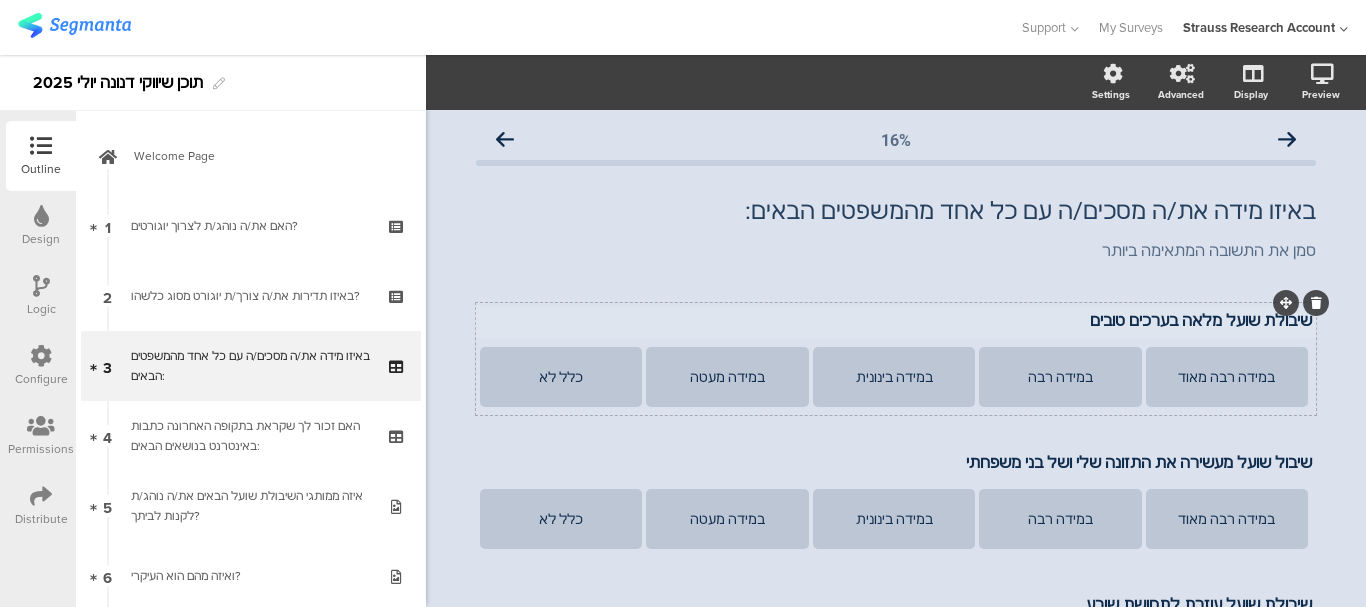 click on "שיבולת שועל מלאה בערכים טובים" at bounding box center [896, 320] 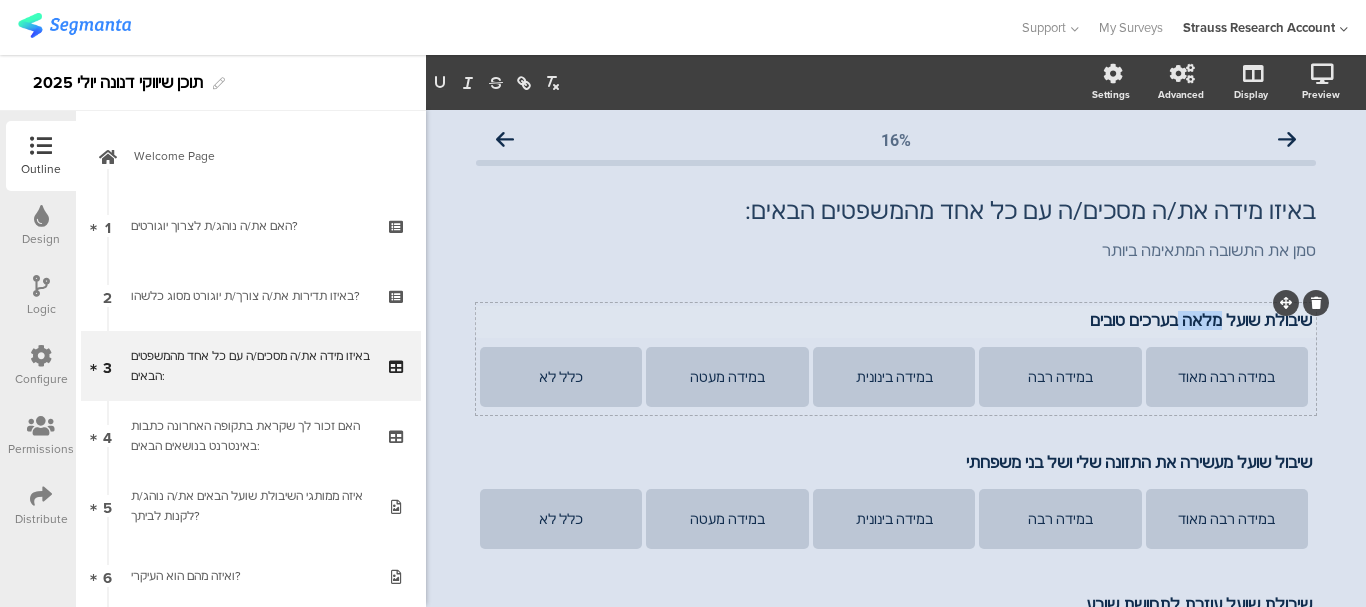 click on "שיבולת שועל מלאה בערכים טובים" at bounding box center [896, 320] 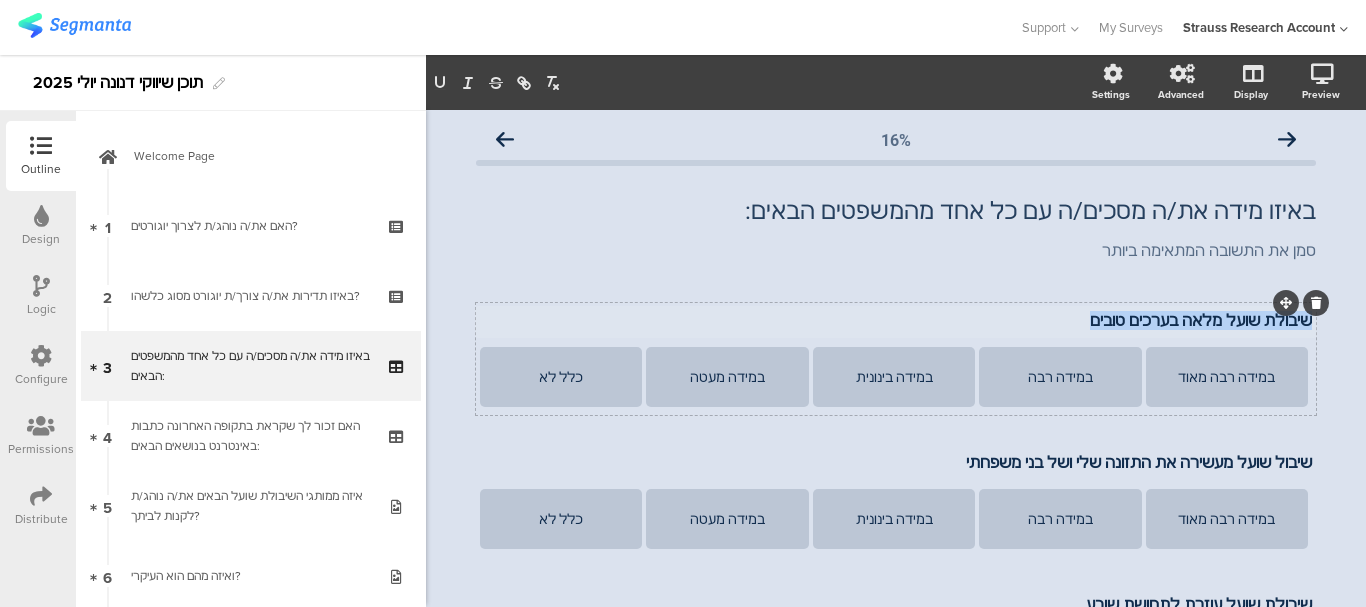 click on "שיבולת שועל מלאה בערכים טובים" at bounding box center [896, 320] 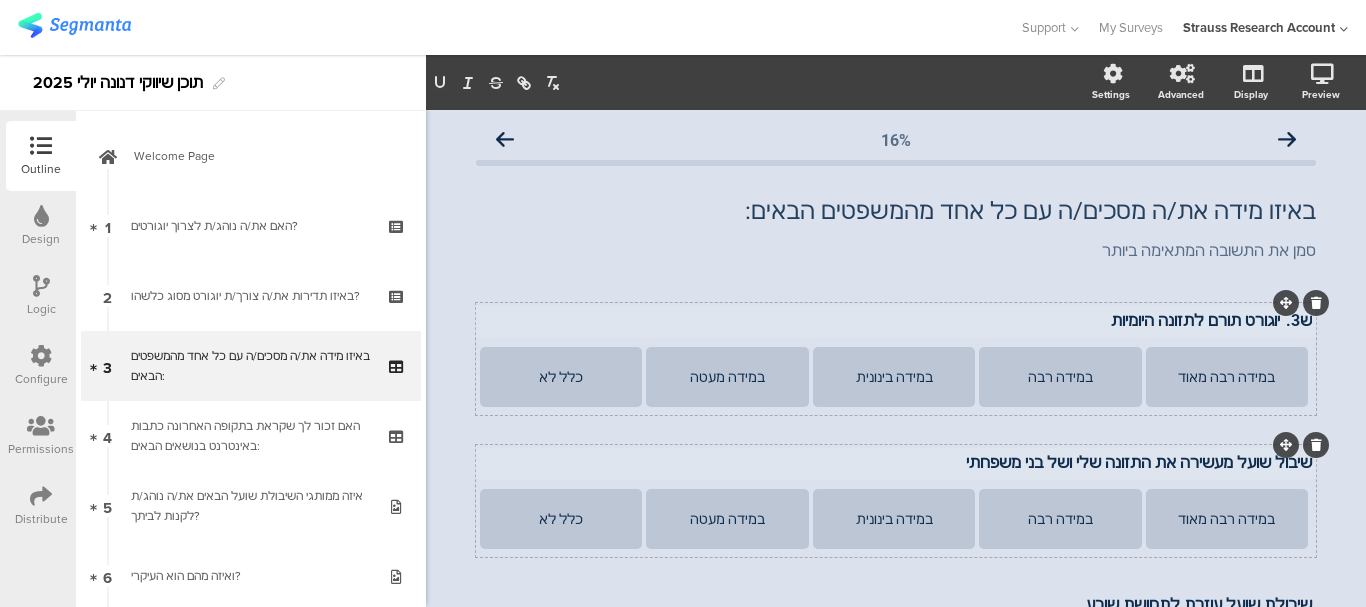 click on "שיבול שועל מעשירה את התזונה שלי ושל בני משפחתי" at bounding box center [896, 462] 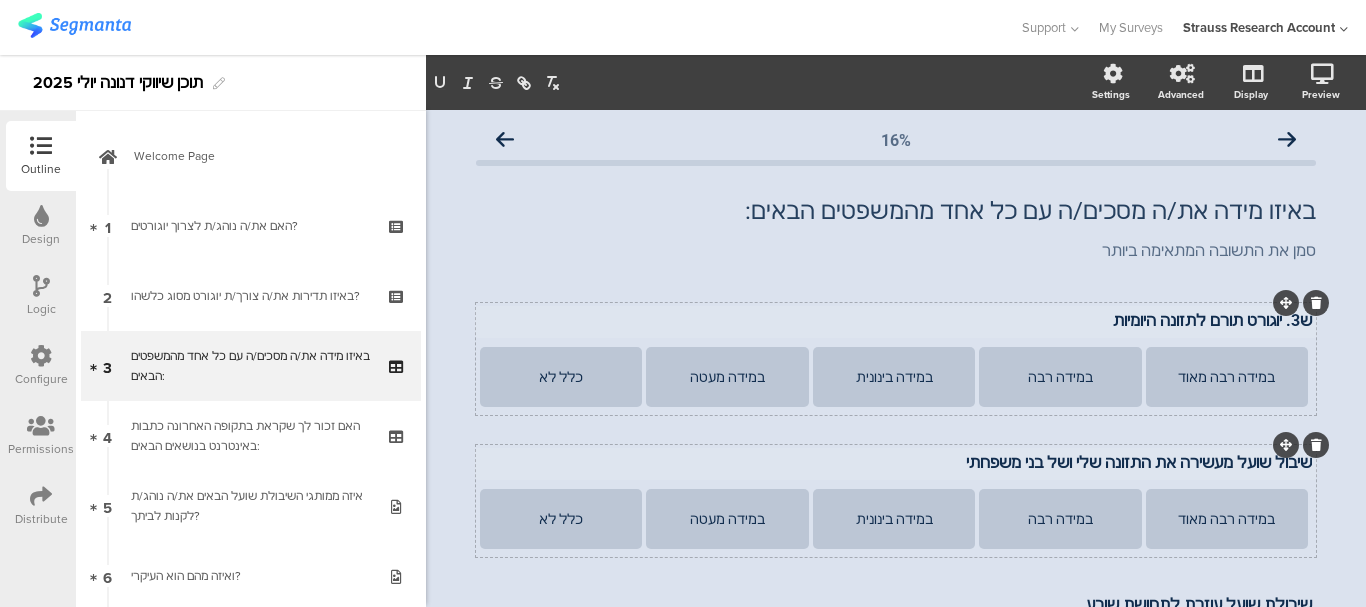 click on "שיבול שועל מעשירה את התזונה שלי ושל בני משפחתי
שיבול שועל מעשירה את התזונה שלי ושל בני משפחתי
שיבול שועל מעשירה את התזונה שלי ושל בני משפחתי" at bounding box center [896, 464] 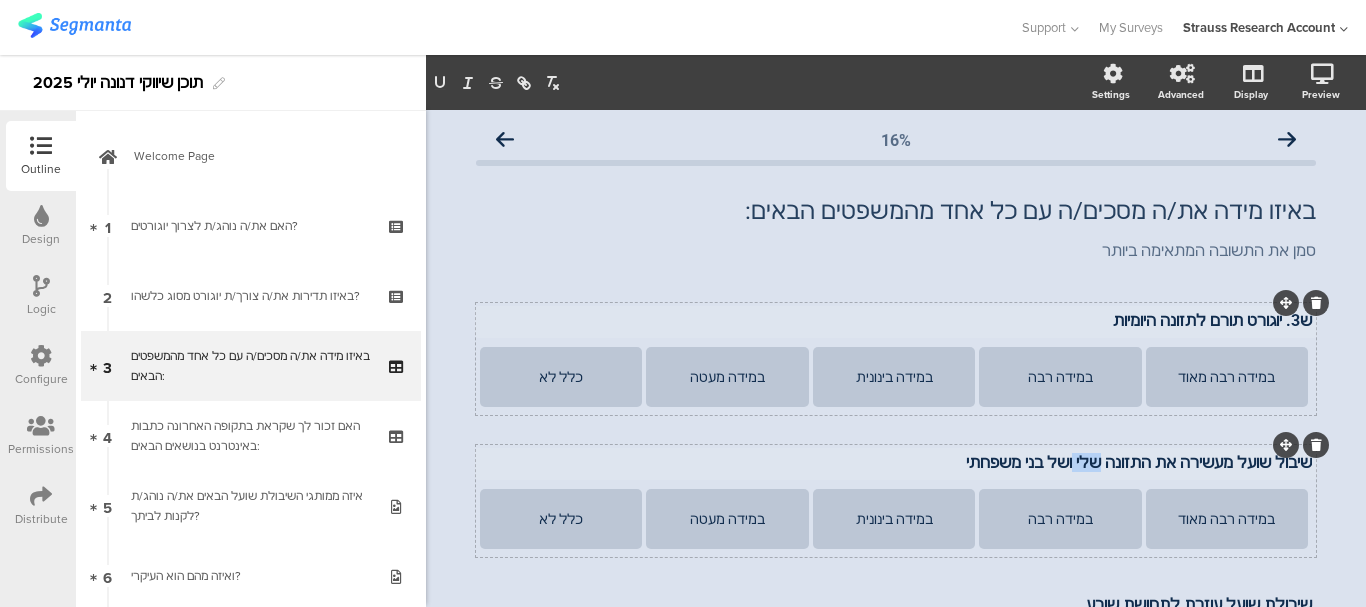 click on "שיבול שועל מעשירה את התזונה שלי ושל בני משפחתי" at bounding box center [896, 462] 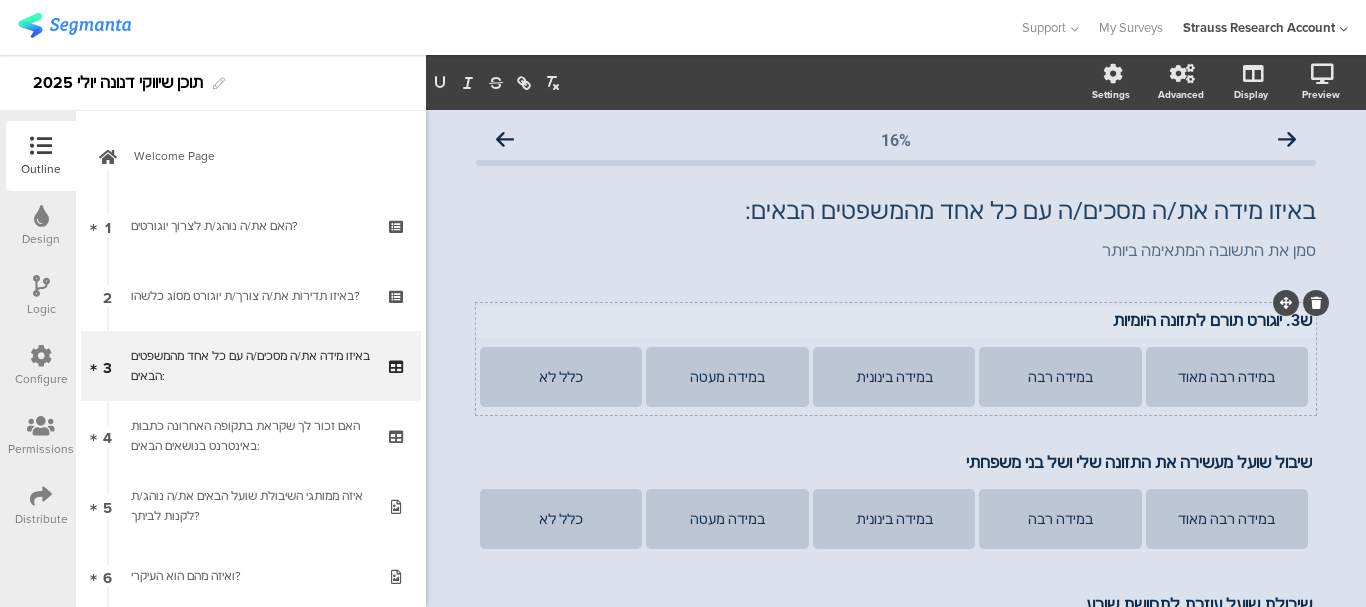 click 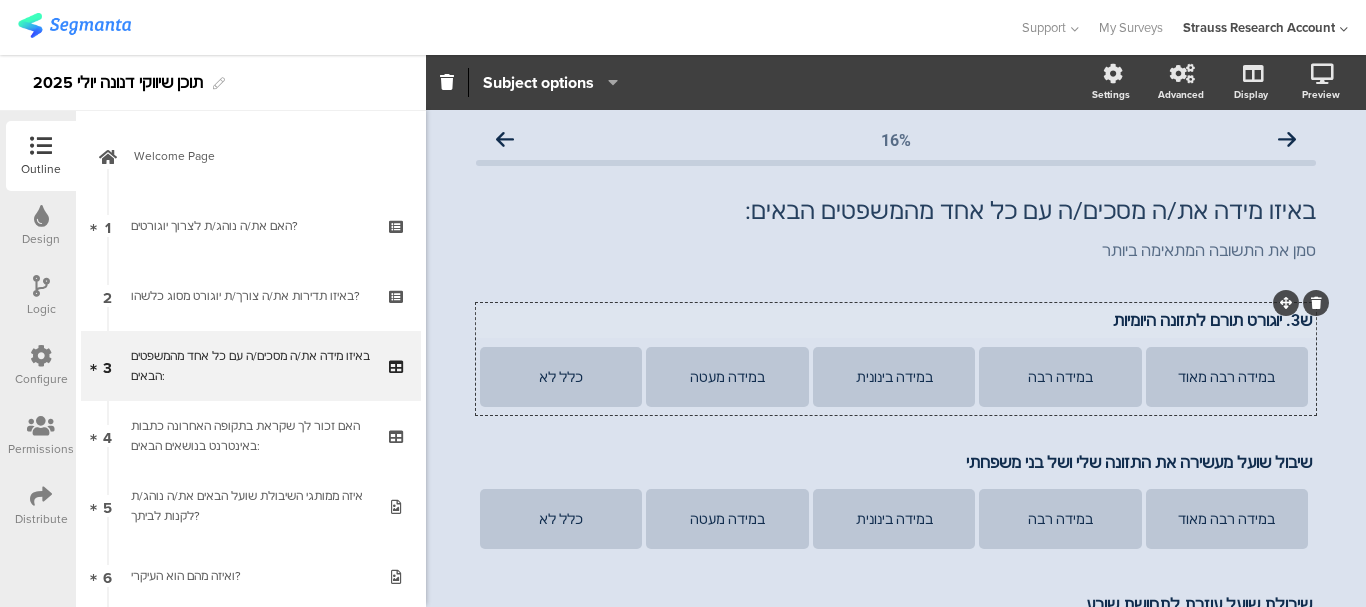 click on "ש3.	יוגורט תורם לתזונה היומיות" at bounding box center [896, 320] 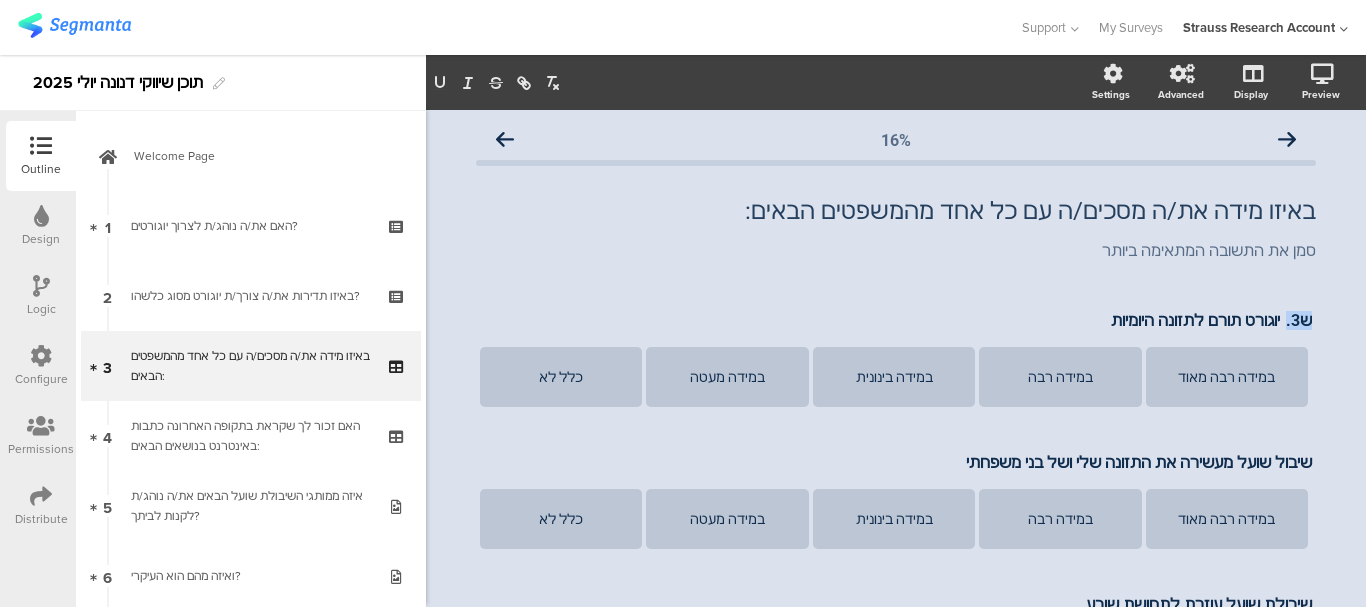 drag, startPoint x: 1279, startPoint y: 321, endPoint x: 1315, endPoint y: 322, distance: 36.013885 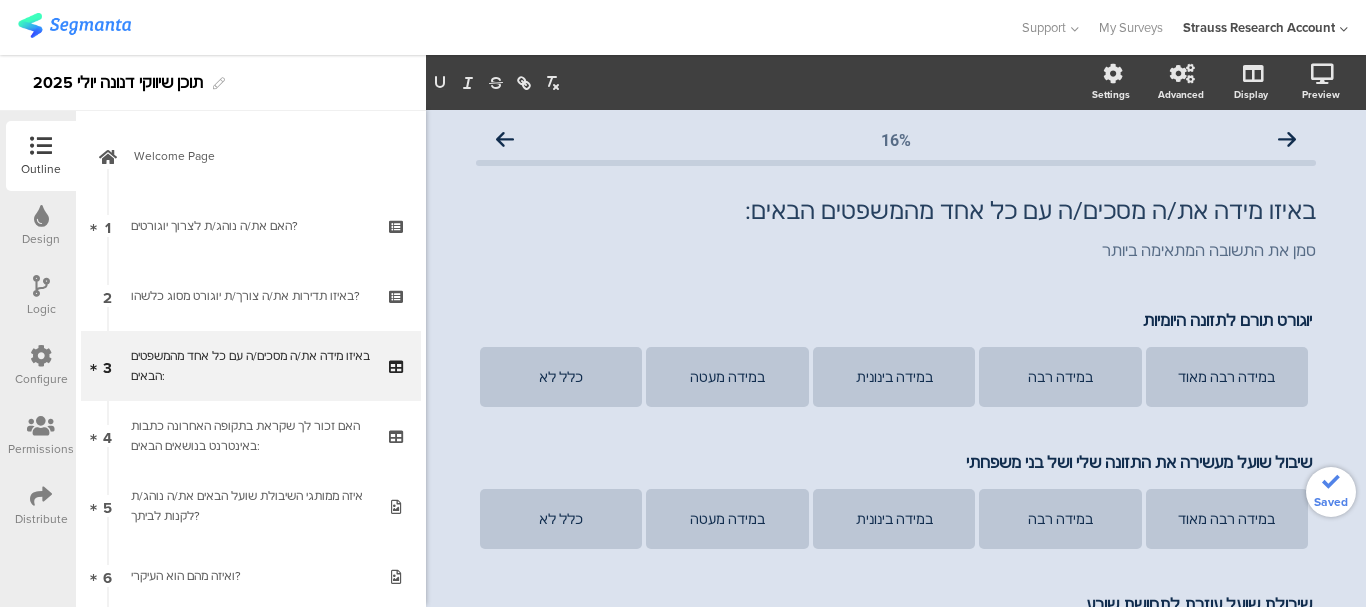 type 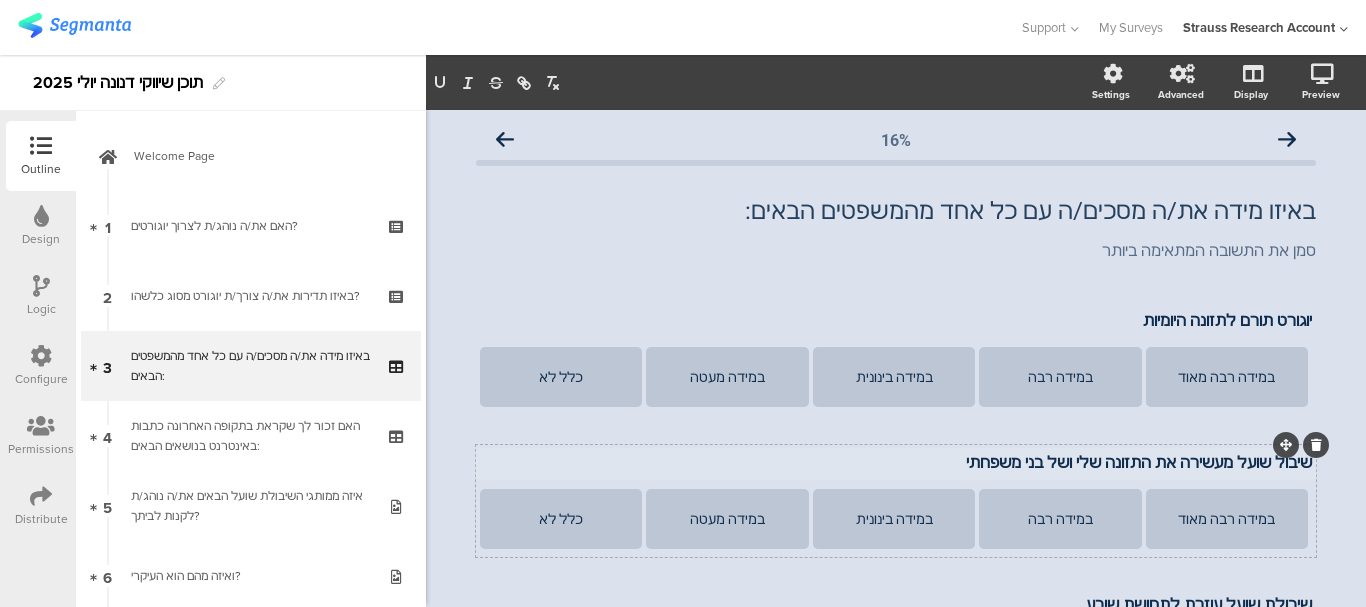 click on "שיבול שועל מעשירה את התזונה שלי ושל בני משפחתי" at bounding box center [896, 462] 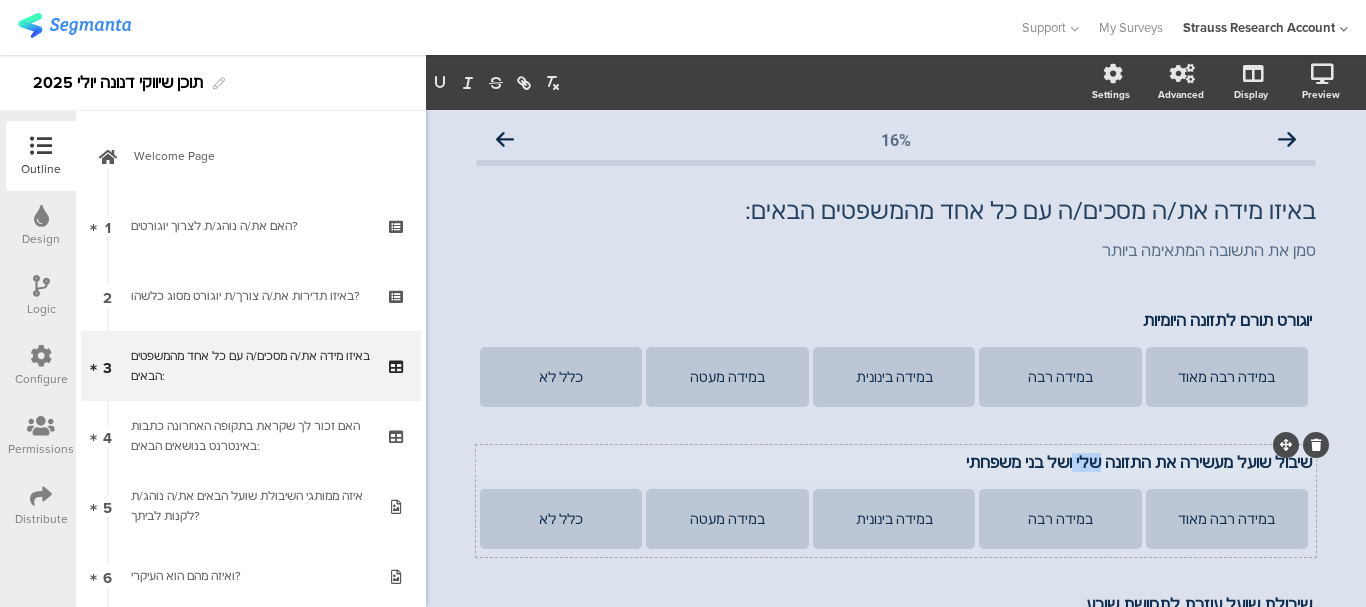 click on "שיבול שועל מעשירה את התזונה שלי ושל בני משפחתי" at bounding box center (896, 462) 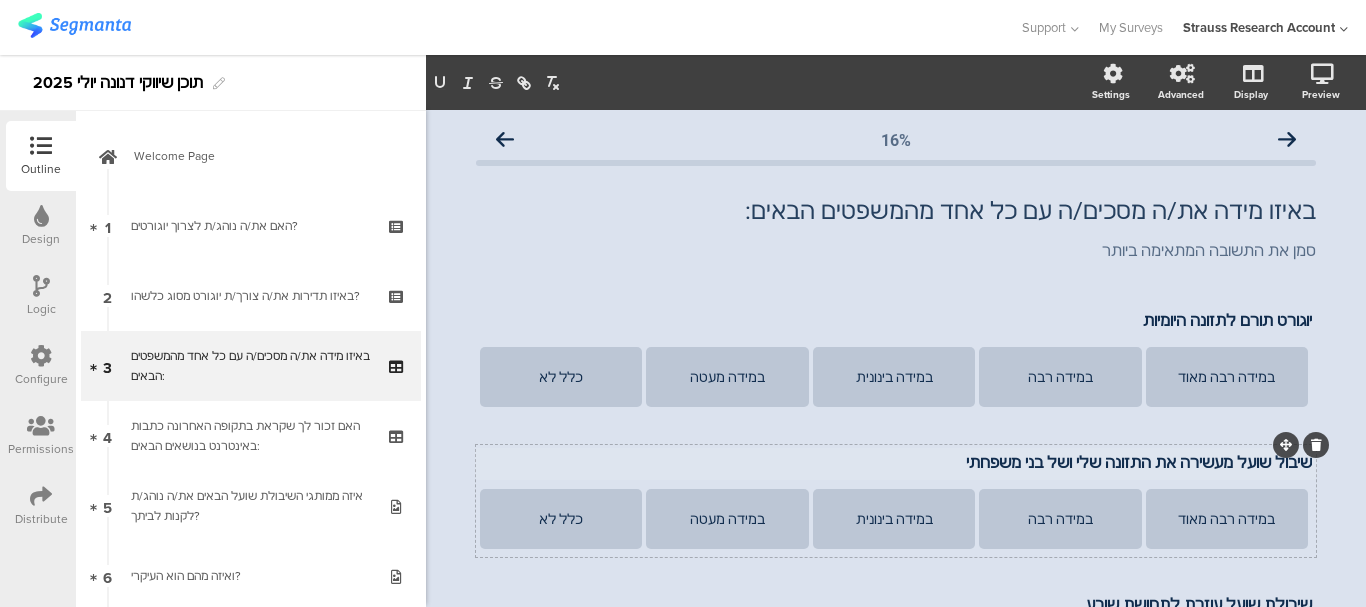 click on "שיבול שועל מעשירה את התזונה שלי ושל בני משפחתי" at bounding box center [896, 462] 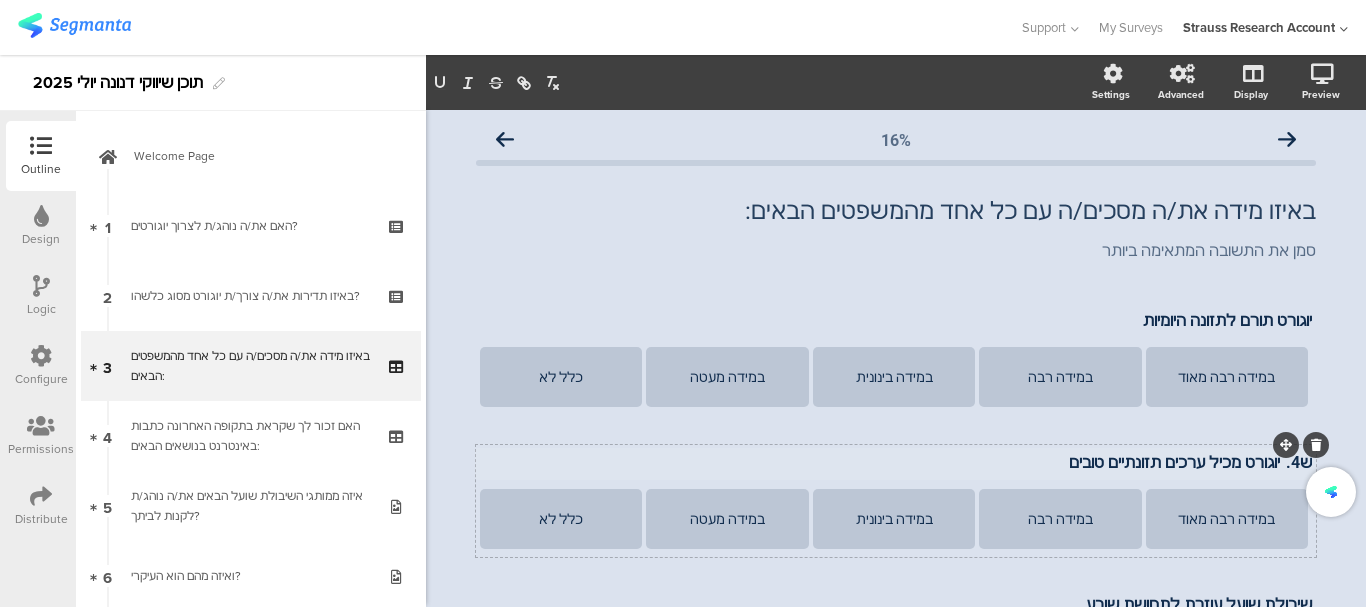 click on "ש4.	יוגורט מכיל ערכים תזונתיים טובים" at bounding box center [896, 462] 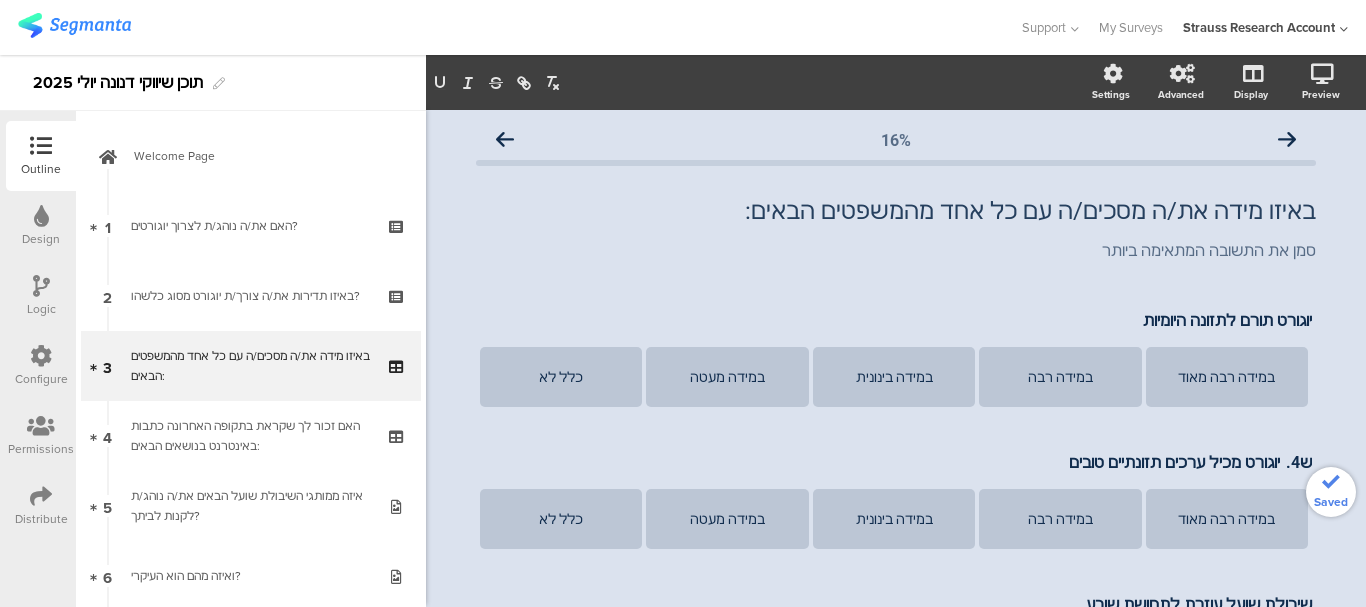 type 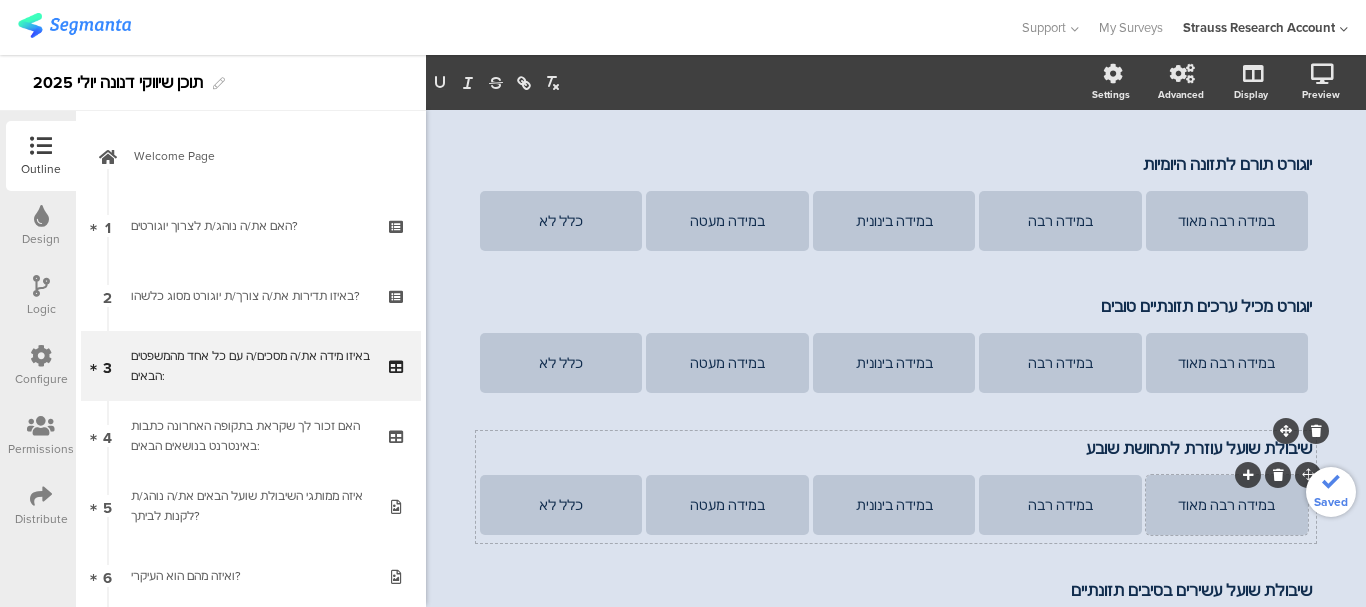 scroll, scrollTop: 233, scrollLeft: 0, axis: vertical 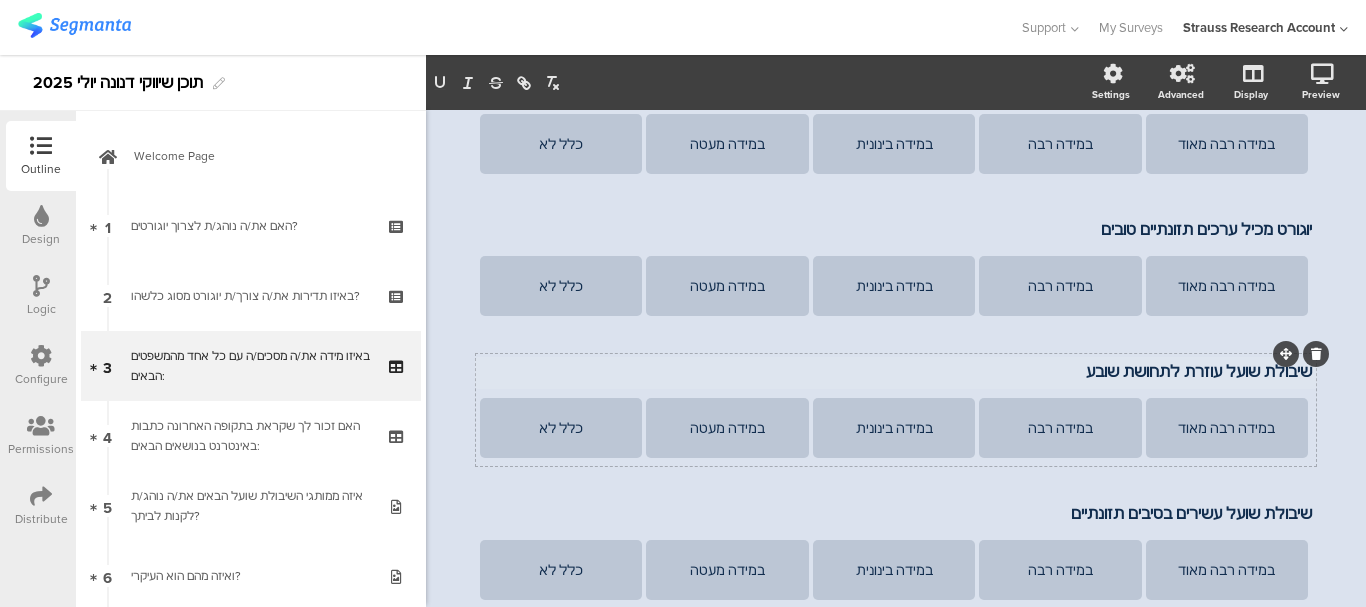 click on "שיבולת שועל עוזרת לתחושת שובע" at bounding box center (896, 371) 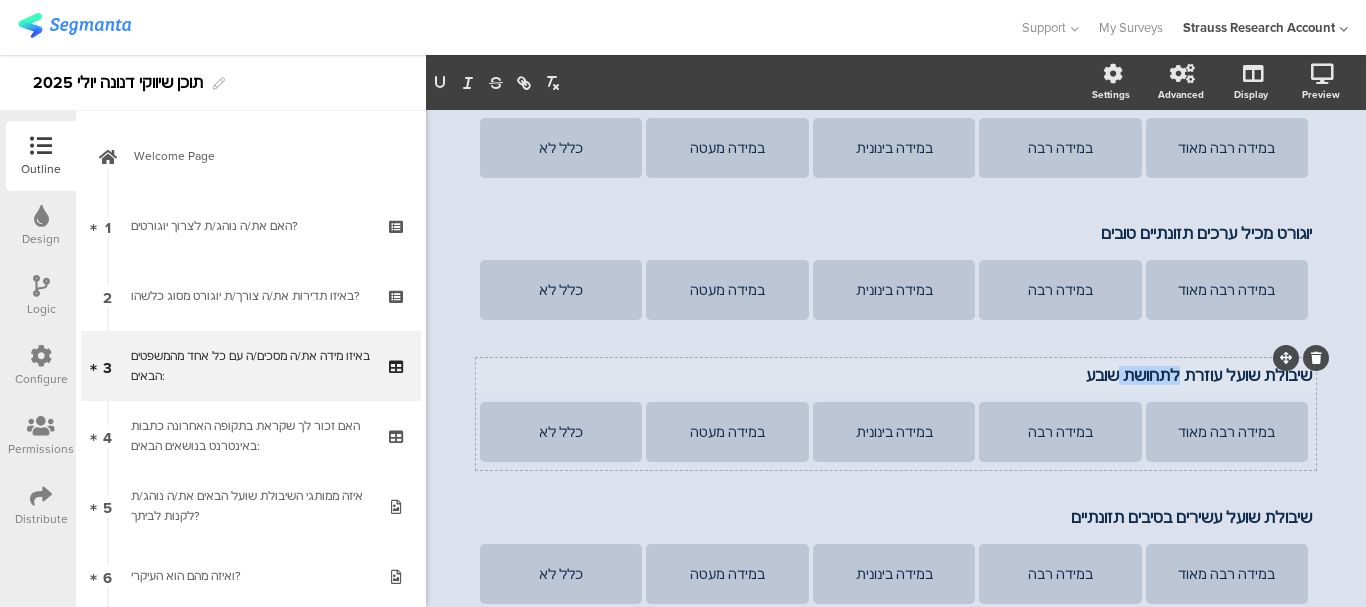 click on "שיבולת שועל עוזרת לתחושת שובע" at bounding box center (896, 375) 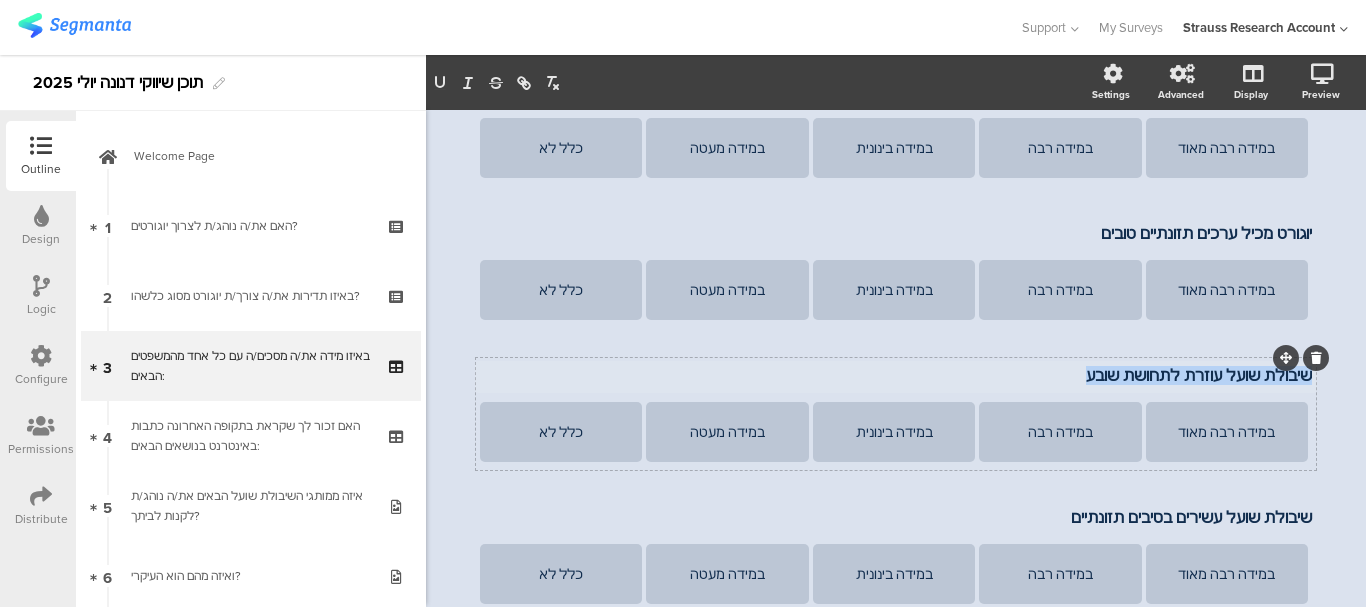 click on "שיבולת שועל עוזרת לתחושת שובע" at bounding box center [896, 375] 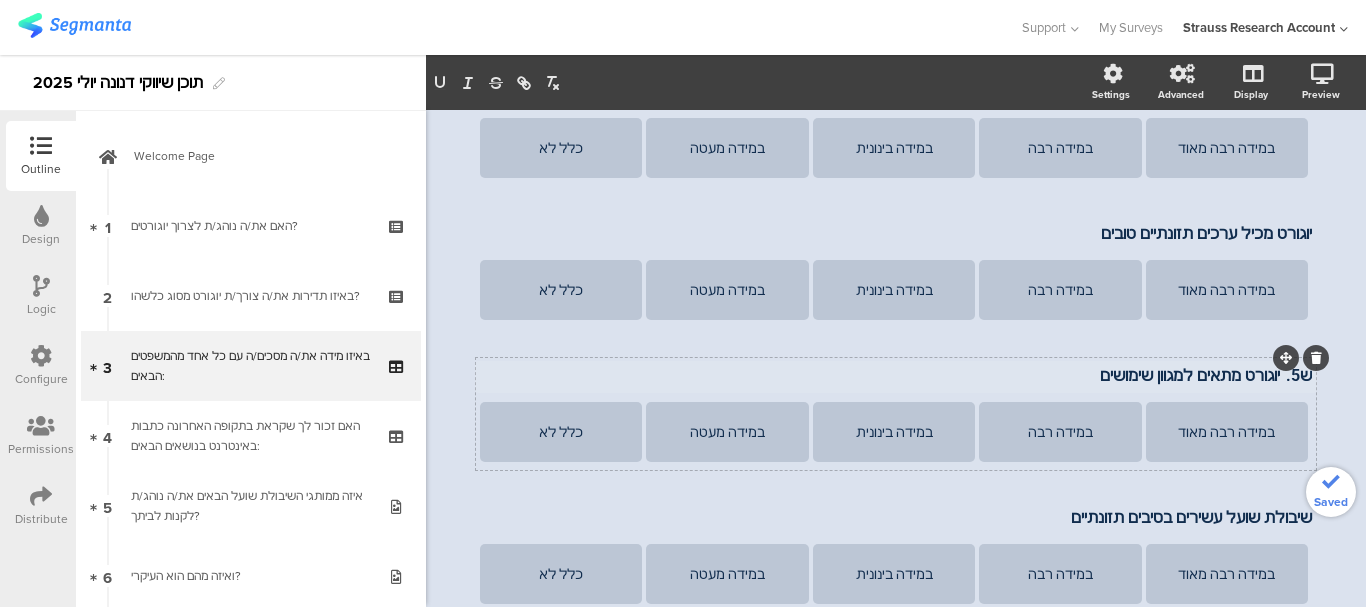 click on "ש5.	יוגורט מתאים למגוון שימושים" at bounding box center [896, 375] 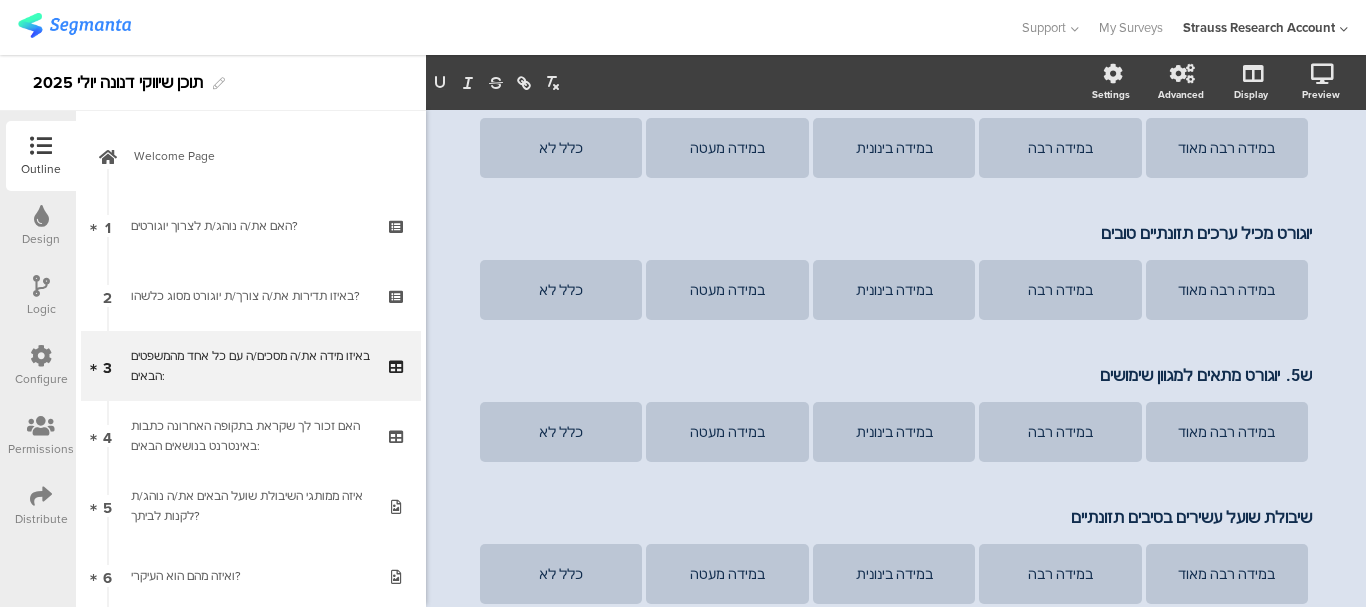 type 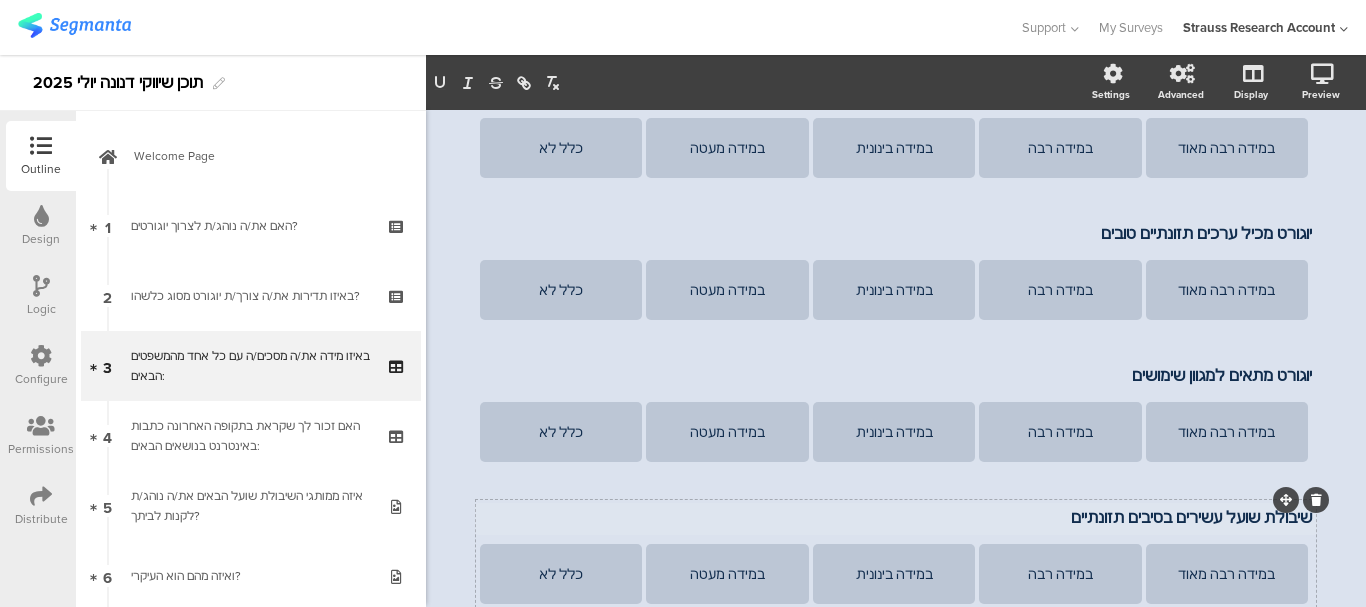 click on "שיבולת שועל עשירים בסיבים תזונתיים
שיבולת שועל עשירים בסיבים תזונתיים" at bounding box center (896, 519) 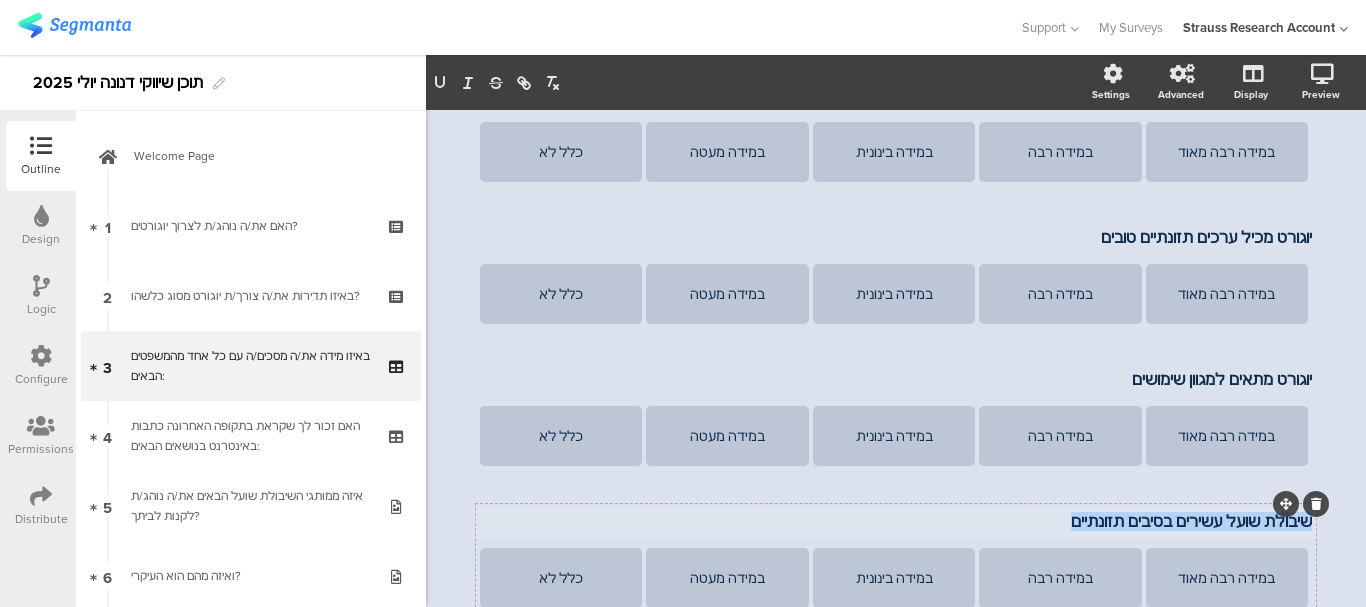 click on "שיבולת שועל עשירים בסיבים תזונתיים" at bounding box center [896, 521] 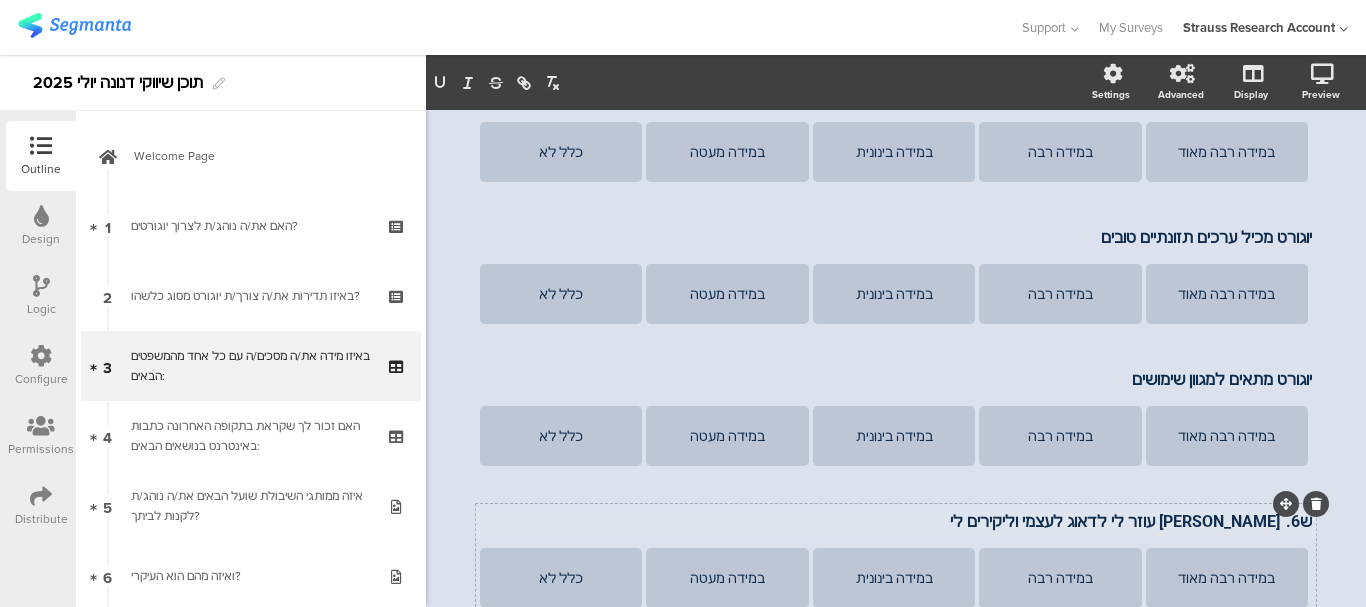 click on "ש6.	[PERSON_NAME] עוזר לי לדאוג לעצמי וליקירים לי" at bounding box center [896, 521] 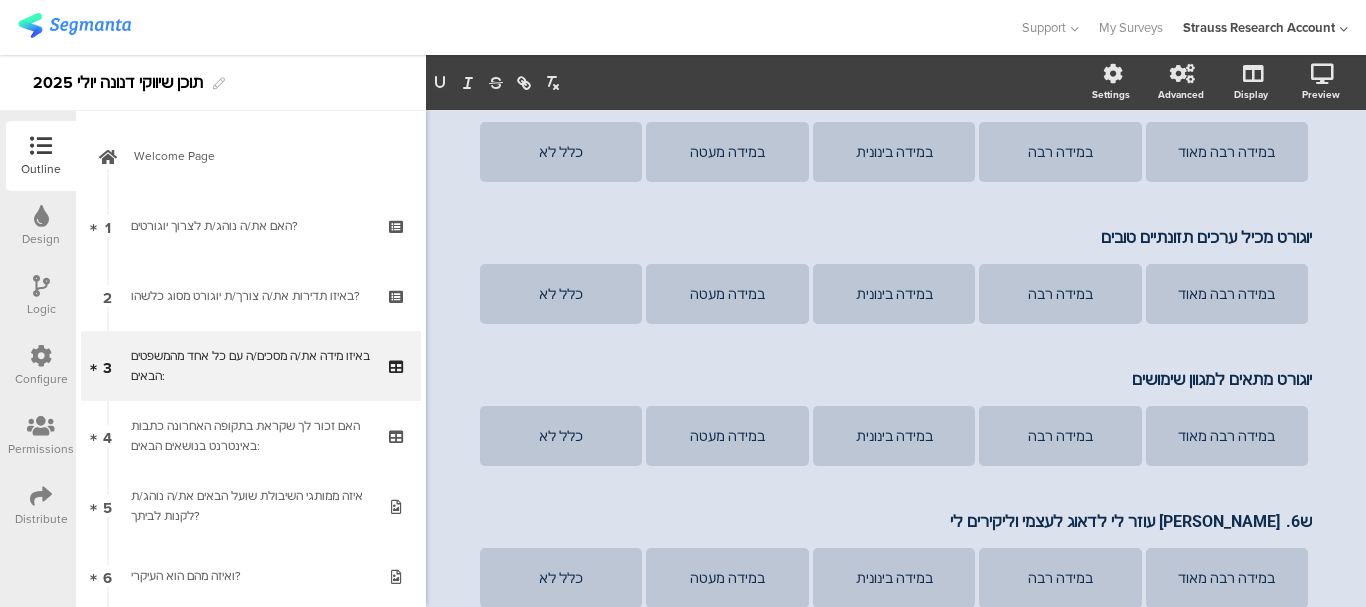 type 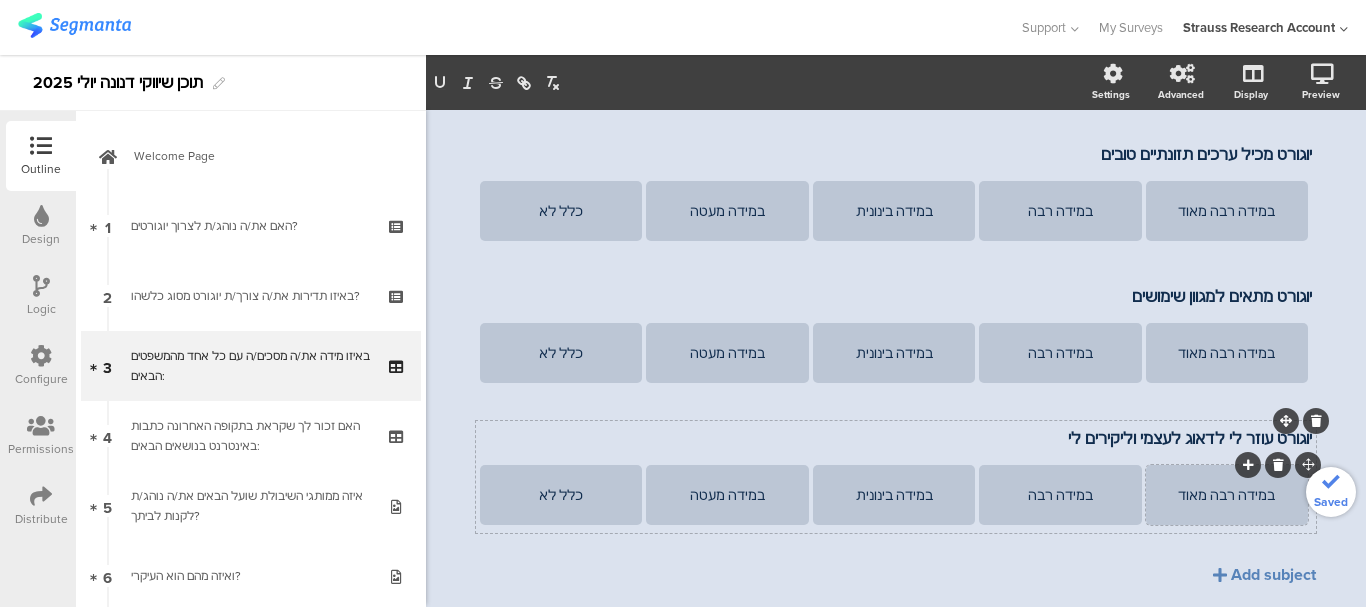 scroll, scrollTop: 367, scrollLeft: 0, axis: vertical 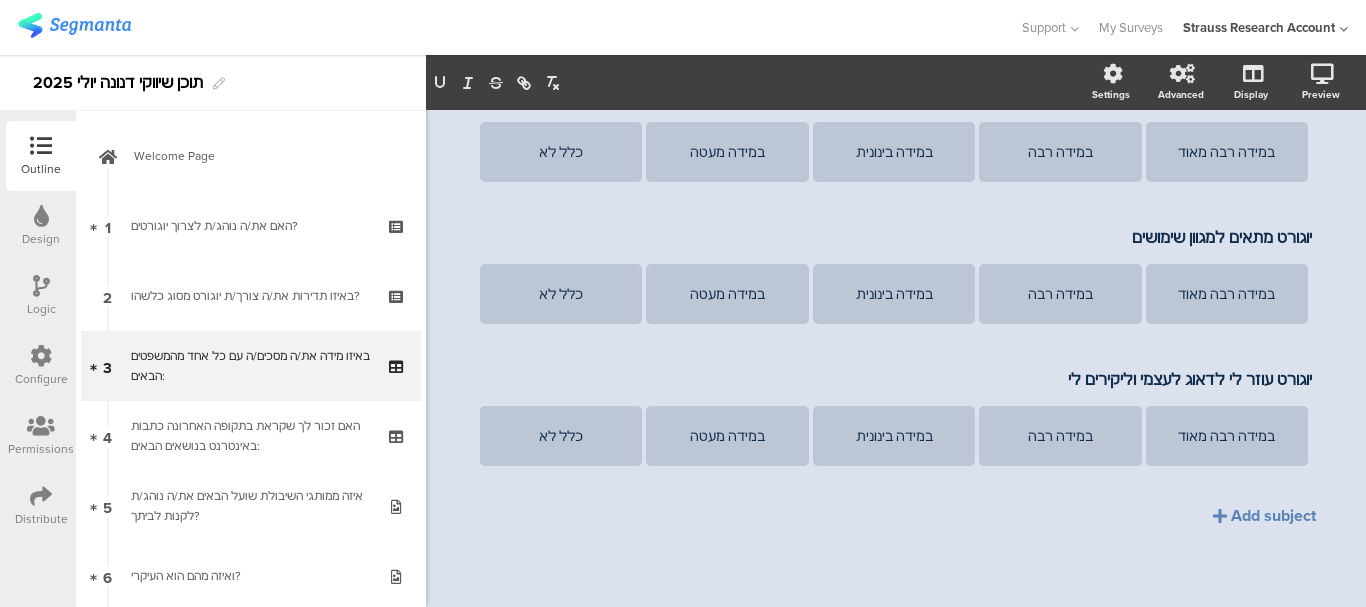 click on "יוגורט תורם לתזונה היומיות
יוגורט תורם לתזונה היומיות
במידה רבה מאוד
במידה רבה
במידה בינונית
במידה מעטה
כלל לא
יוגורט מכיל ערכים תזונתיים טובים
יוגורט מכיל ערכים תזונתיים טובים" 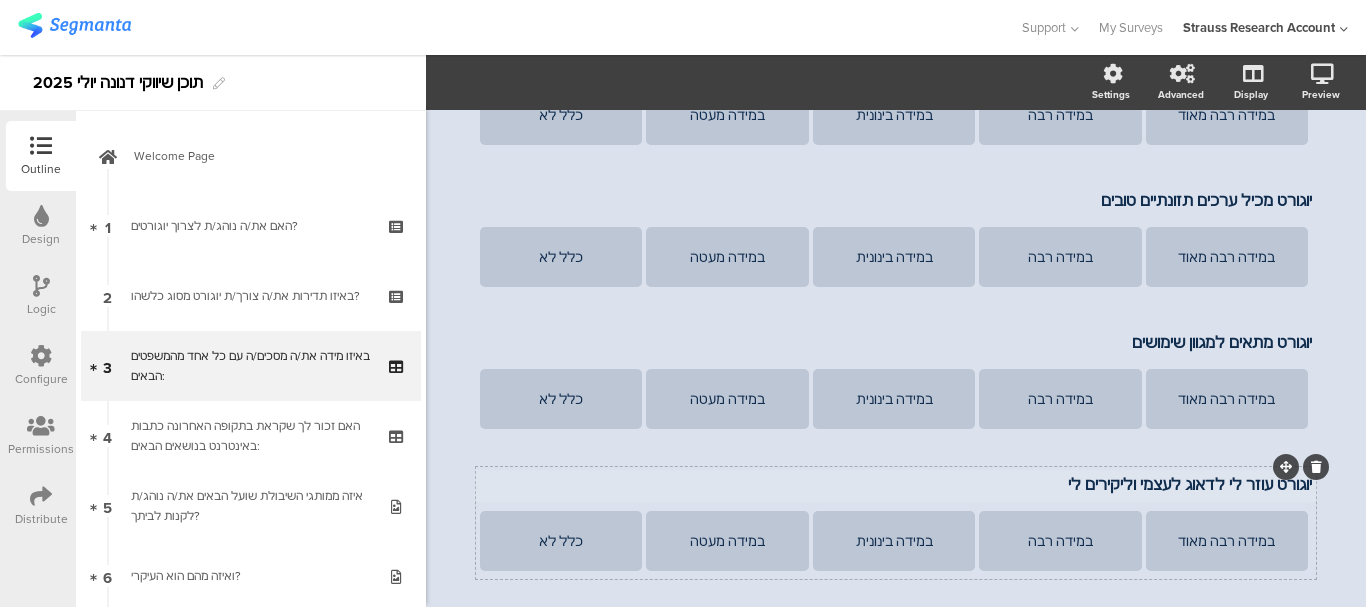 scroll, scrollTop: 367, scrollLeft: 0, axis: vertical 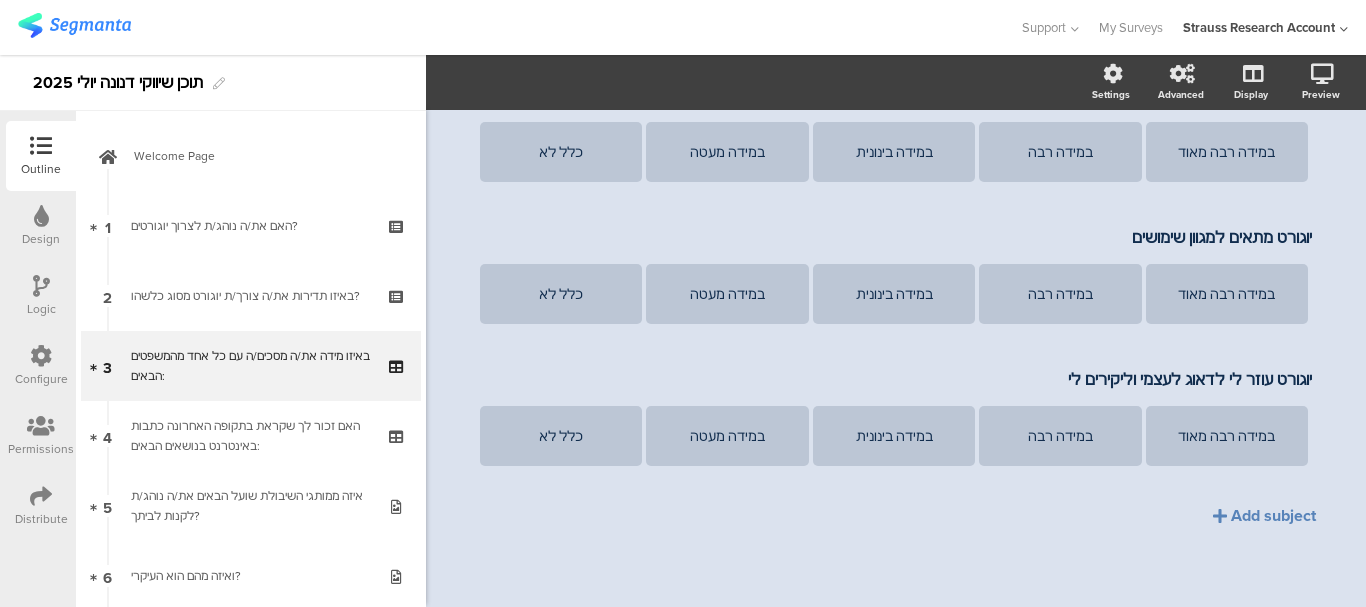 click on "יוגורט תורם לתזונה היומיות
יוגורט תורם לתזונה היומיות
במידה רבה מאוד
במידה רבה
במידה בינונית
במידה מעטה
כלל לא
יוגורט מכיל ערכים תזונתיים טובים
יוגורט מכיל ערכים תזונתיים טובים" 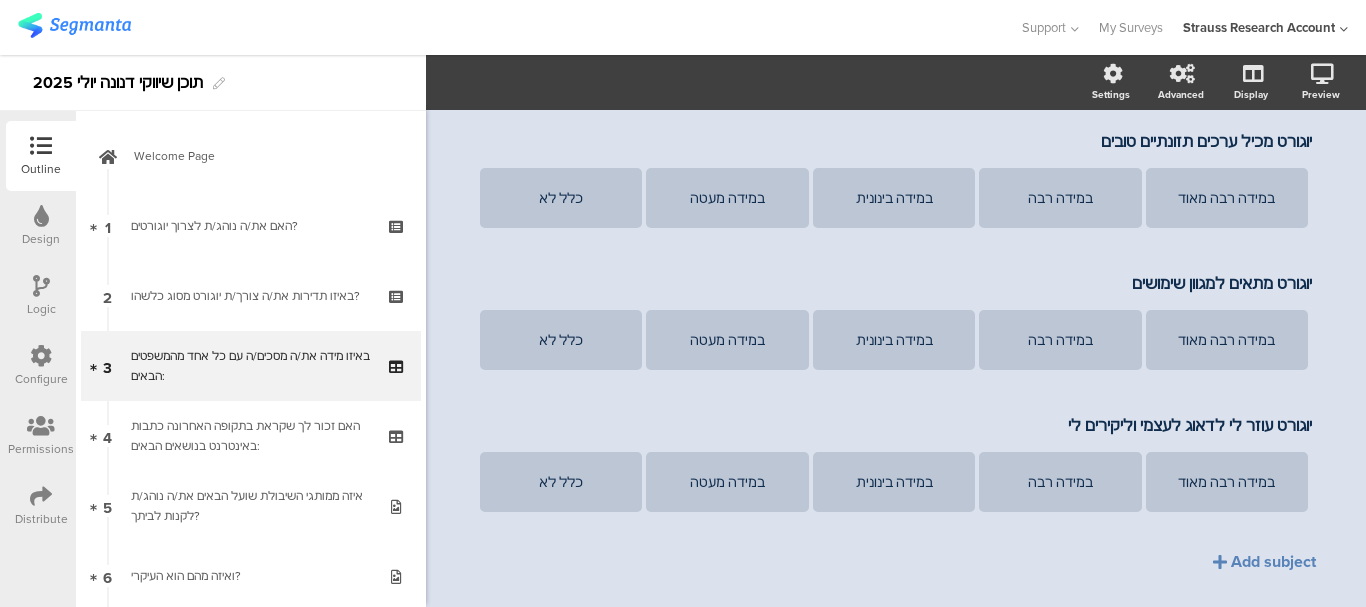 scroll, scrollTop: 367, scrollLeft: 0, axis: vertical 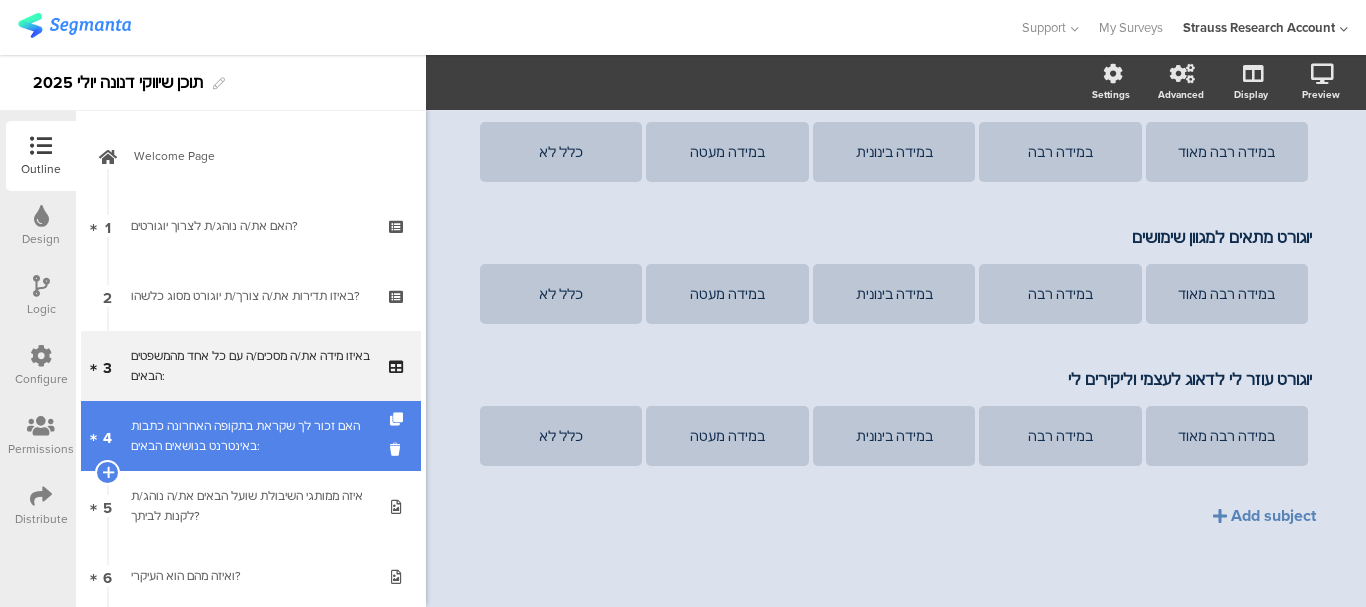 click on "האם זכור לך שקראת בתקופה האחרונה כתבות באינטרנט בנושאים הבאים:" at bounding box center [250, 436] 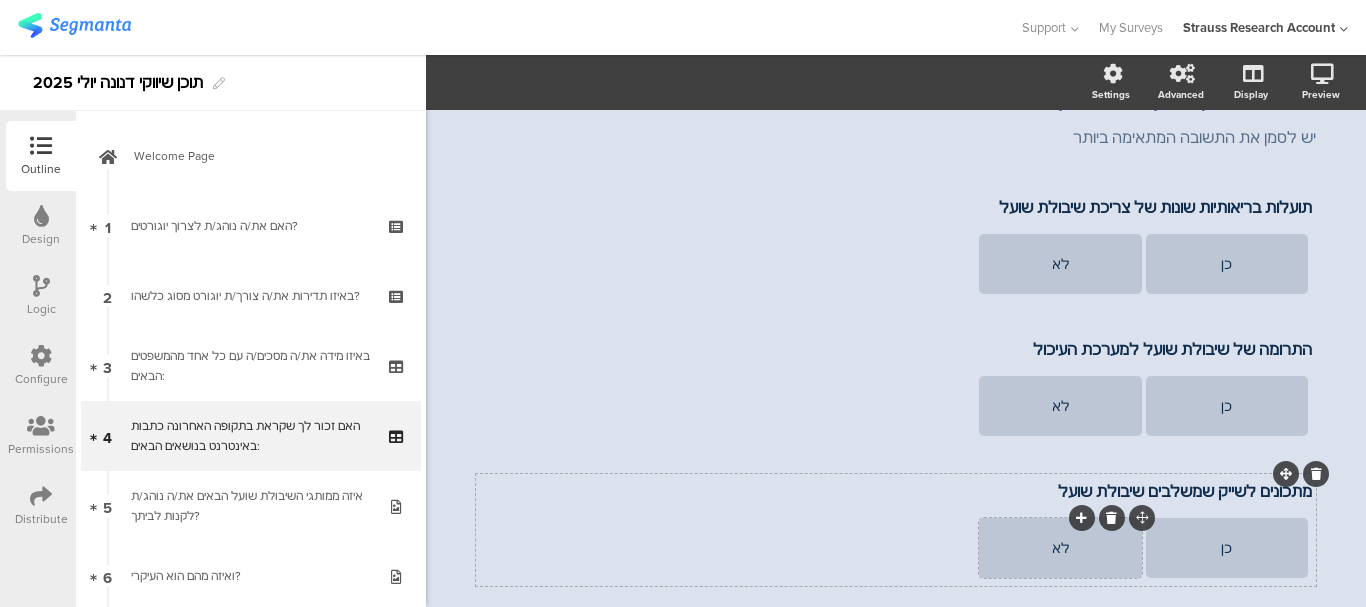 scroll, scrollTop: 0, scrollLeft: 0, axis: both 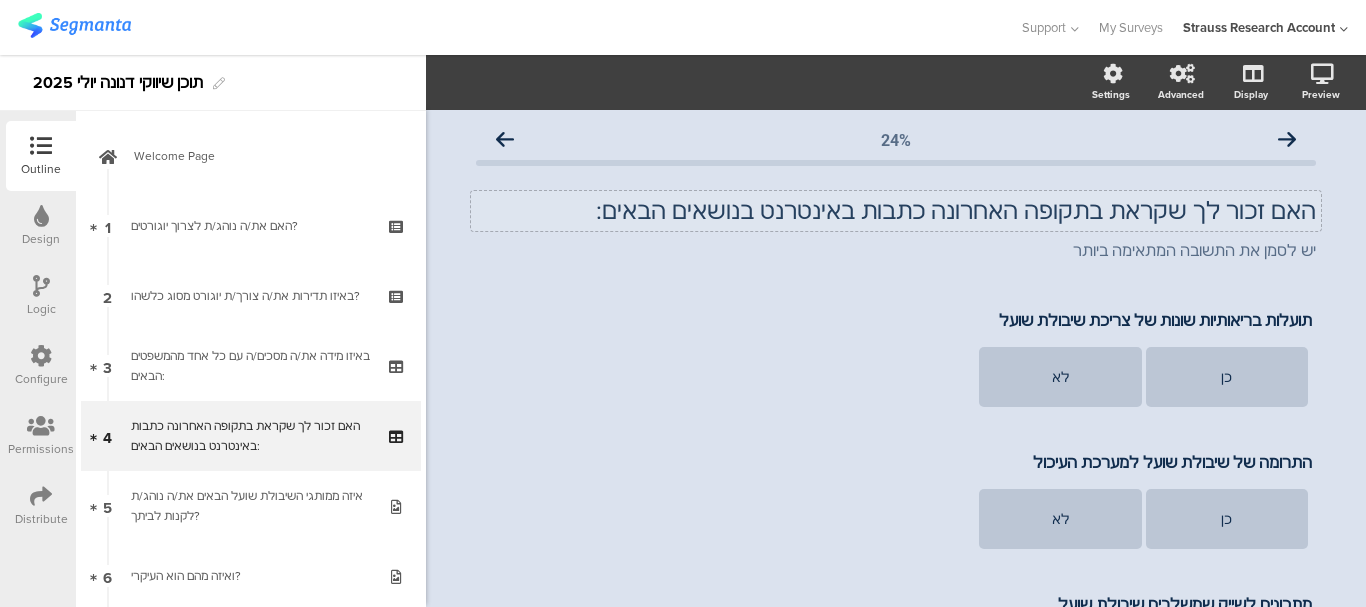 click on "האם זכור לך שקראת בתקופה האחרונה כתבות באינטרנט בנושאים הבאים:" 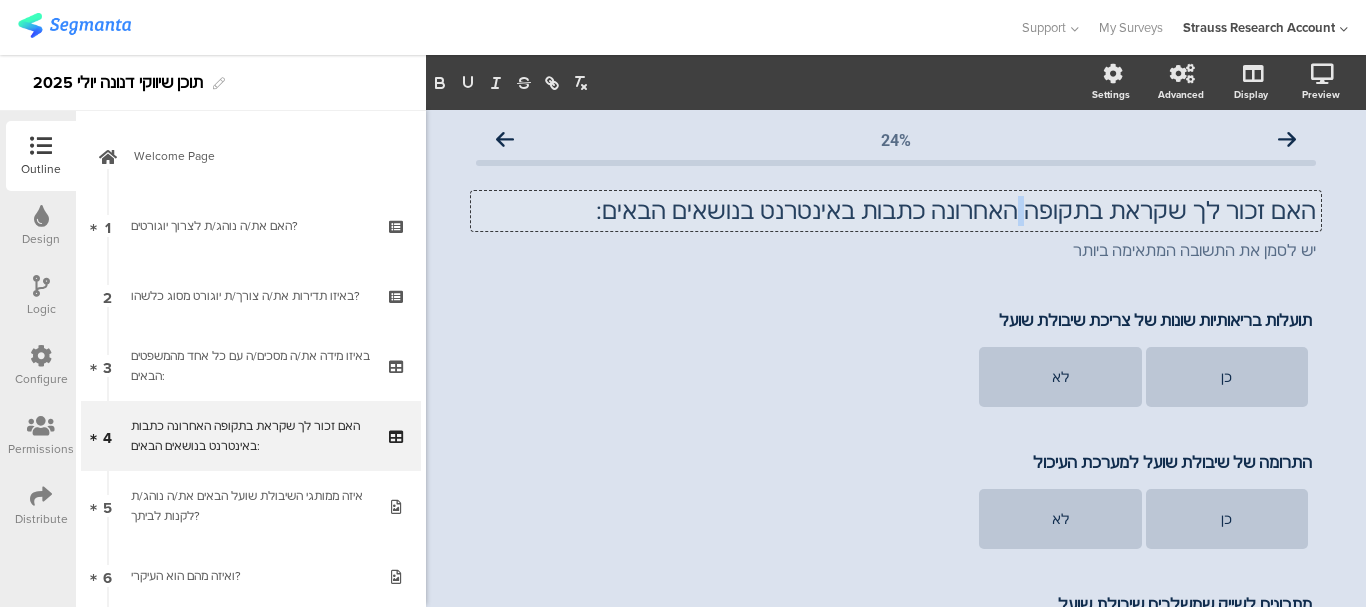 click on "האם זכור לך שקראת בתקופה האחרונה כתבות באינטרנט בנושאים הבאים:" 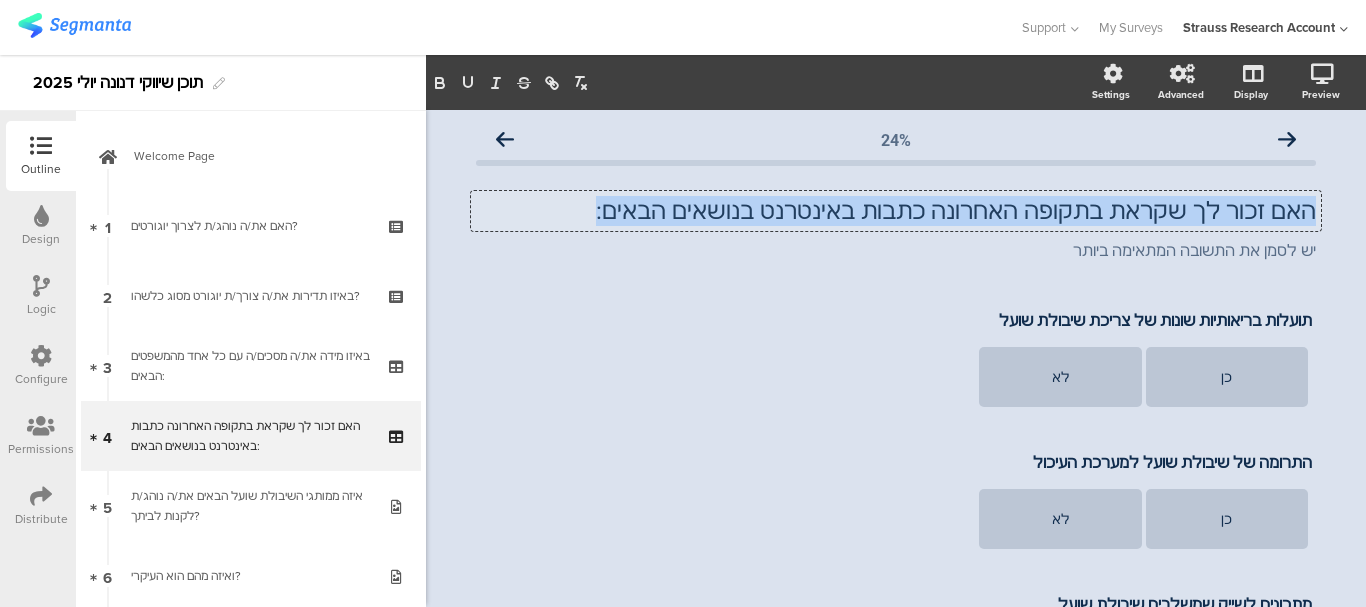 click on "האם זכור לך שקראת בתקופה האחרונה כתבות באינטרנט בנושאים הבאים:" 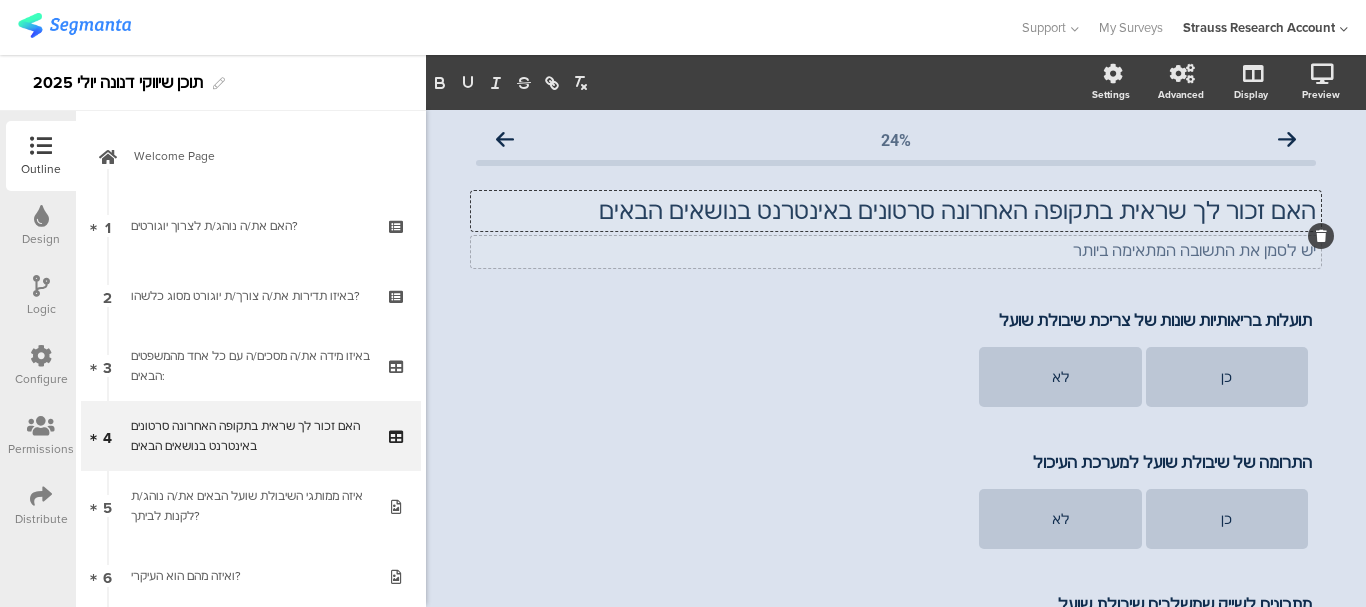 click on "יש לסמן את התשובה המתאימה ביותר" 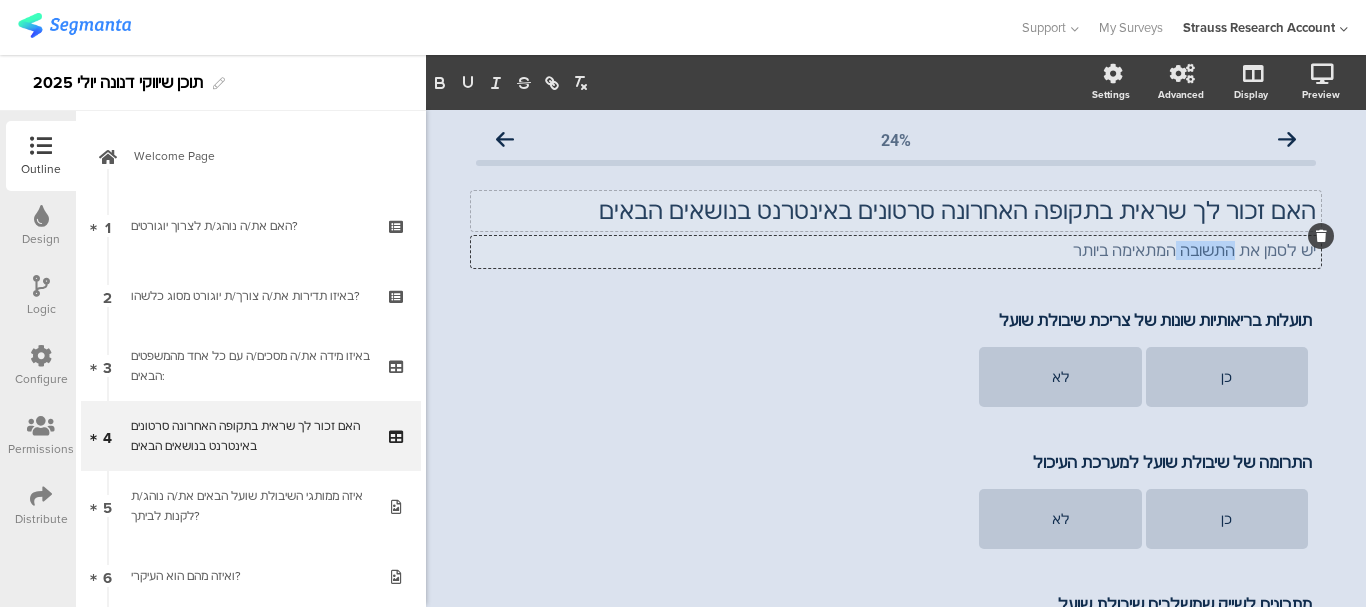 click on "יש לסמן את התשובה המתאימה ביותר" 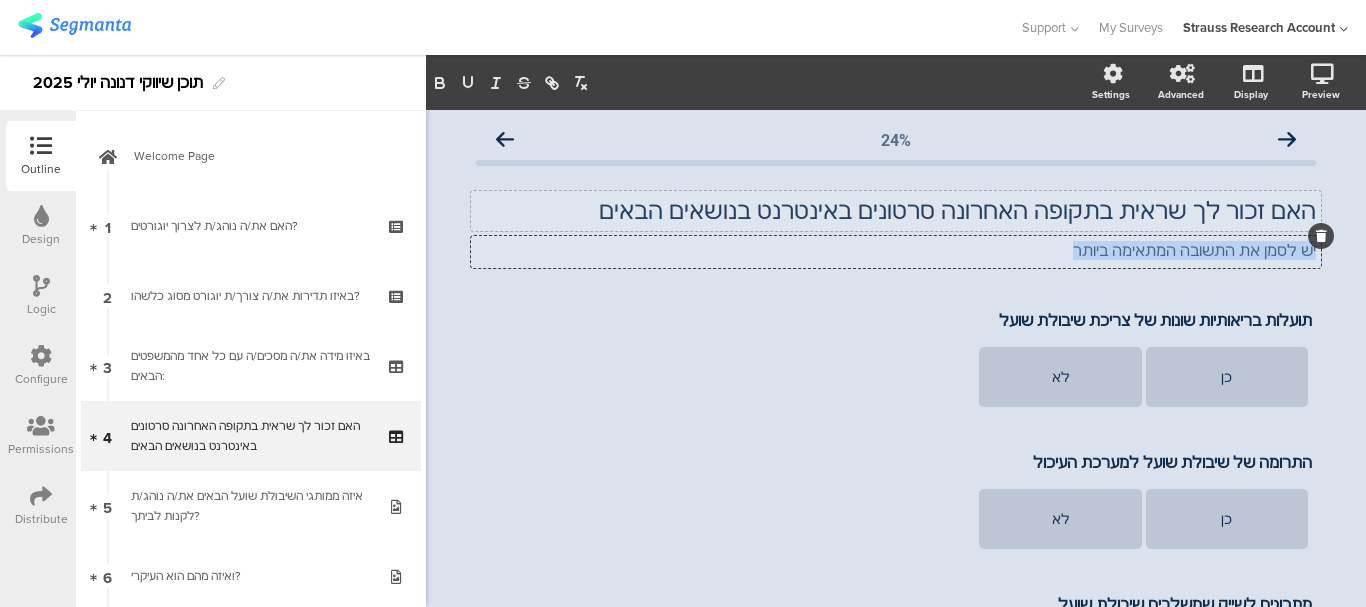 click on "יש לסמן את התשובה המתאימה ביותר" 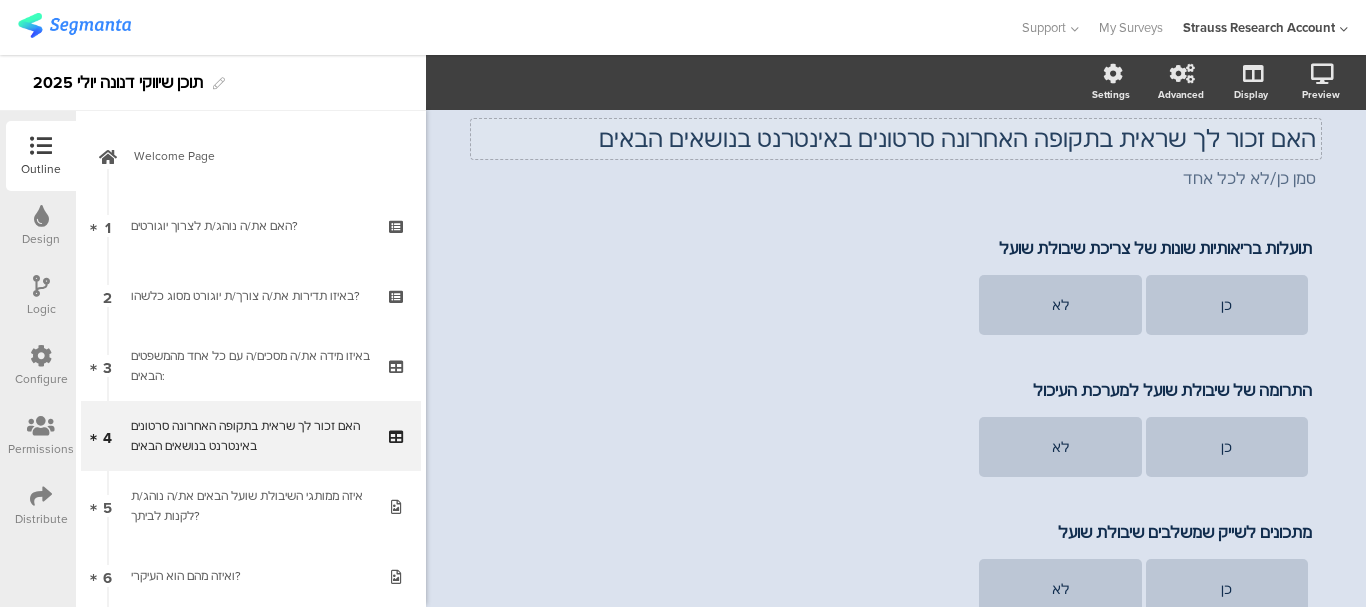 scroll, scrollTop: 0, scrollLeft: 0, axis: both 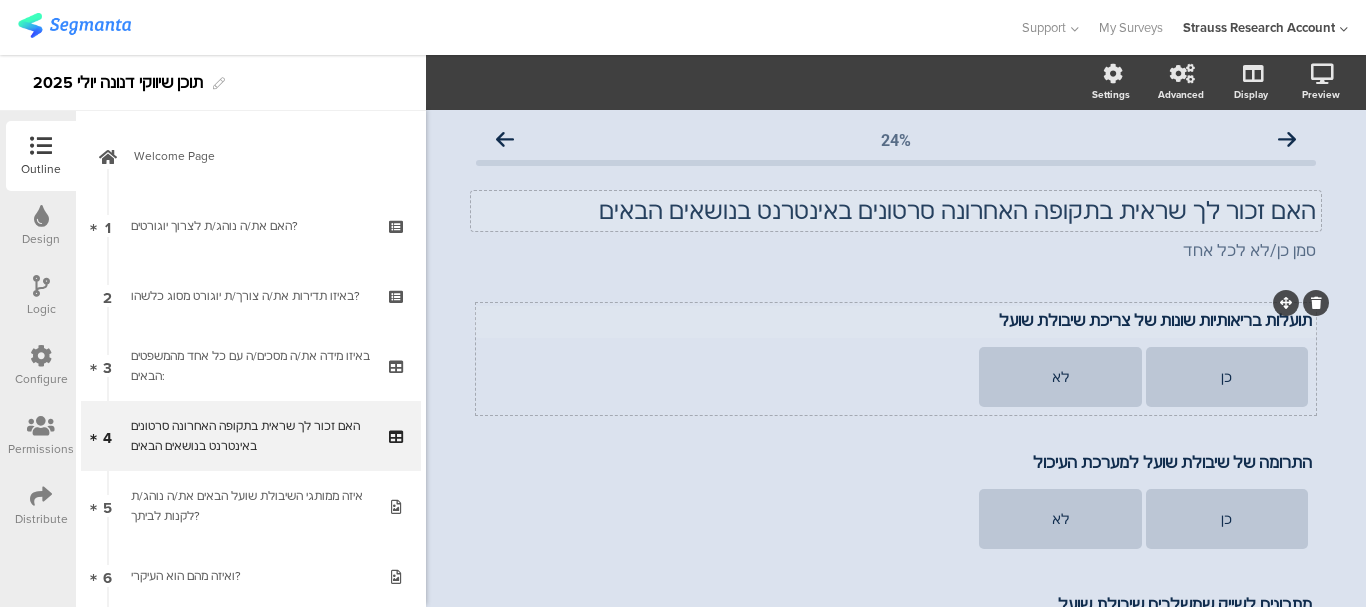 click on "תועלות בריאותיות שונות של צריכת שיבולת שועל" at bounding box center [896, 320] 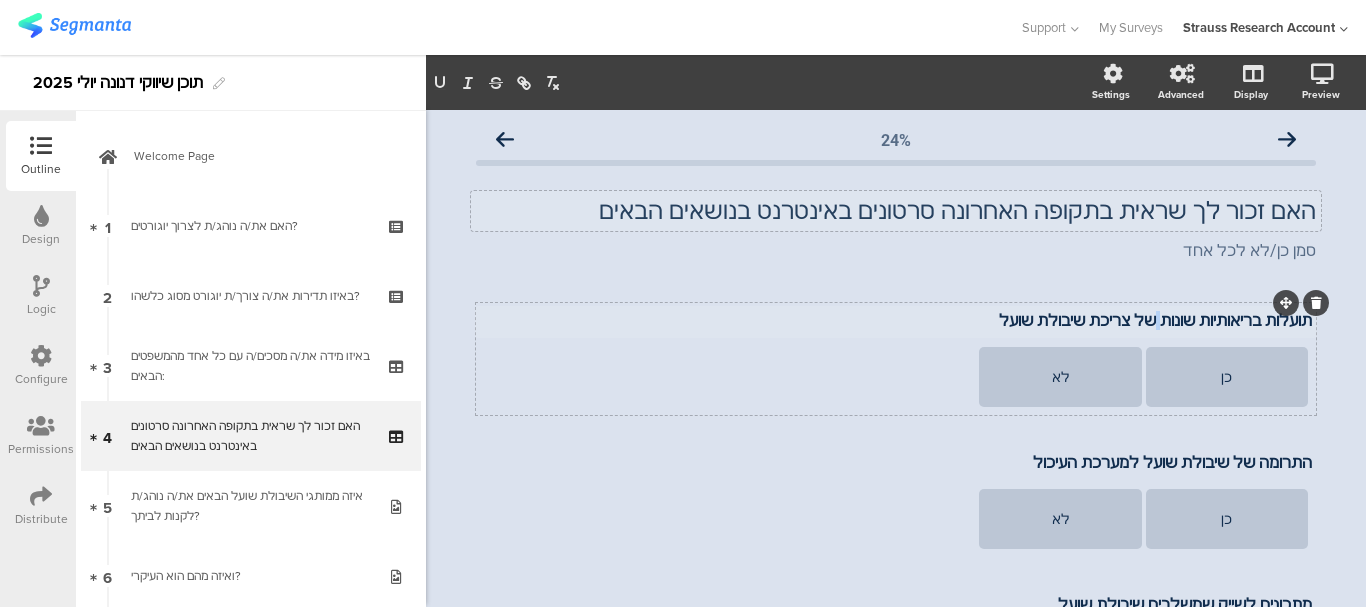click on "תועלות בריאותיות שונות של צריכת שיבולת שועל" at bounding box center [896, 320] 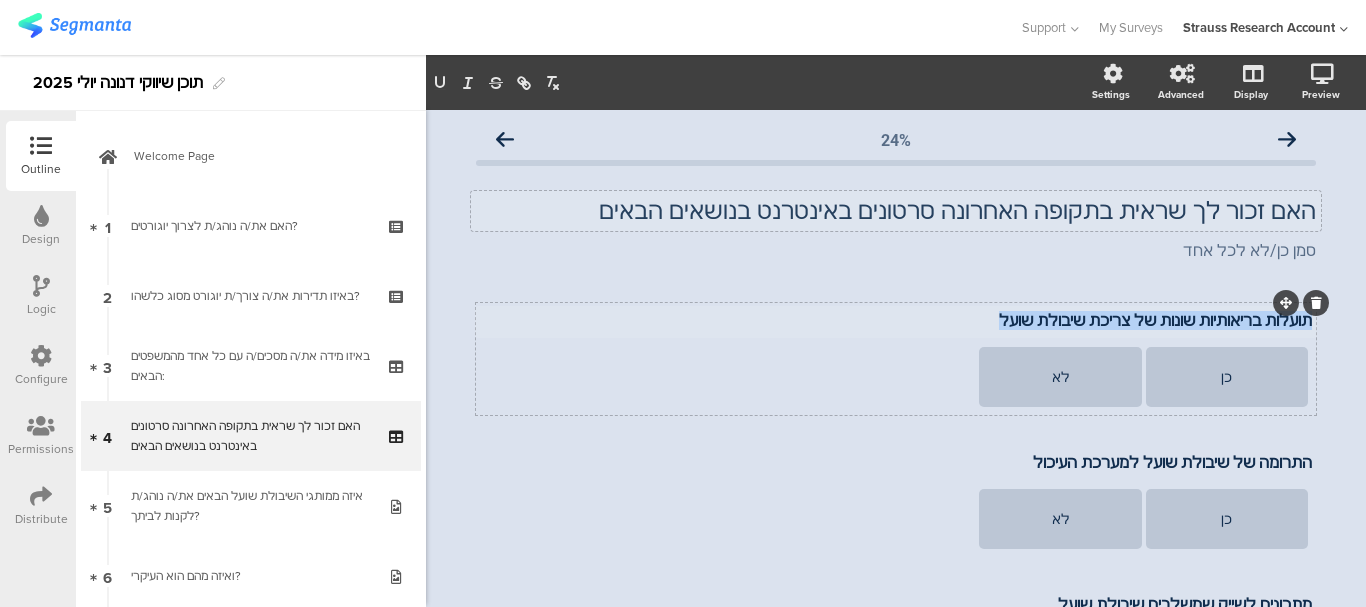 click on "תועלות בריאותיות שונות של צריכת שיבולת שועל" at bounding box center [896, 320] 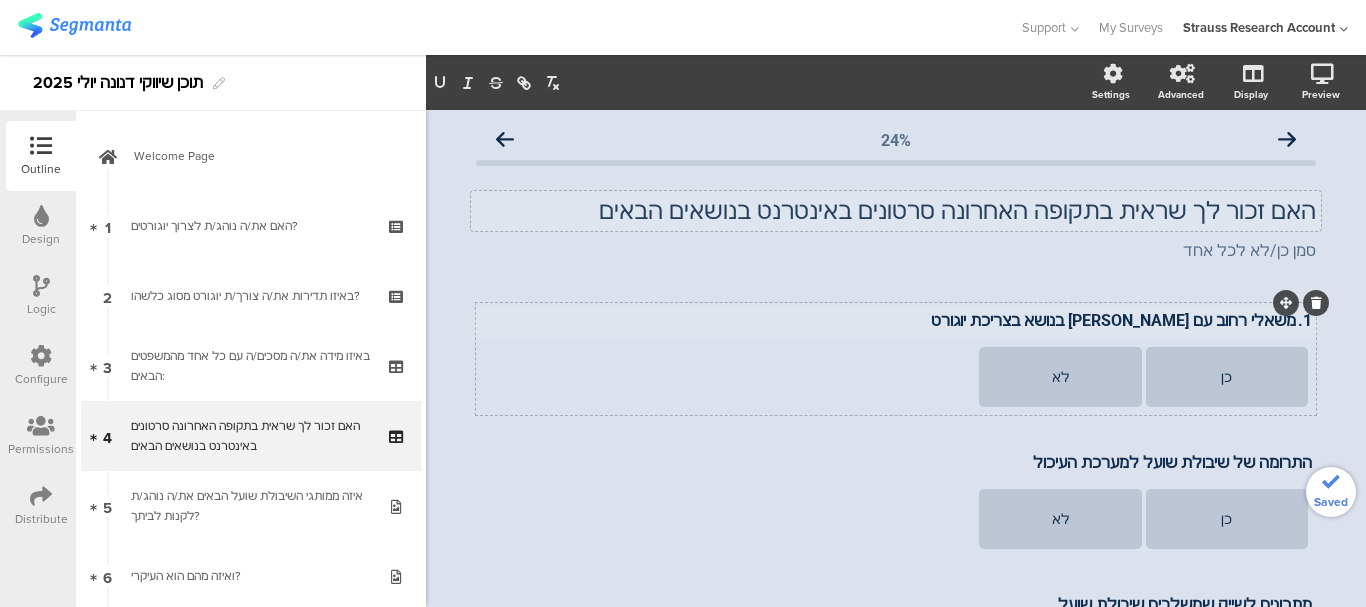 click on "1.	משאלי רחוב עם [PERSON_NAME] בנושא בצריכת יוגורט" at bounding box center (896, 320) 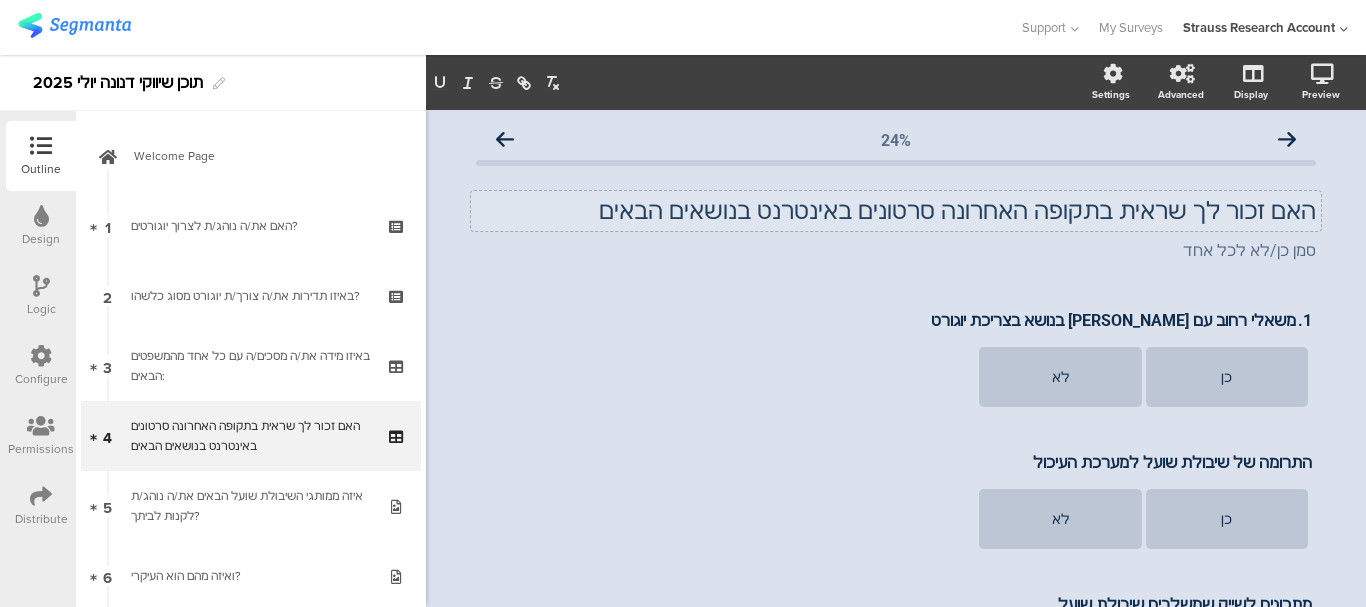 type 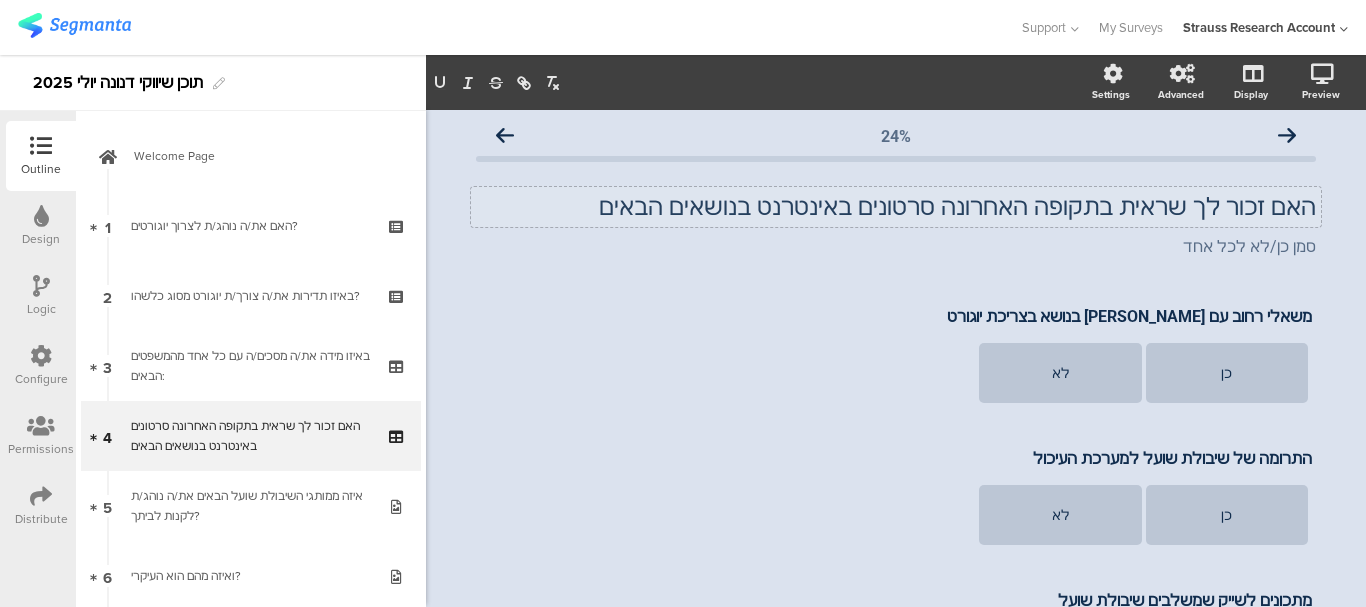 scroll, scrollTop: 0, scrollLeft: 0, axis: both 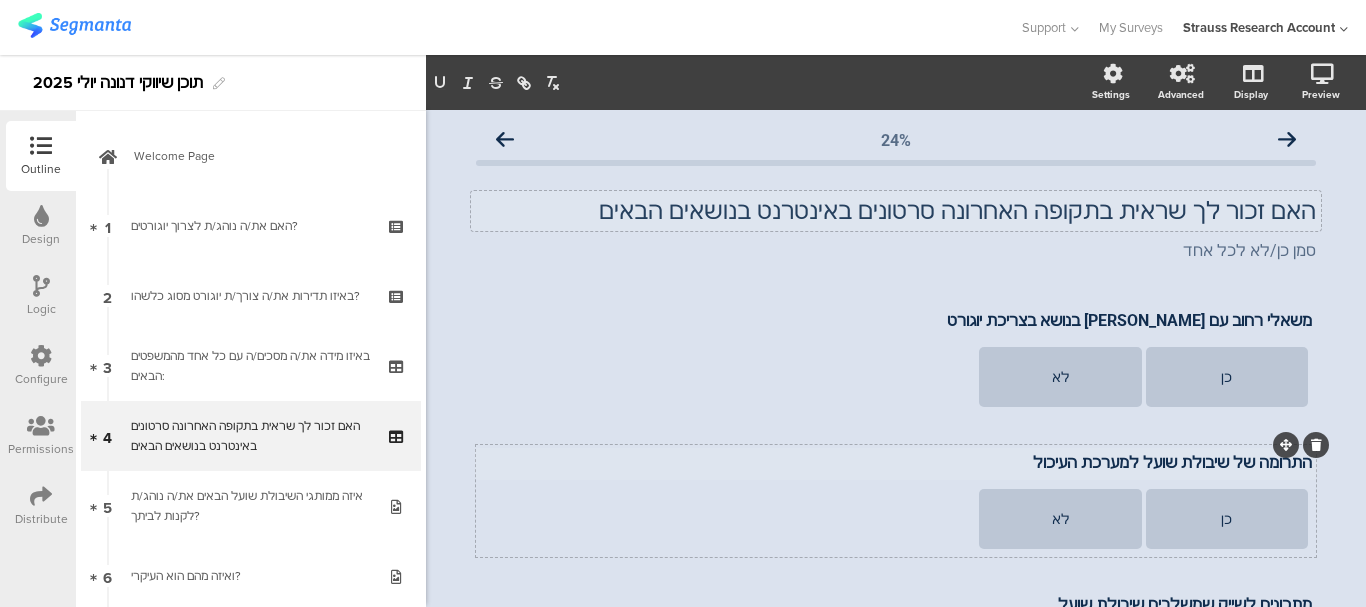 click on "התרומה של שיבולת שועל למערכת העיכול
התרומה של שיבולת שועל למערכת העיכול" at bounding box center (896, 464) 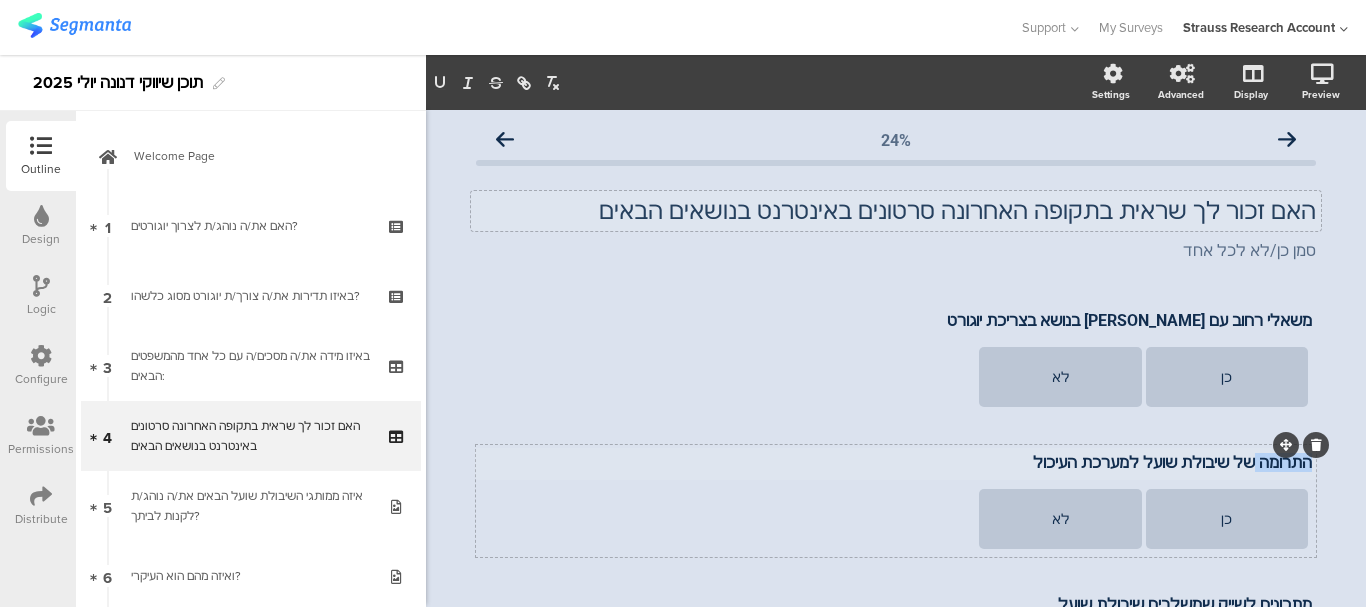 click on "התרומה של שיבולת שועל למערכת העיכול" at bounding box center [896, 462] 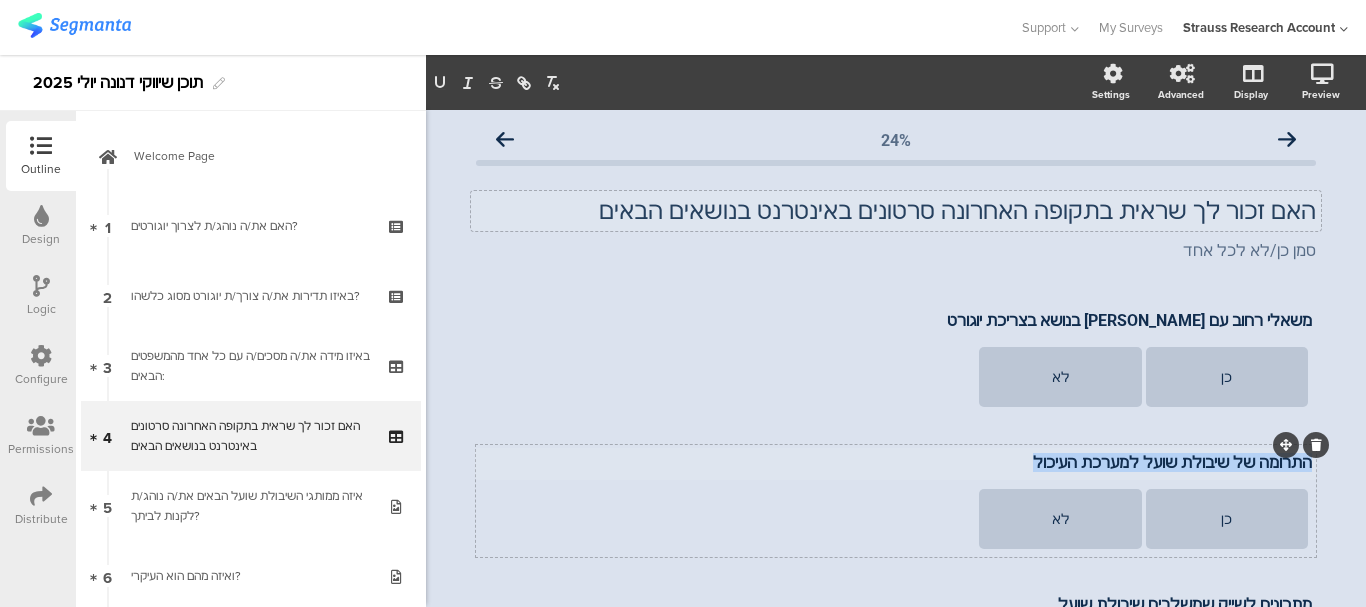click on "התרומה של שיבולת שועל למערכת העיכול" at bounding box center (896, 462) 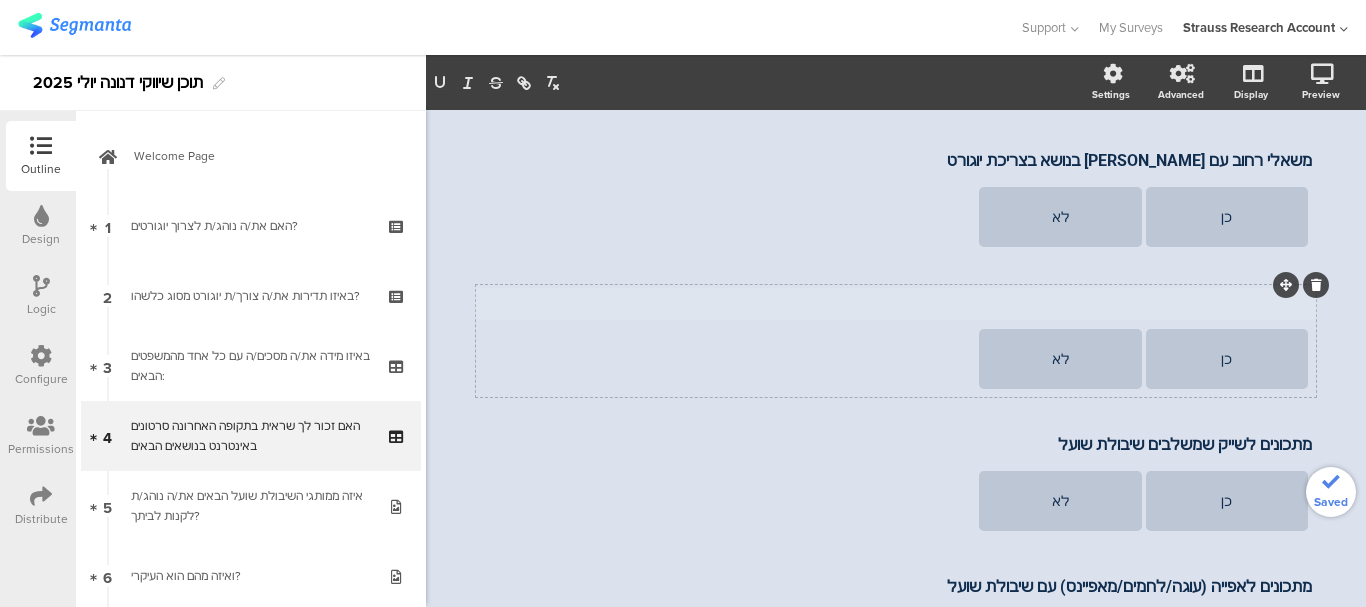 scroll, scrollTop: 467, scrollLeft: 0, axis: vertical 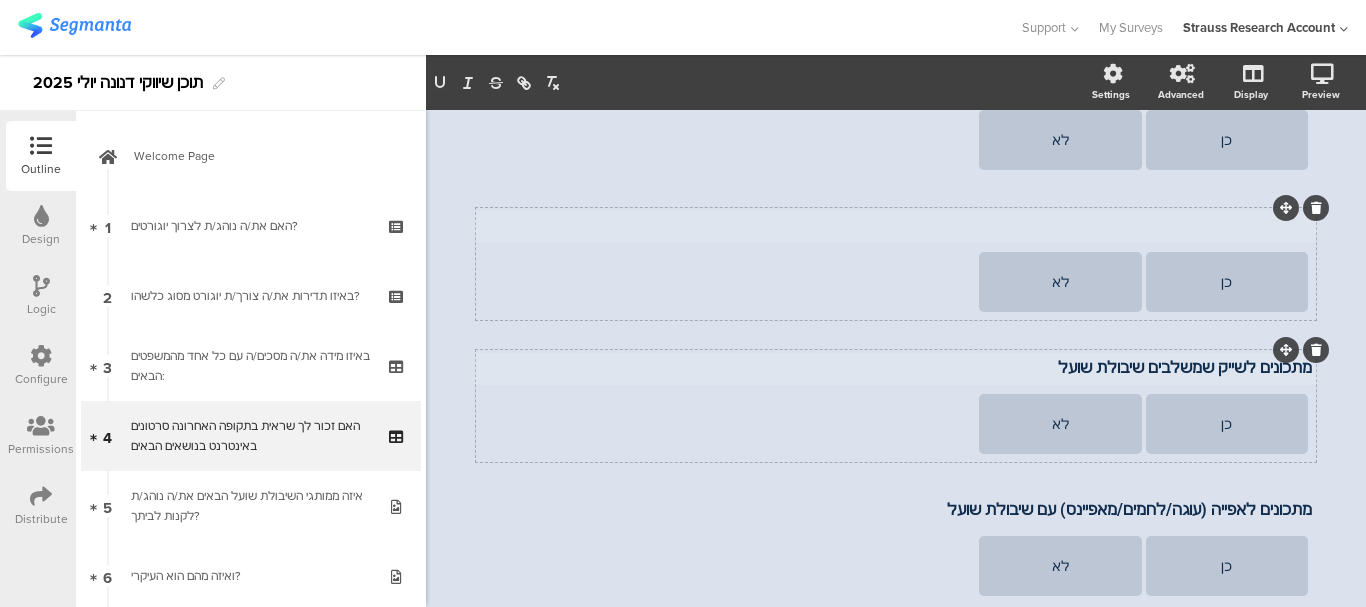 click on "מתכונים לשייק שמשלבים שיבולת שועל" at bounding box center [896, 367] 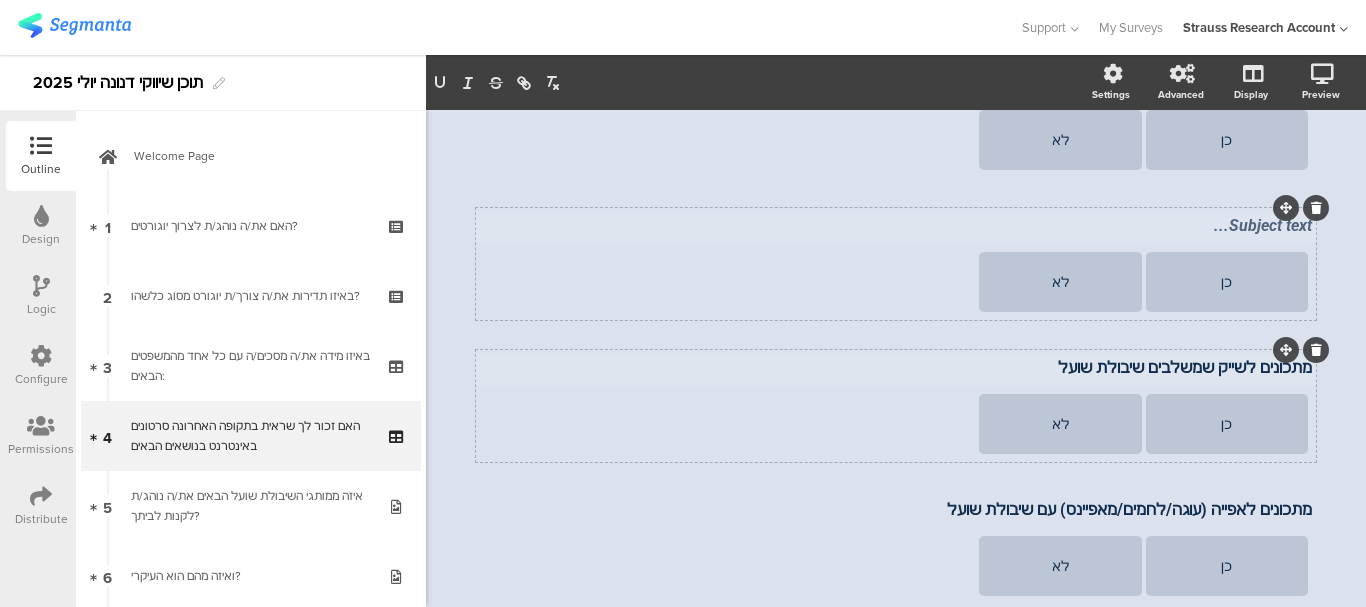 scroll, scrollTop: 233, scrollLeft: 0, axis: vertical 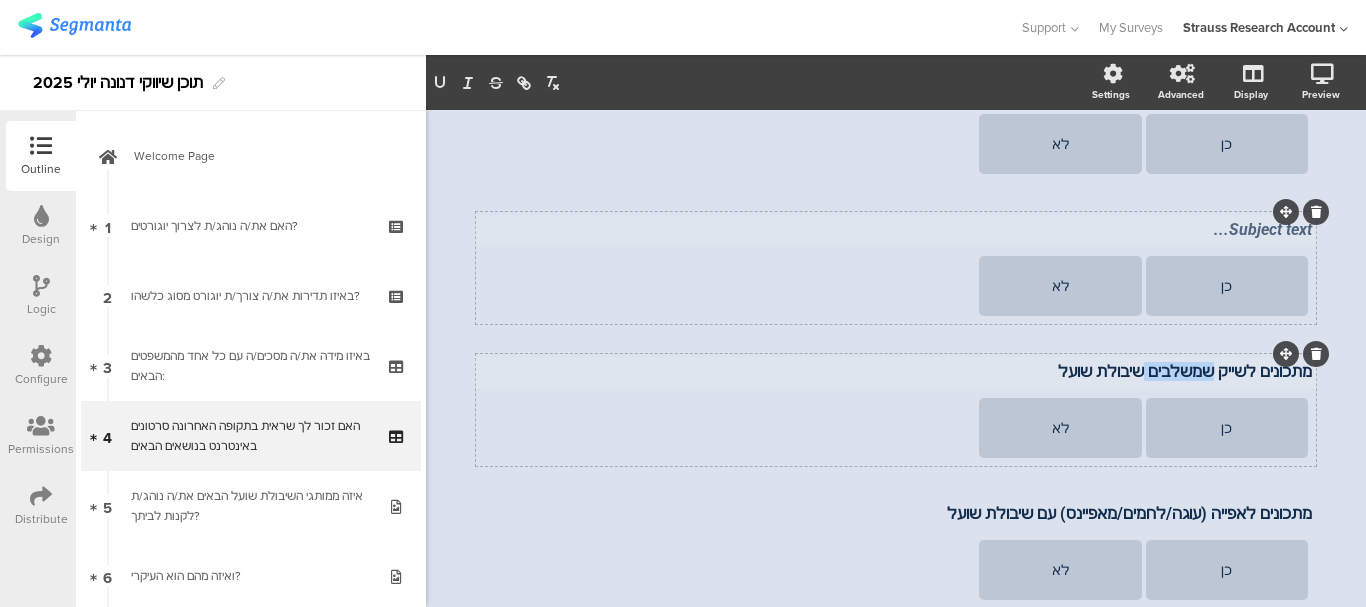 click on "מתכונים לשייק שמשלבים שיבולת שועל" at bounding box center (896, 371) 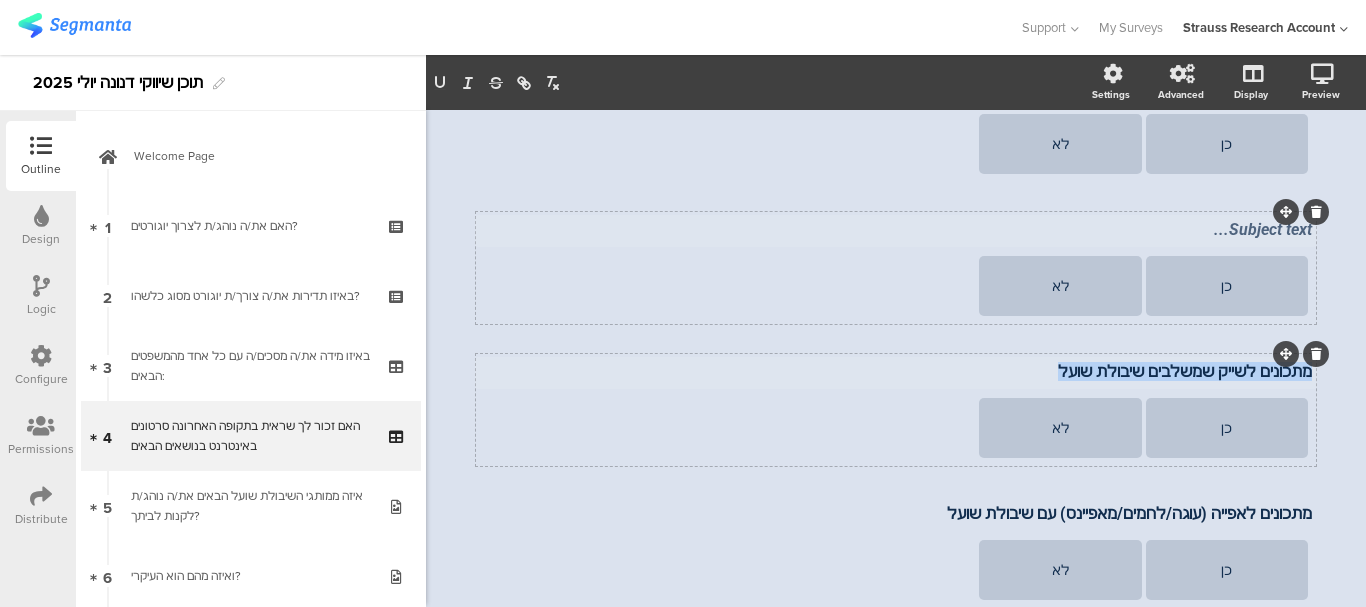 click on "מתכונים לשייק שמשלבים שיבולת שועל" at bounding box center [896, 371] 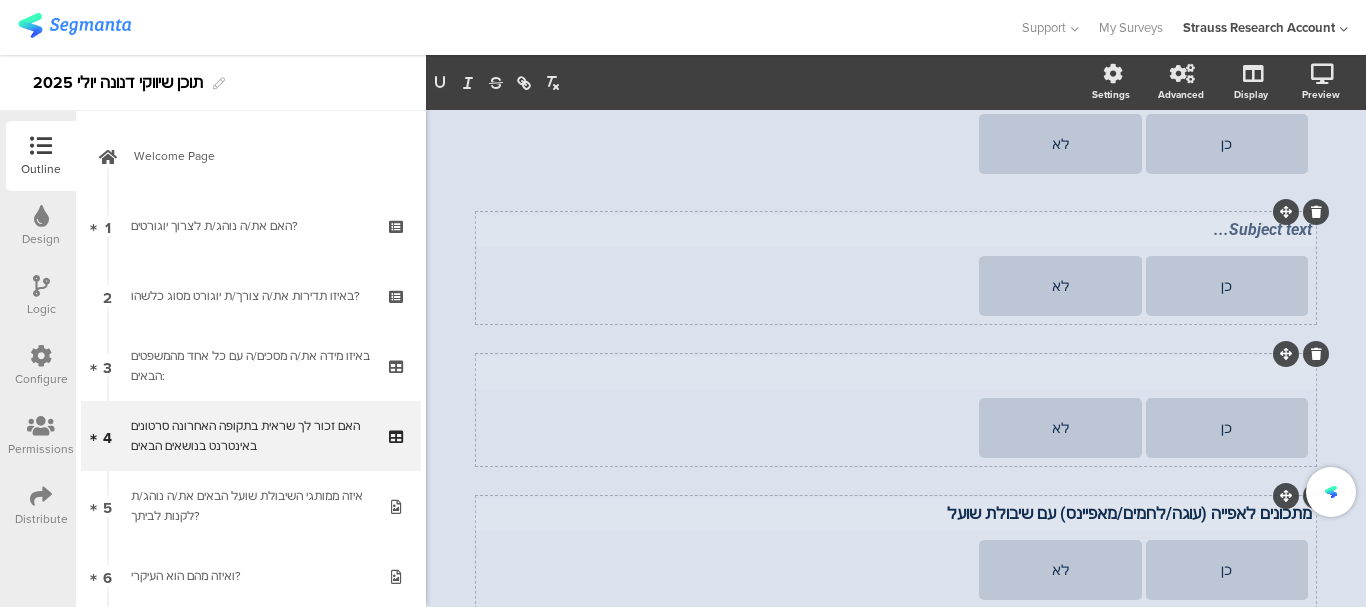 click on "מתכונים לאפייה (עוגה/לחמים/מאפיינס) עם שיבולת שועל" at bounding box center (896, 513) 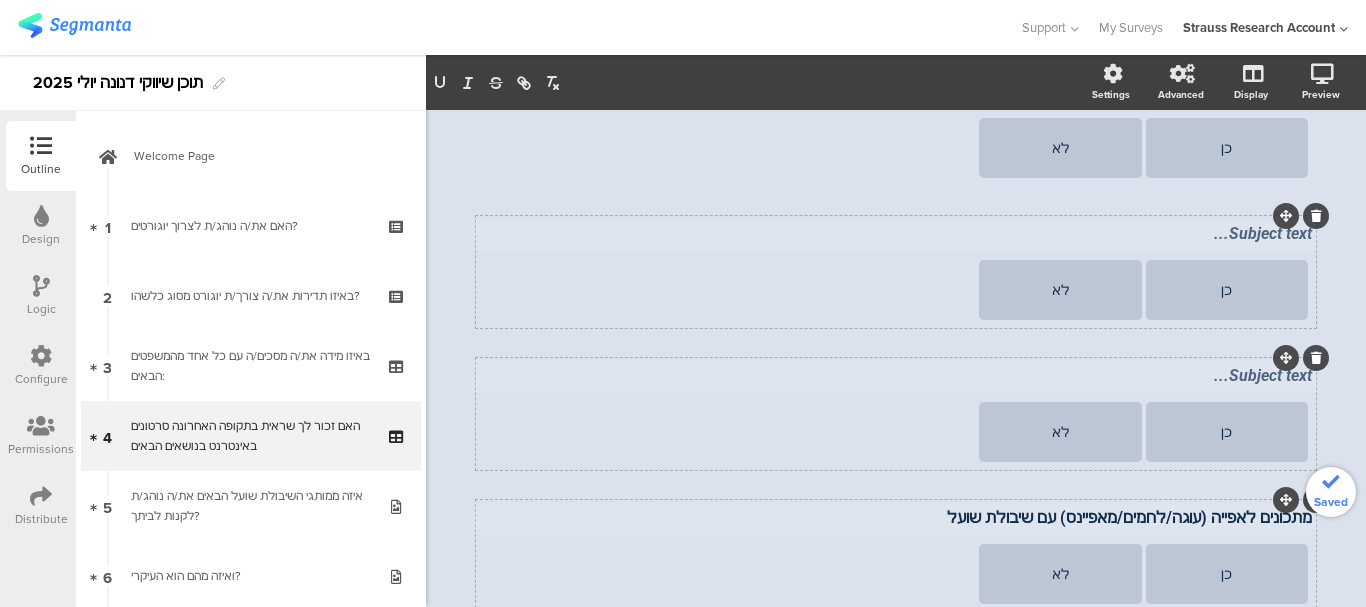 click on "מתכונים לאפייה (עוגה/לחמים/מאפיינס) עם שיבולת שועל" at bounding box center (896, 517) 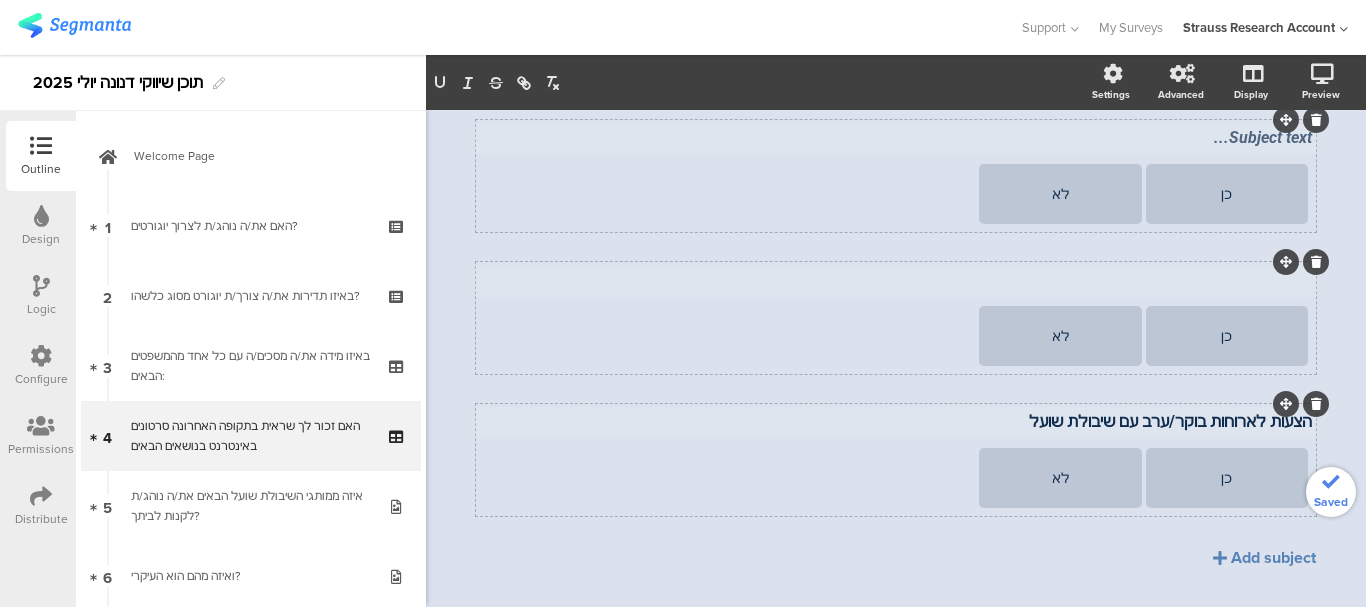click on "הצעות לארוחות בוקר/ערב עם שיבולת שועל" at bounding box center [896, 421] 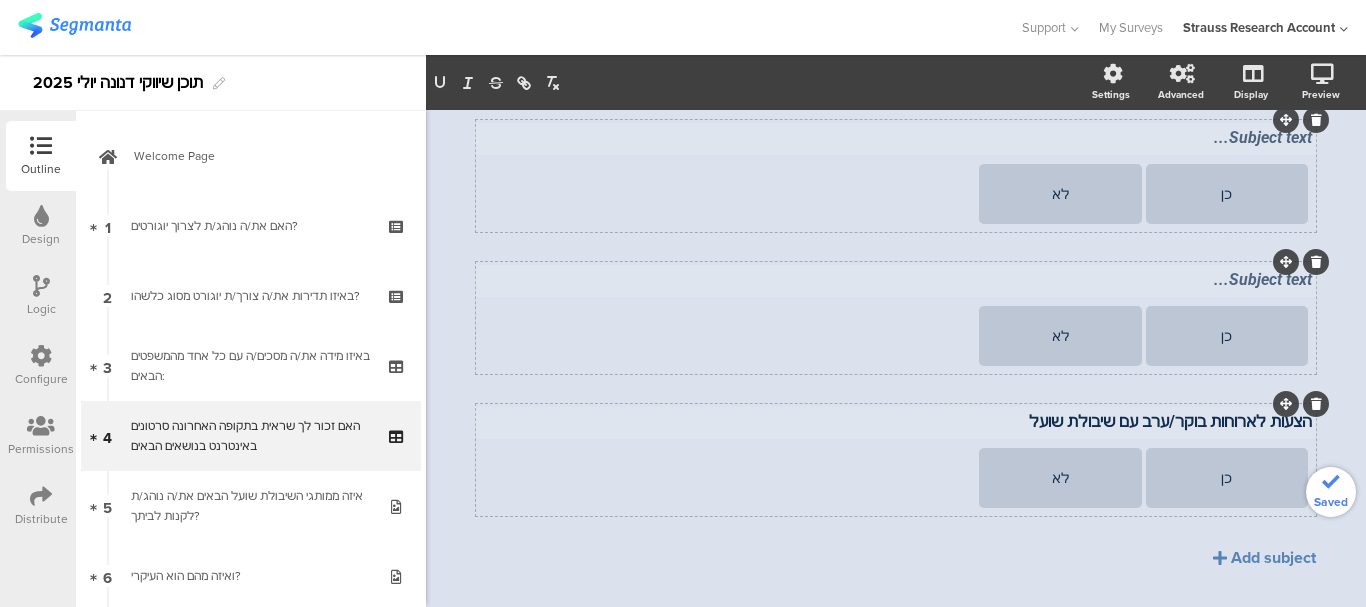 scroll, scrollTop: 463, scrollLeft: 0, axis: vertical 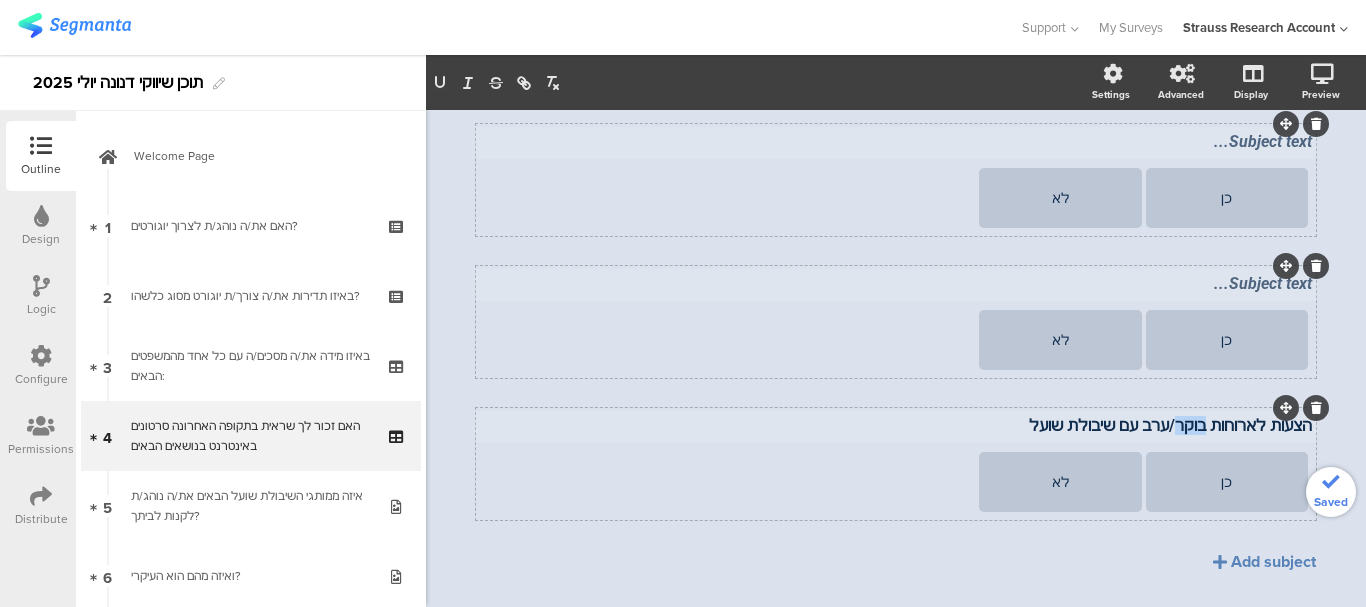 click on "הצעות לארוחות בוקר/ערב עם שיבולת שועל" at bounding box center [896, 425] 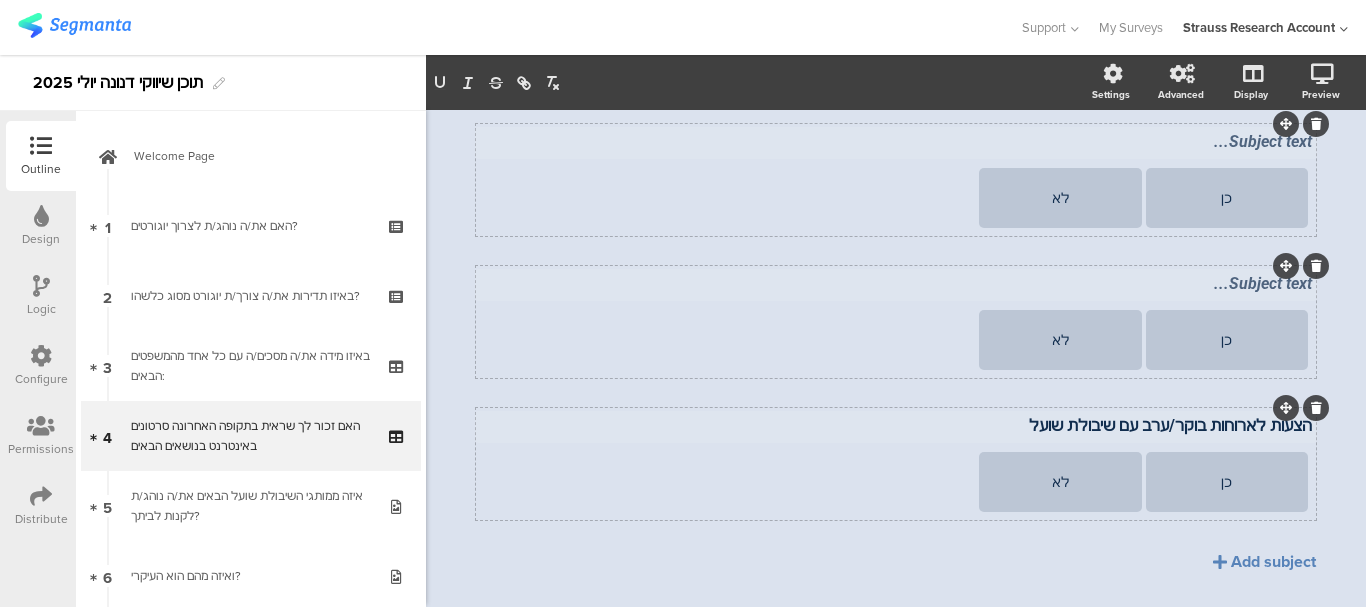 click on "הצעות לארוחות בוקר/ערב עם שיבולת שועל" at bounding box center (896, 425) 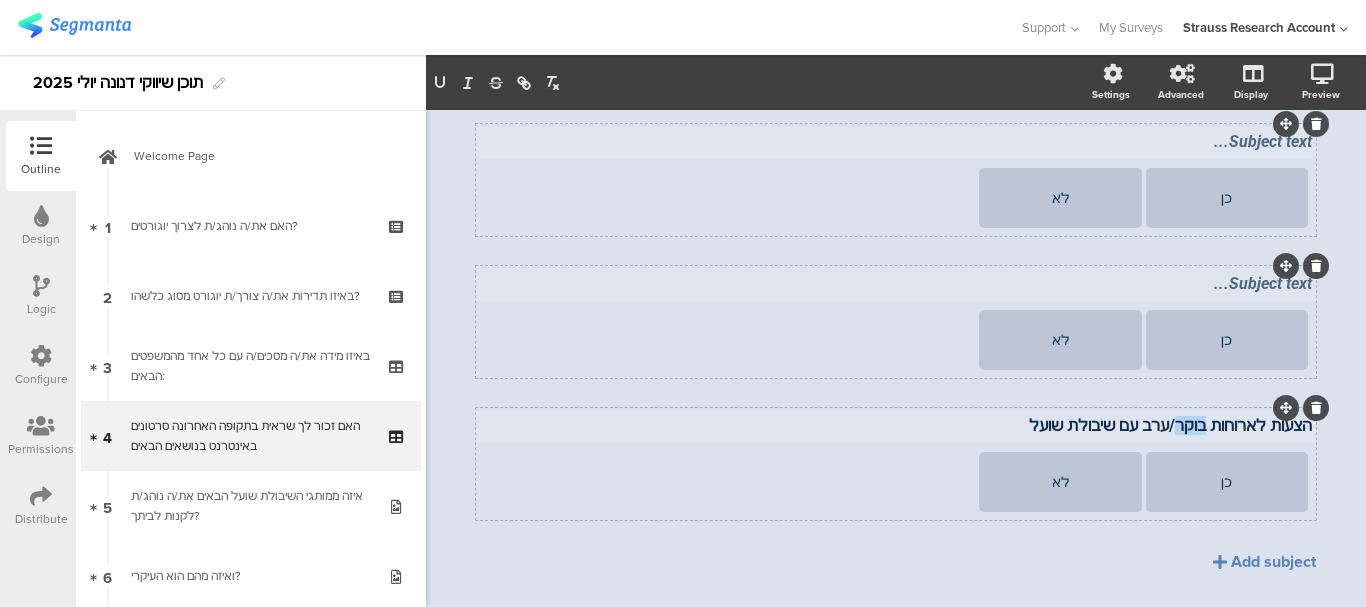 click on "הצעות לארוחות בוקר/ערב עם שיבולת שועל" at bounding box center (896, 425) 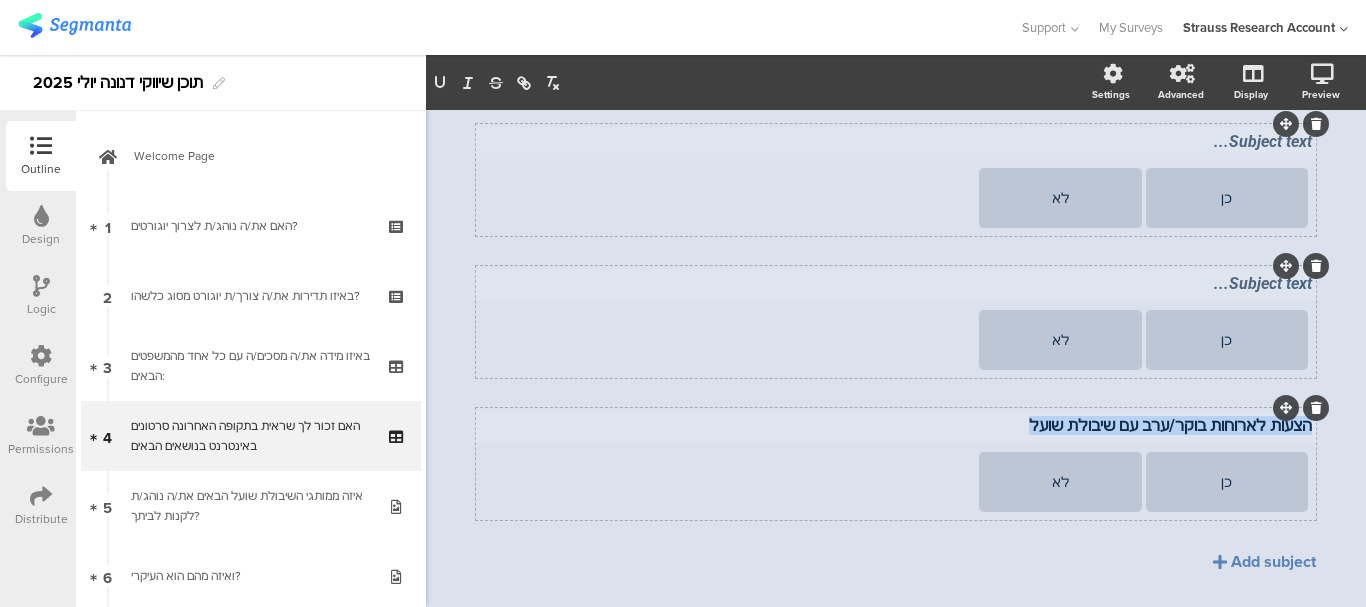 click on "הצעות לארוחות בוקר/ערב עם שיבולת שועל" at bounding box center (896, 425) 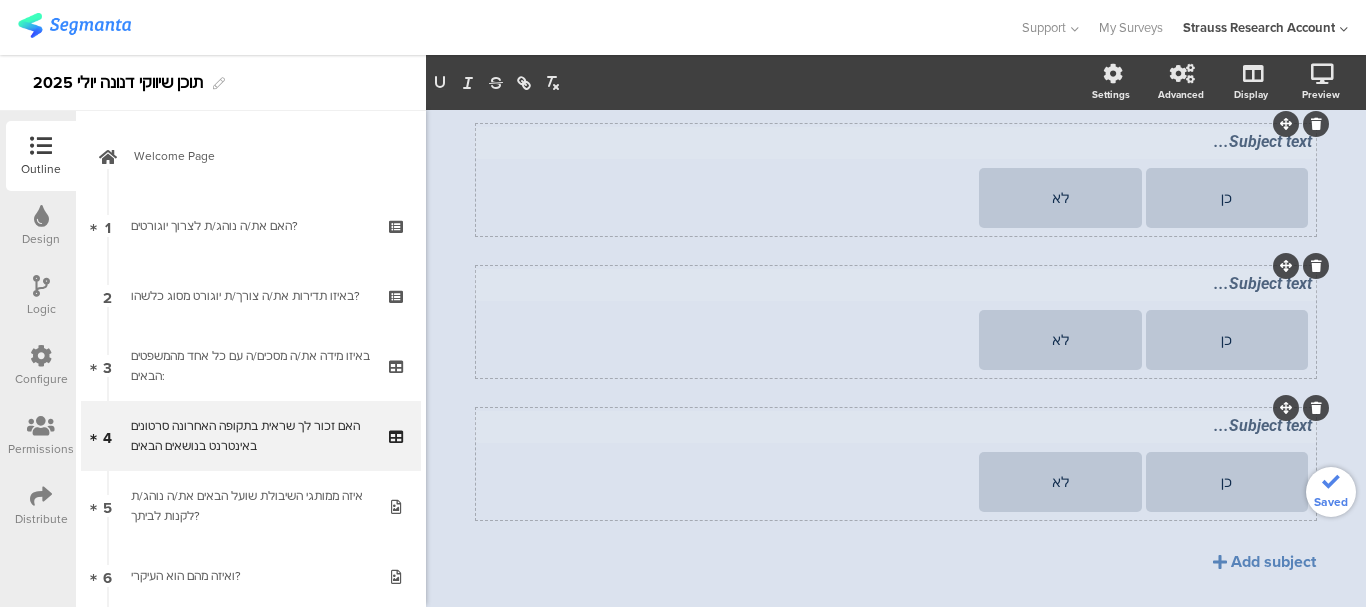 click on "משאלי רחוב עם [PERSON_NAME] בנושא בצריכת יוגורט
משאלי רחוב עם [PERSON_NAME] בנושא בצריכת יוגורט
כן
לא
Subject text...
כן
לא
Subject text...
כן" 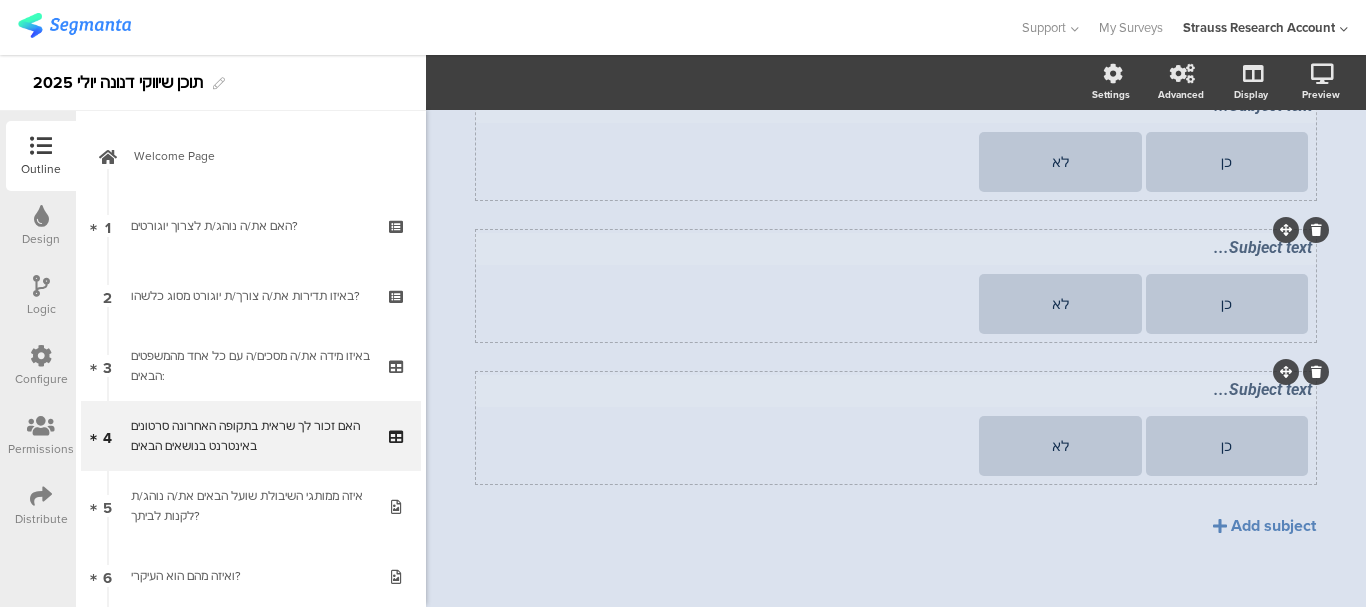 scroll, scrollTop: 509, scrollLeft: 0, axis: vertical 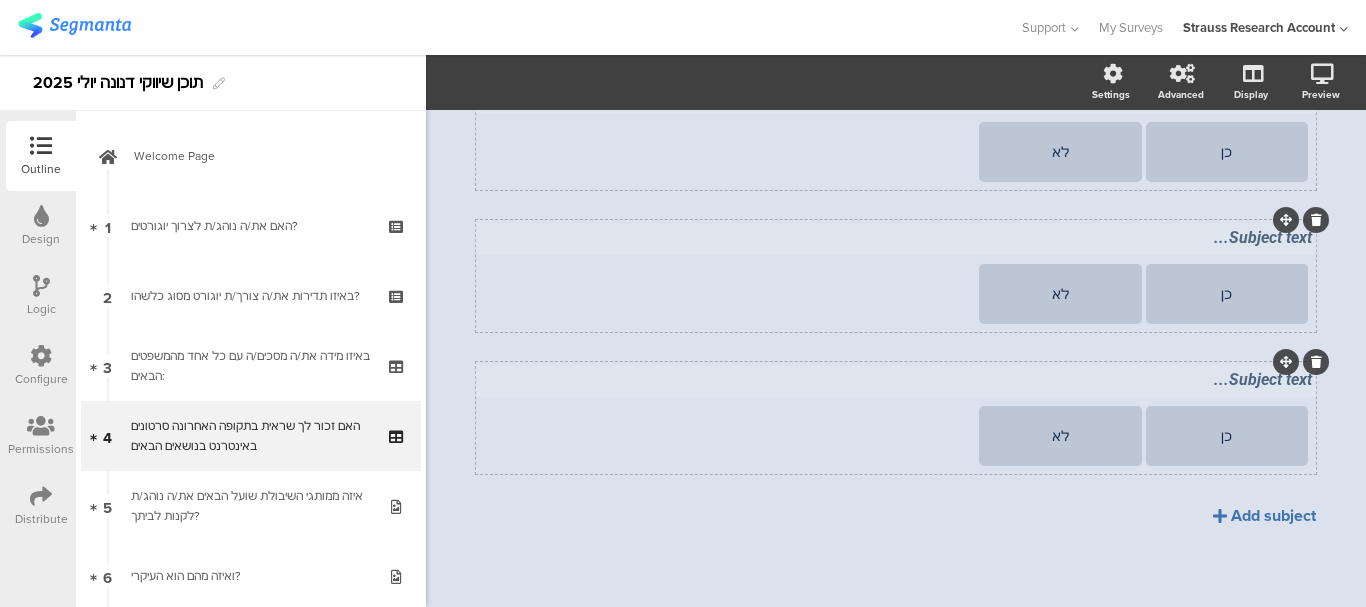 click on "Add subject" 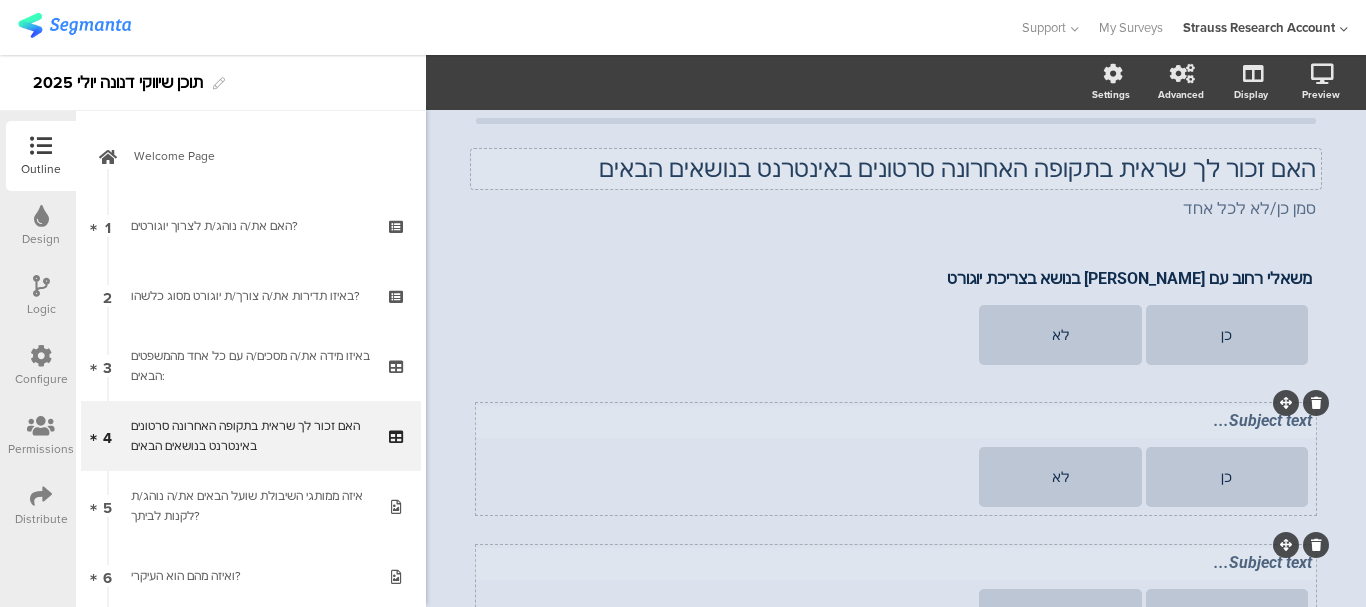 scroll, scrollTop: 651, scrollLeft: 0, axis: vertical 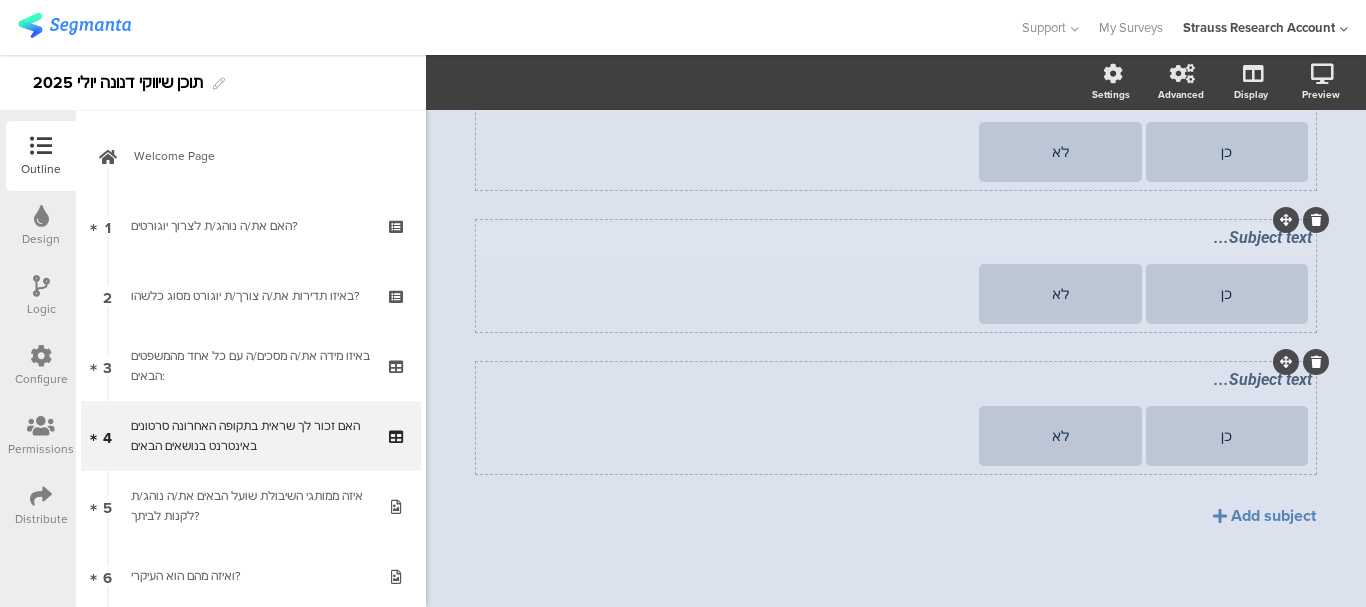 click 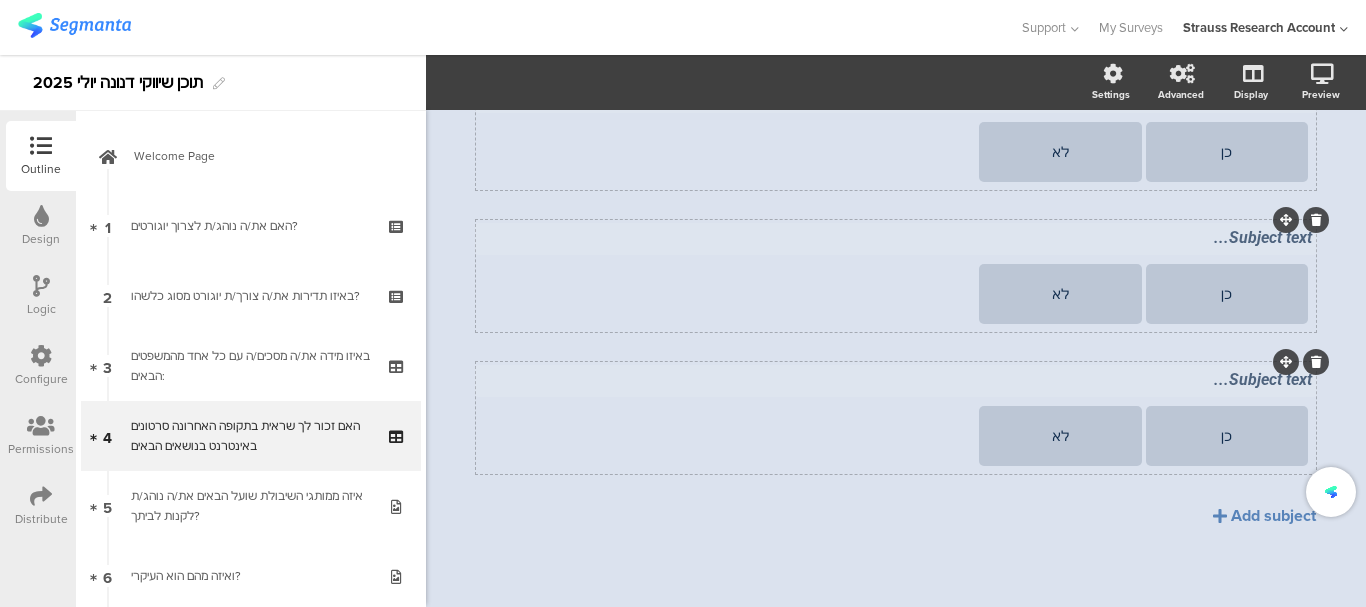 scroll, scrollTop: 509, scrollLeft: 0, axis: vertical 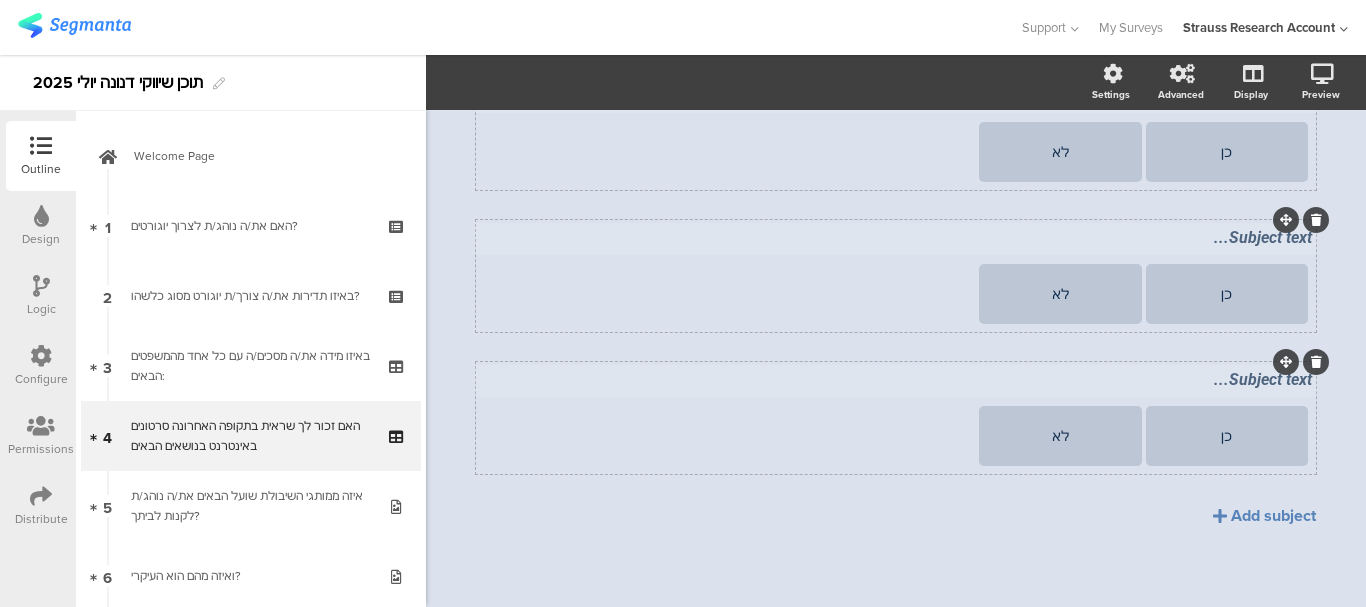 click 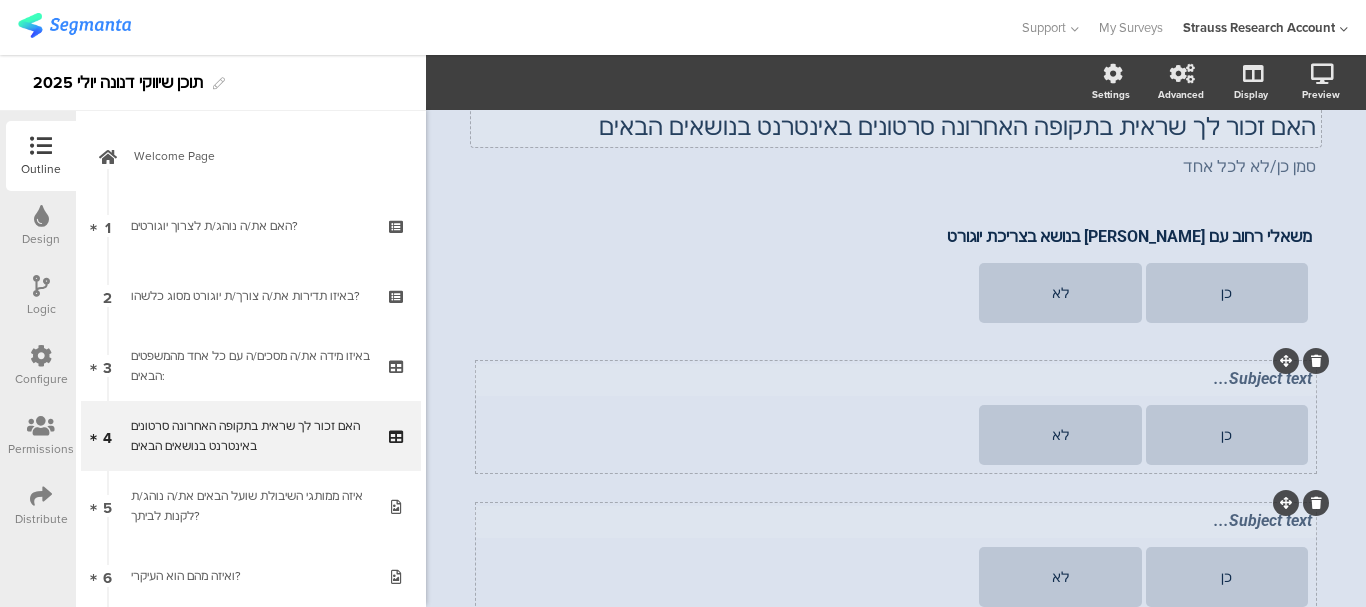 scroll, scrollTop: 0, scrollLeft: 0, axis: both 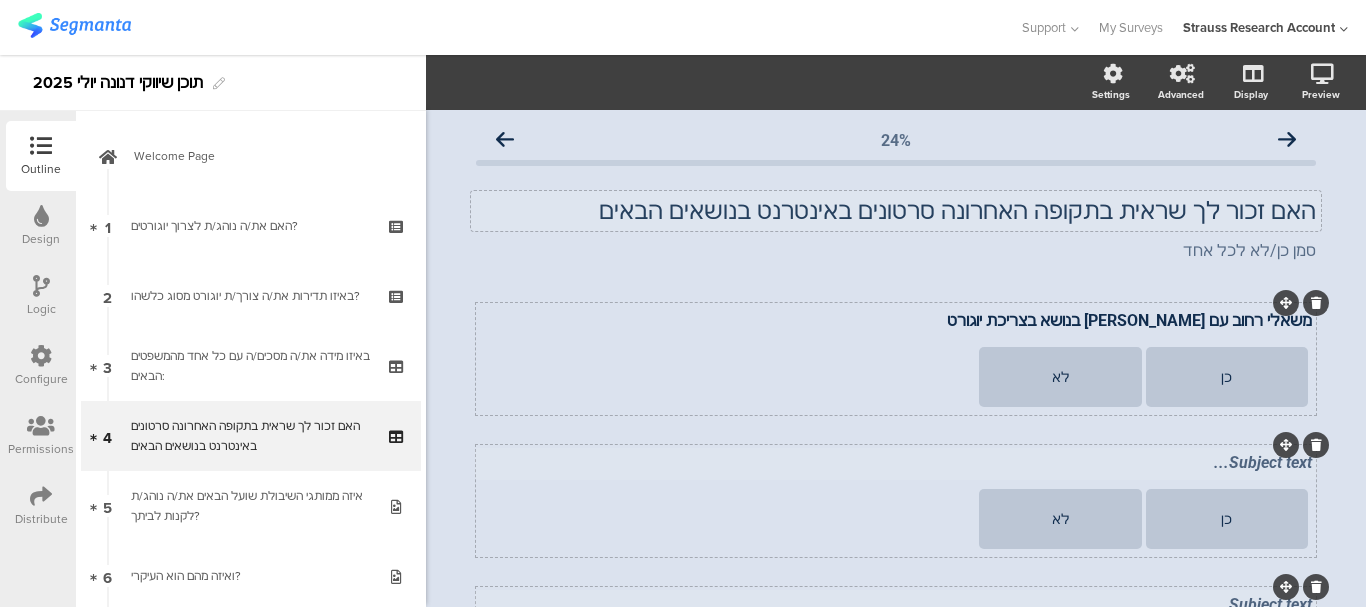 click on "כן
לא" 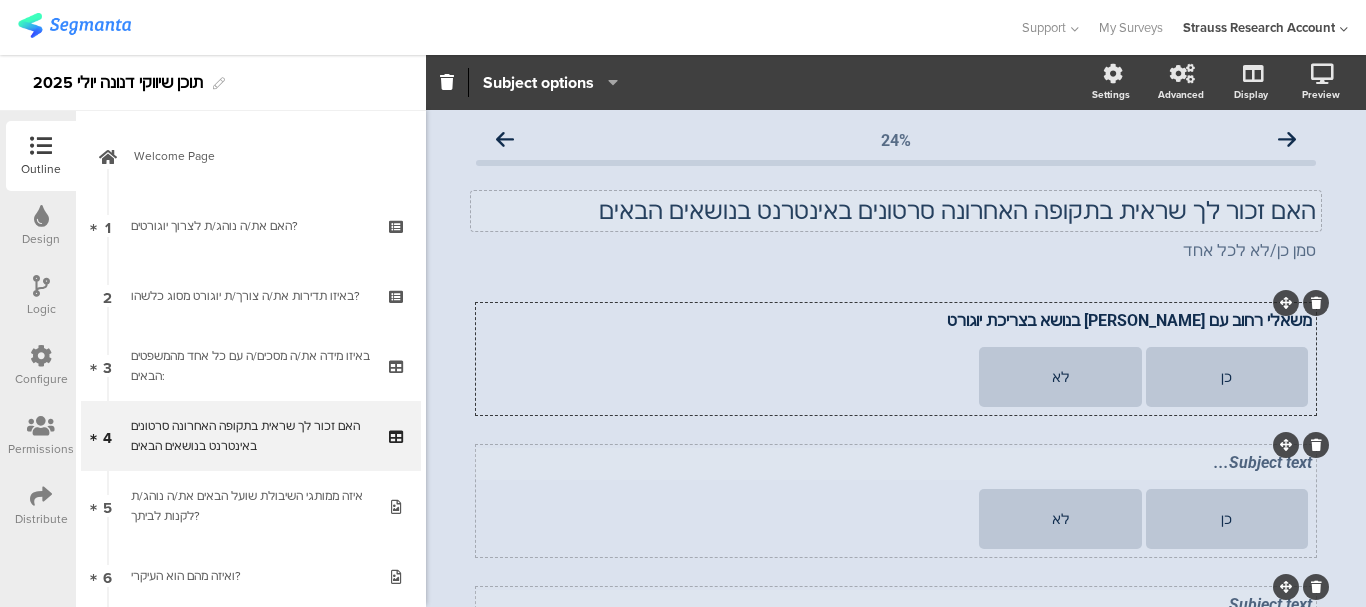 click 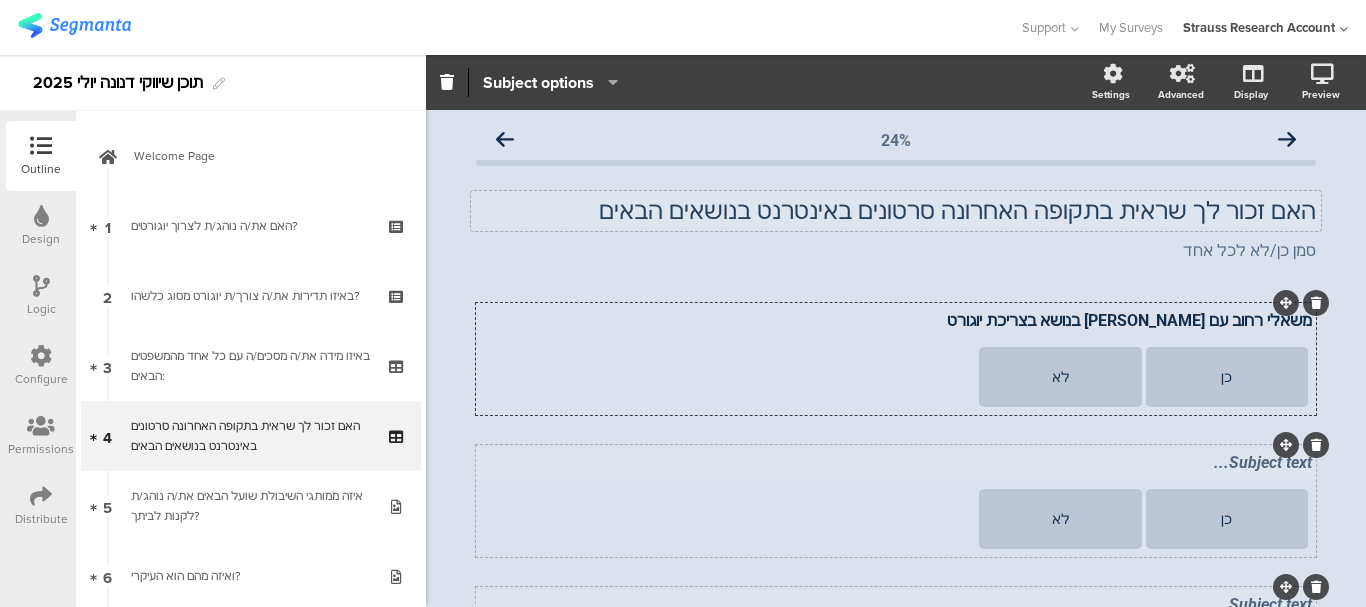 click on "כן
לא" 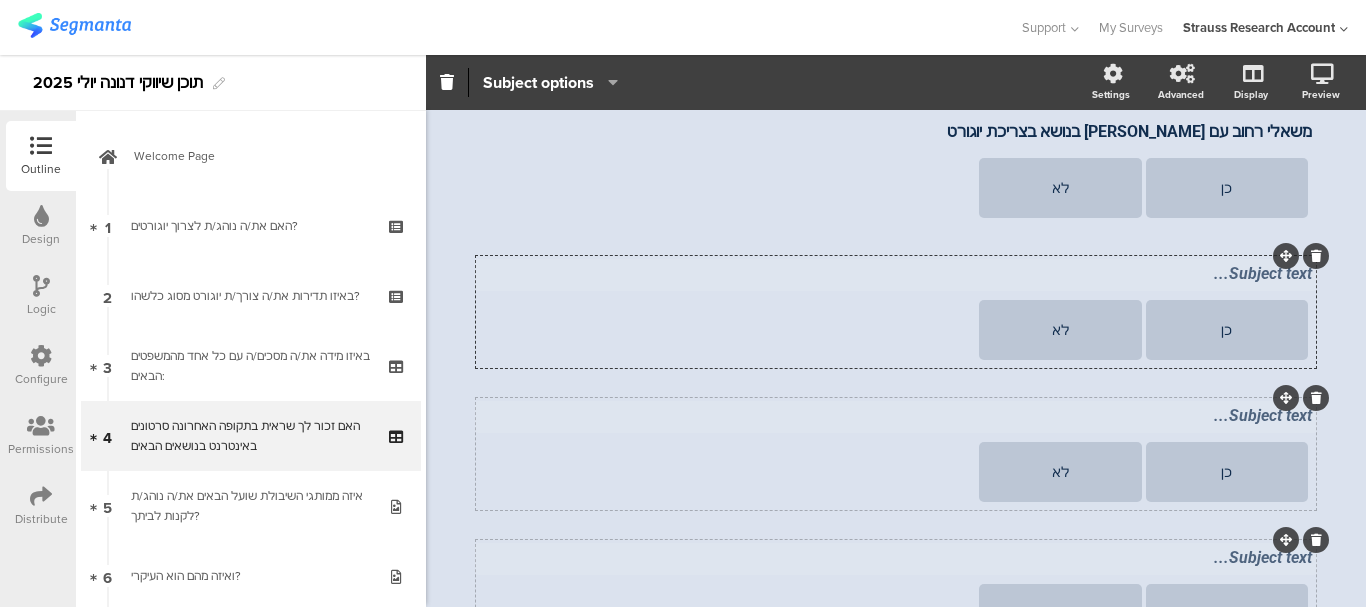 scroll, scrollTop: 367, scrollLeft: 0, axis: vertical 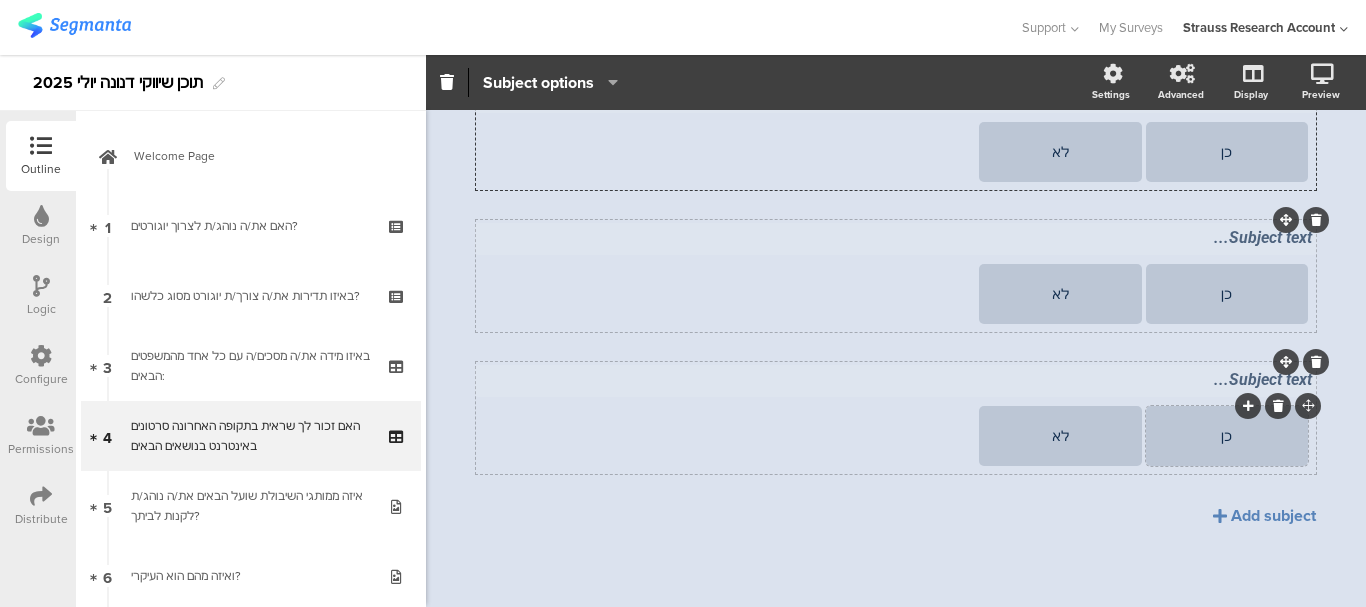 click 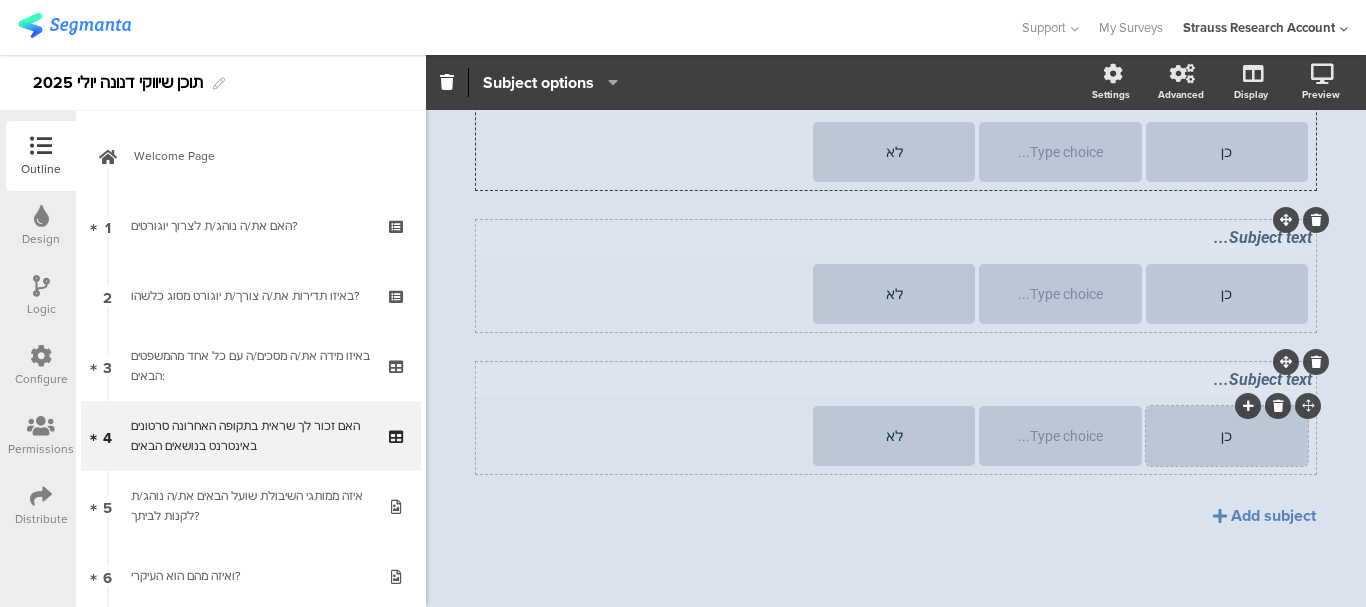 click 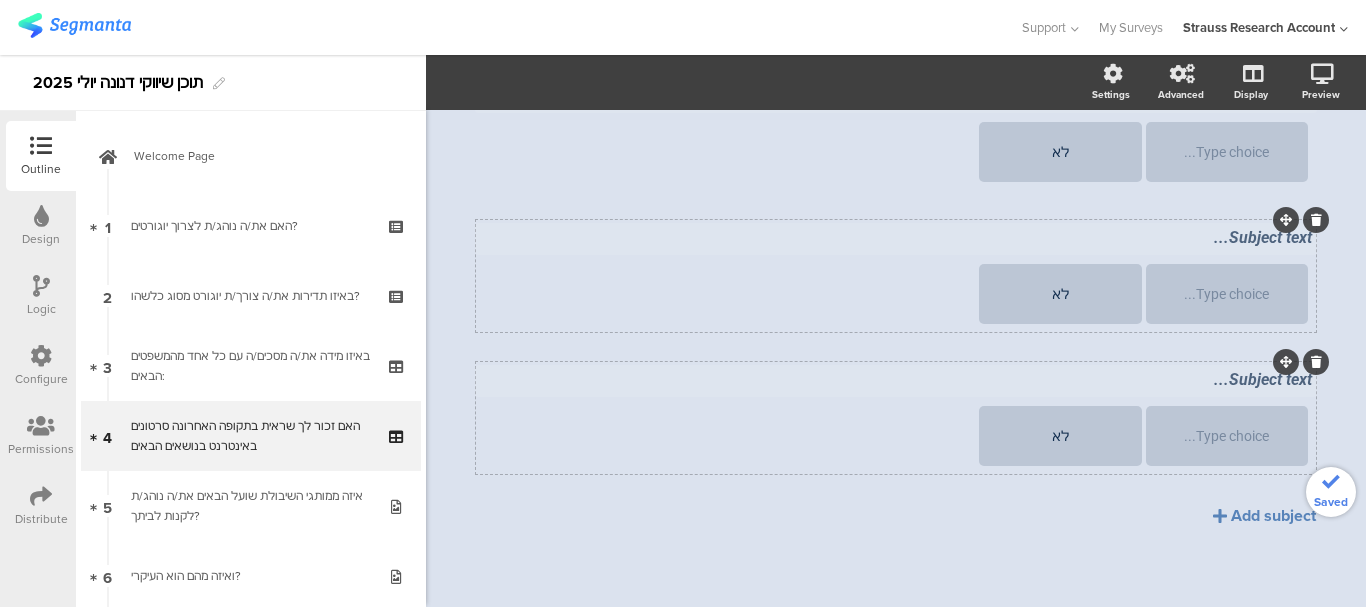 click on "משאלי רחוב עם [PERSON_NAME] בנושא בצריכת יוגורט
משאלי רחוב עם [PERSON_NAME] בנושא בצריכת יוגורט
Type choice...
לא
Subject text...
Type choice...
לא
Subject text...
Type choice..." 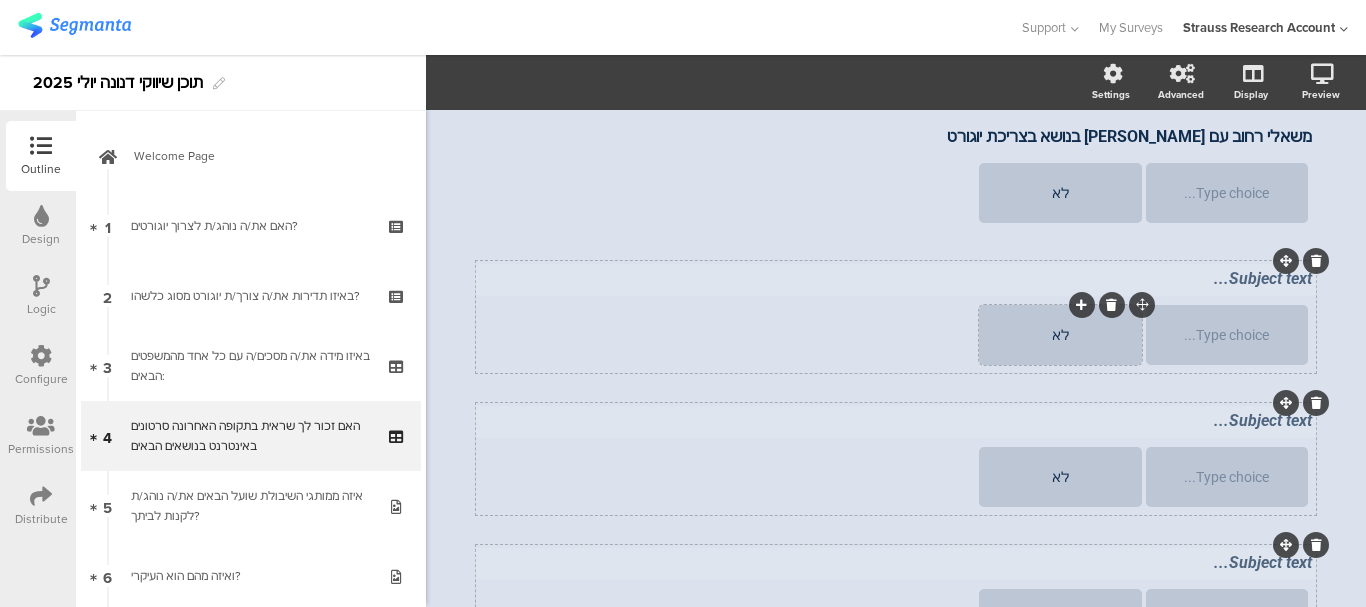 scroll, scrollTop: 367, scrollLeft: 0, axis: vertical 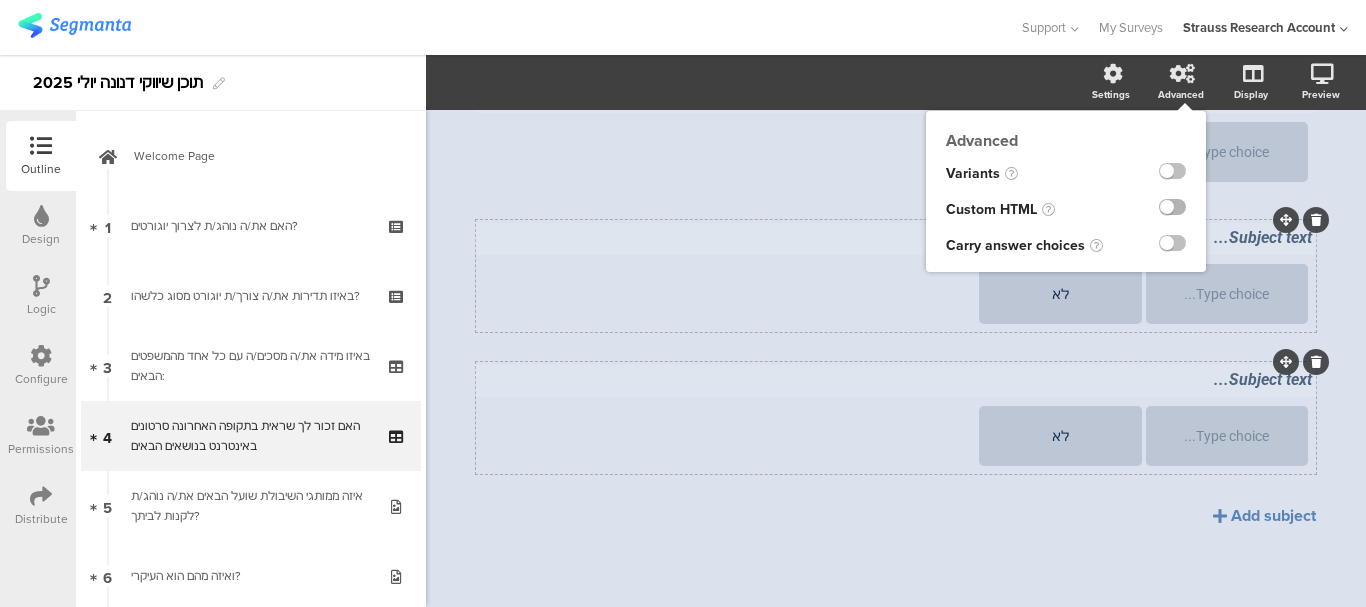 click 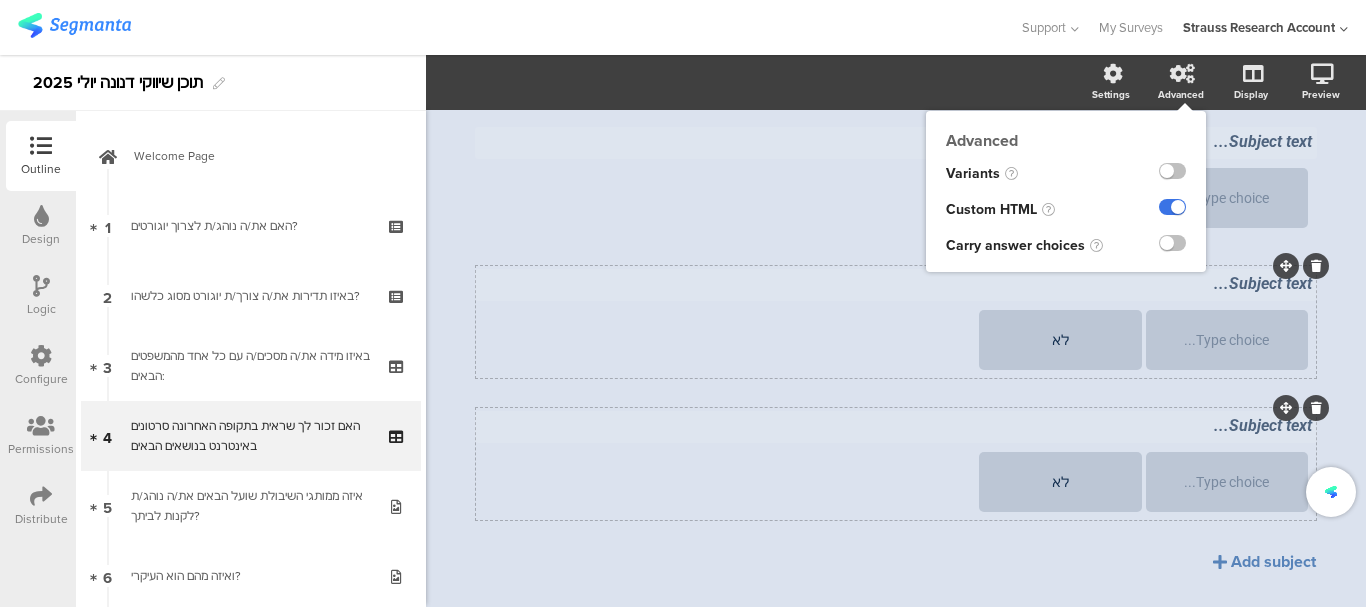 scroll, scrollTop: 413, scrollLeft: 0, axis: vertical 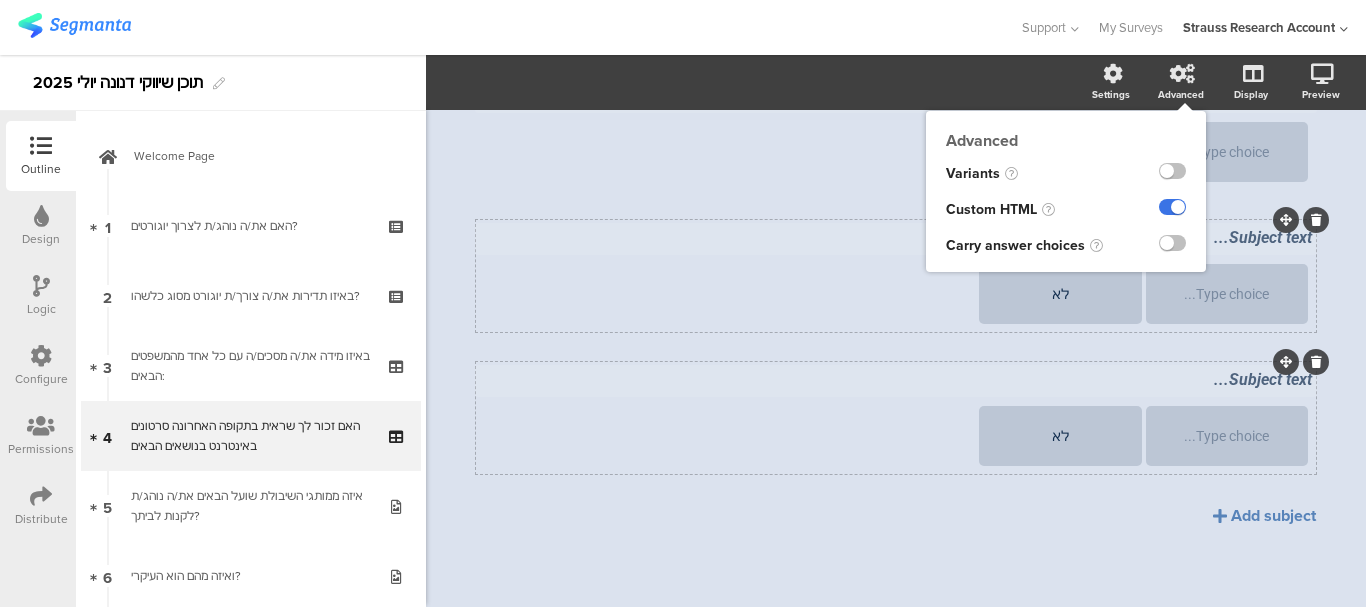 click 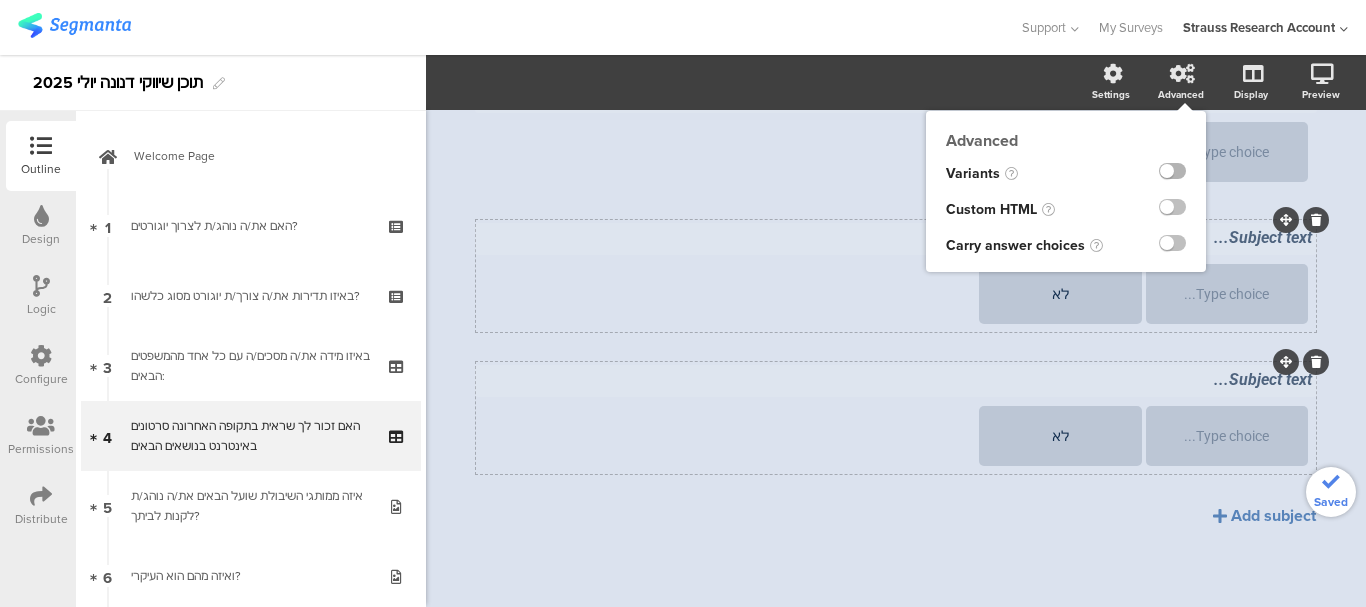 click 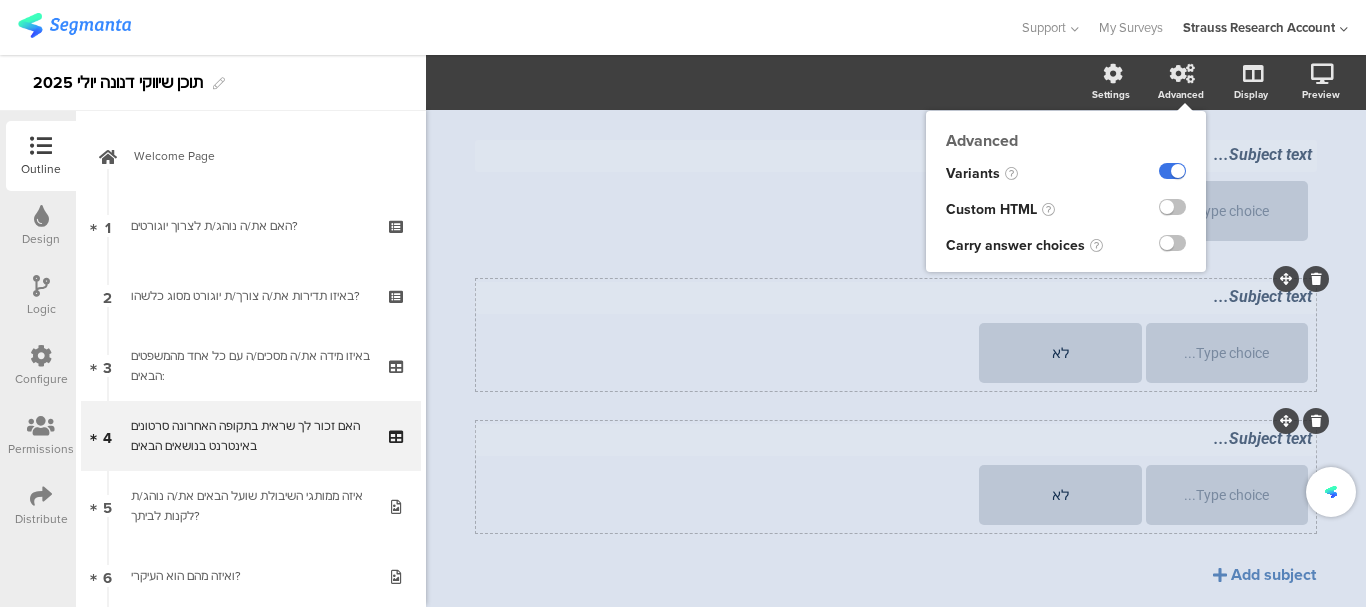 scroll, scrollTop: 426, scrollLeft: 0, axis: vertical 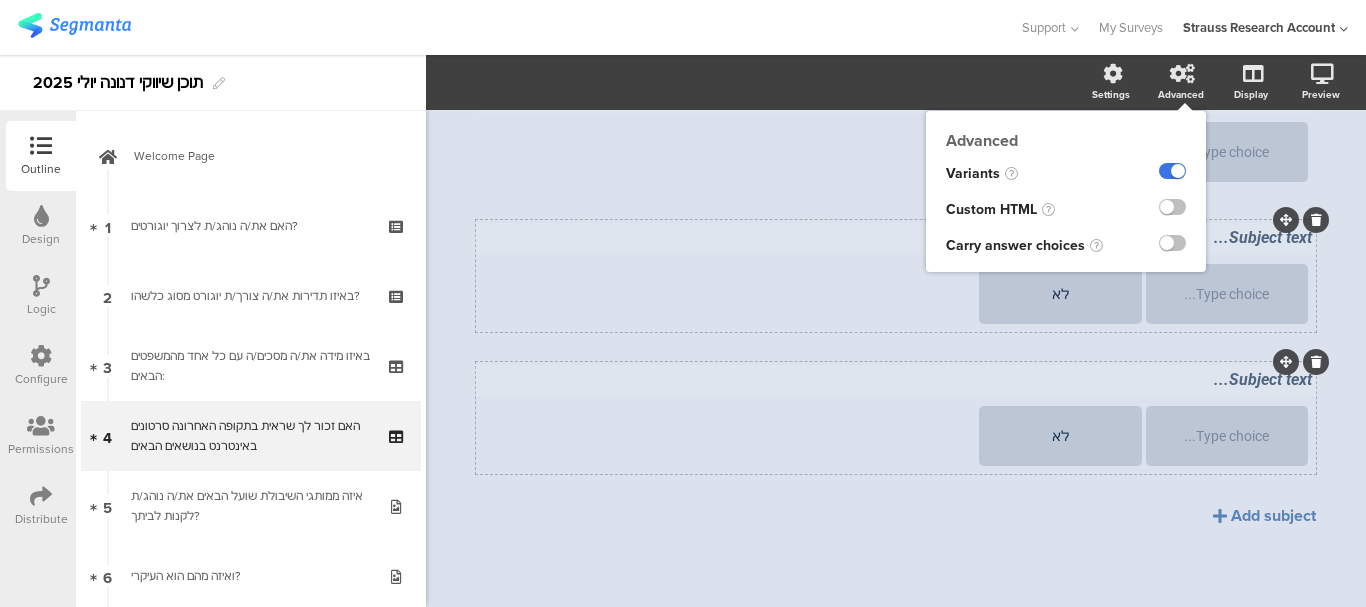 click 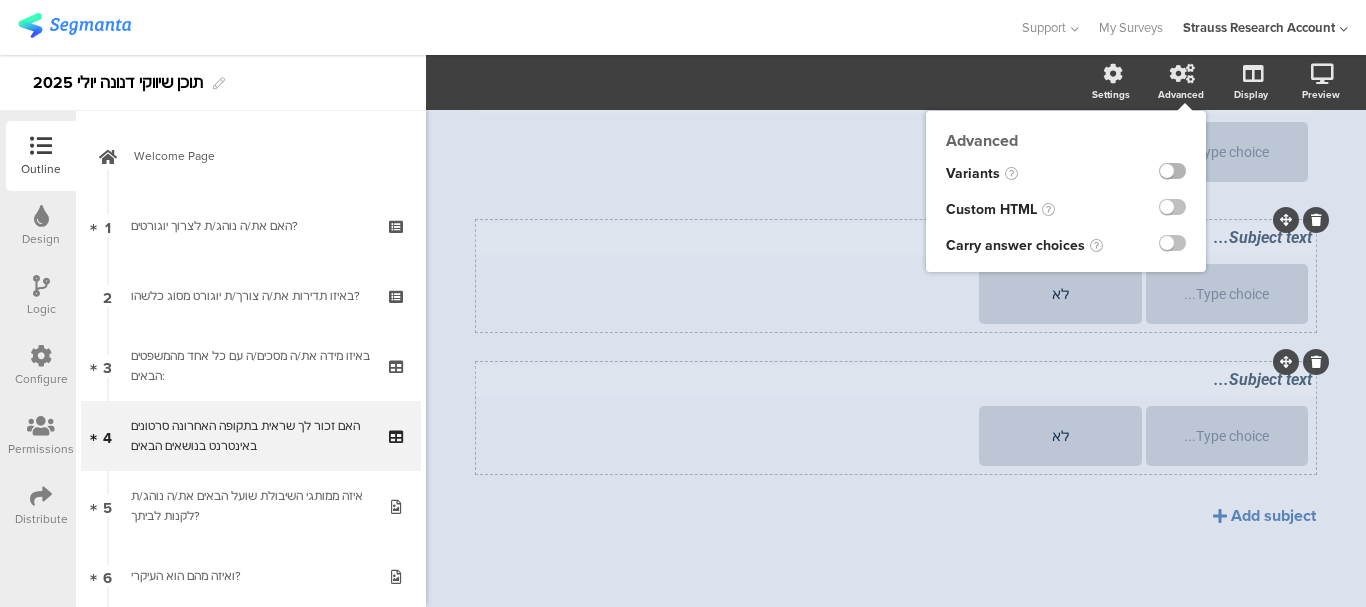 scroll, scrollTop: 367, scrollLeft: 0, axis: vertical 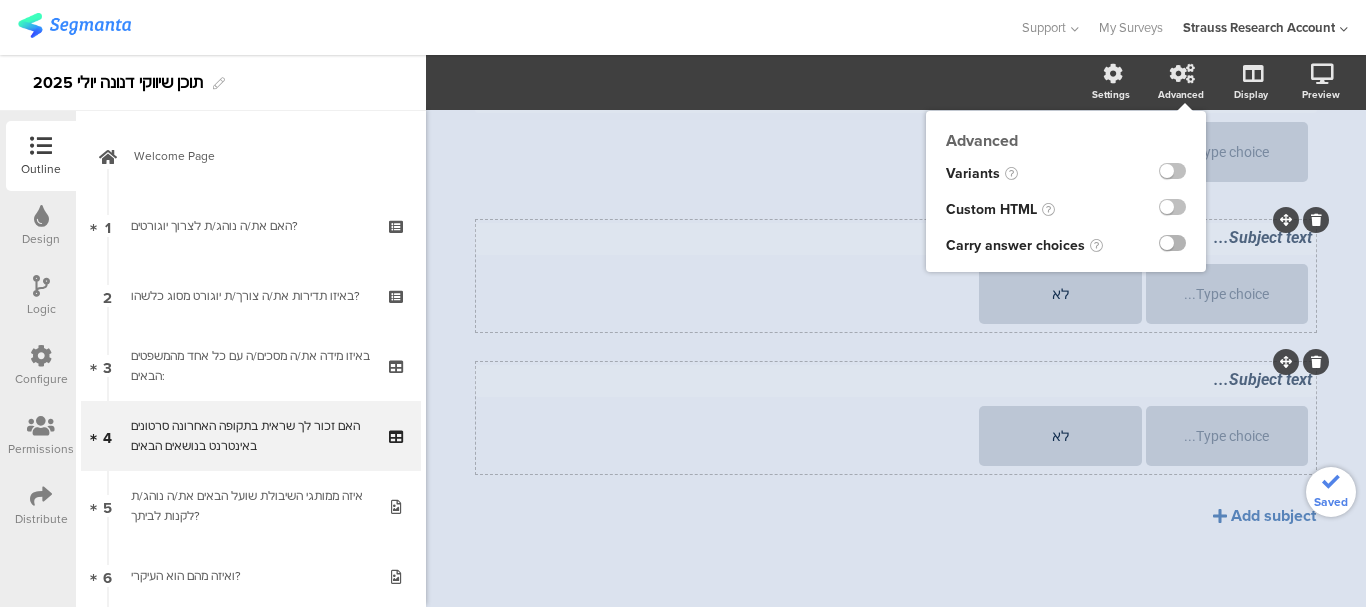 click 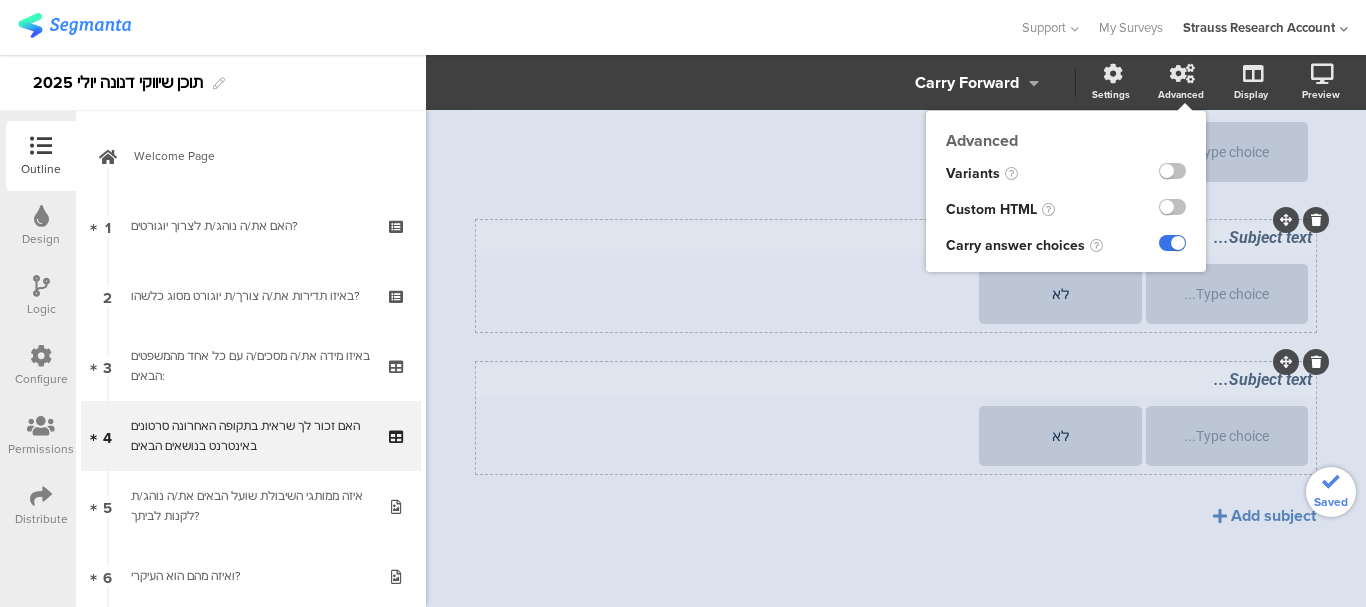 click 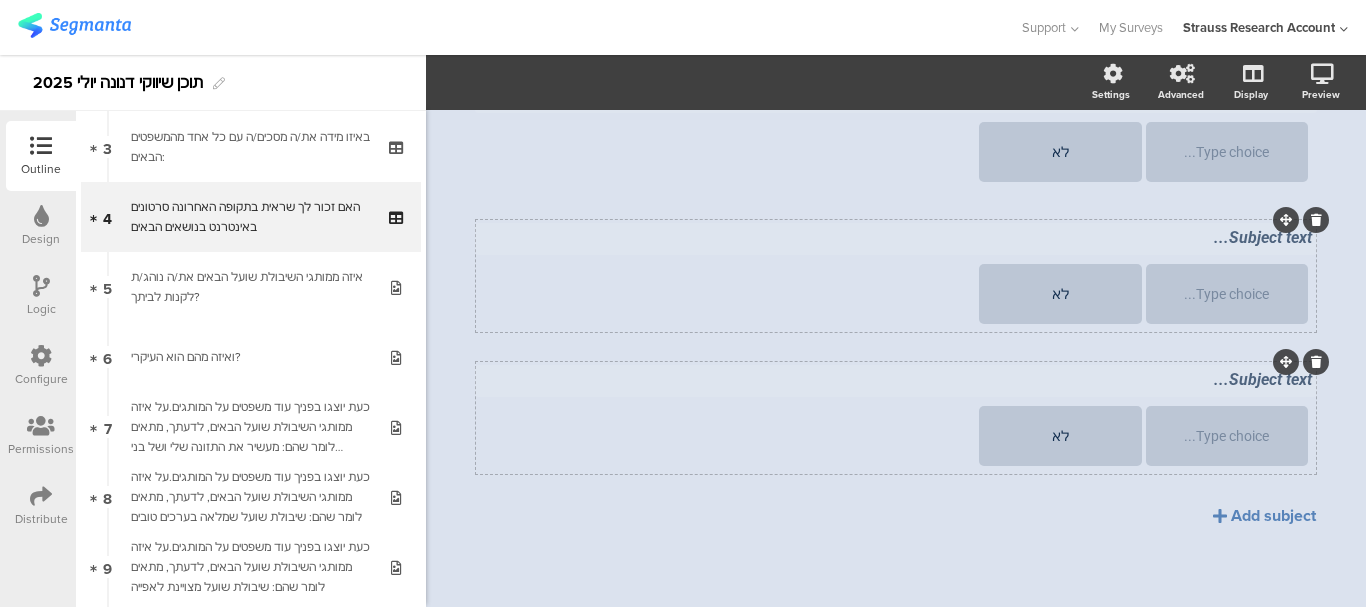 scroll, scrollTop: 0, scrollLeft: 0, axis: both 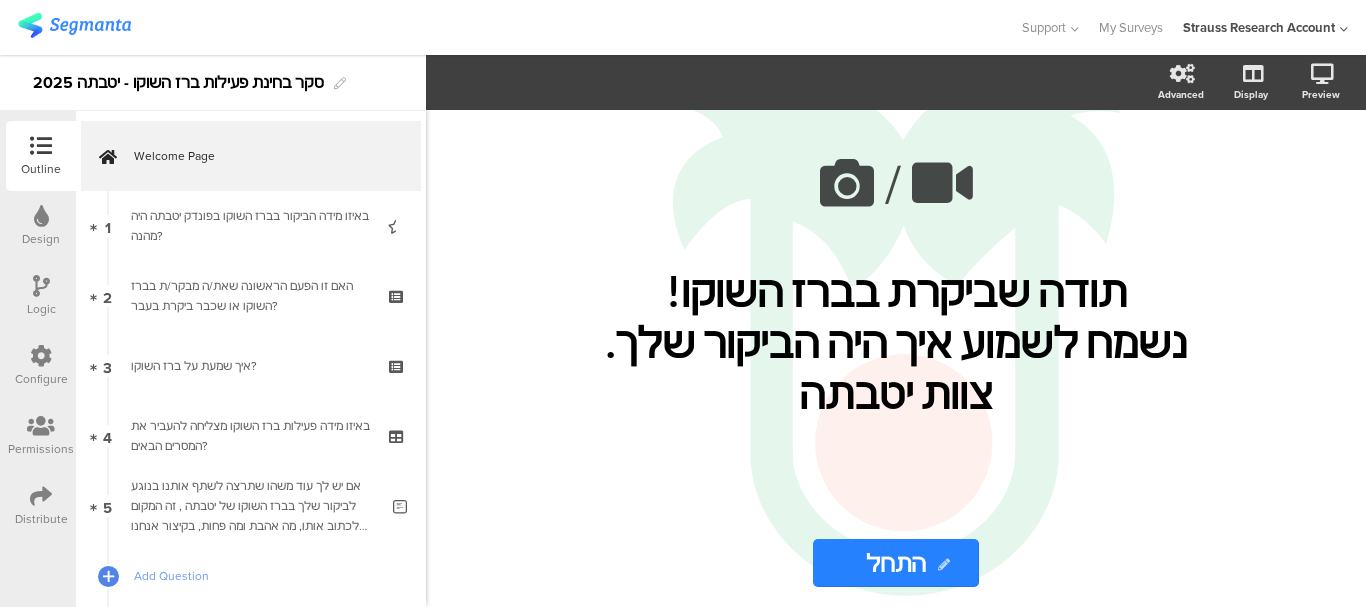 click at bounding box center [41, 426] 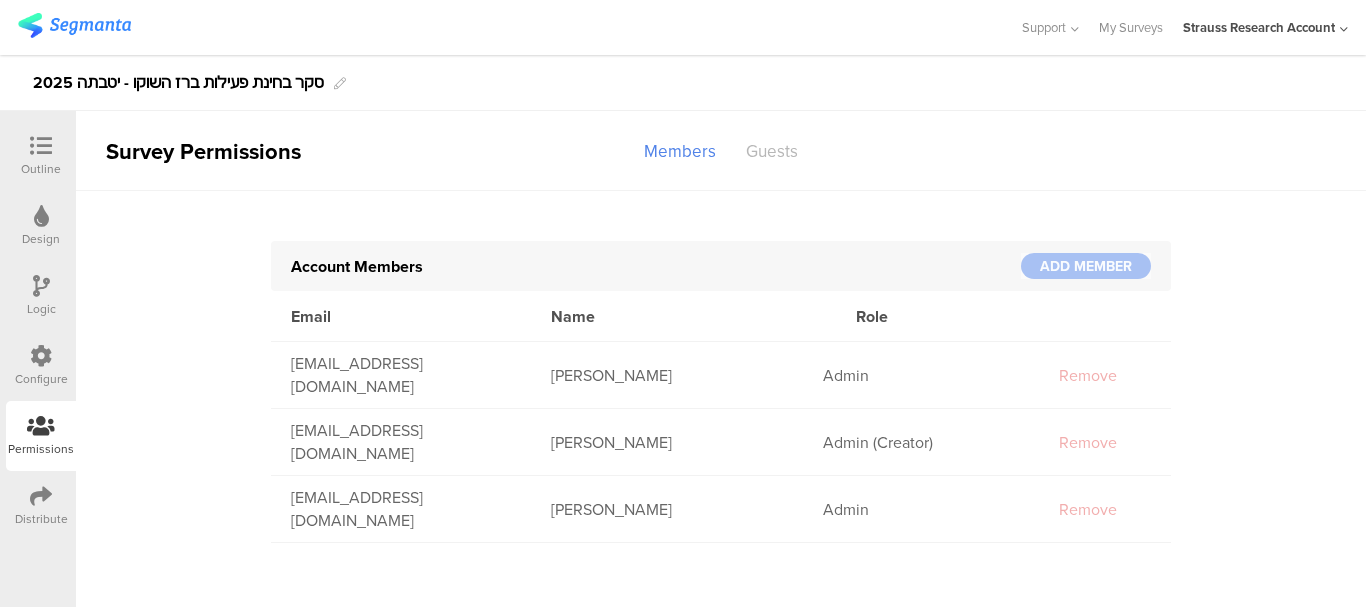 click on "Guests" at bounding box center [772, 151] 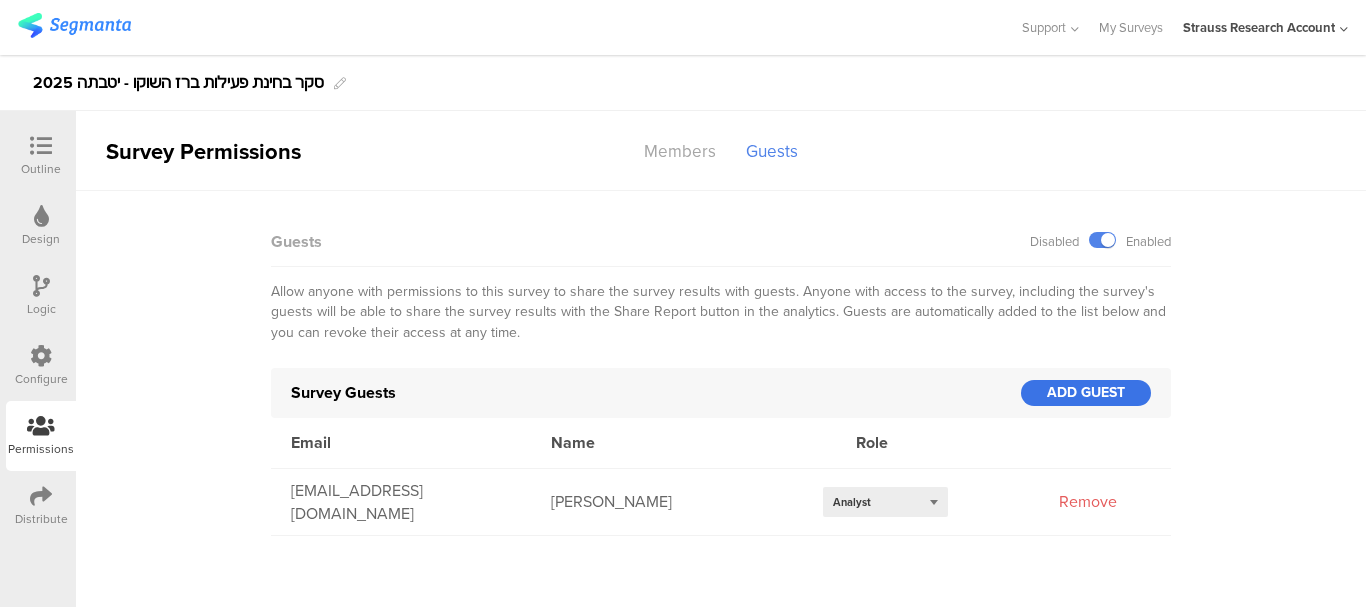 click on "ADD GUEST" 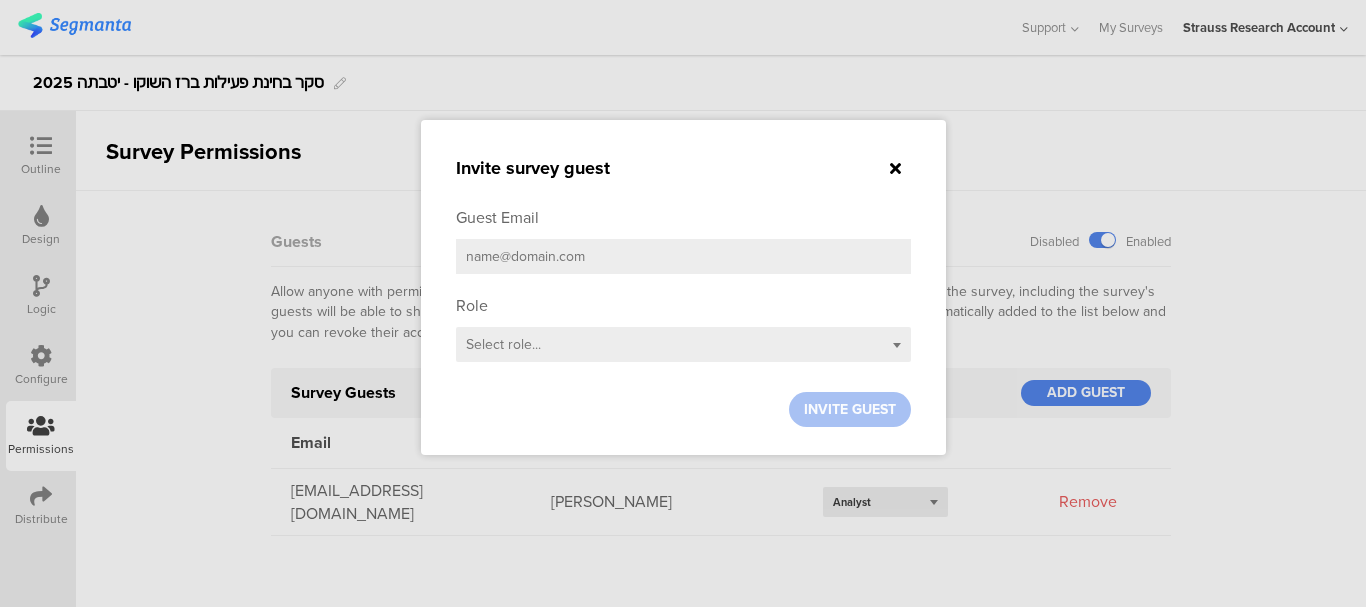 paste on "shiri.davidson@strauss-group.com" 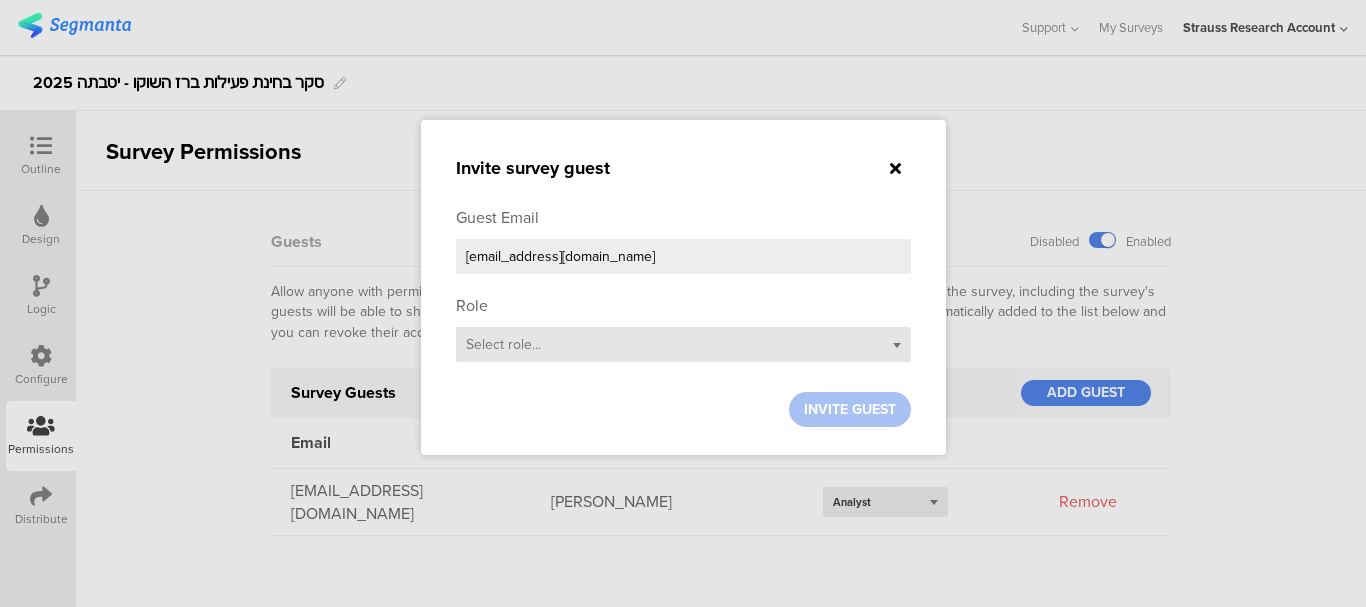 type on "shiri.davidson@strauss-group.com" 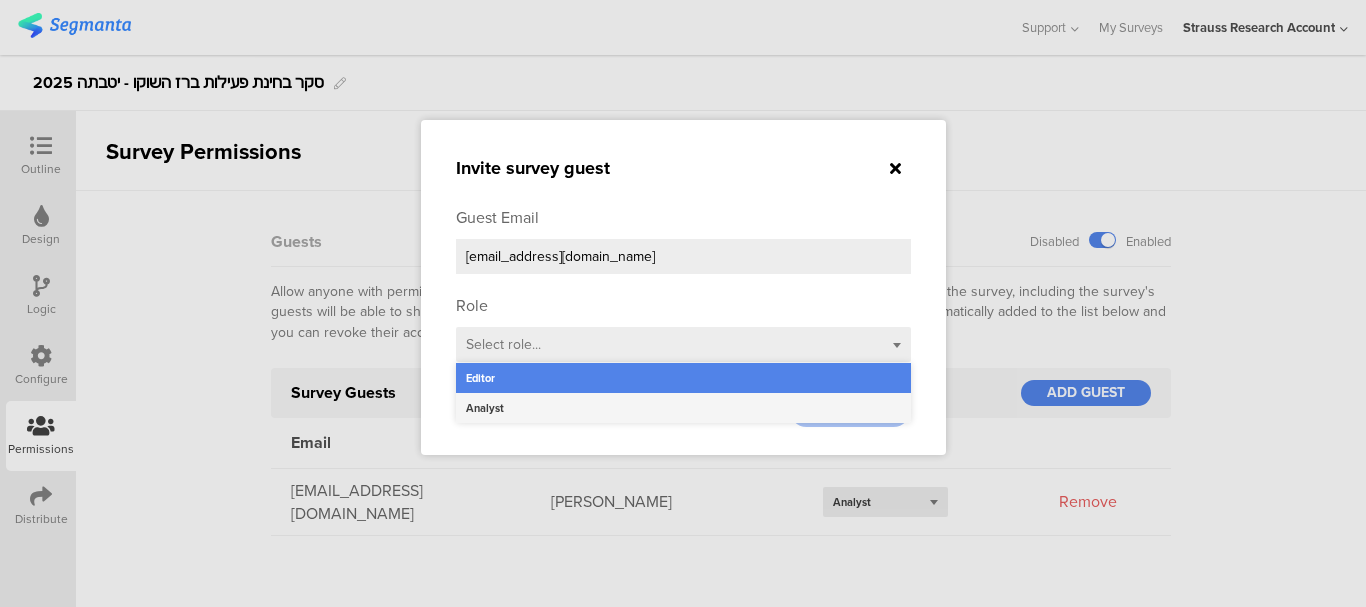 click on "Analyst" at bounding box center [683, 408] 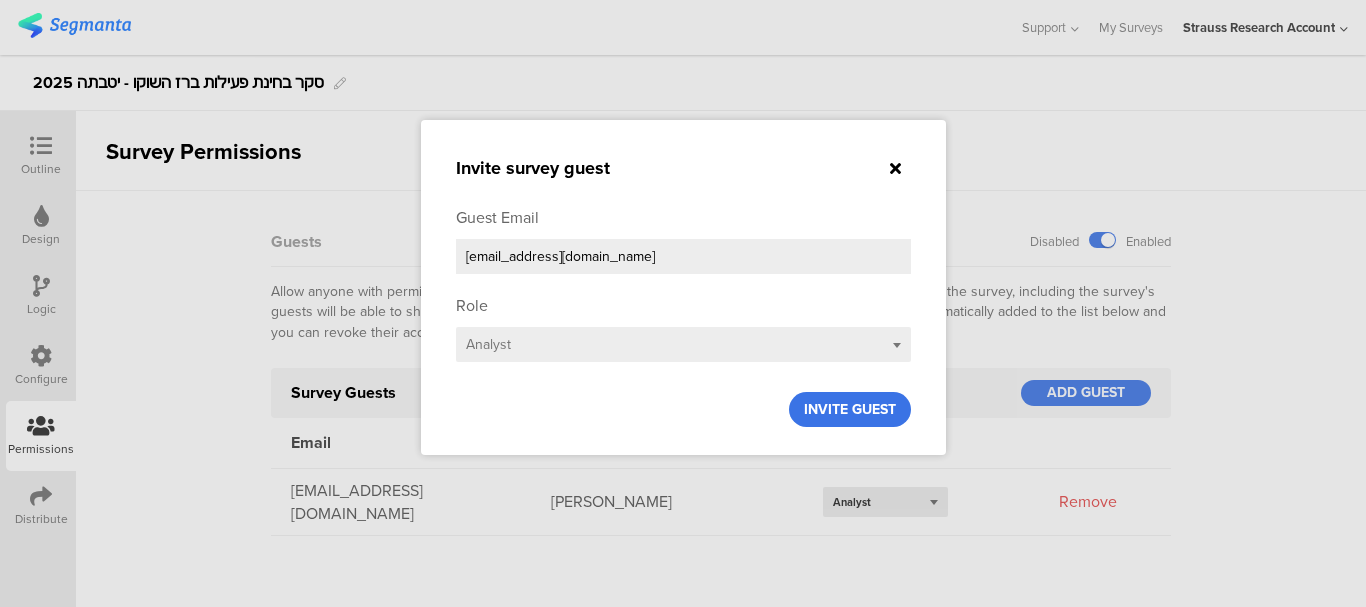 click on "INVITE GUEST" at bounding box center [850, 409] 